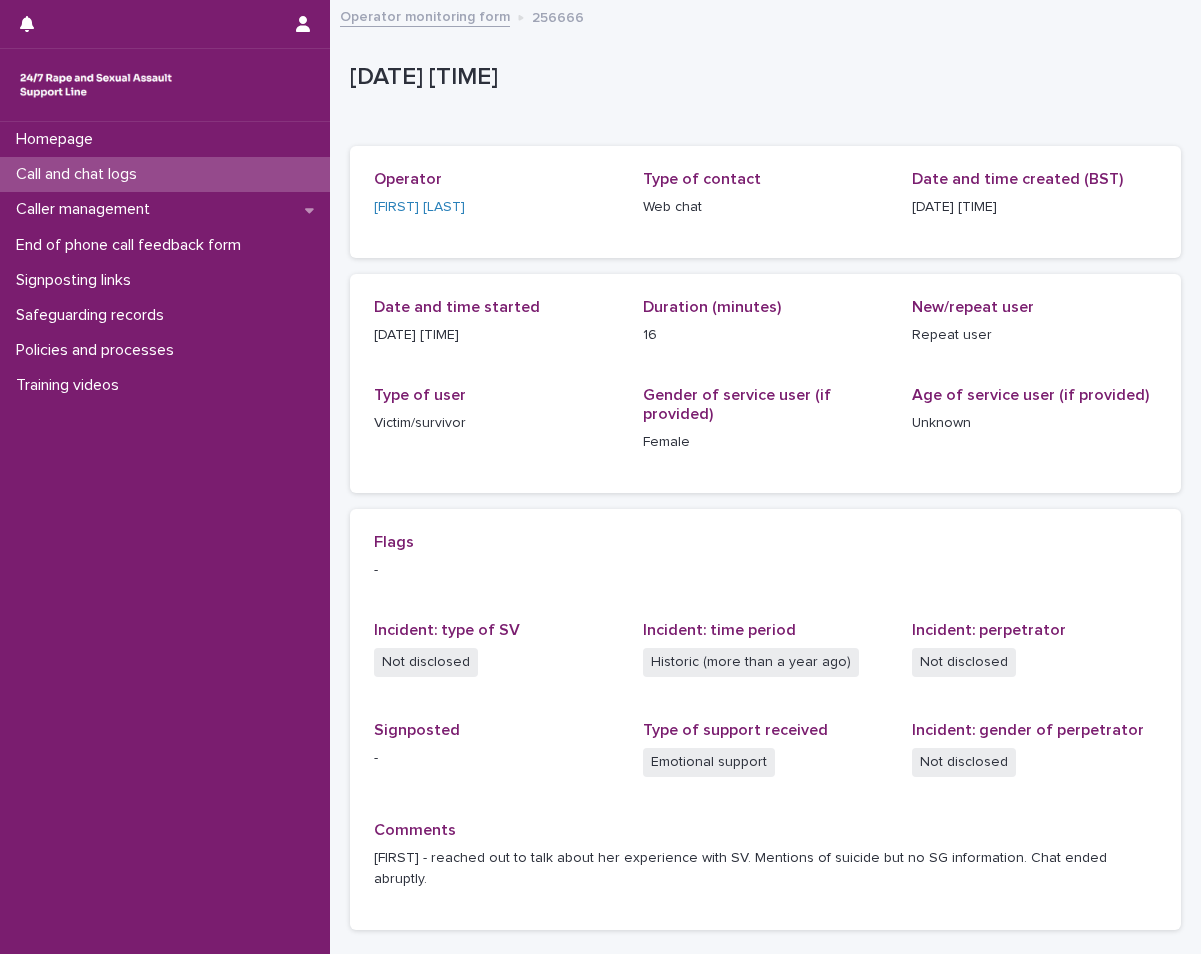 scroll, scrollTop: 0, scrollLeft: 0, axis: both 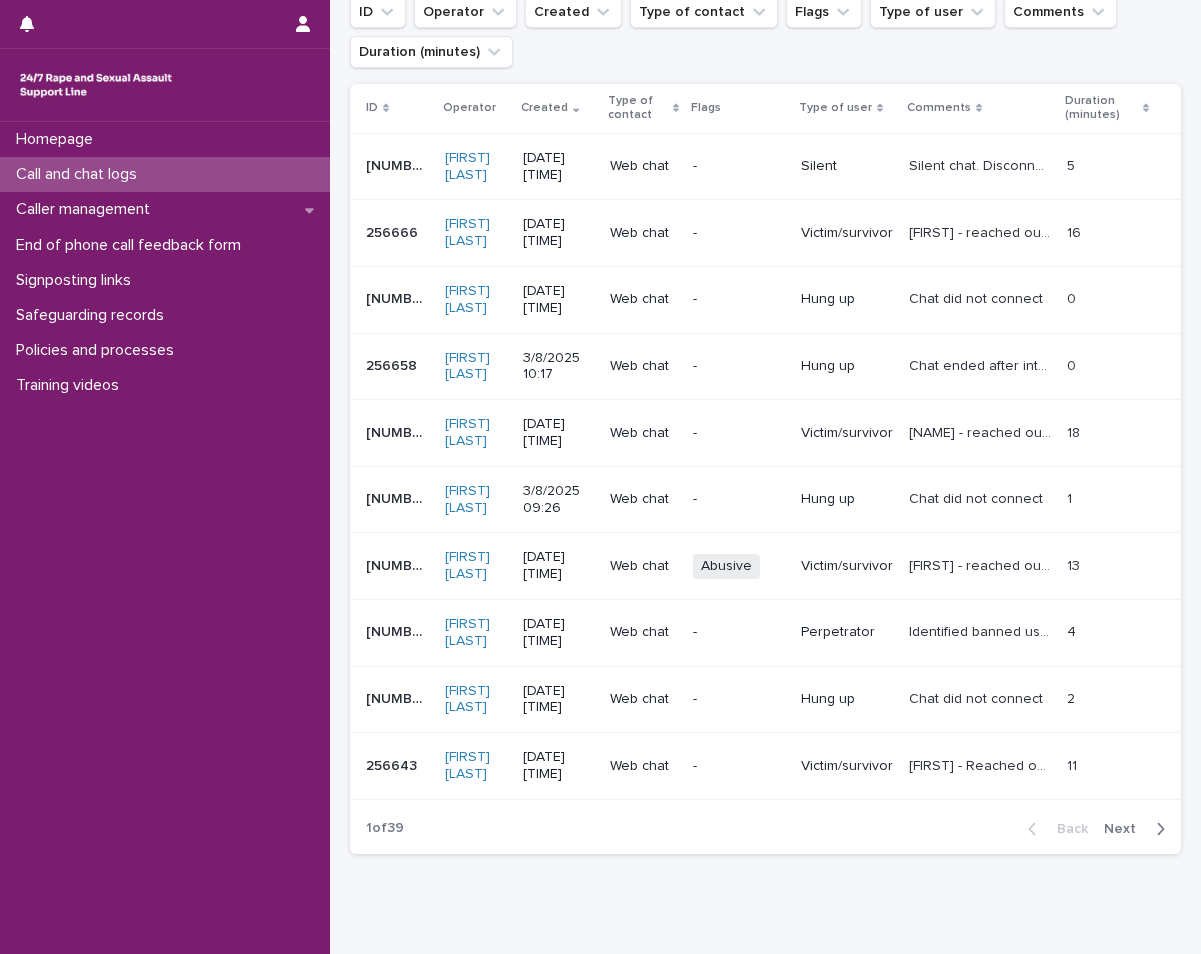click on "Next" at bounding box center [1126, 829] 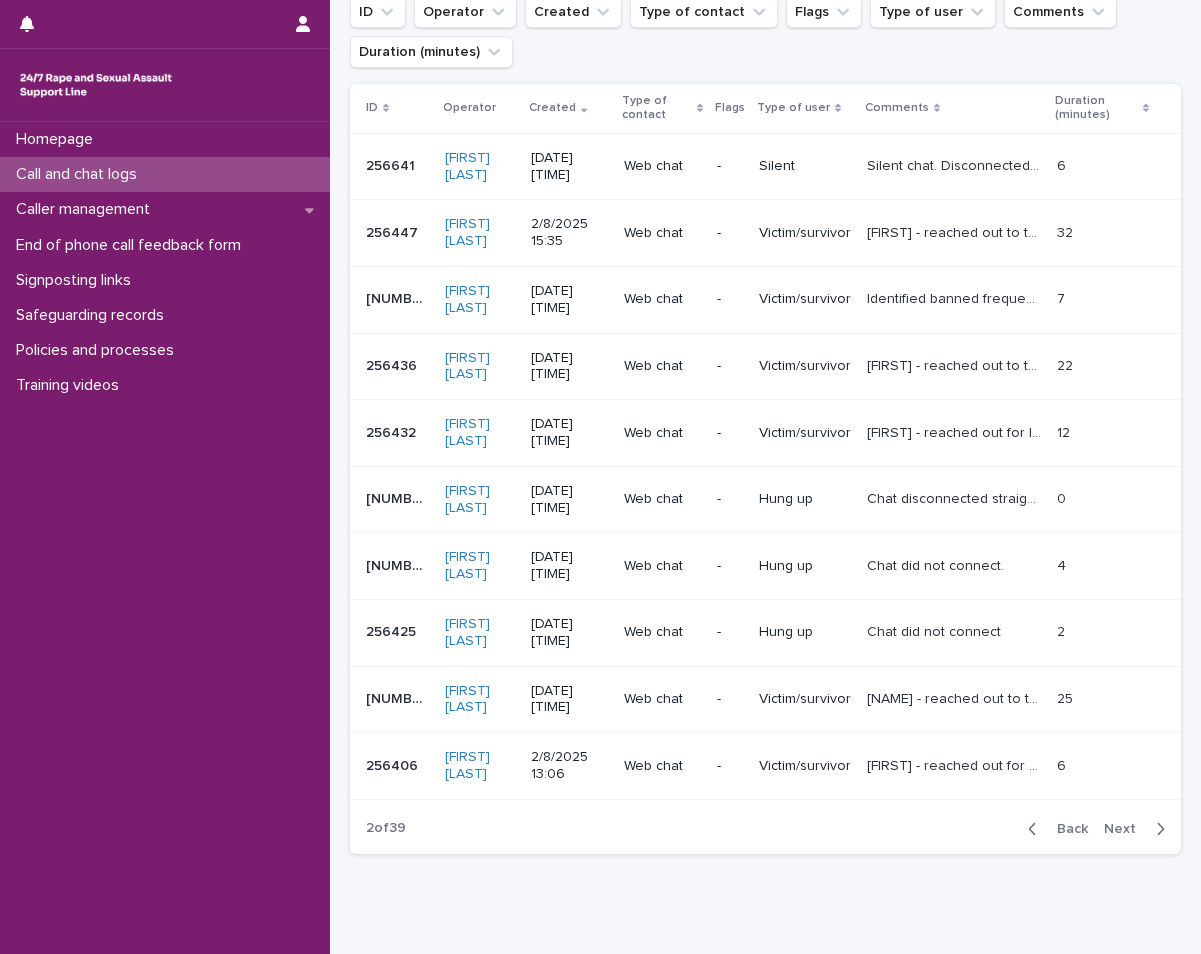 click 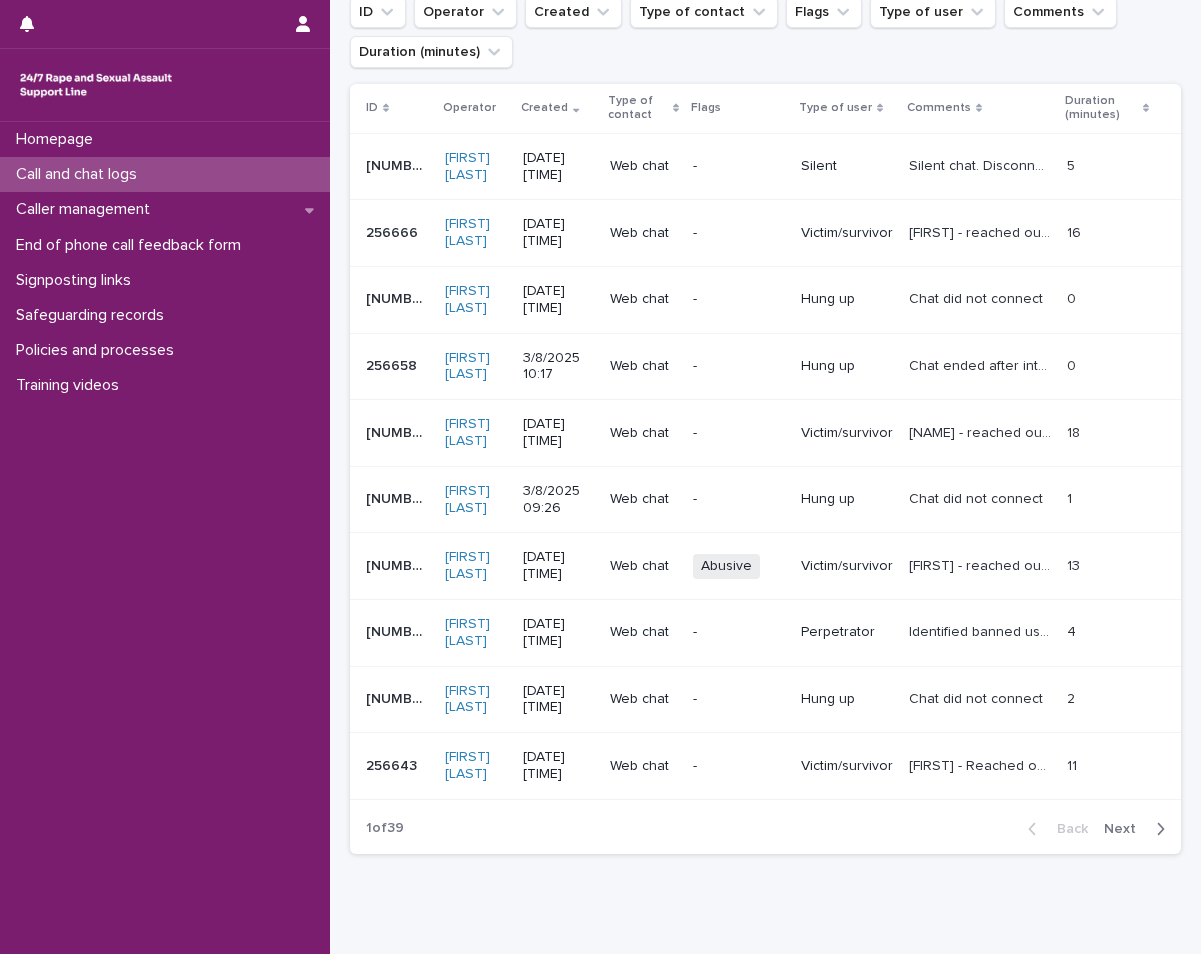 click on "Next" at bounding box center [1126, 829] 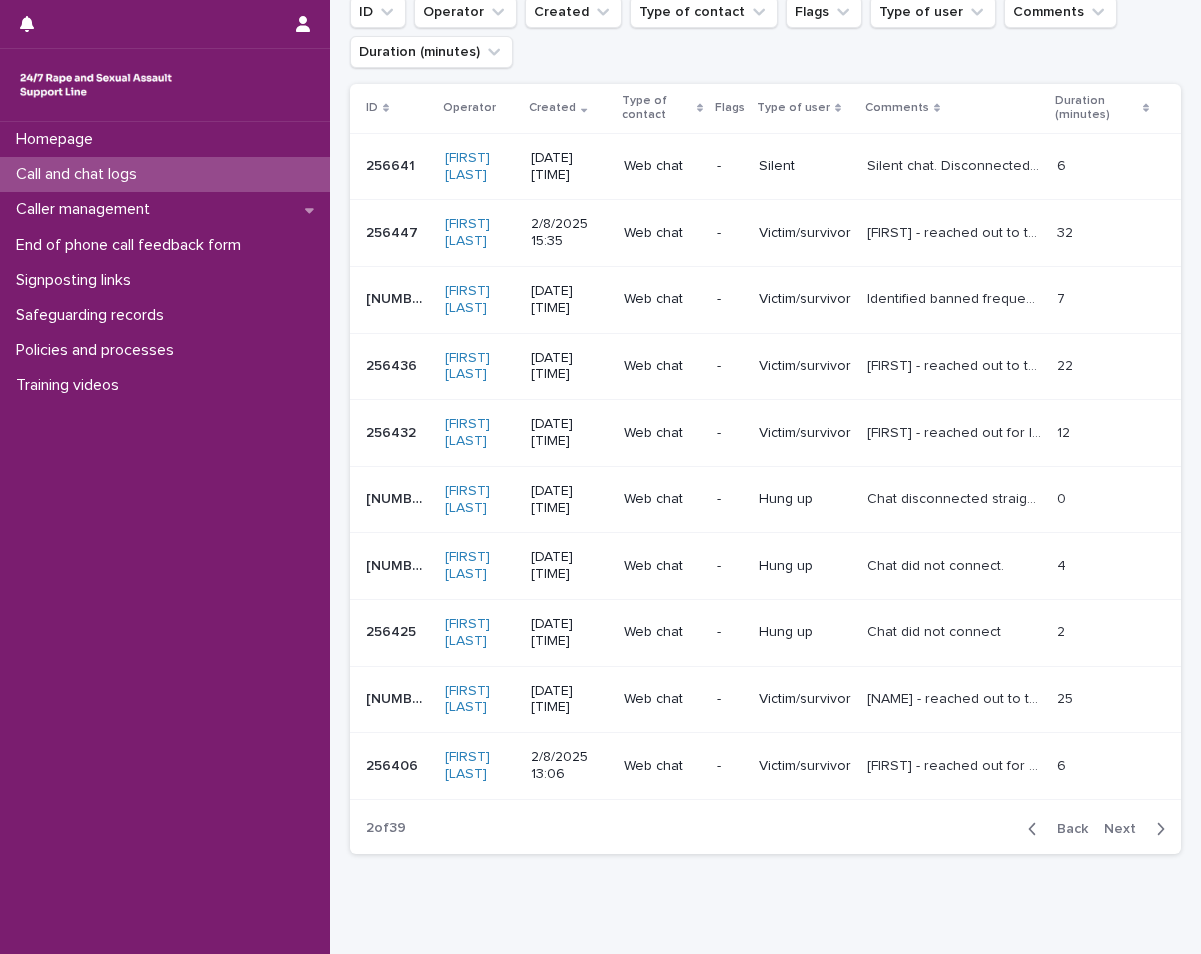 click on "Back" at bounding box center (1066, 829) 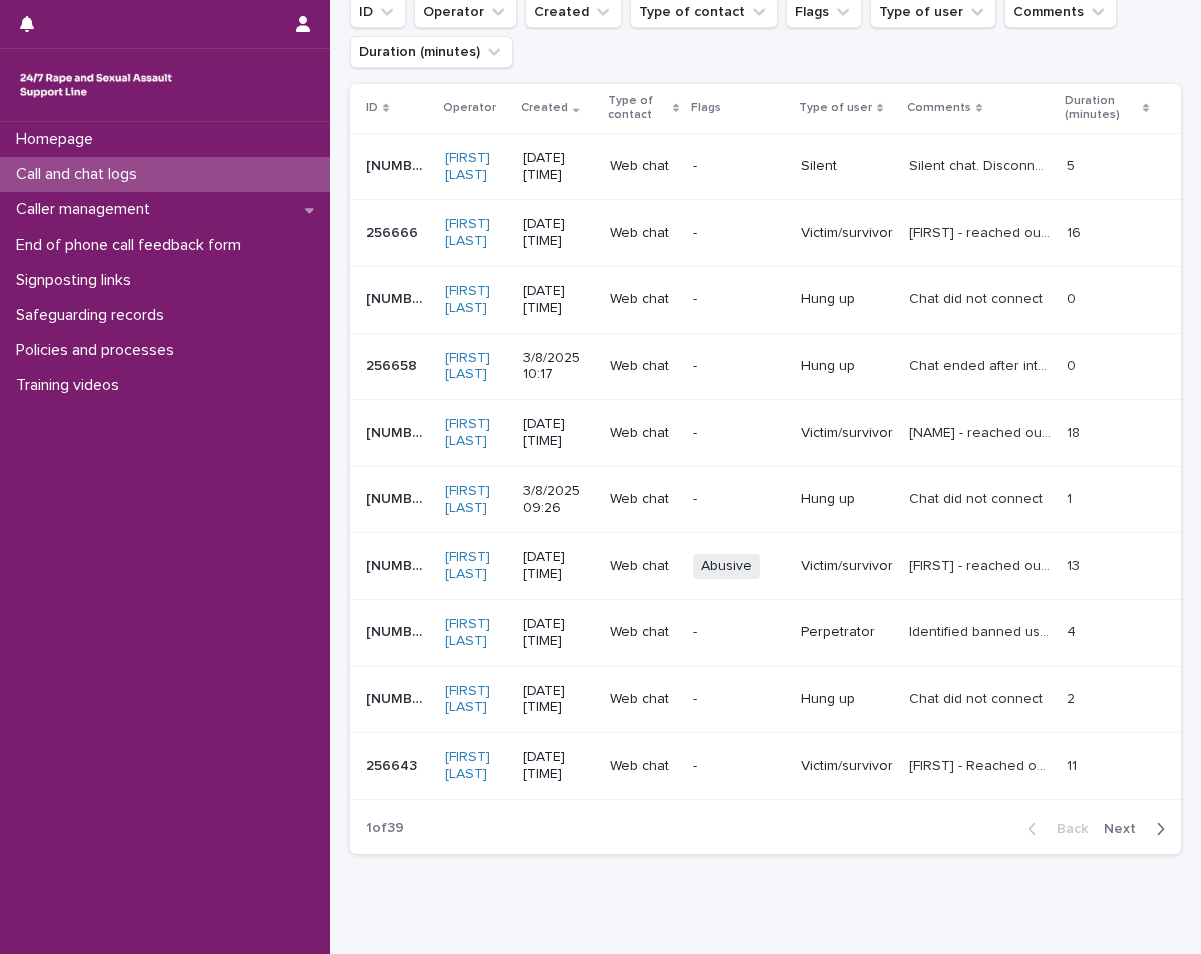 click on "Call and chat logs" at bounding box center [165, 174] 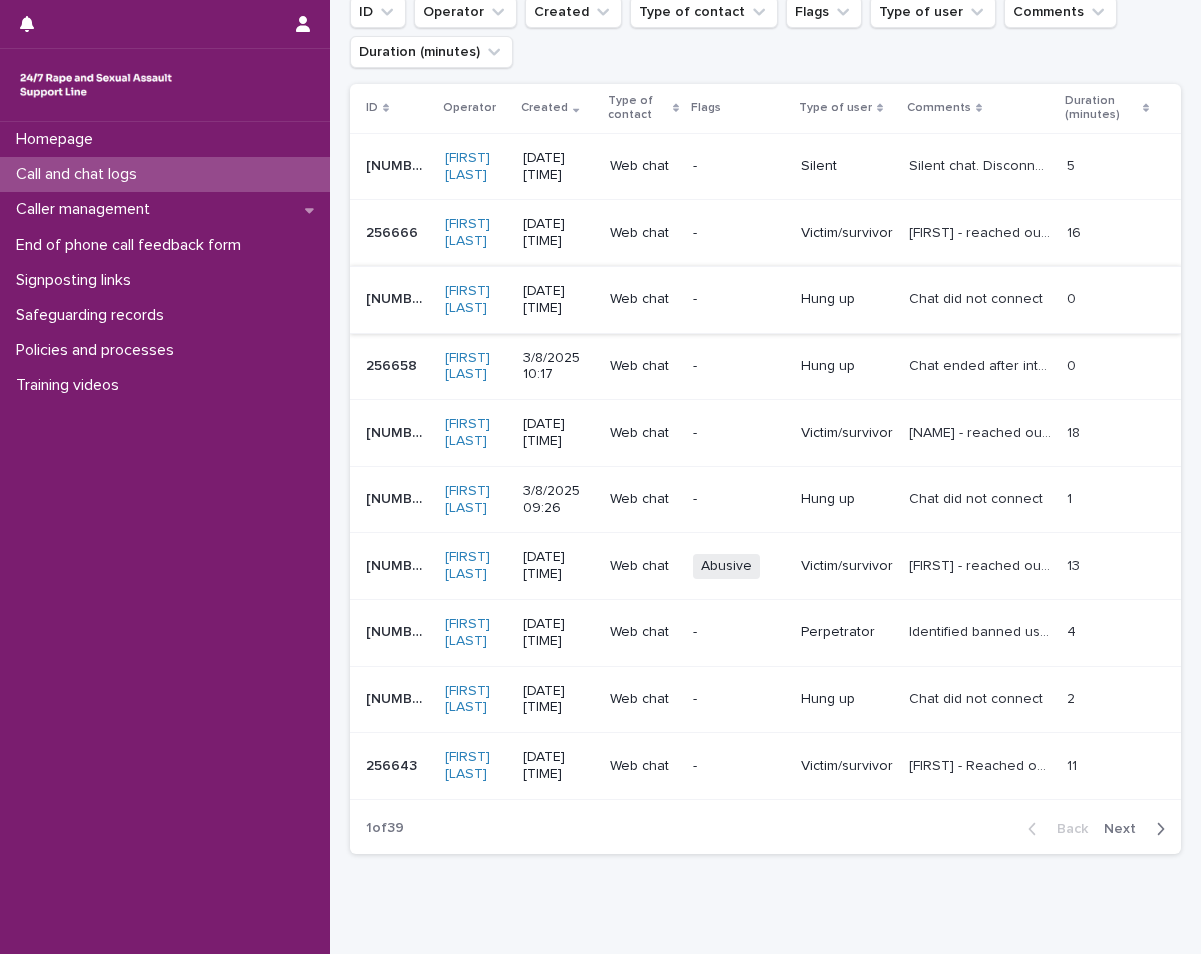 scroll, scrollTop: 0, scrollLeft: 0, axis: both 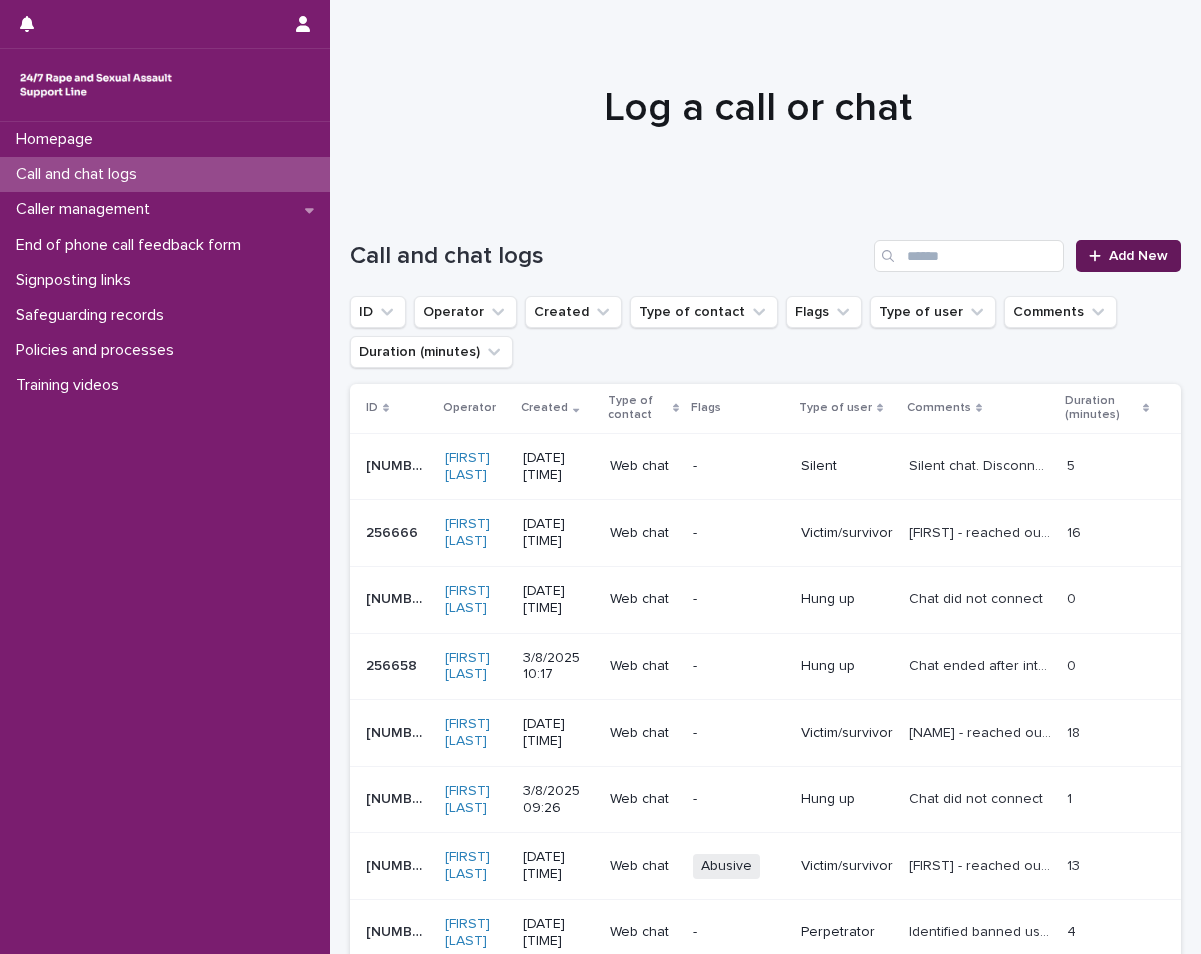 click on "Add New" at bounding box center [1138, 256] 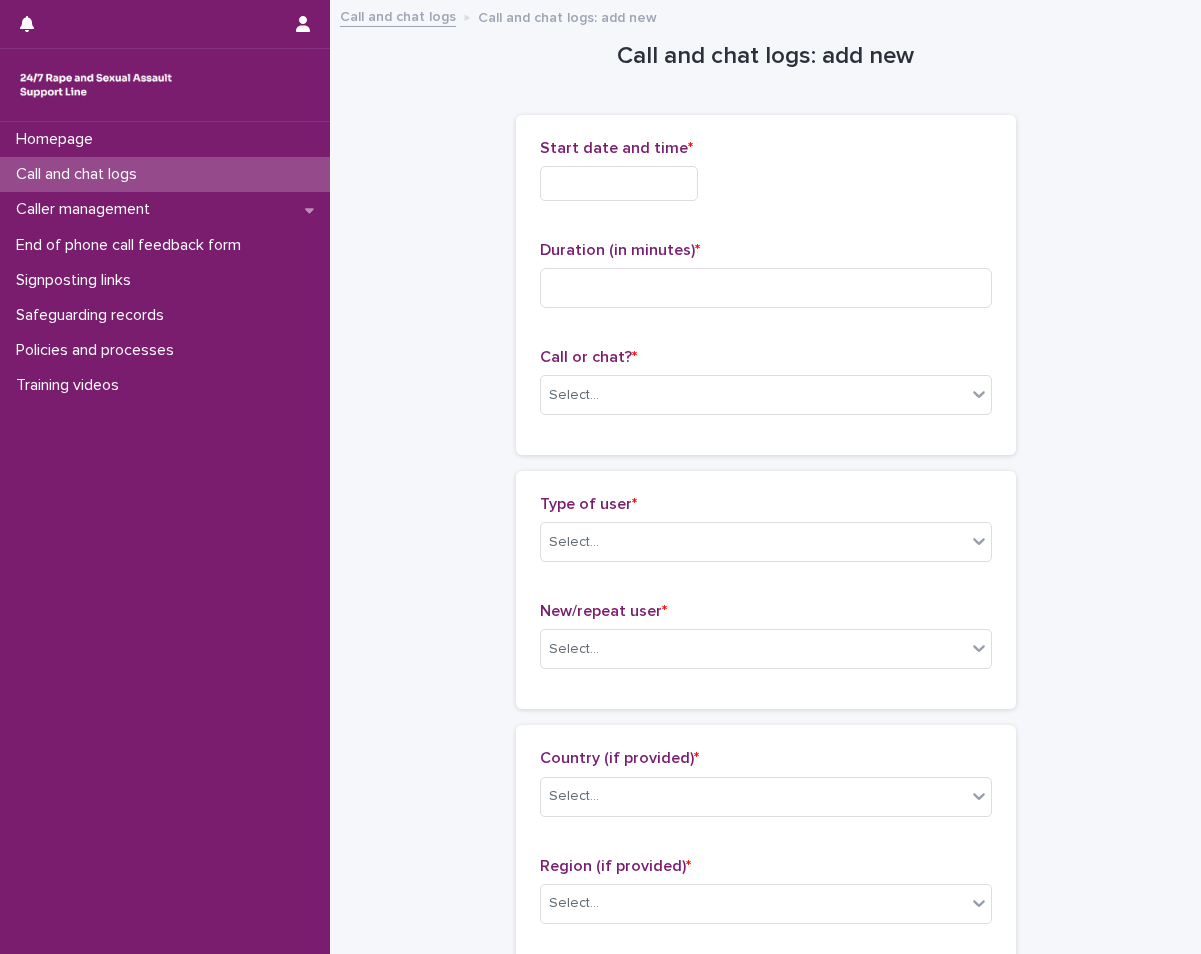 click at bounding box center [619, 183] 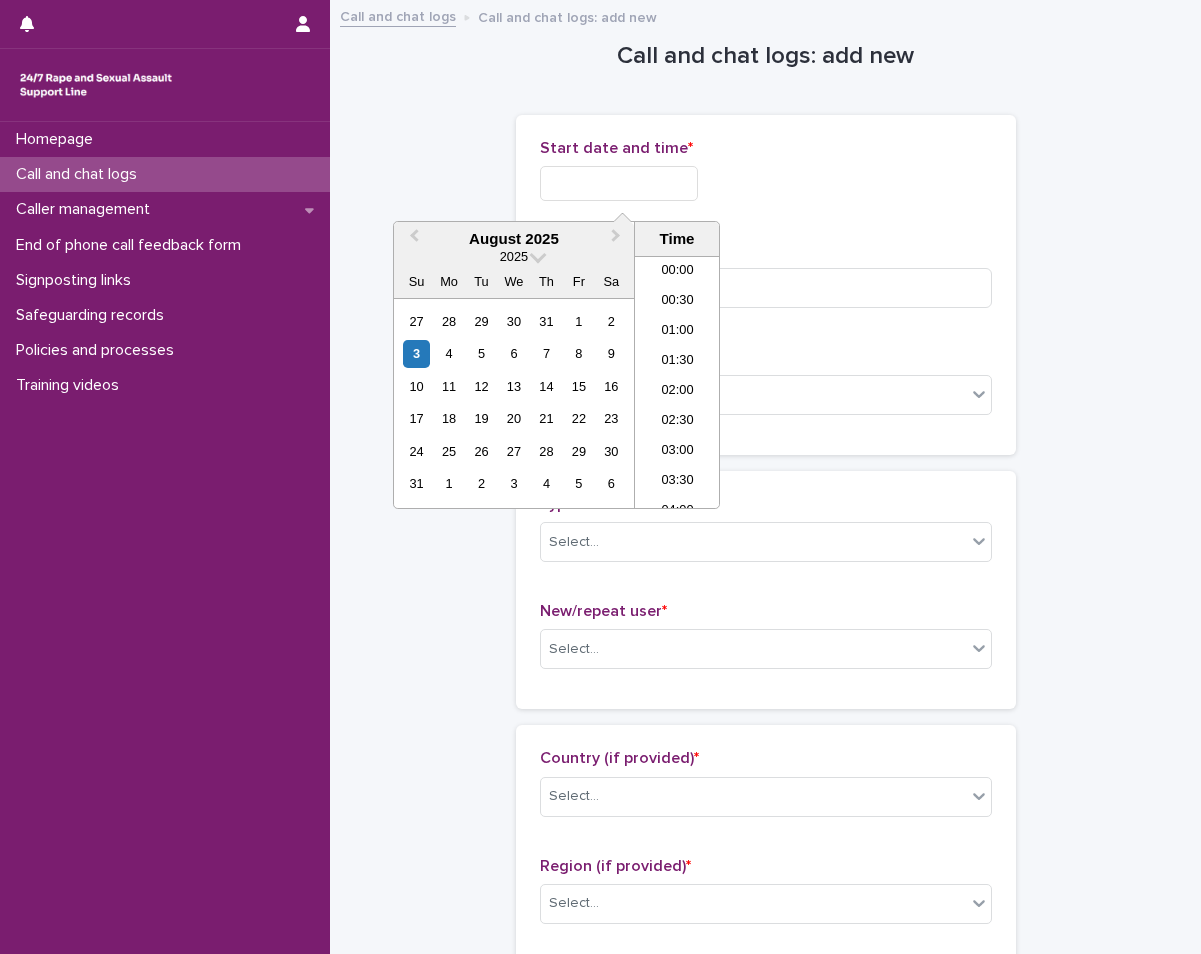 scroll, scrollTop: 610, scrollLeft: 0, axis: vertical 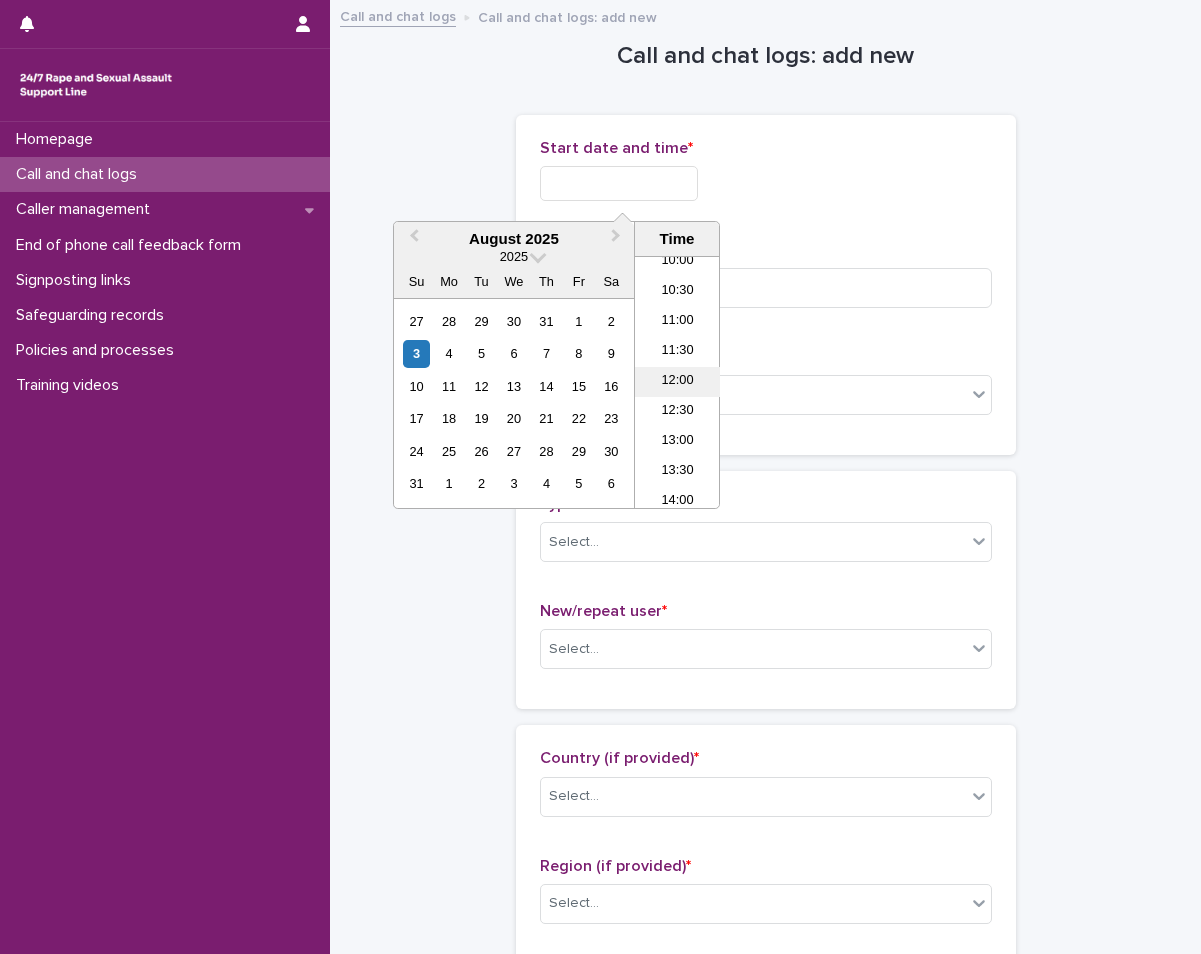 click on "12:00" at bounding box center [677, 382] 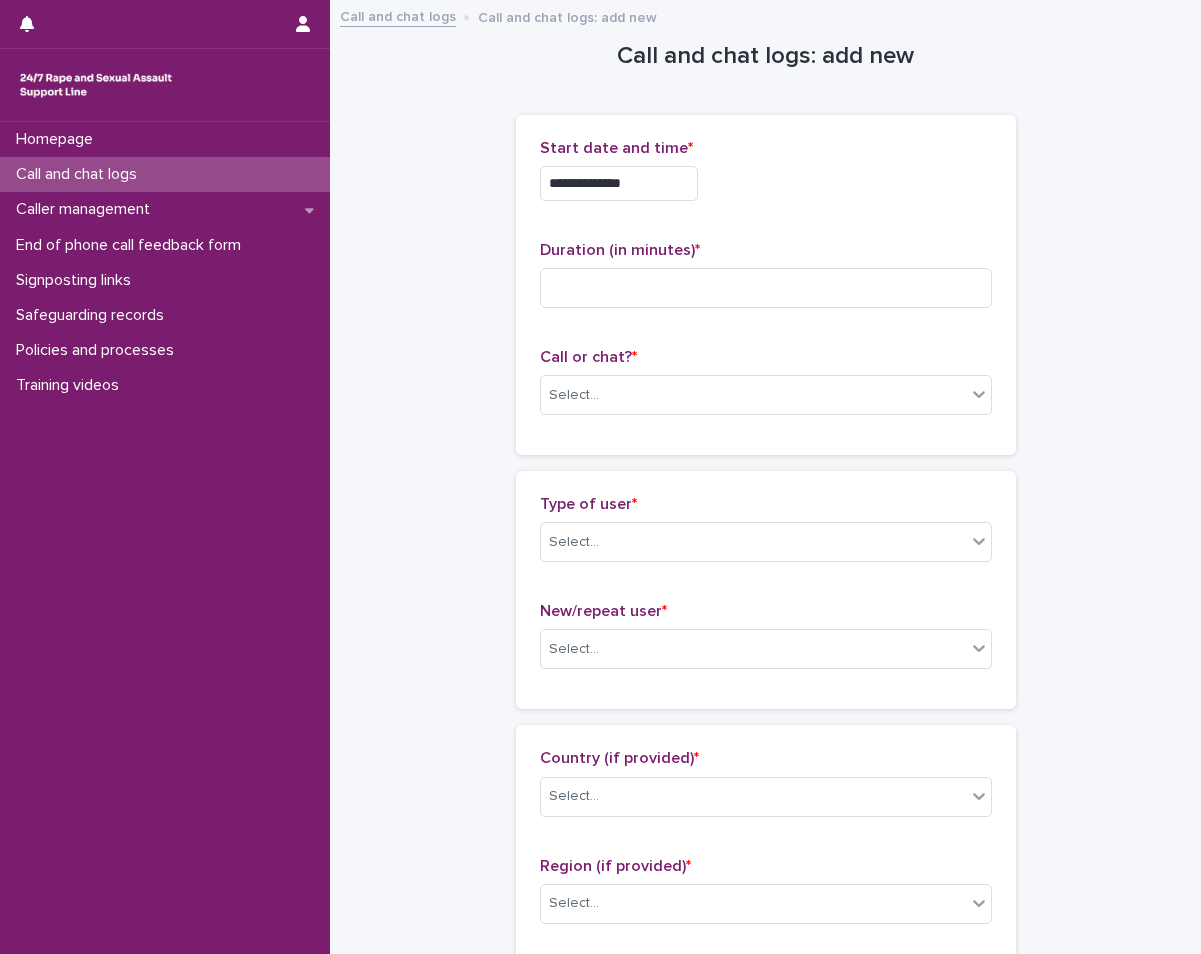 click on "**********" at bounding box center [619, 183] 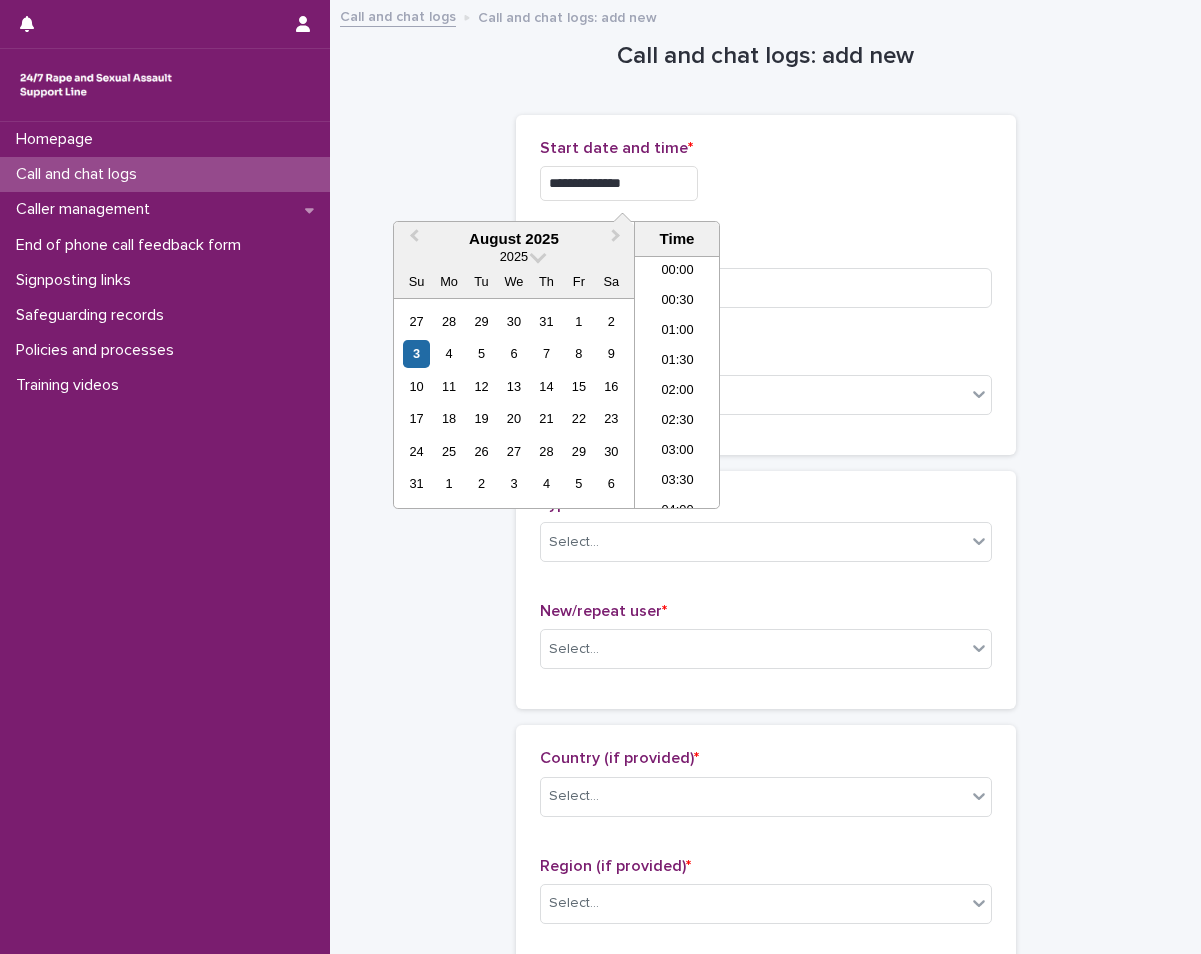 scroll, scrollTop: 610, scrollLeft: 0, axis: vertical 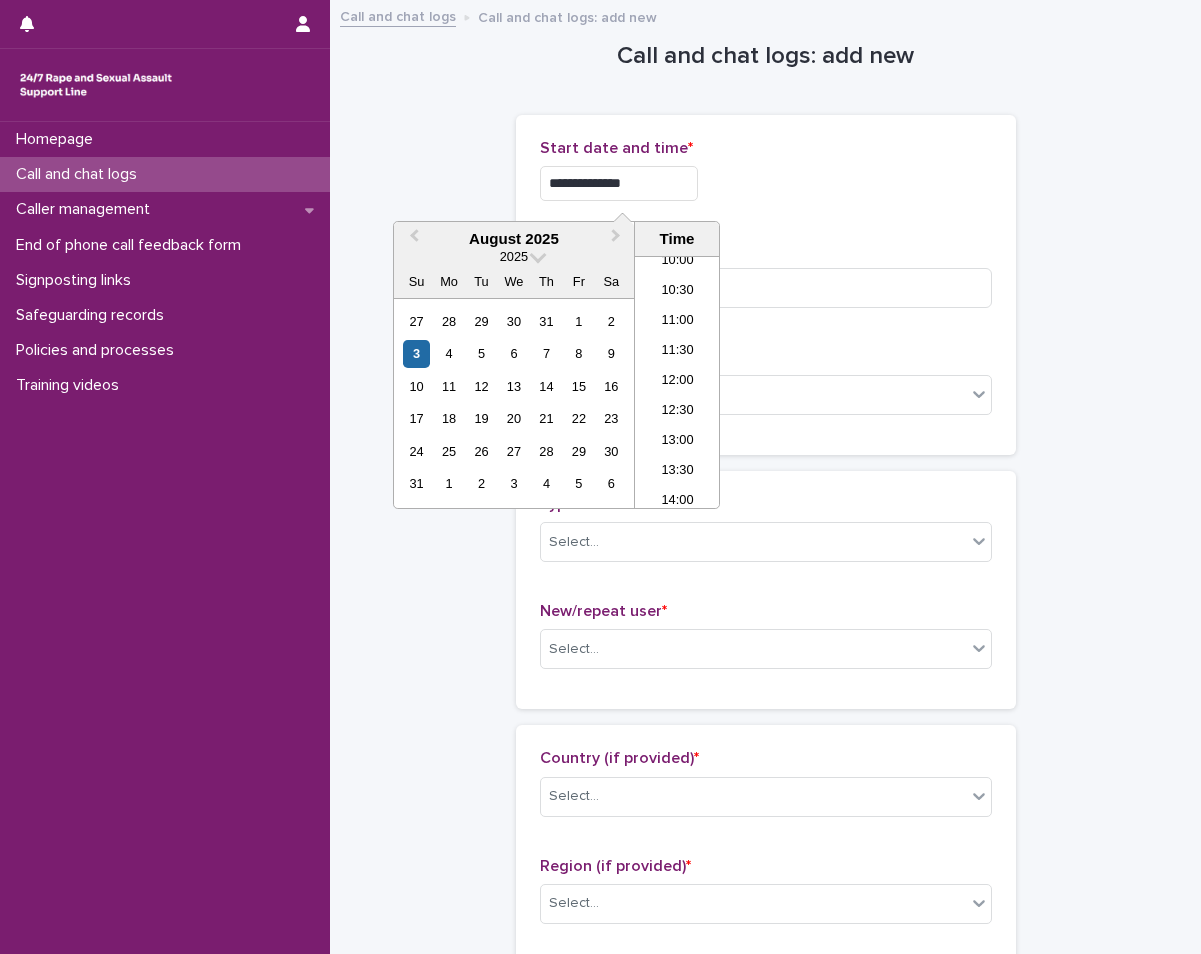 type on "**********" 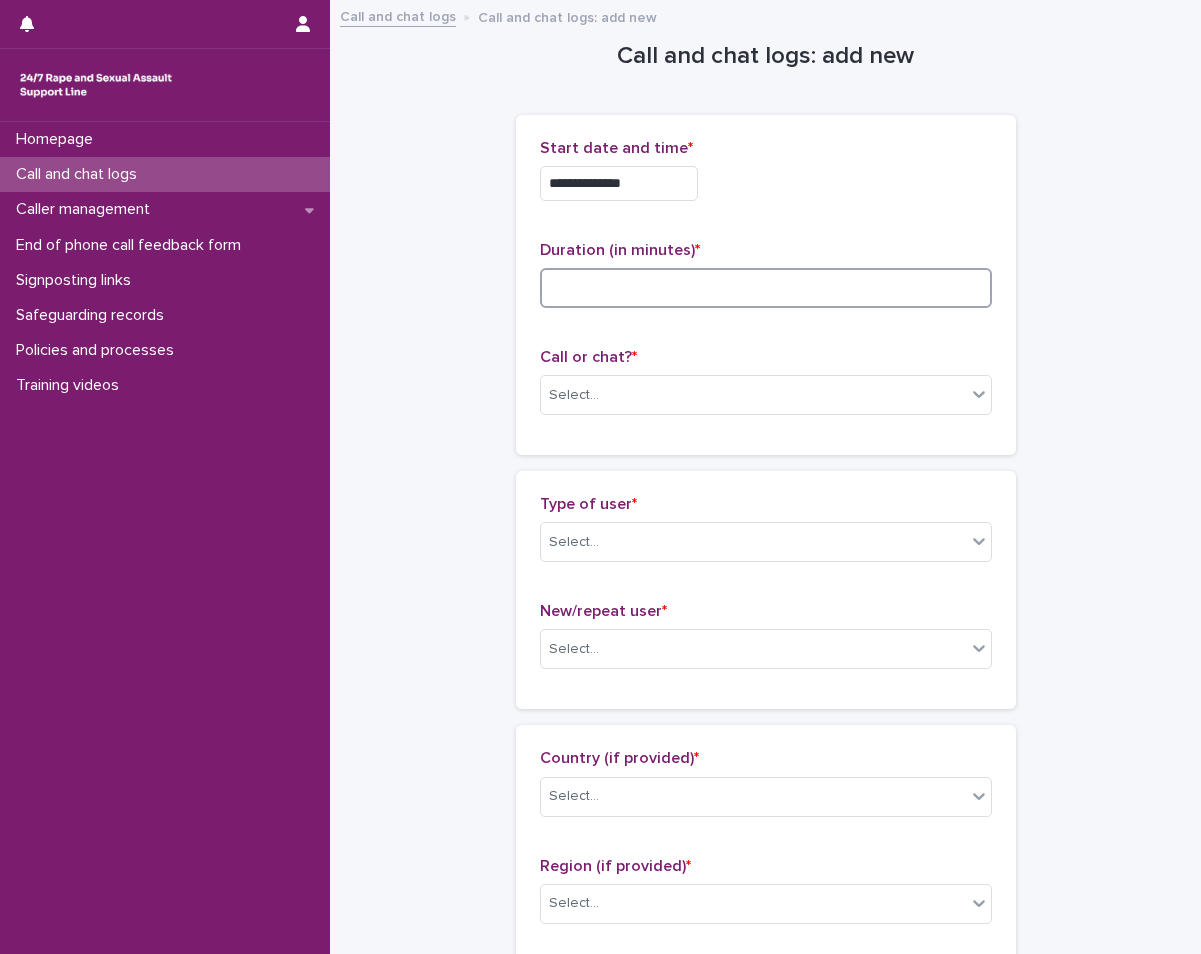 click at bounding box center [766, 288] 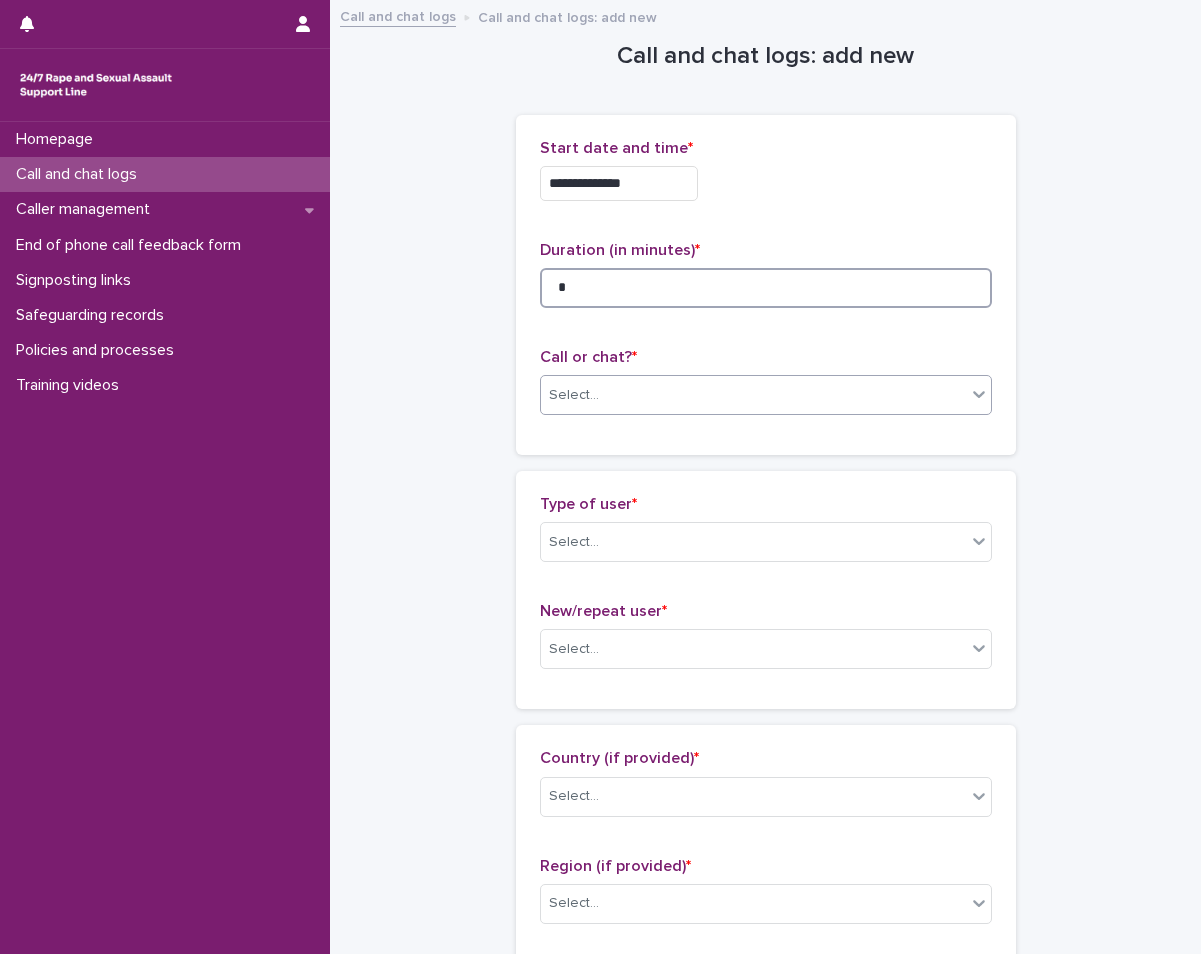 type on "*" 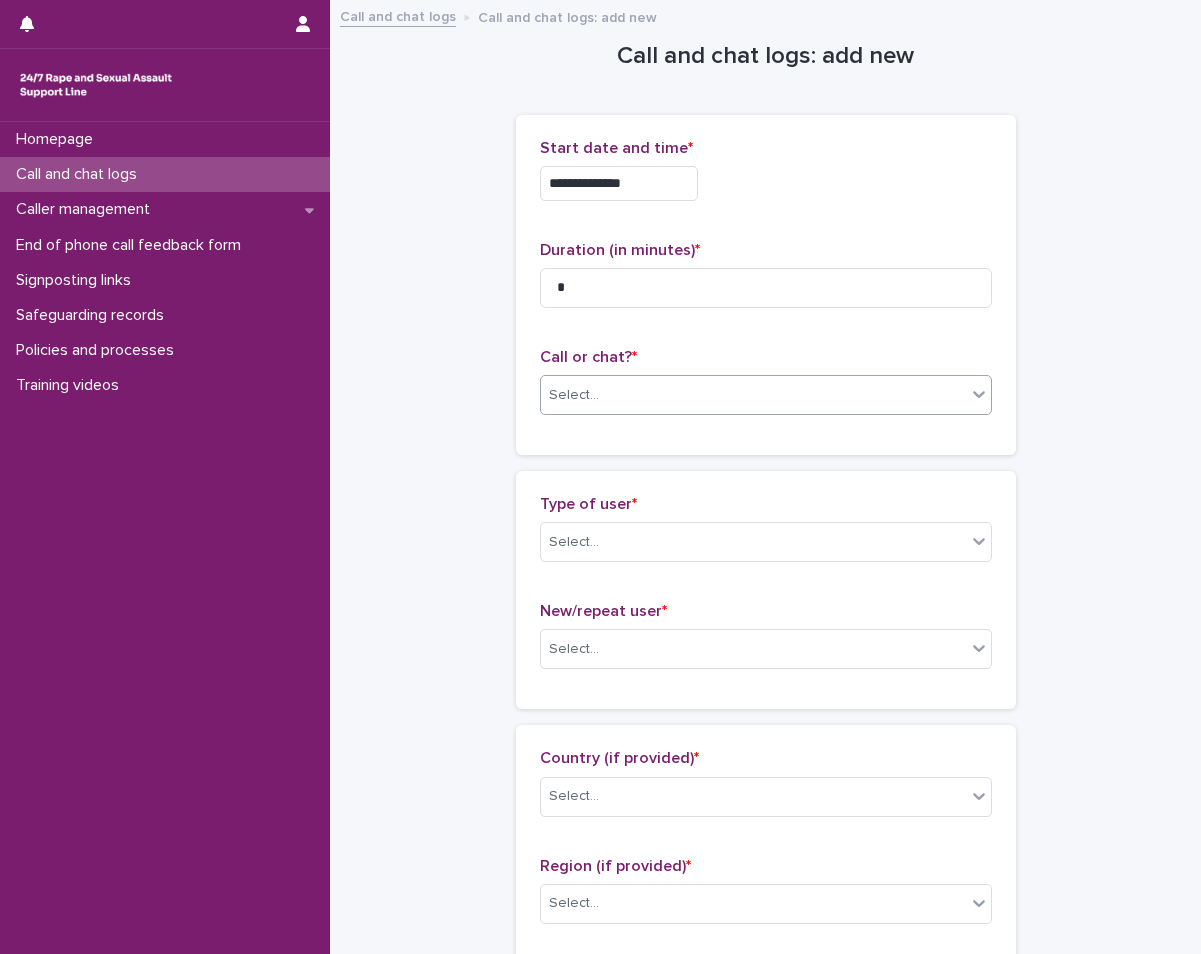 click on "Select..." at bounding box center (753, 395) 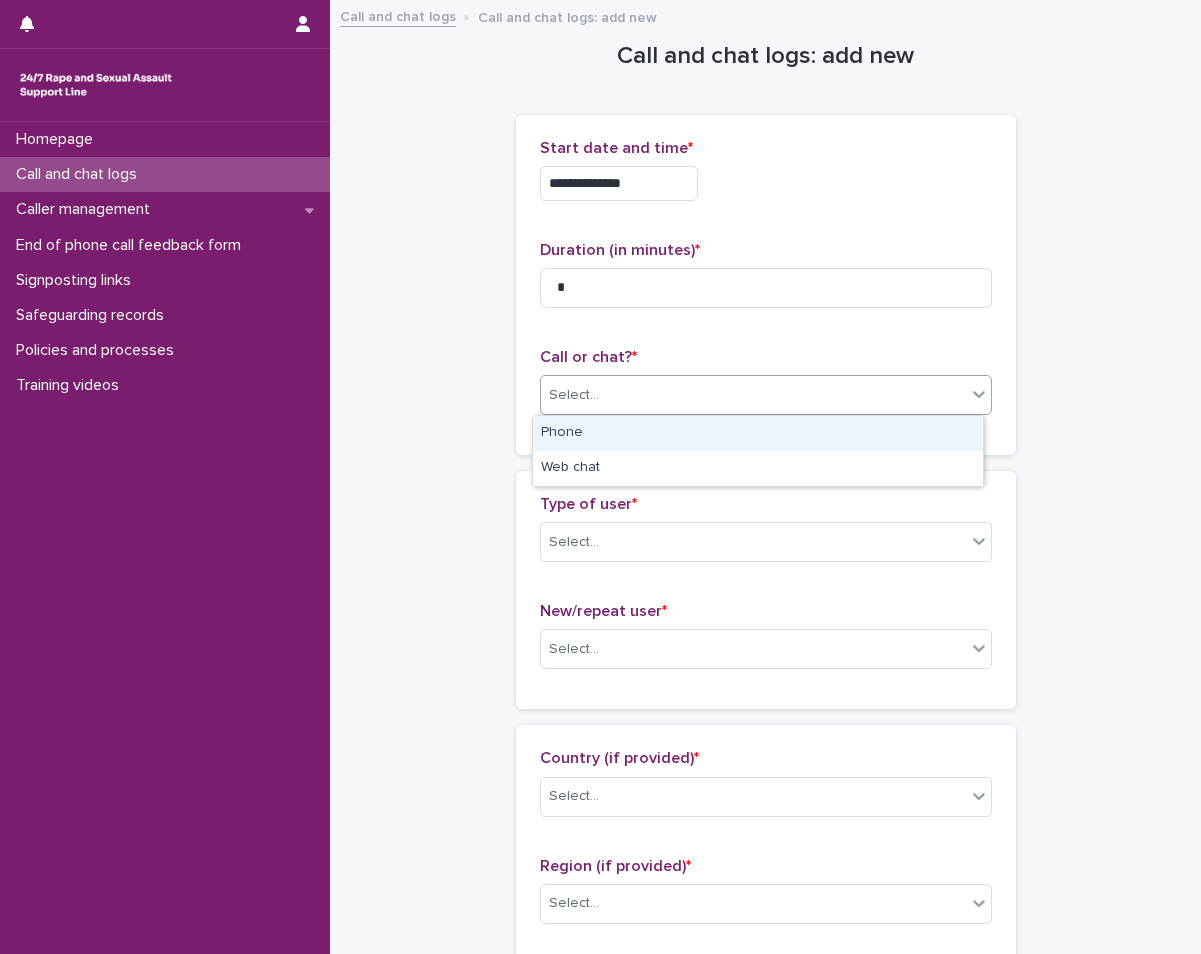 click on "Phone" at bounding box center [758, 433] 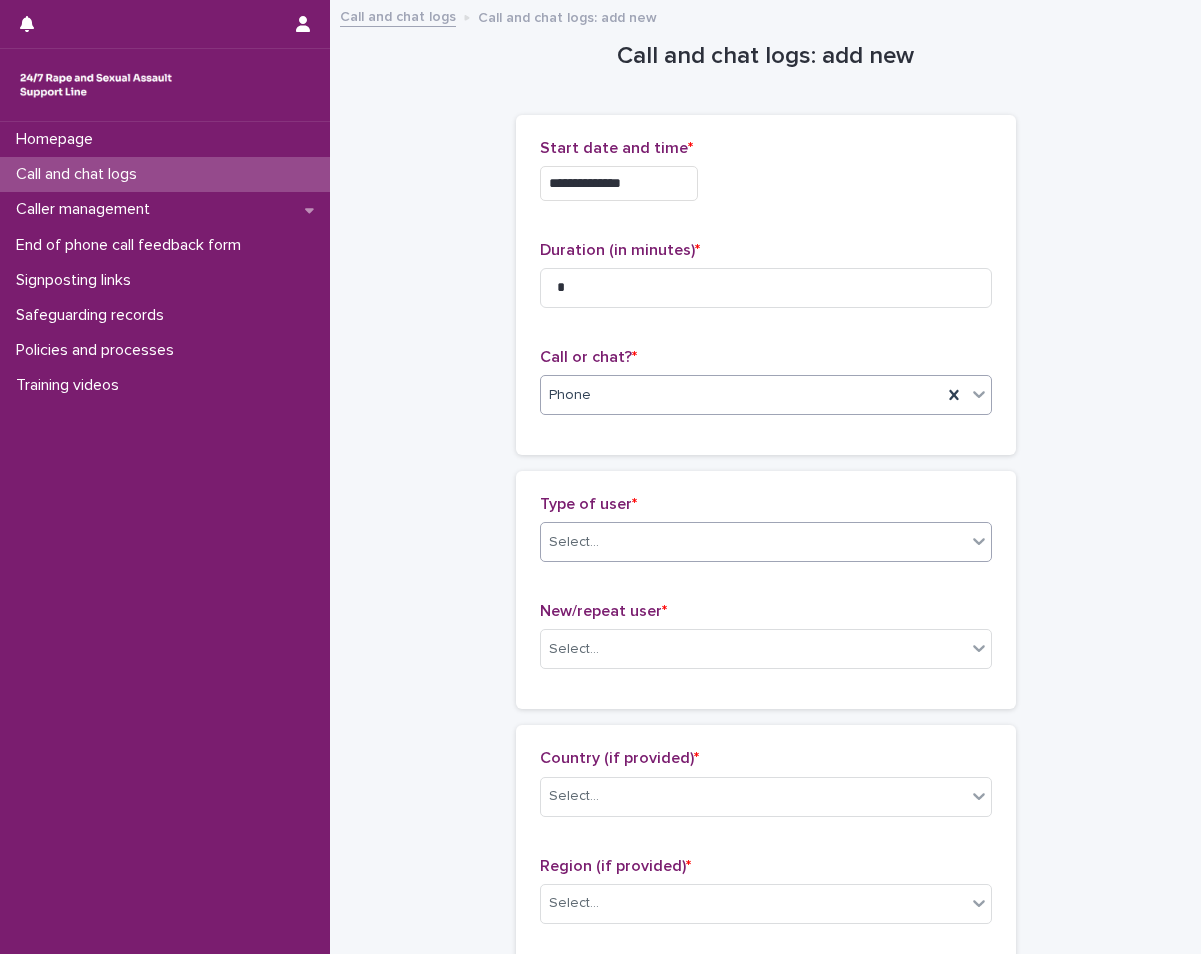 click on "Select..." at bounding box center [753, 542] 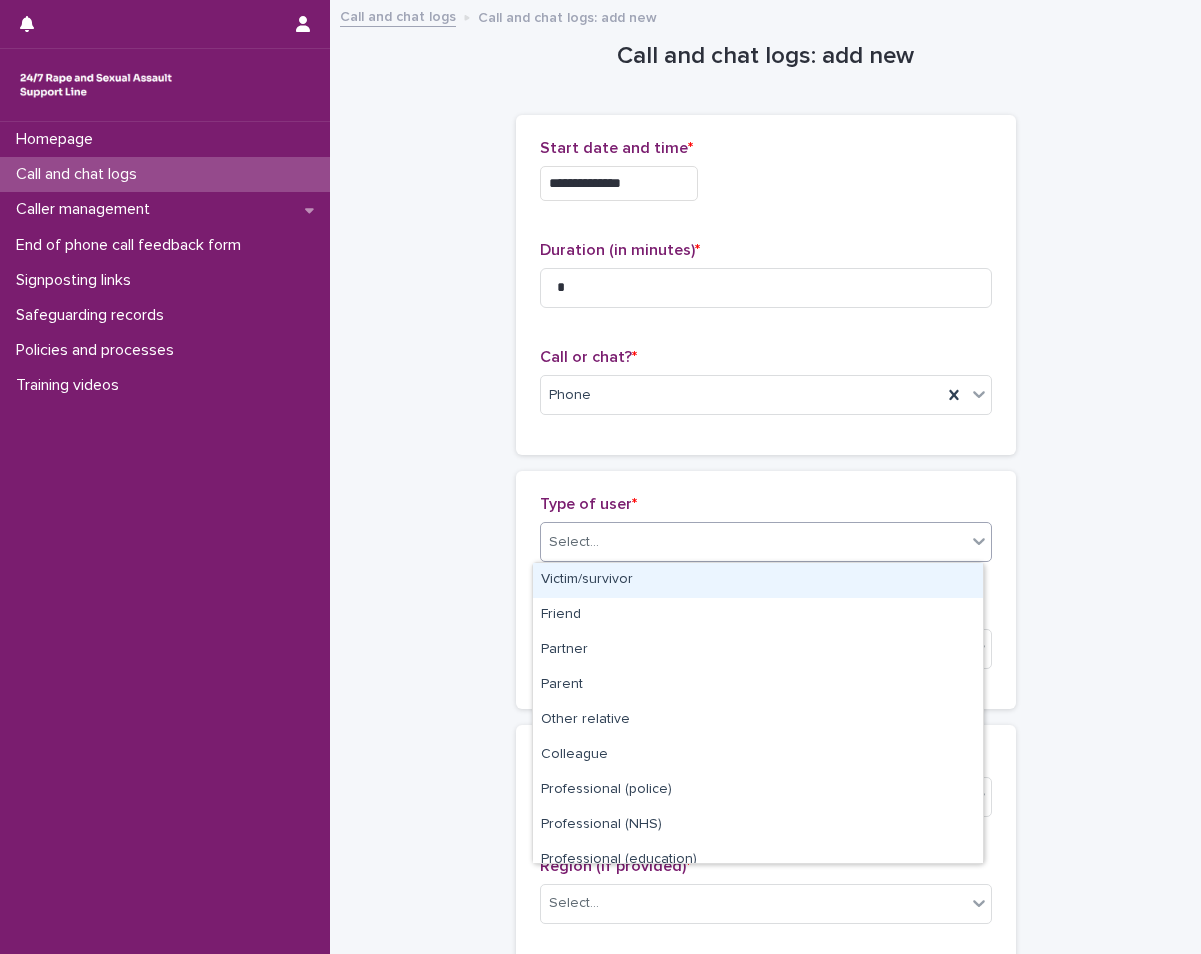 scroll, scrollTop: 225, scrollLeft: 0, axis: vertical 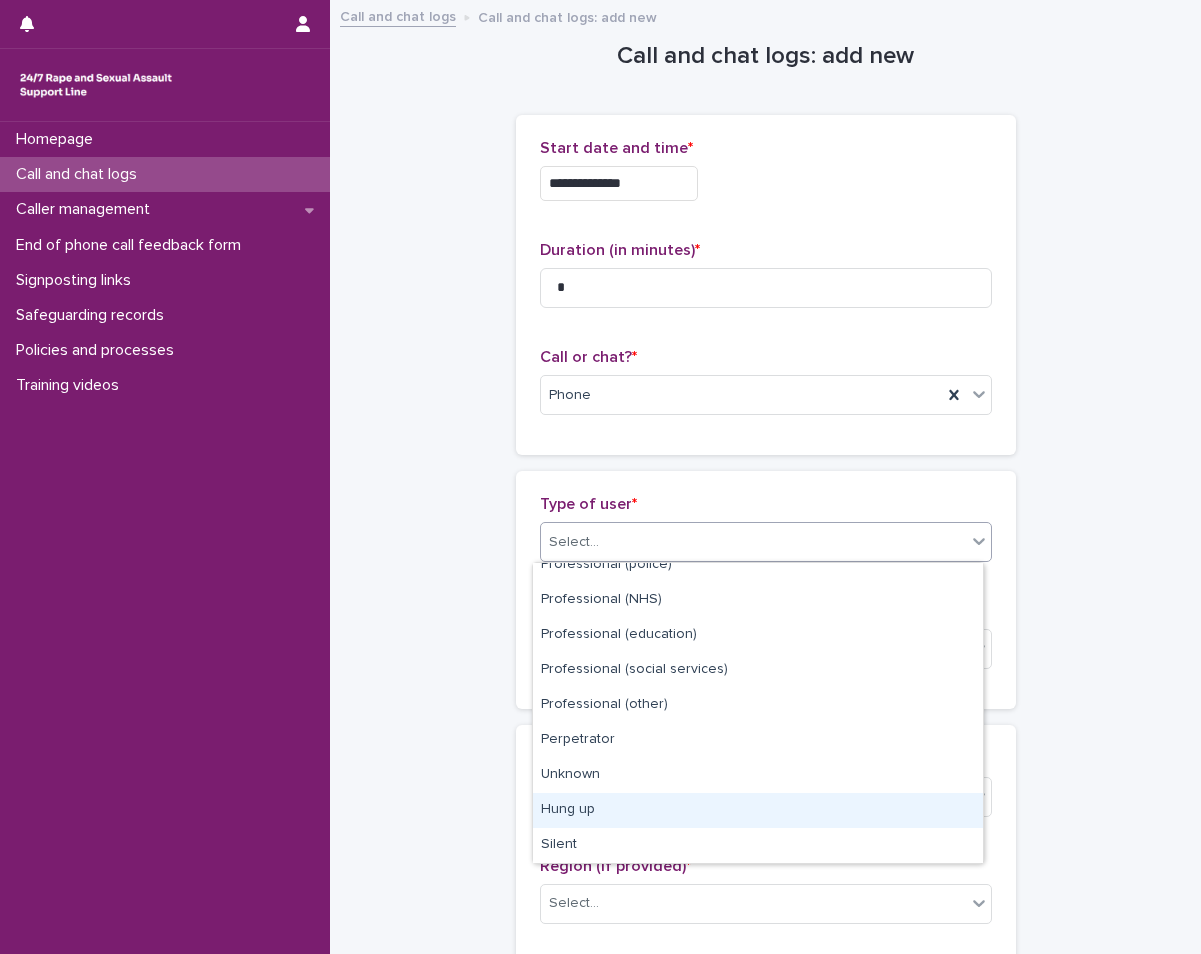 drag, startPoint x: 656, startPoint y: 839, endPoint x: 636, endPoint y: 811, distance: 34.4093 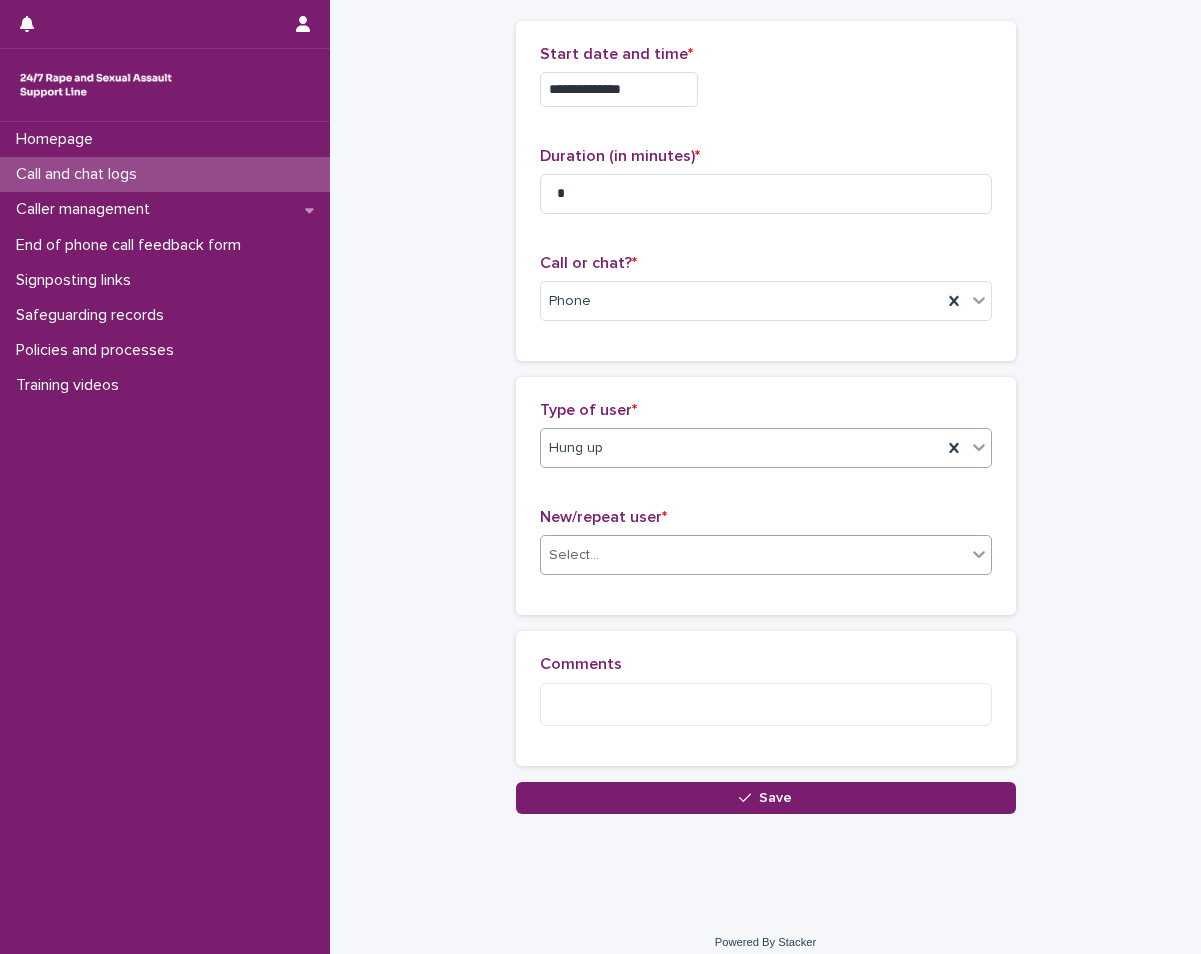 scroll, scrollTop: 110, scrollLeft: 0, axis: vertical 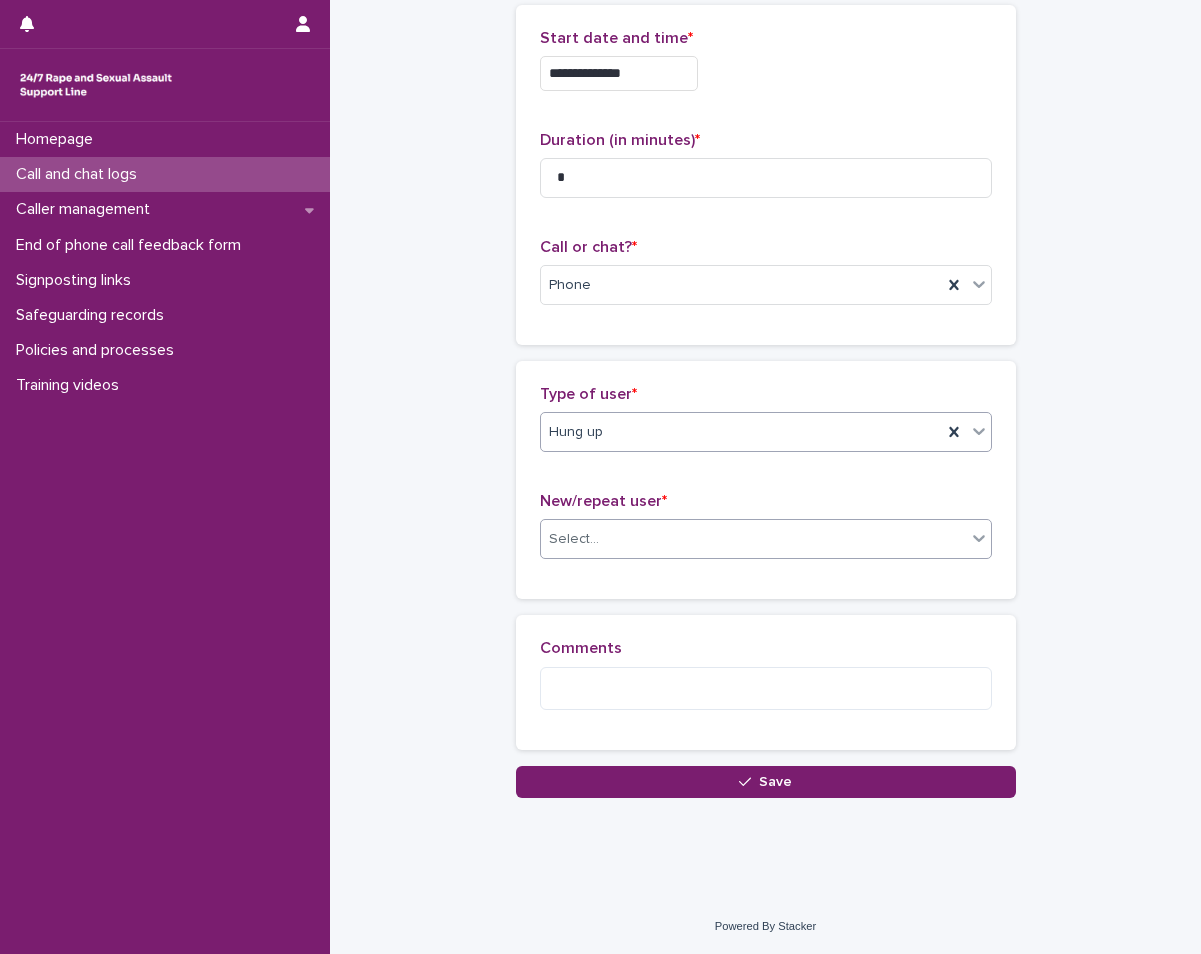 click on "Select..." at bounding box center (753, 539) 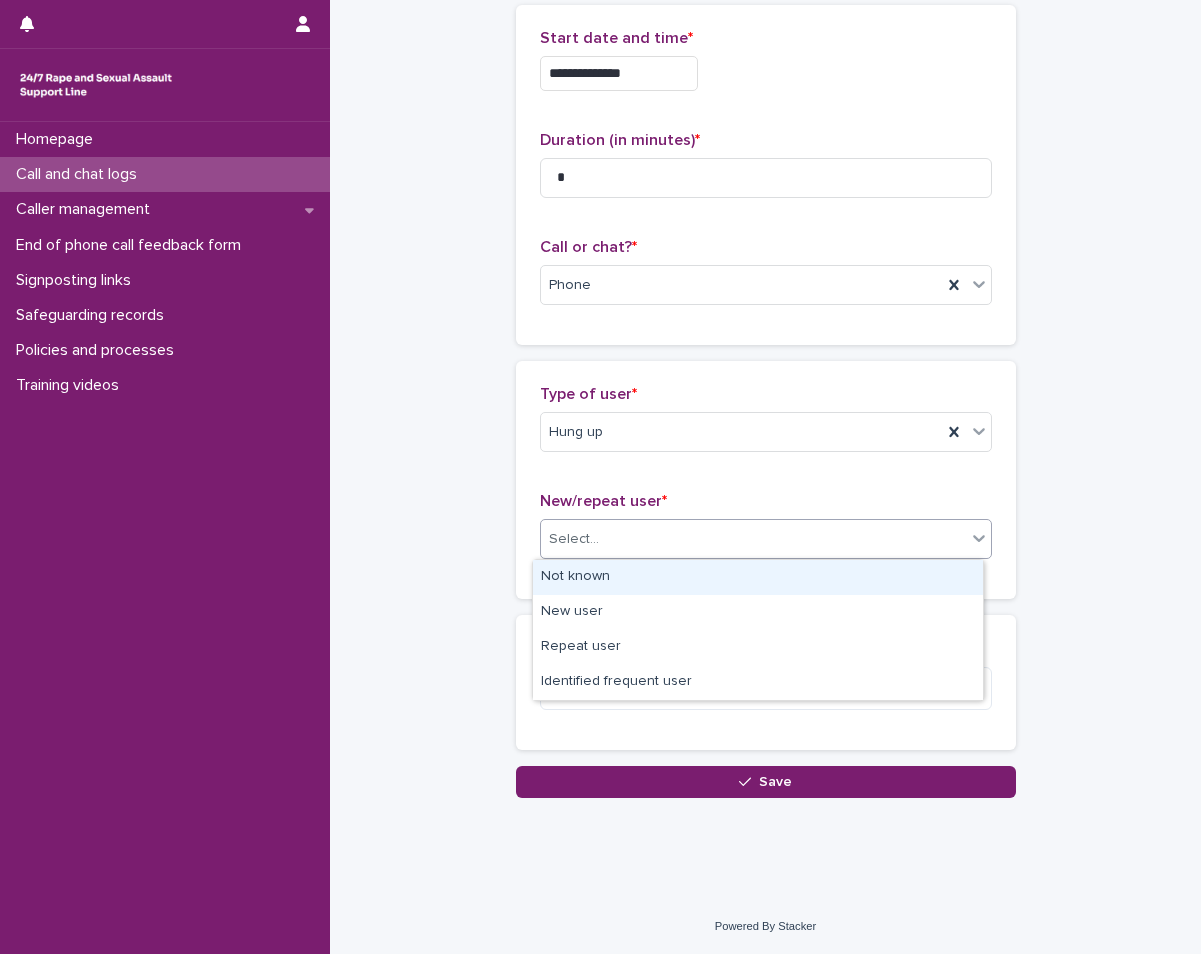 click on "Not known" at bounding box center (758, 577) 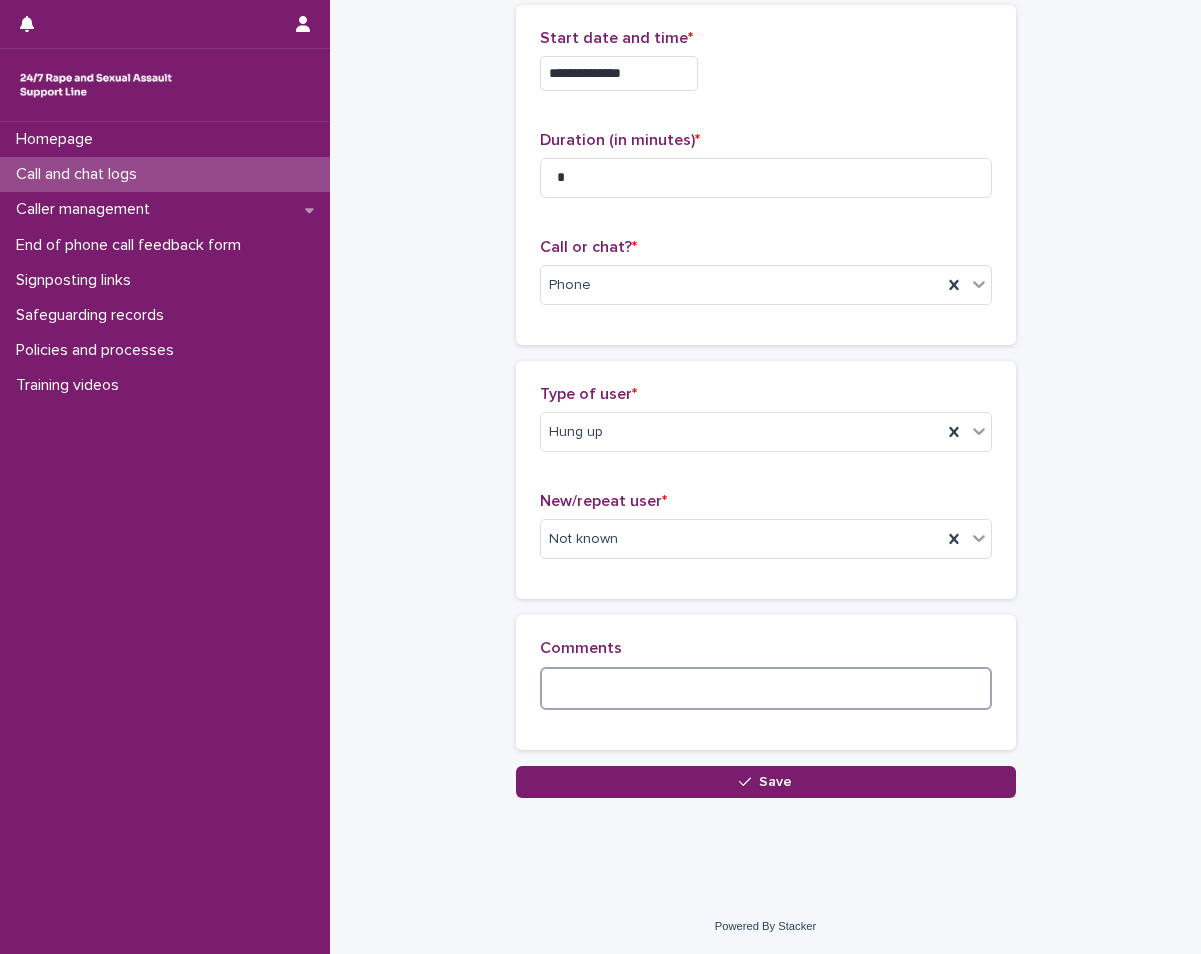 click at bounding box center [766, 688] 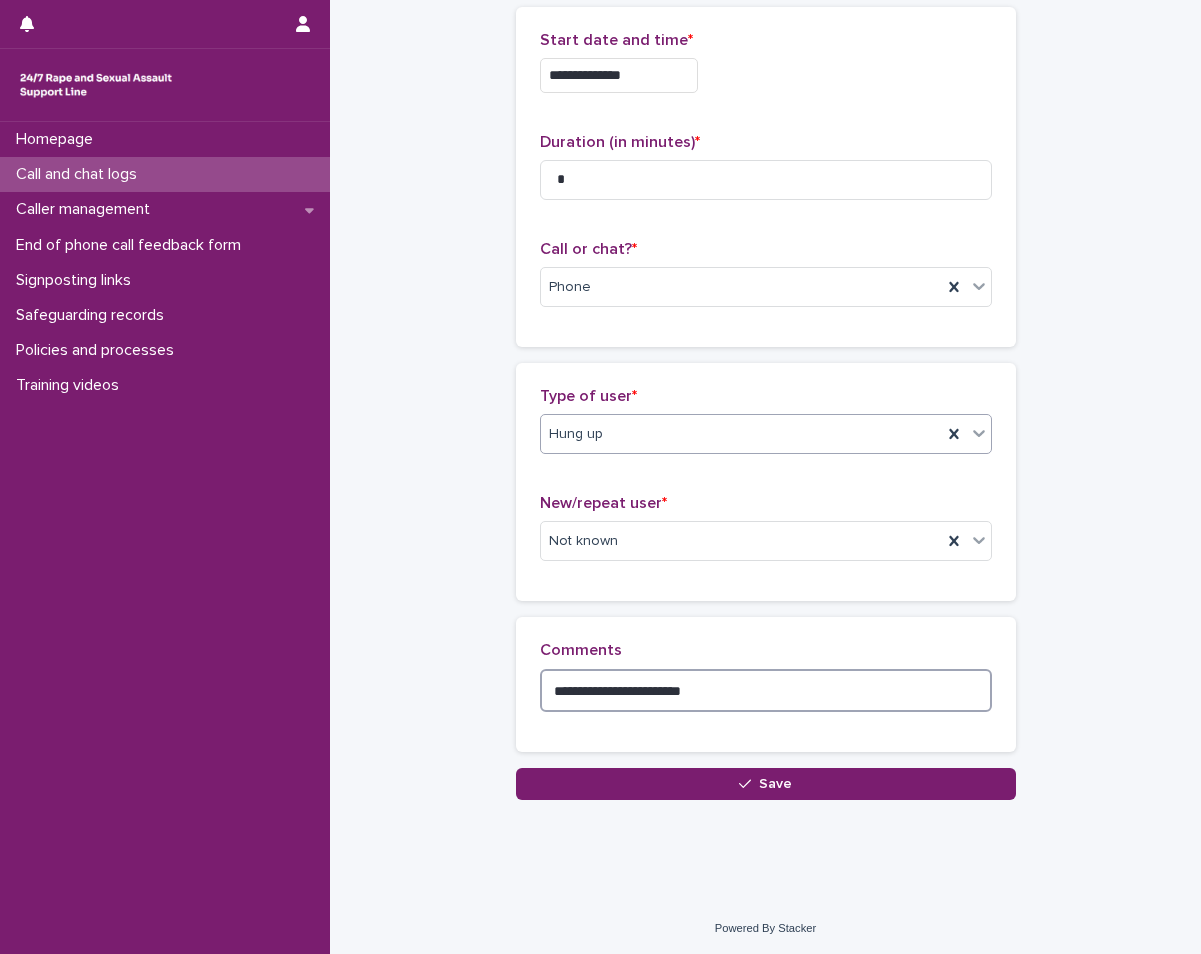 scroll, scrollTop: 110, scrollLeft: 0, axis: vertical 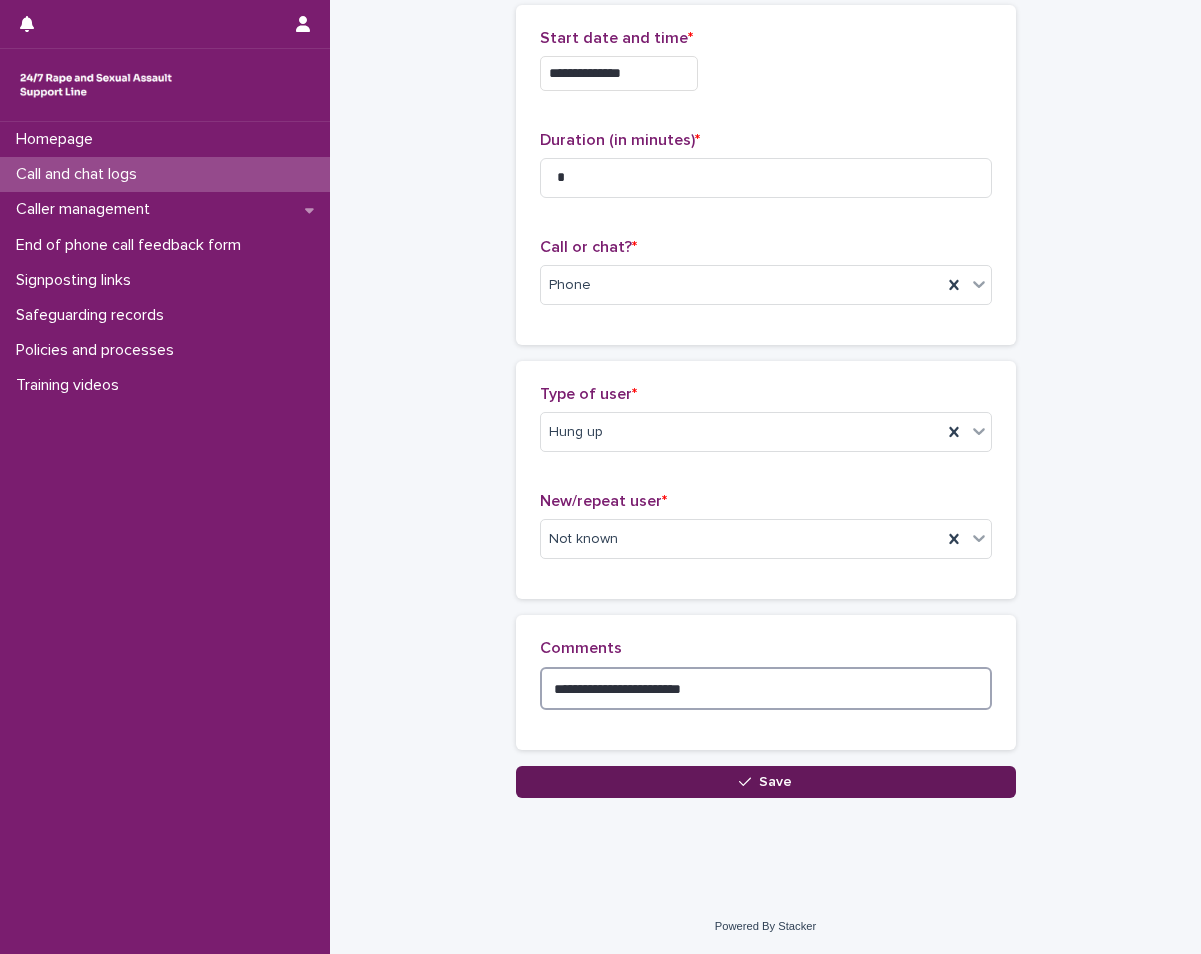 type on "**********" 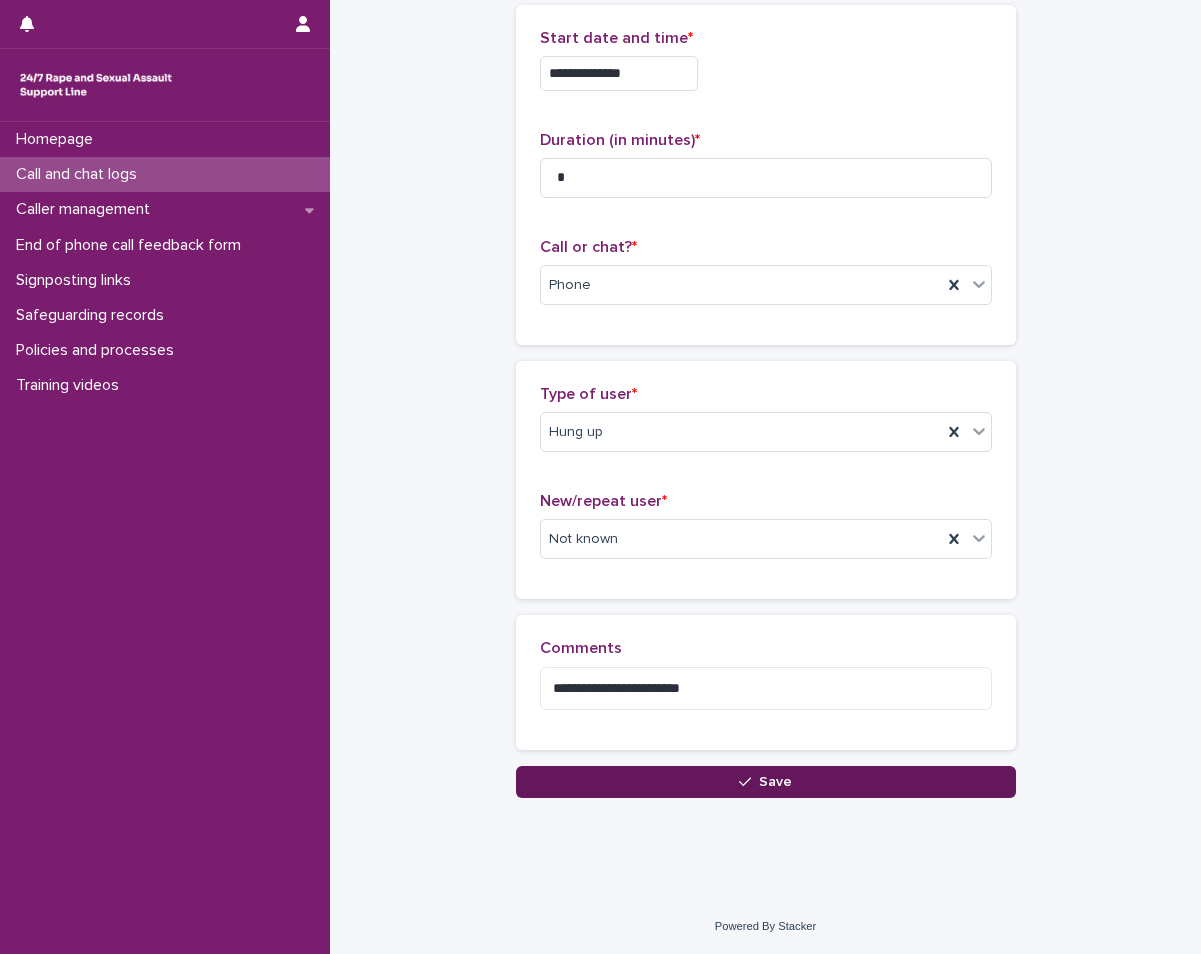 click on "Save" at bounding box center [766, 782] 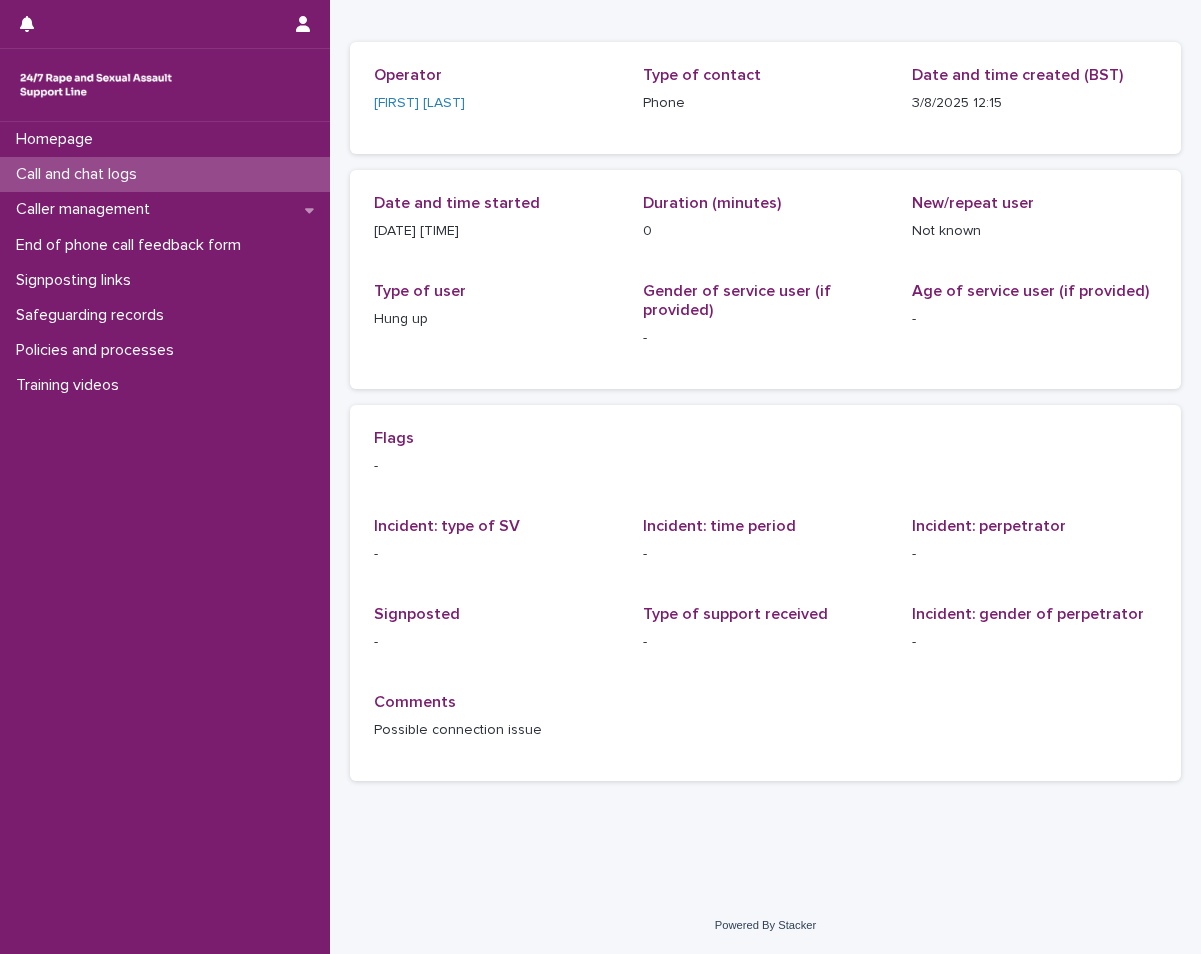 scroll, scrollTop: 0, scrollLeft: 0, axis: both 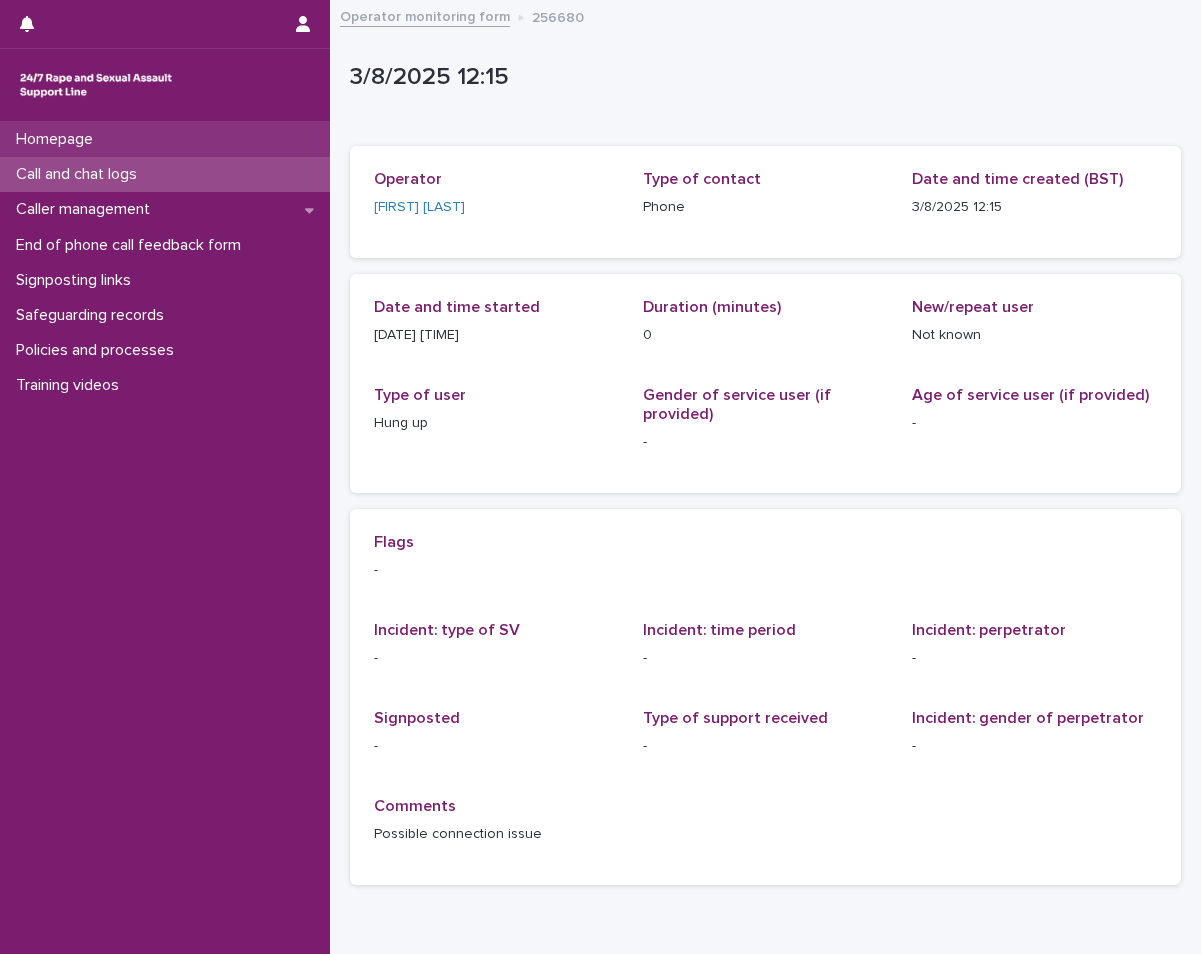 click on "Homepage" at bounding box center [165, 139] 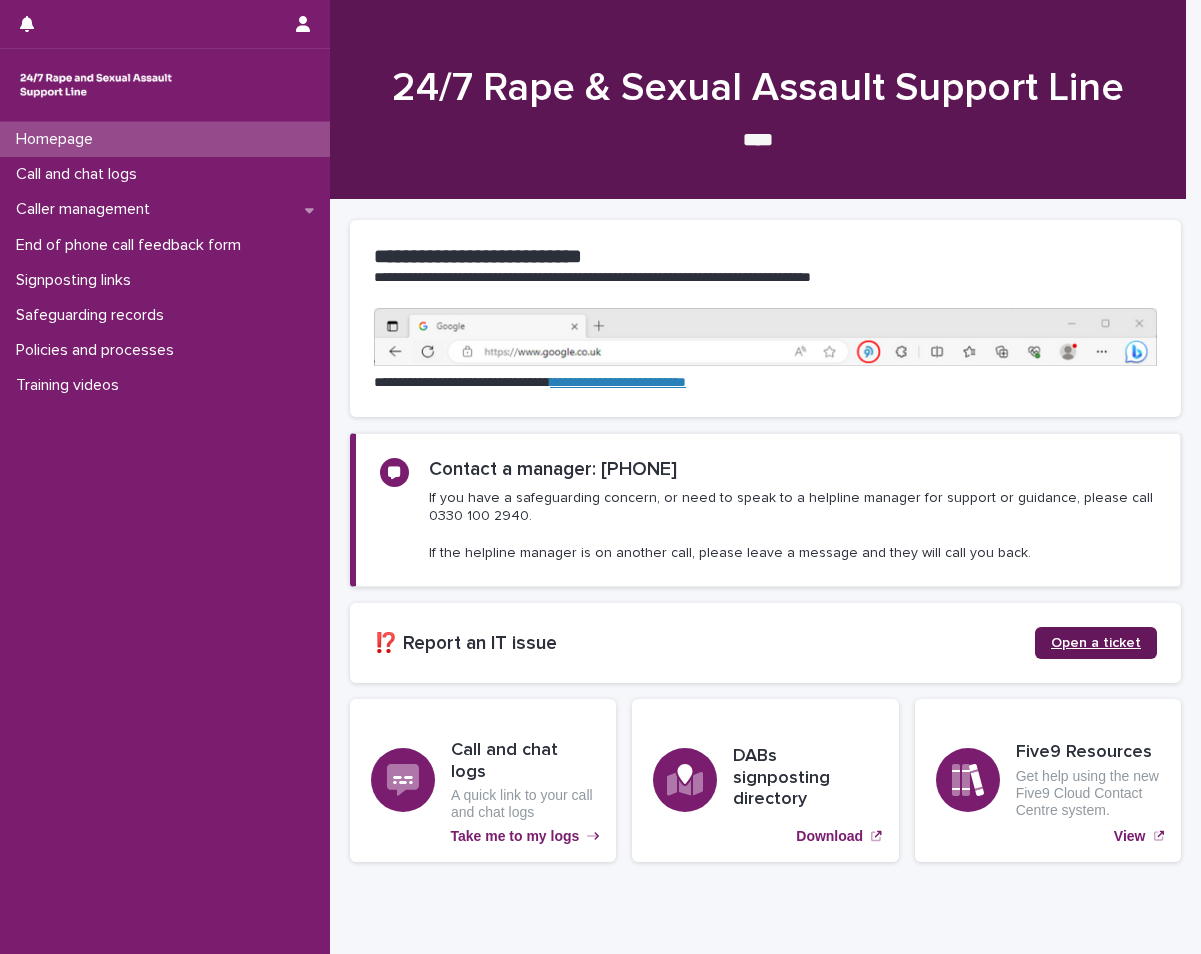click on "Open a ticket" 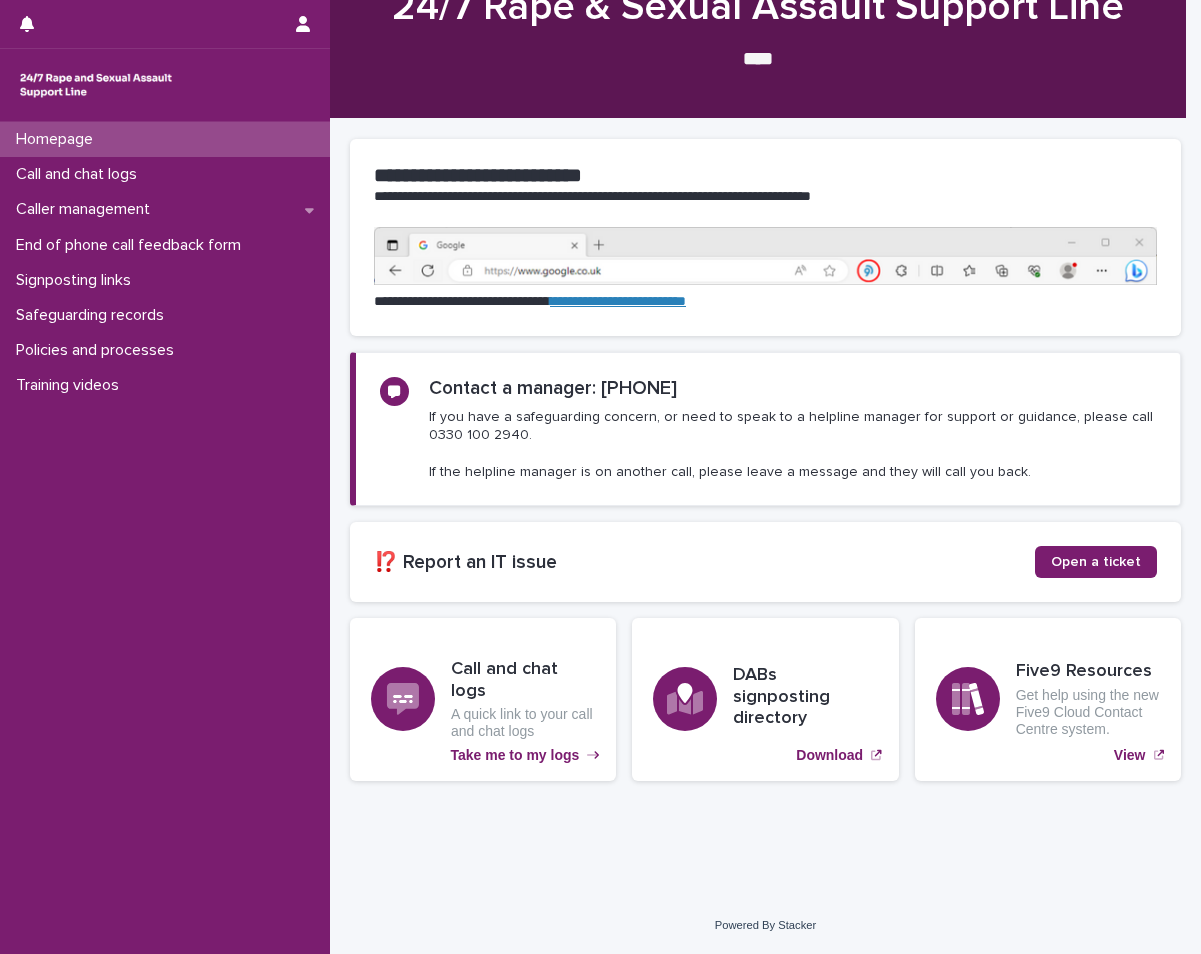 scroll, scrollTop: 0, scrollLeft: 0, axis: both 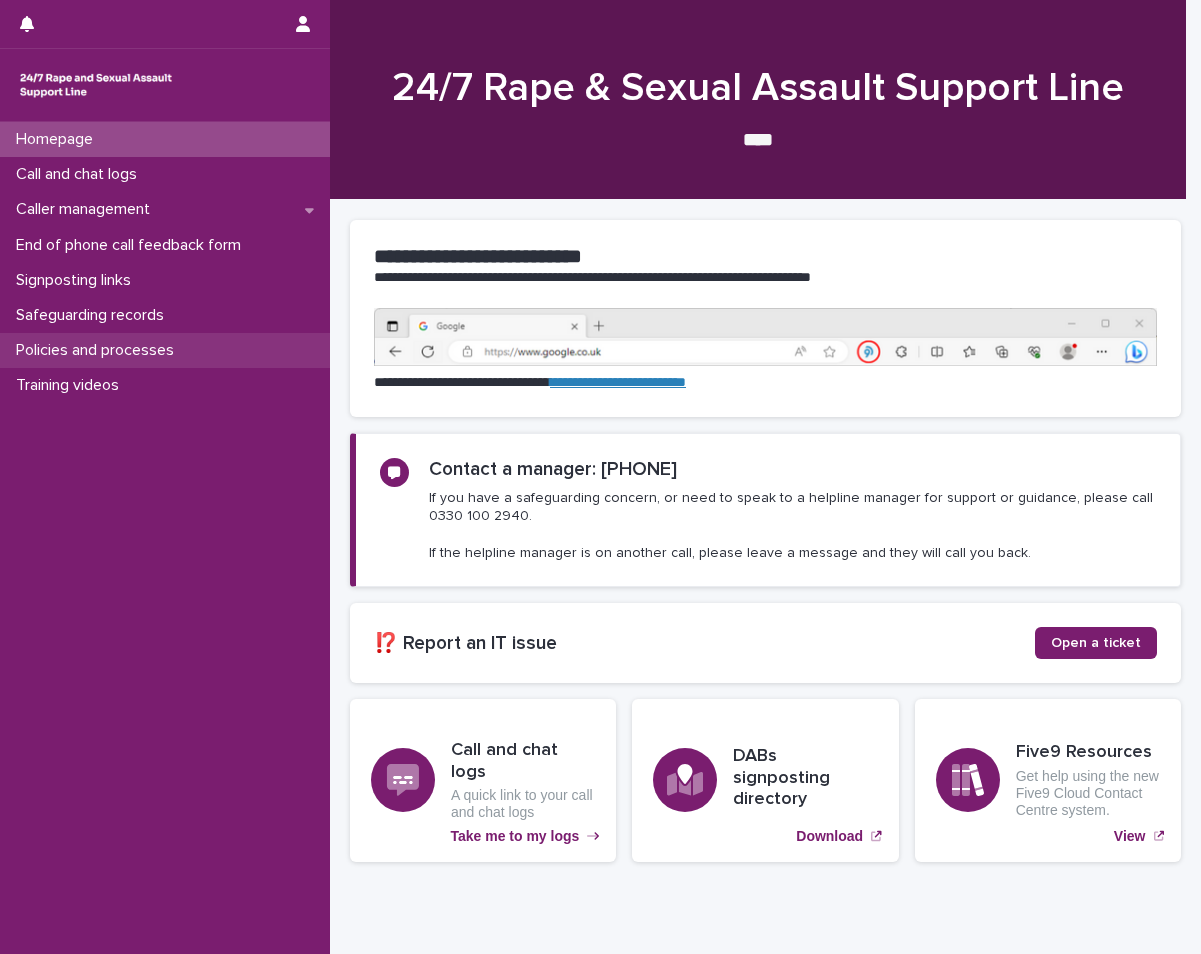 click on "Policies and processes" at bounding box center [99, 350] 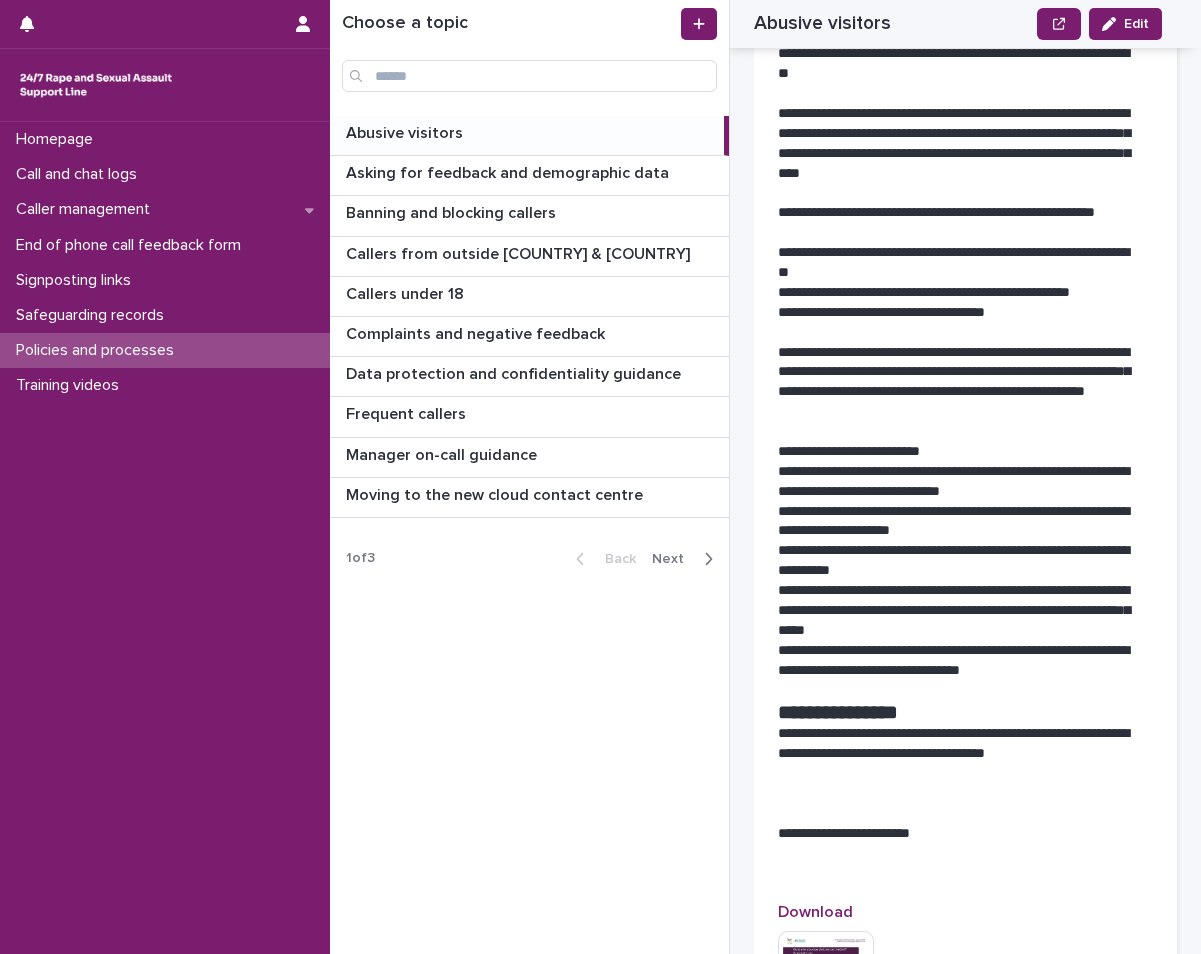 scroll, scrollTop: 2782, scrollLeft: 0, axis: vertical 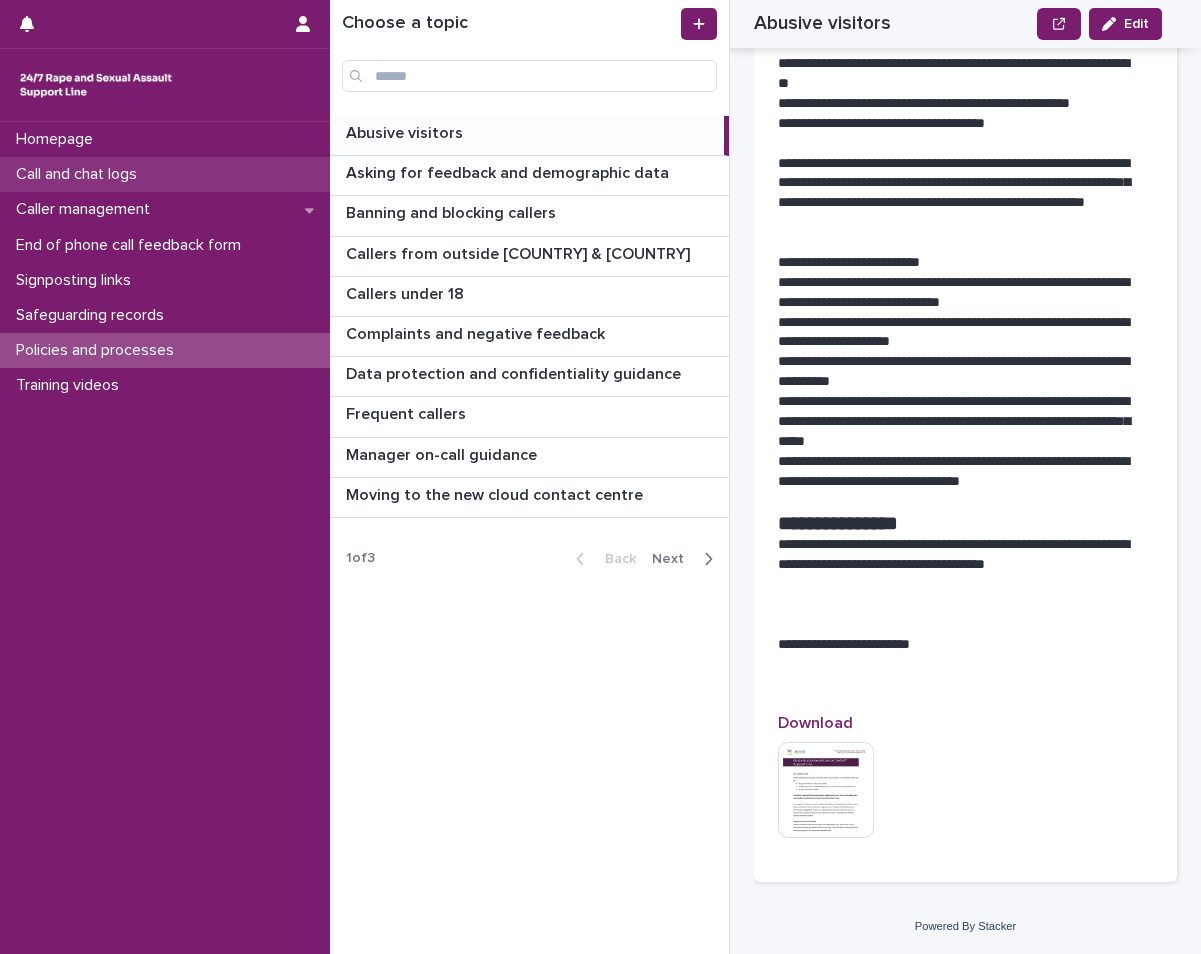 click on "Call and chat logs" at bounding box center [165, 174] 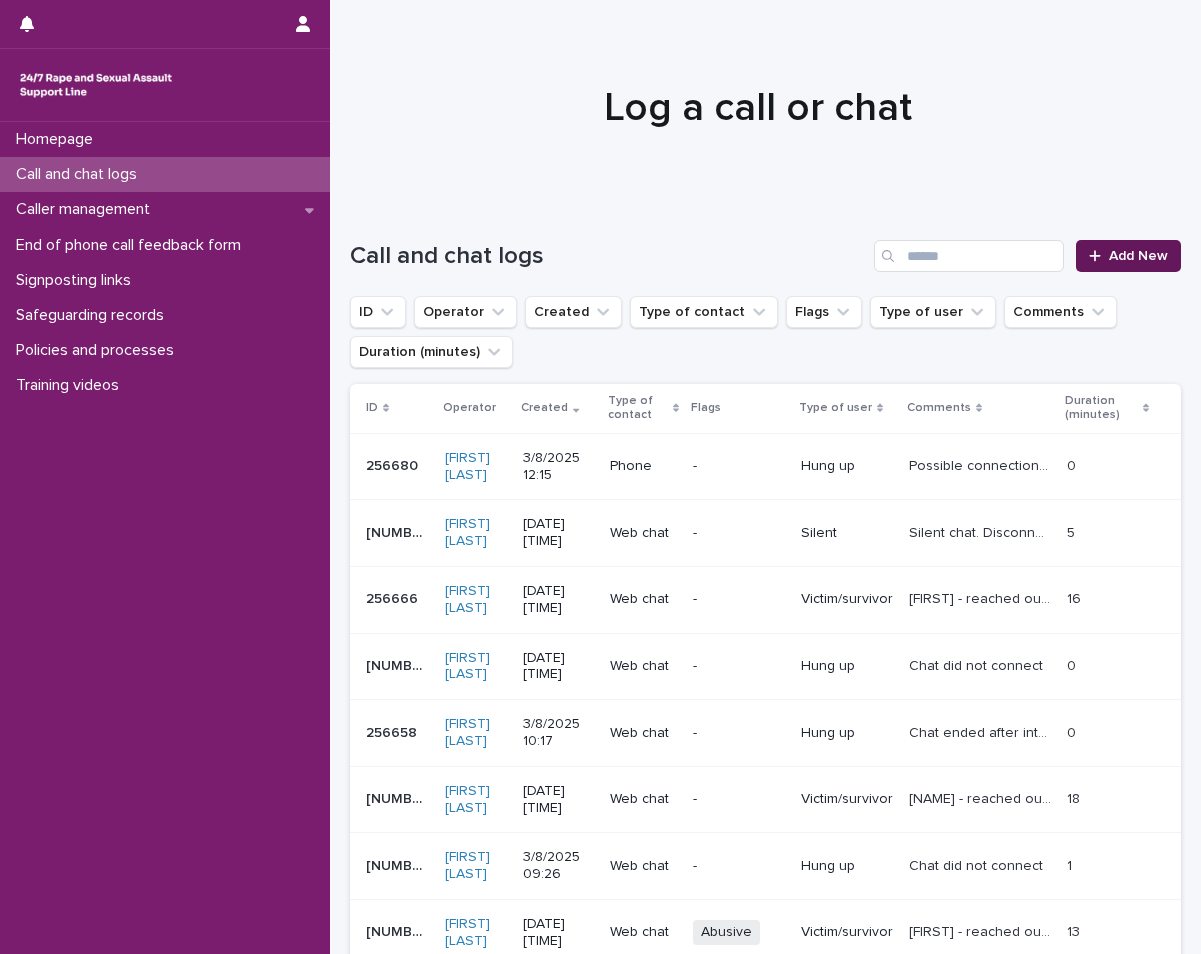 click on "Add New" at bounding box center [1128, 256] 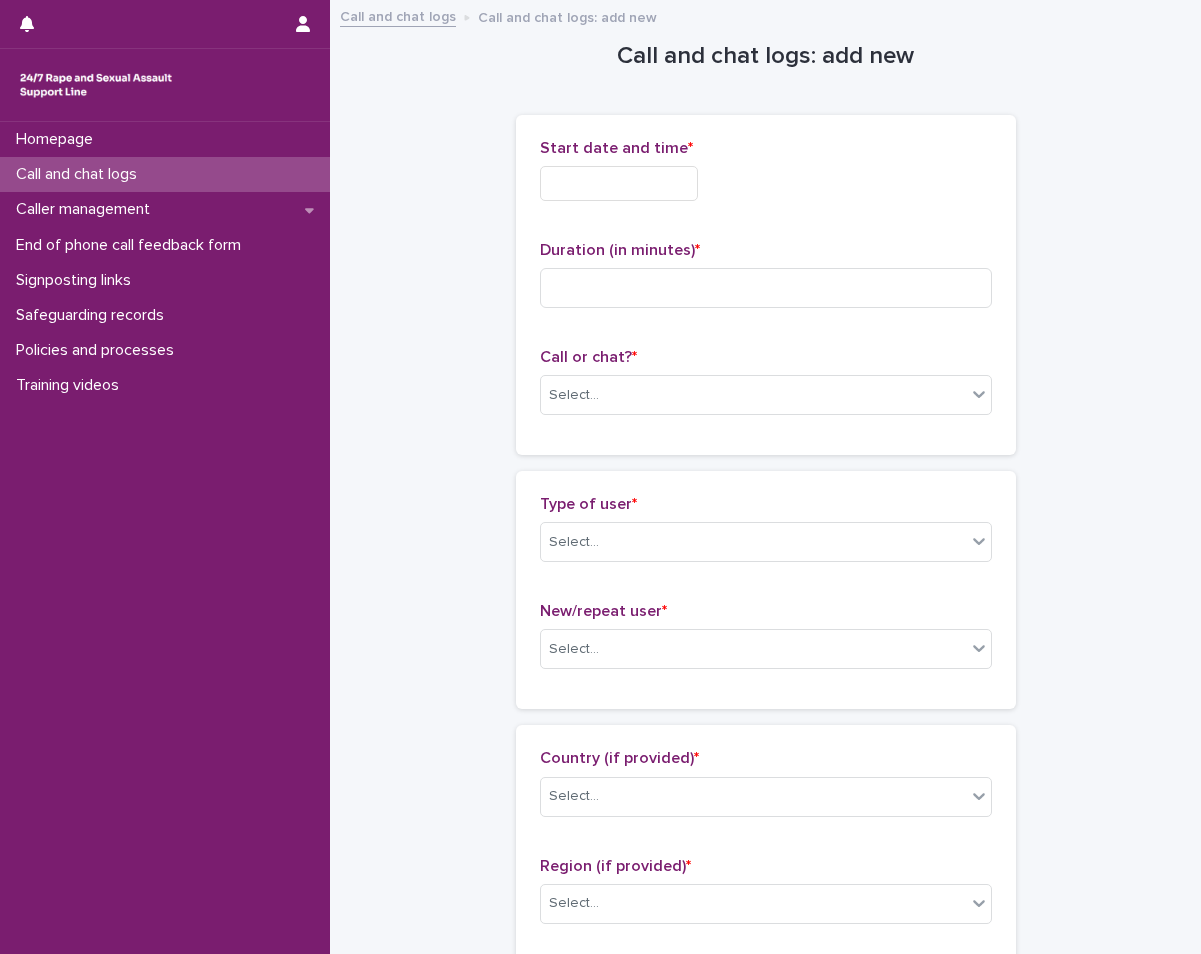 click at bounding box center (619, 183) 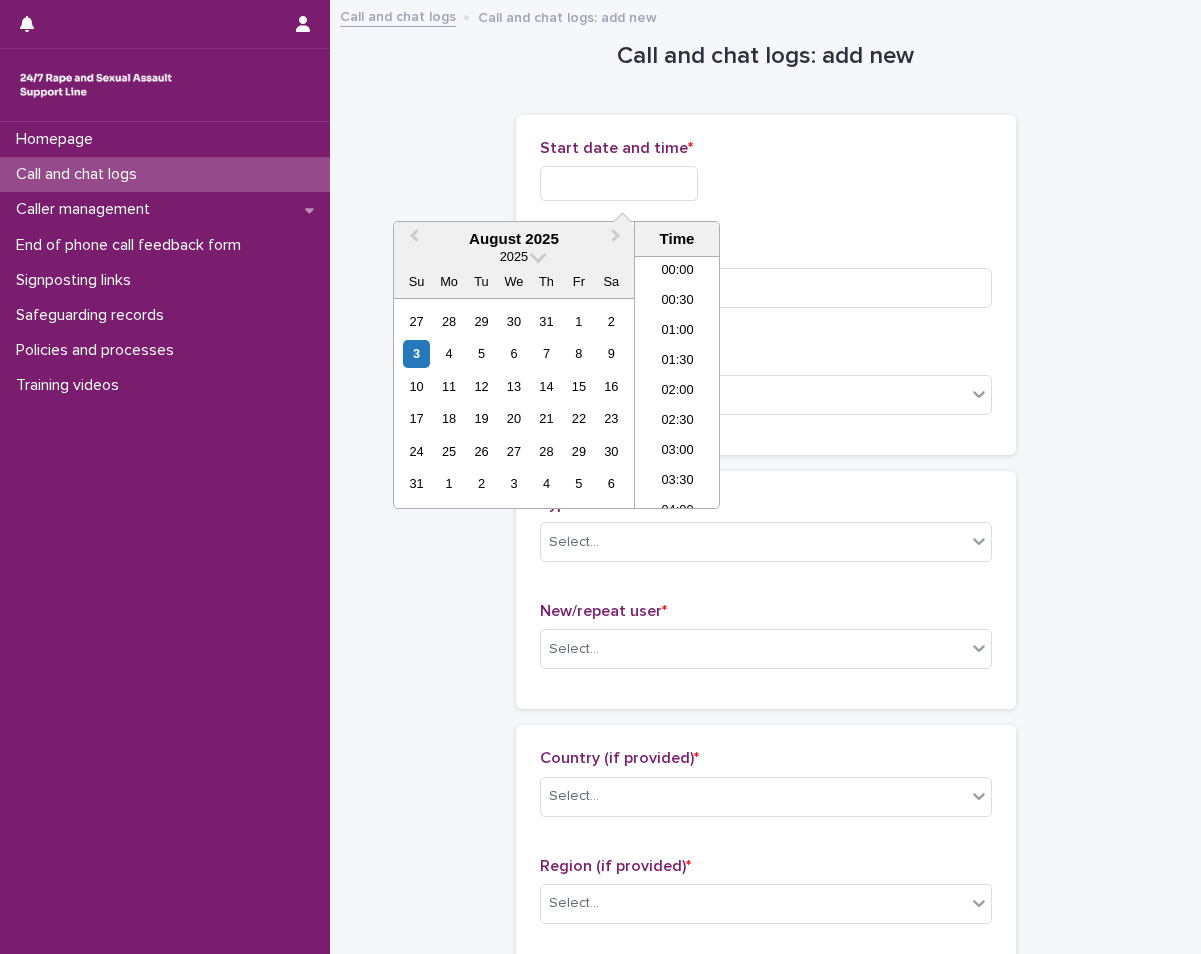scroll, scrollTop: 640, scrollLeft: 0, axis: vertical 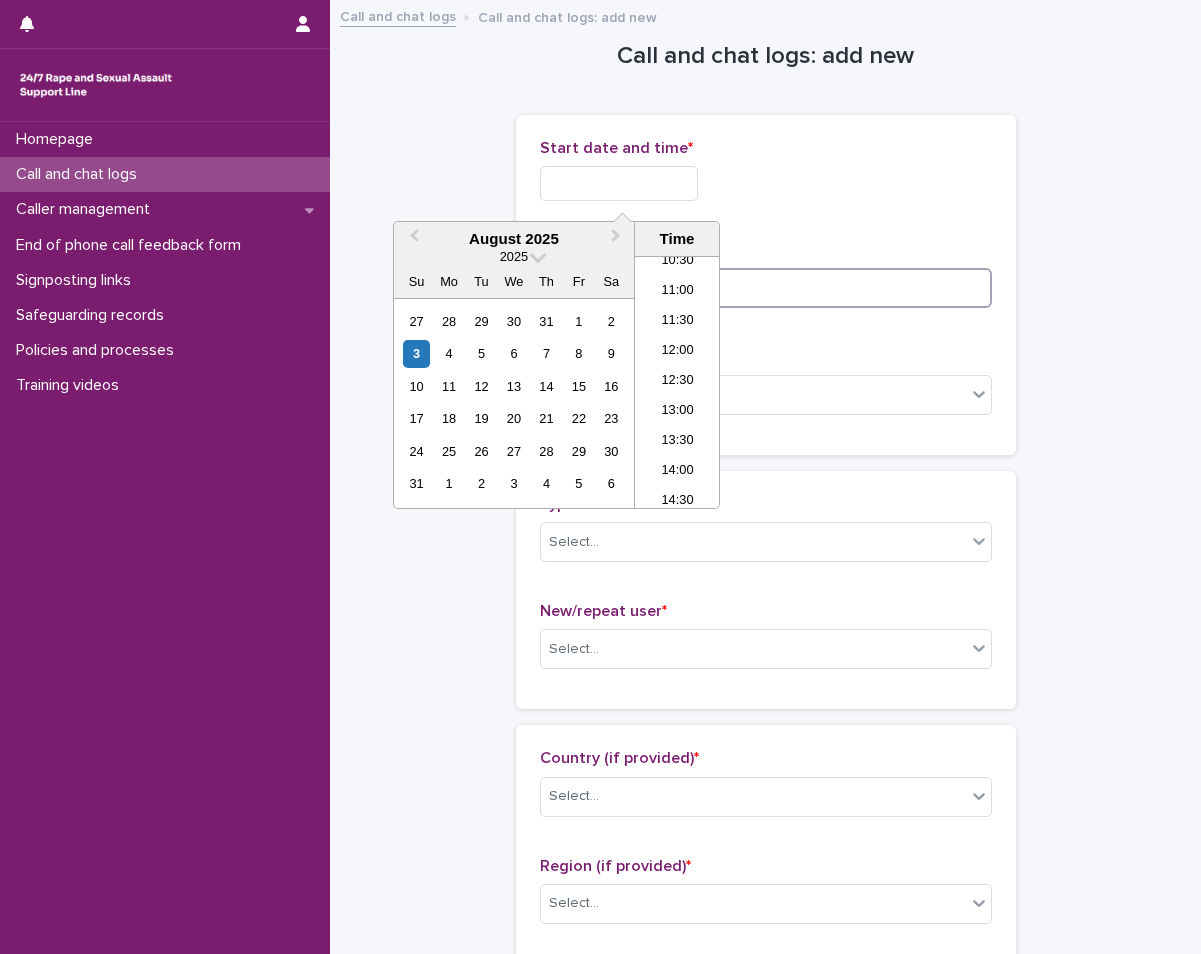 click at bounding box center (766, 288) 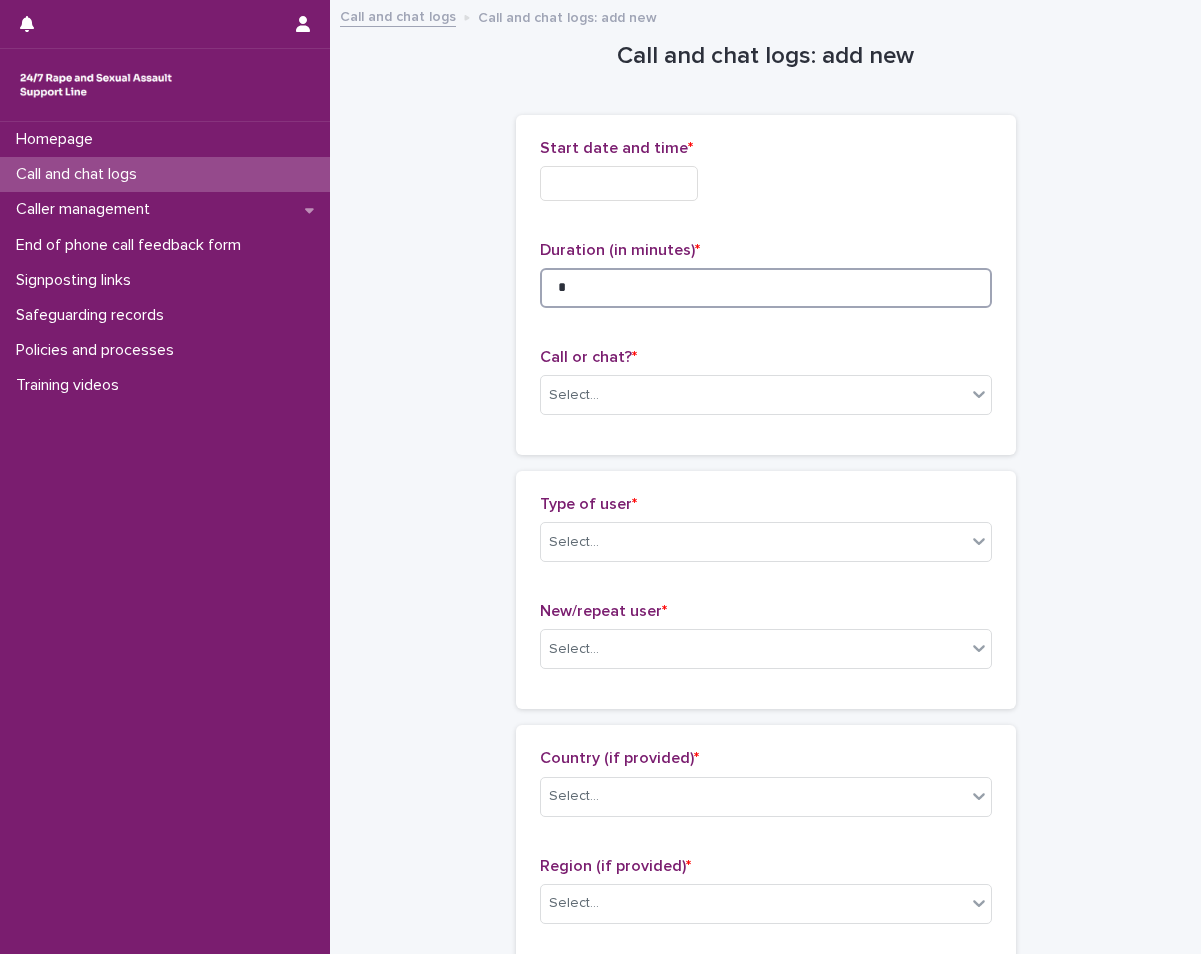 type on "*" 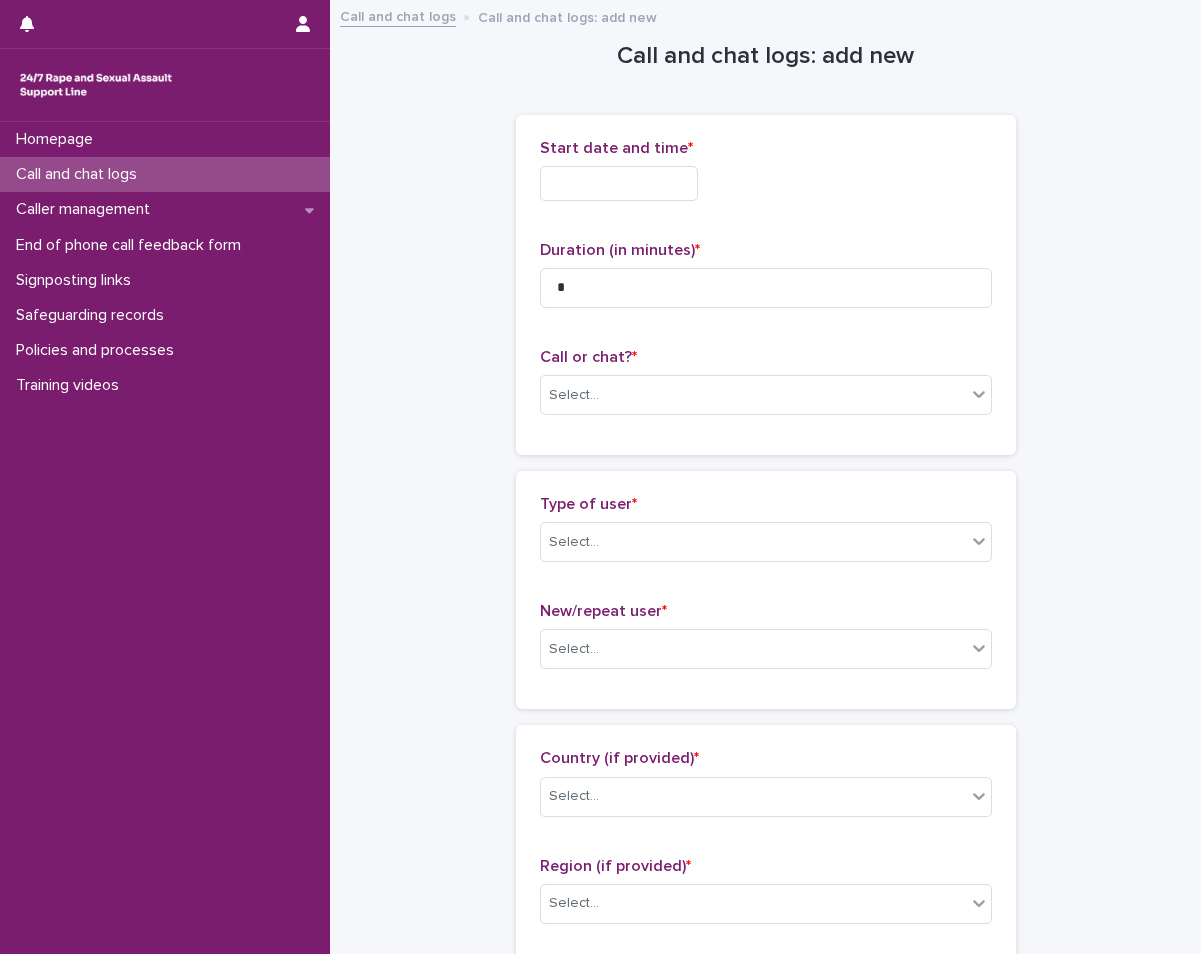 click at bounding box center (619, 183) 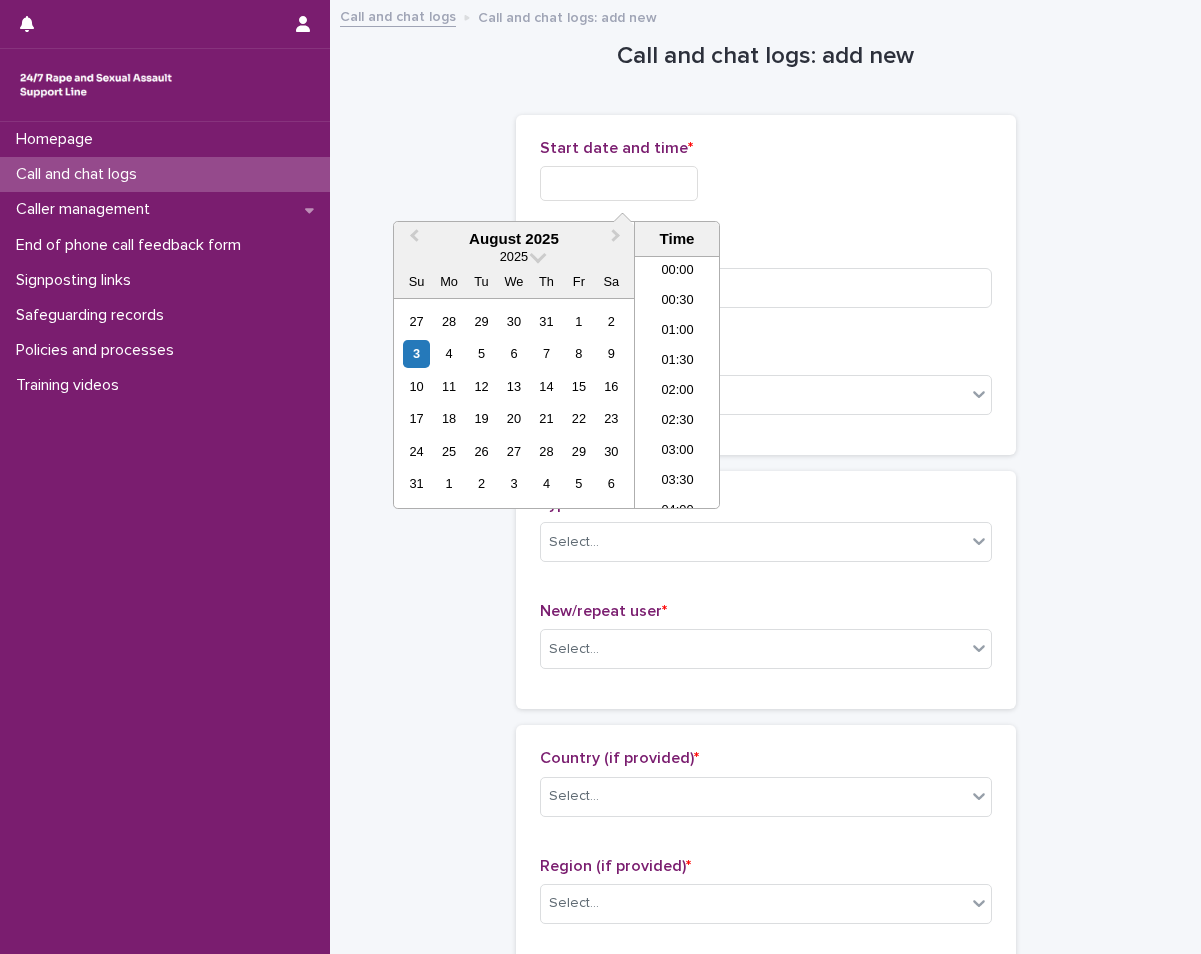 scroll, scrollTop: 640, scrollLeft: 0, axis: vertical 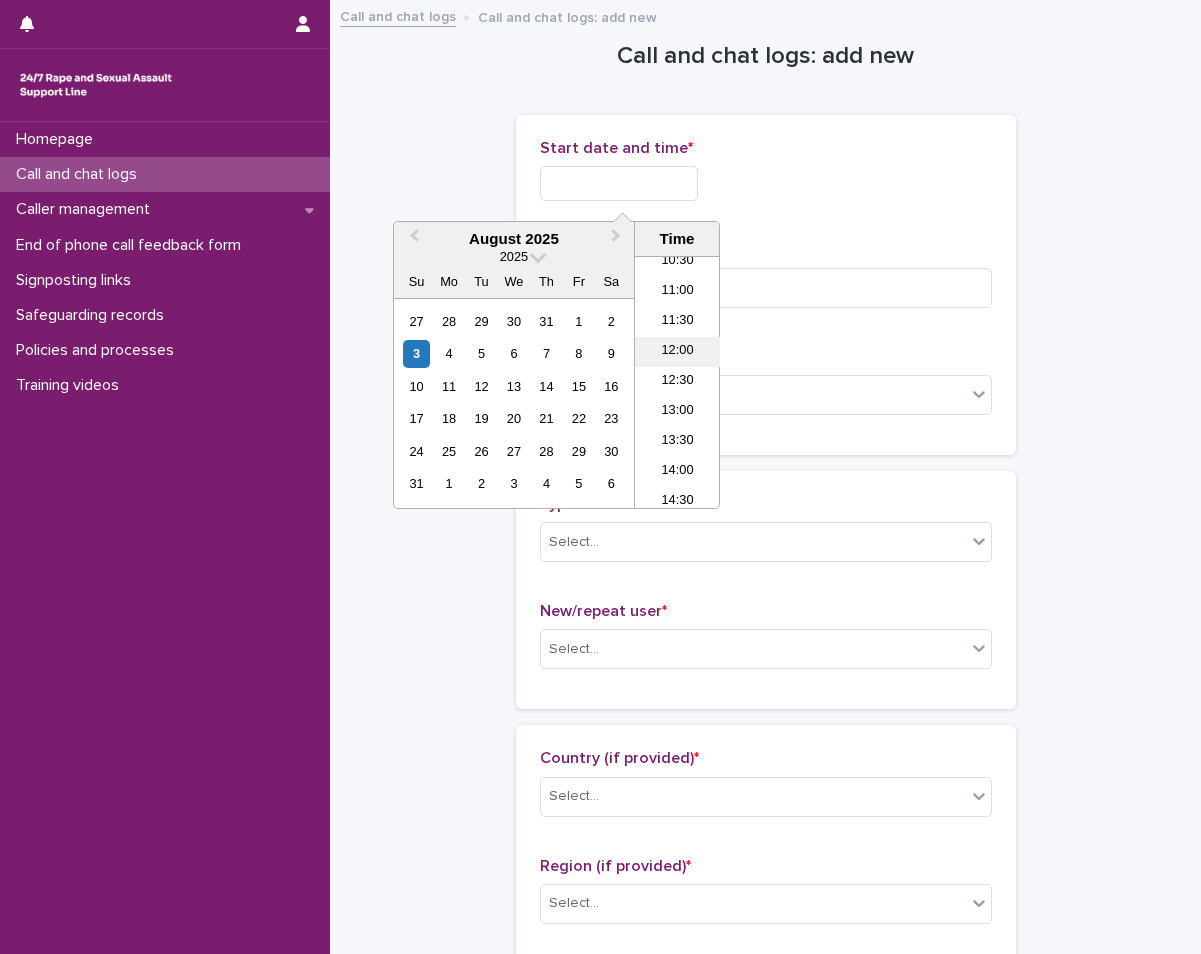 click on "12:00" at bounding box center [677, 352] 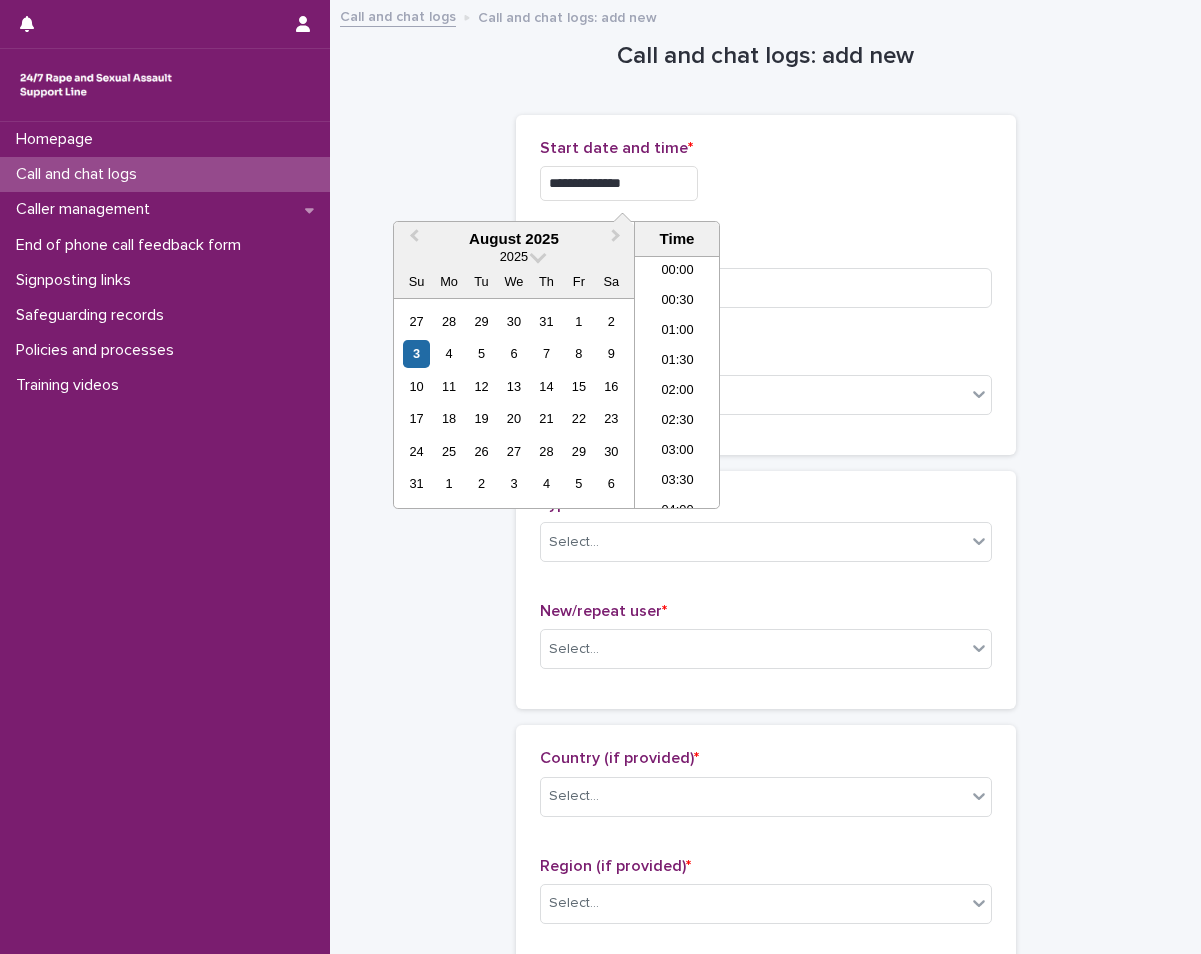 click on "**********" at bounding box center [619, 183] 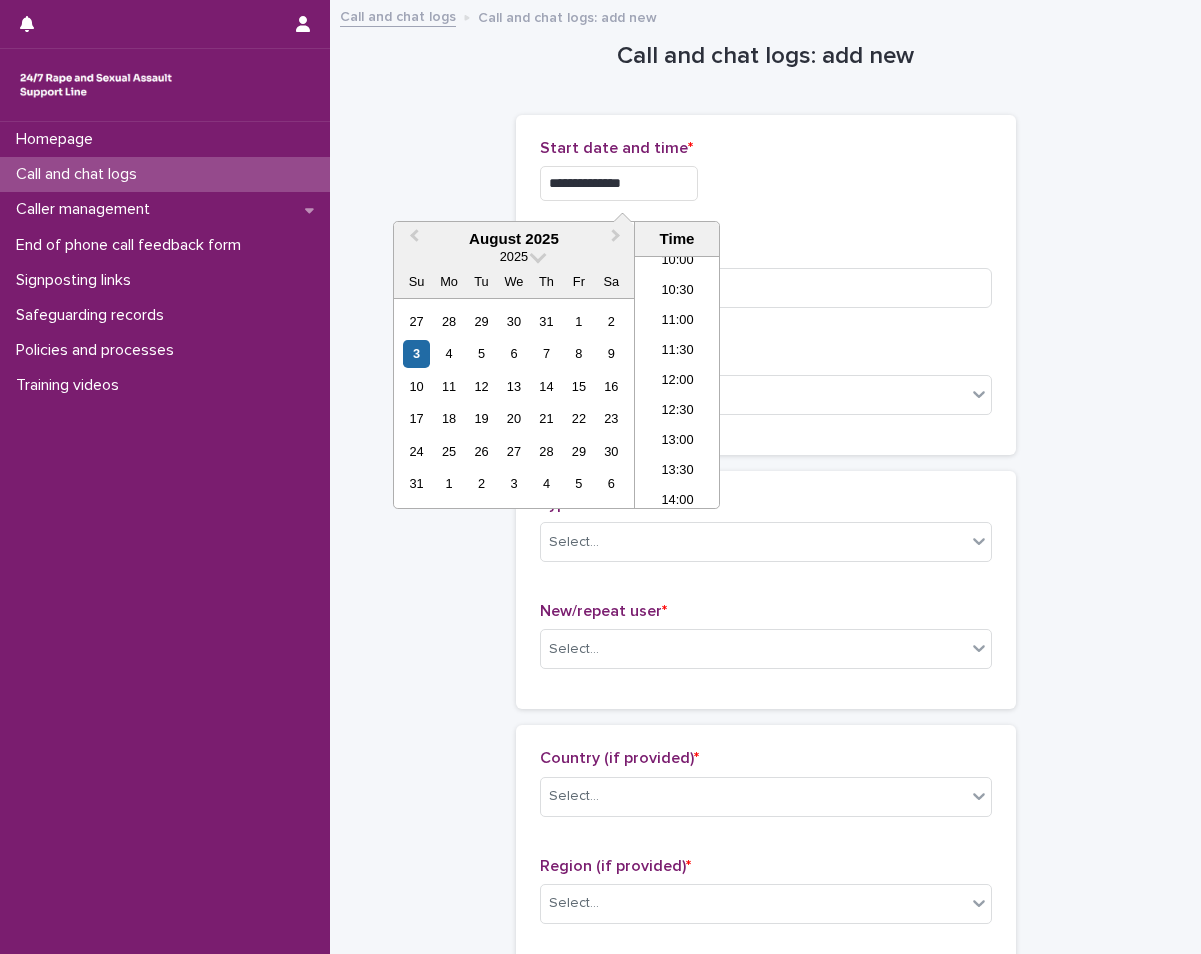 type on "**********" 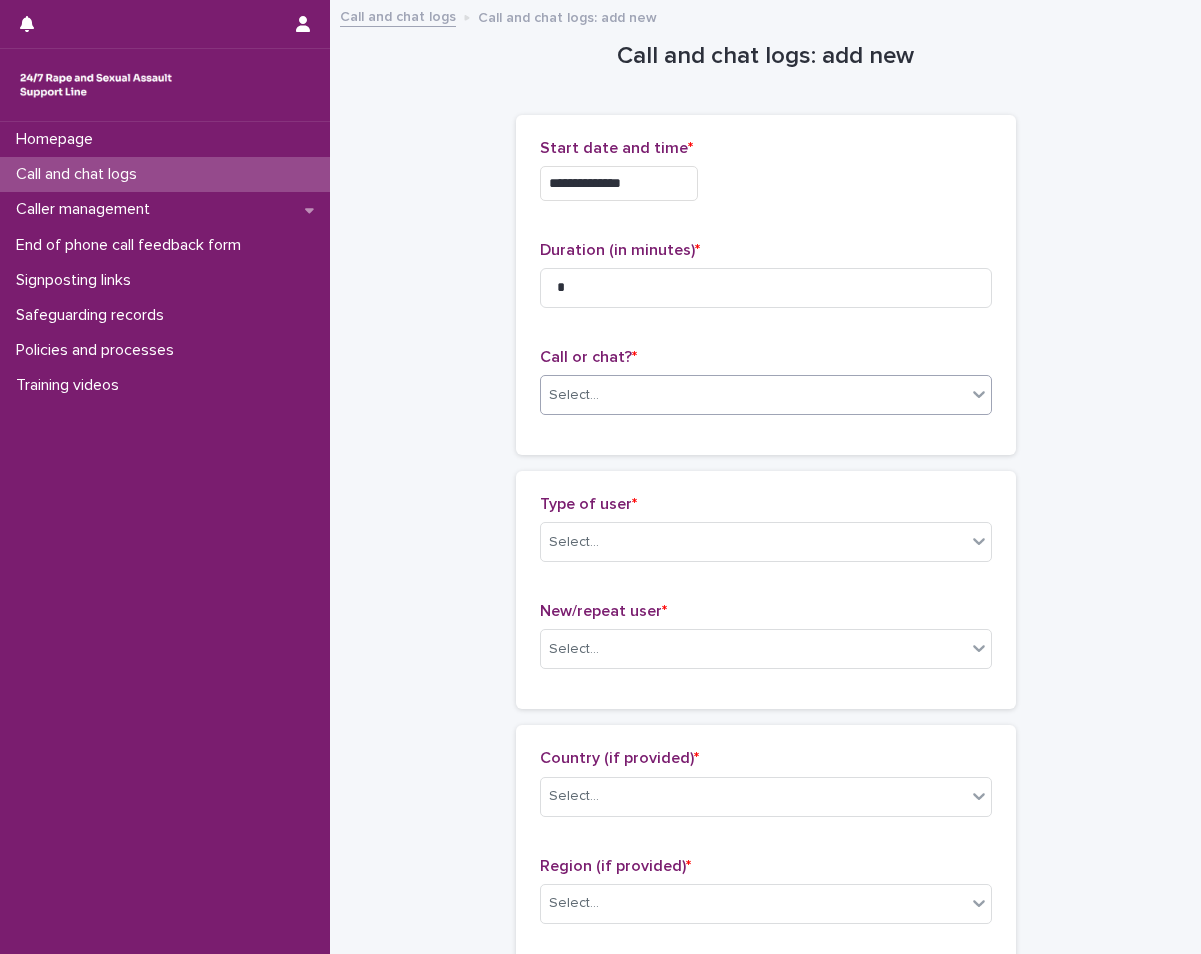 click on "Select..." at bounding box center (753, 395) 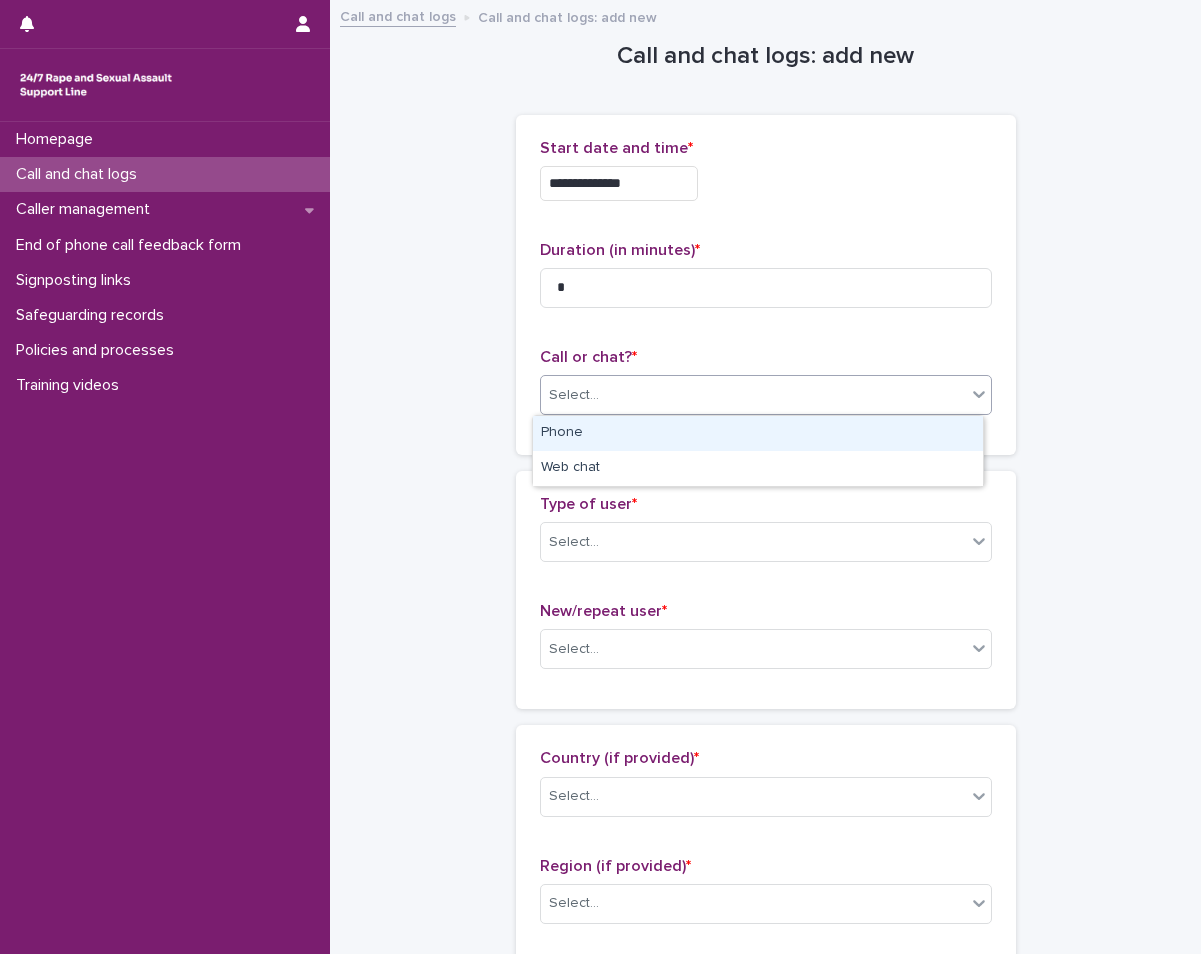 click on "Phone" at bounding box center (758, 433) 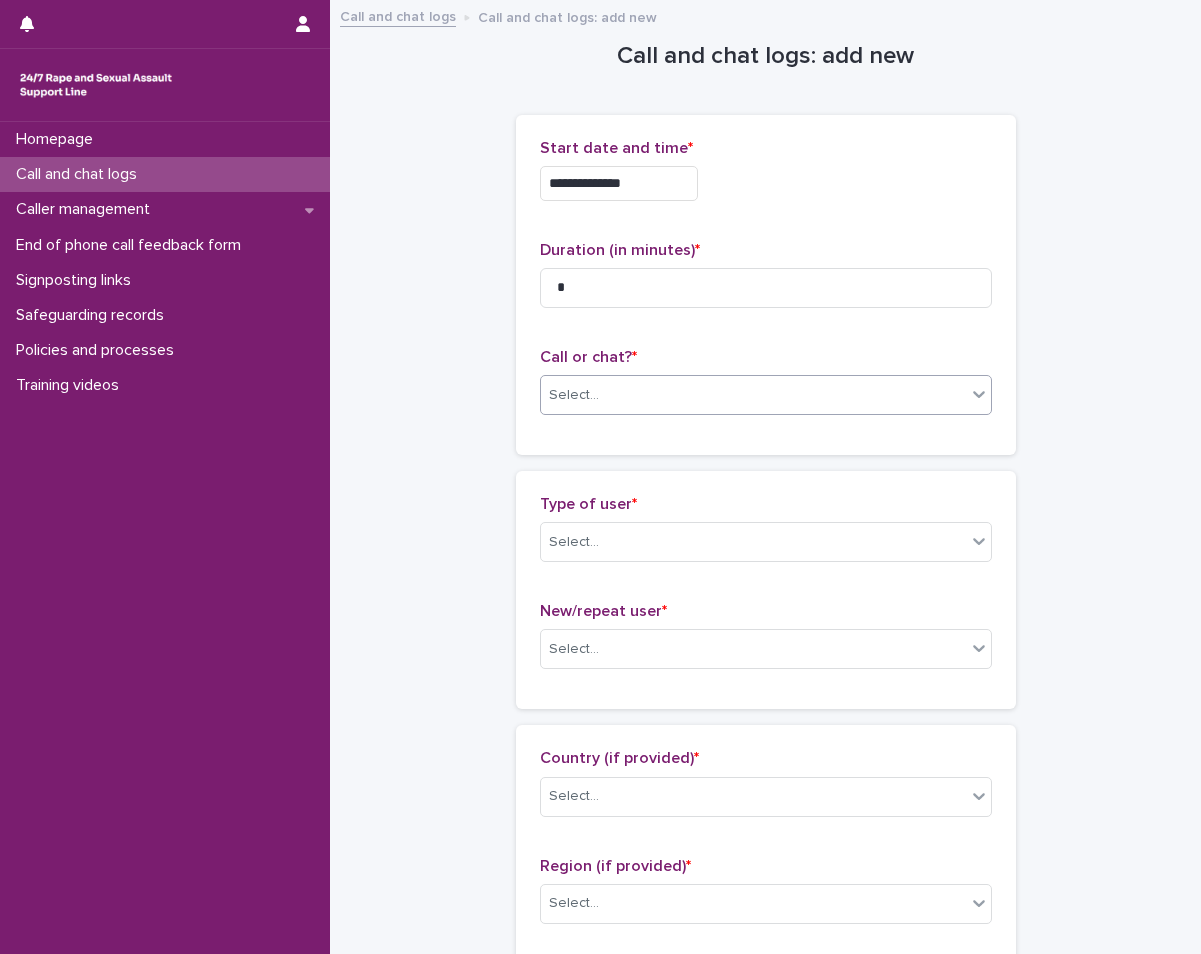 click on "Type of user * Select..." at bounding box center [766, 536] 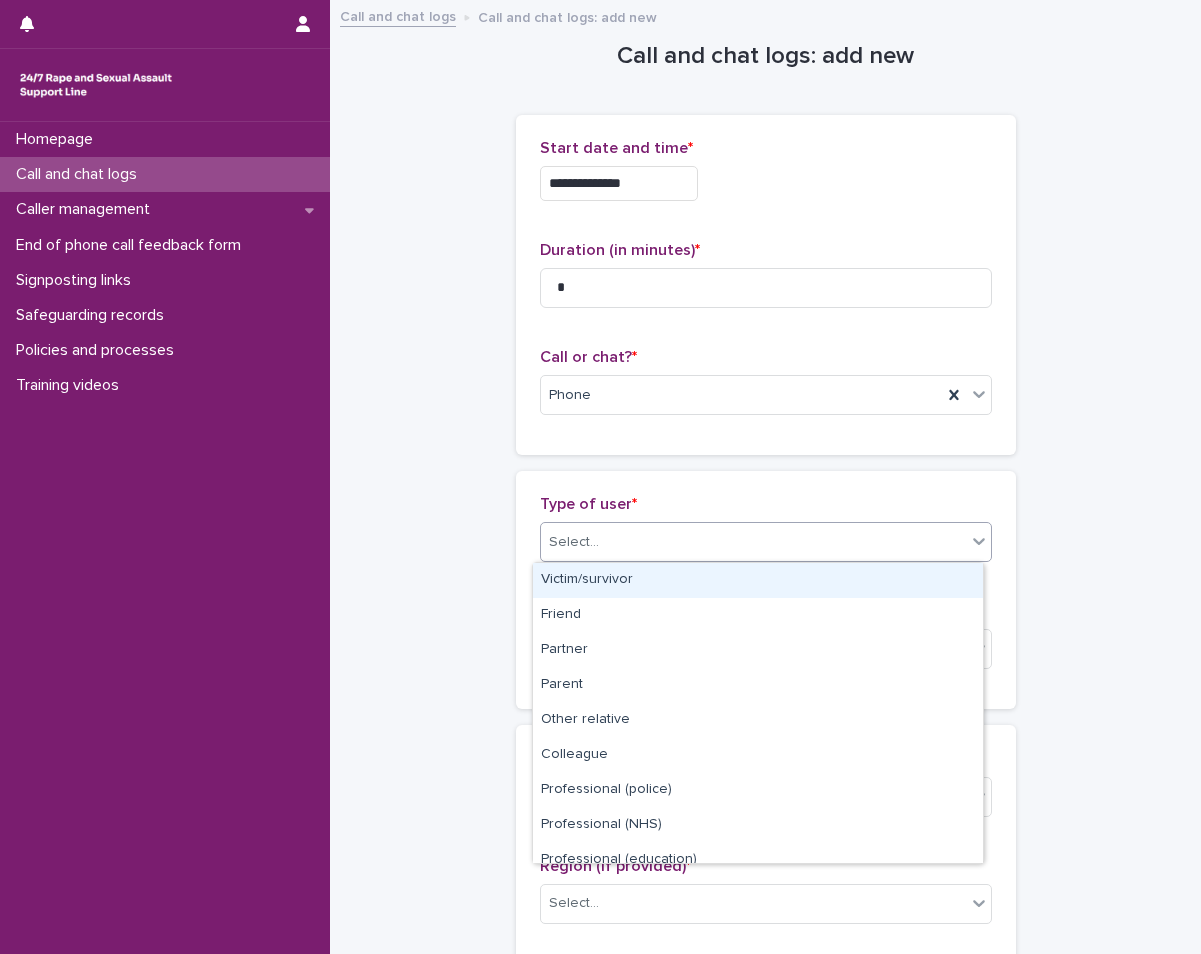 click on "Select..." at bounding box center (753, 542) 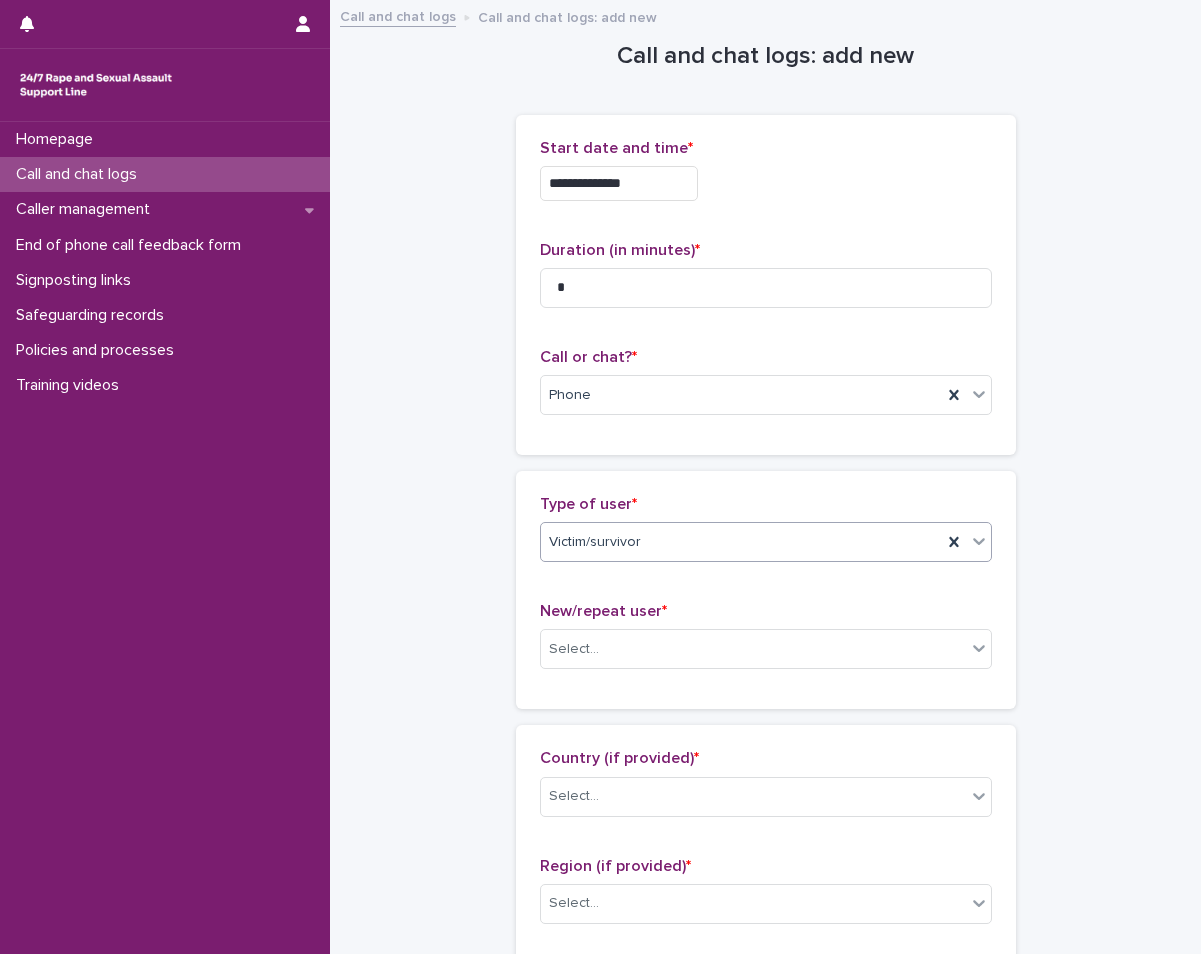 scroll, scrollTop: 300, scrollLeft: 0, axis: vertical 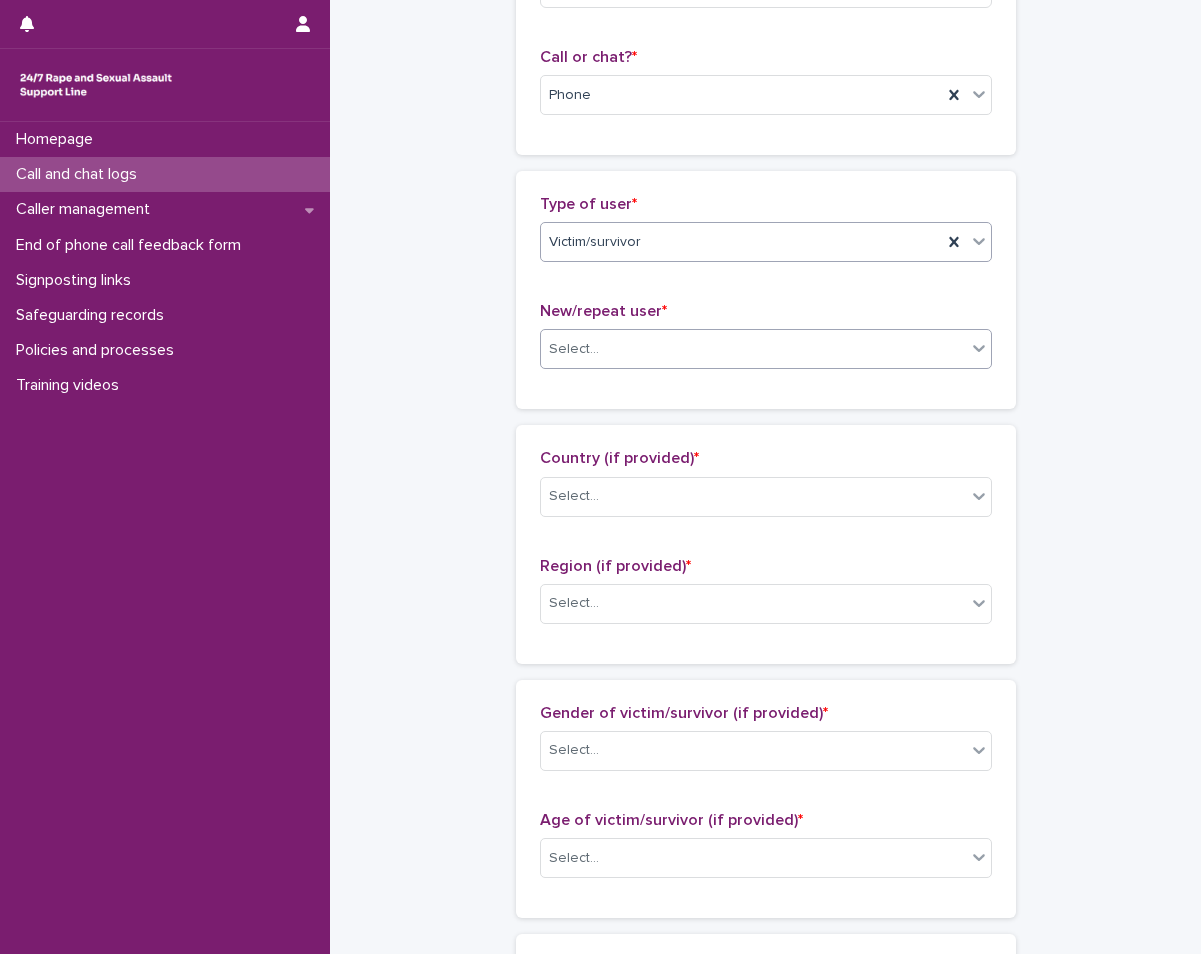 click on "Select..." at bounding box center [753, 349] 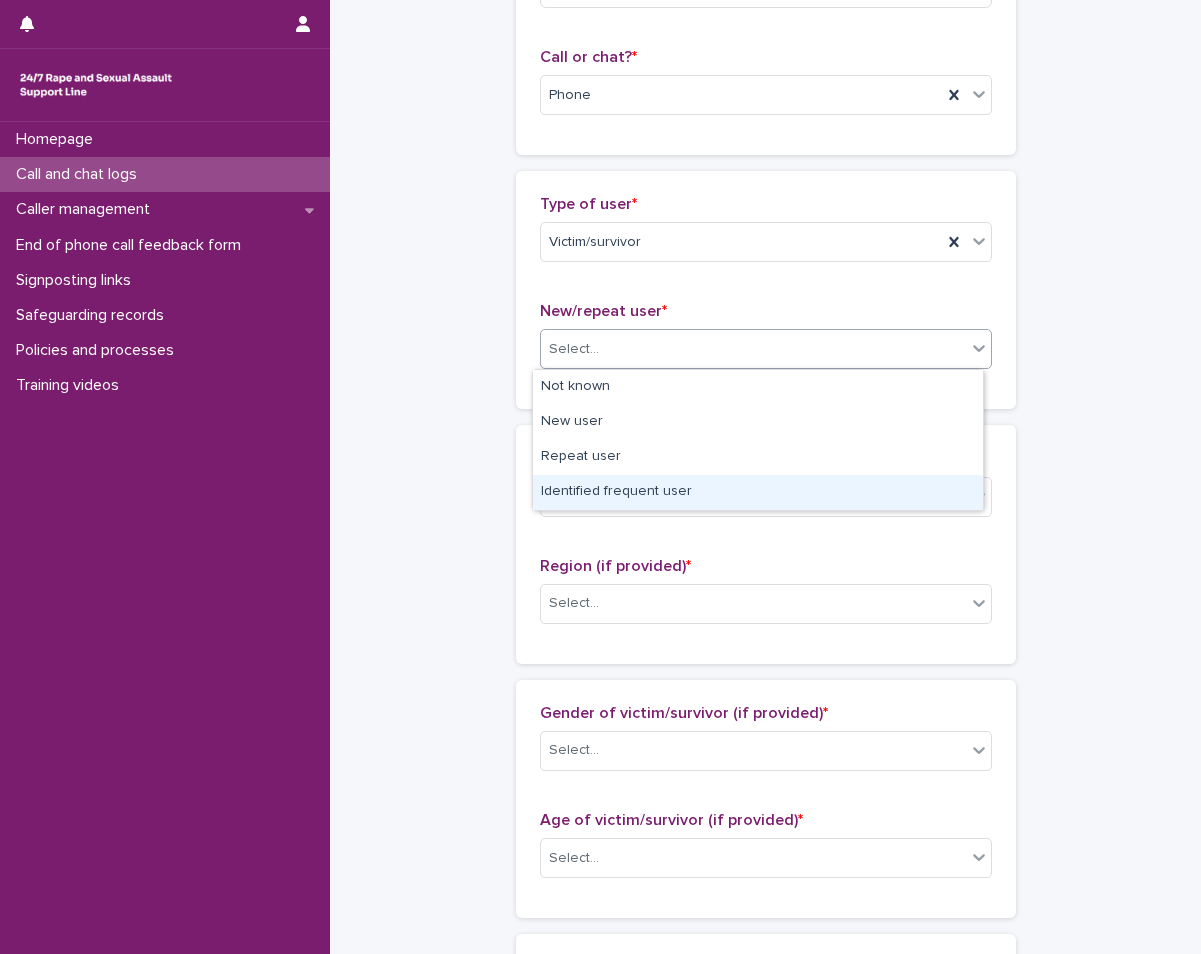click on "Identified frequent user" at bounding box center (758, 492) 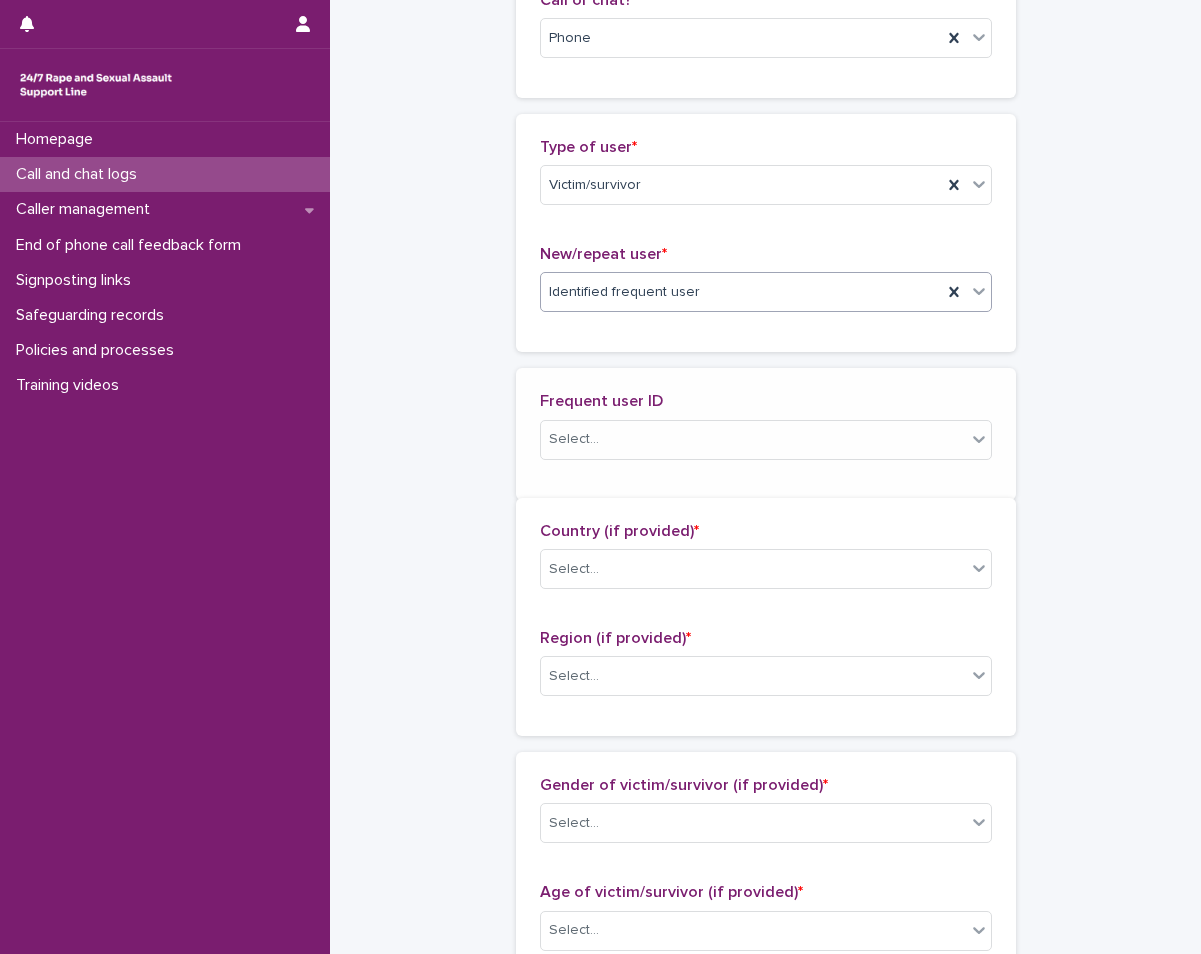scroll, scrollTop: 373, scrollLeft: 0, axis: vertical 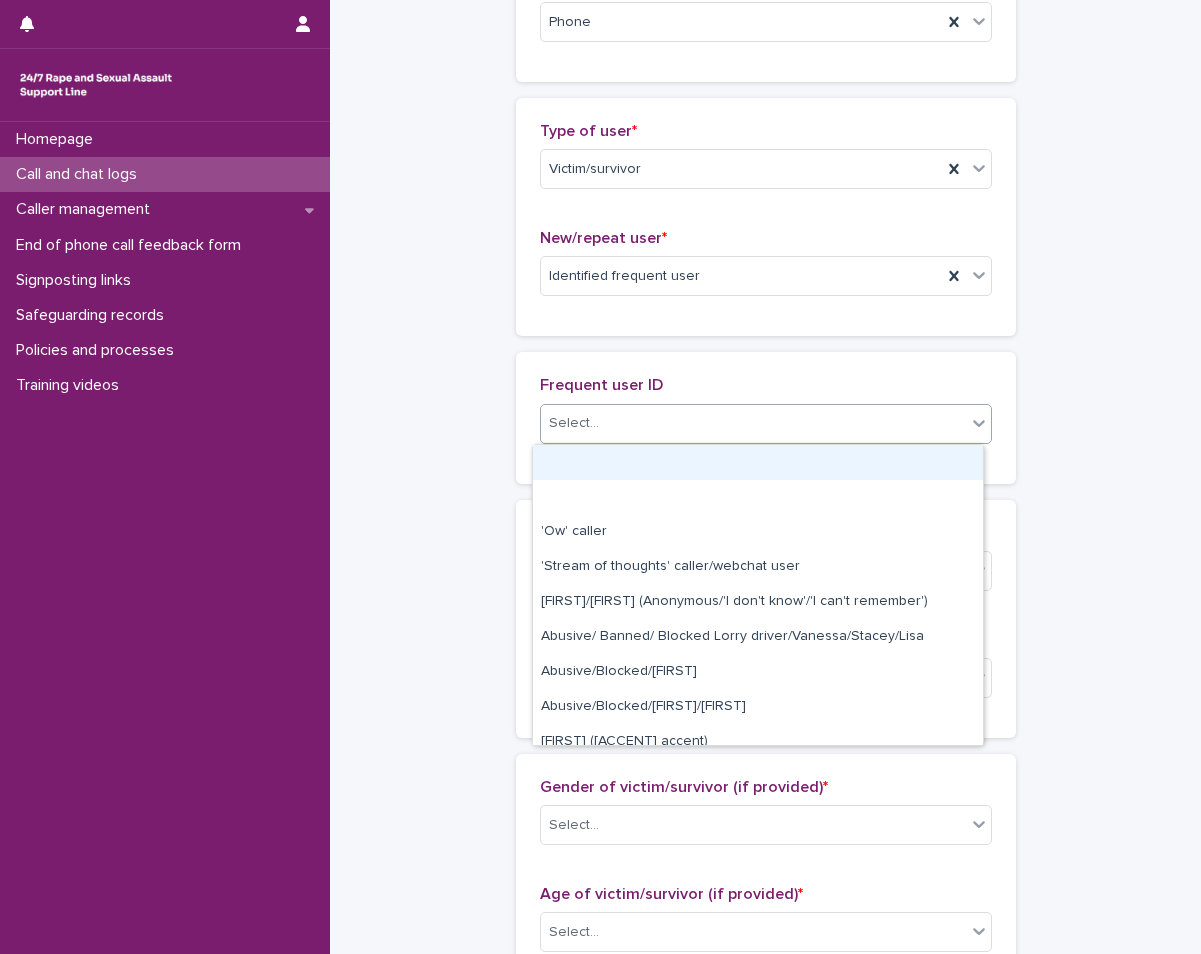 click on "Select..." at bounding box center (753, 423) 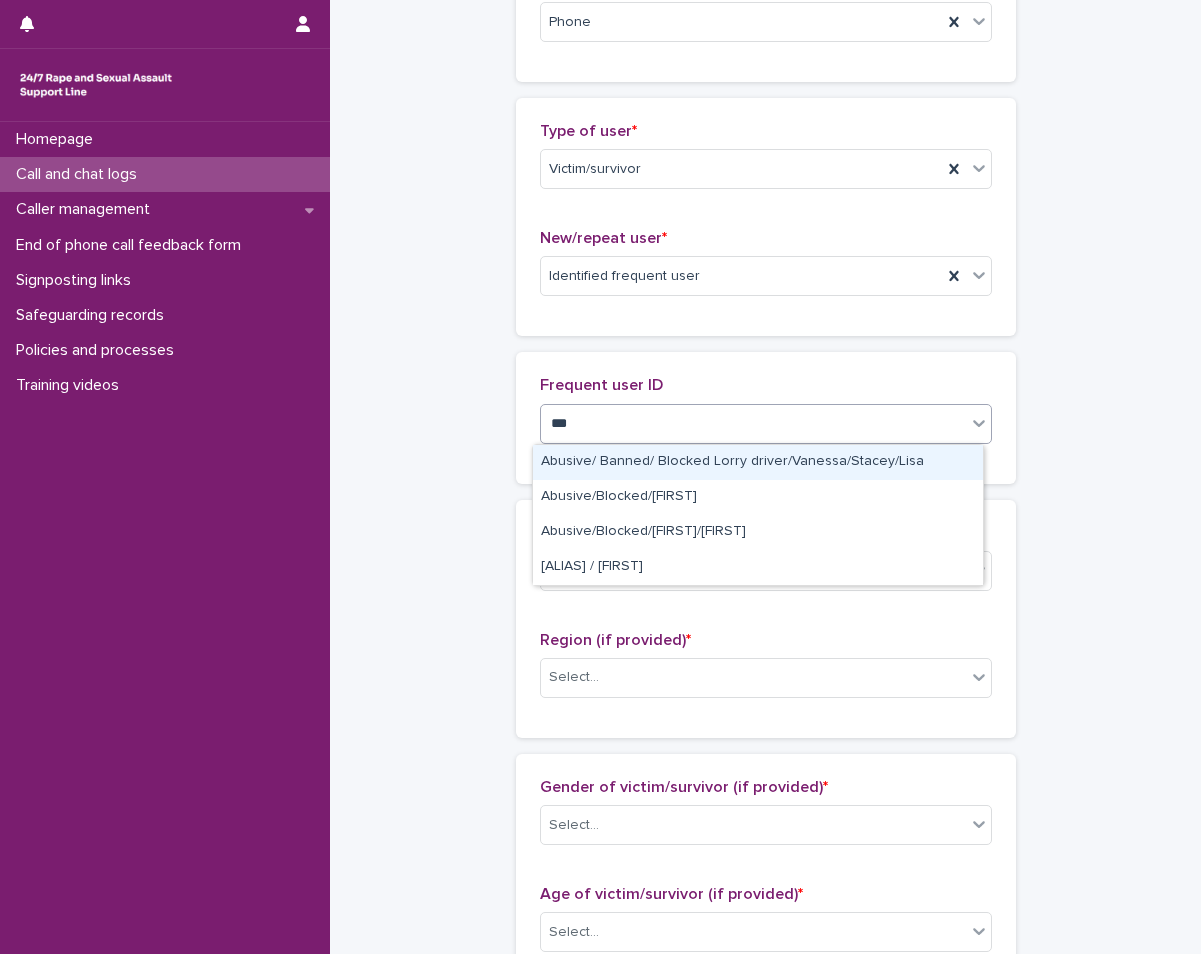 type on "****" 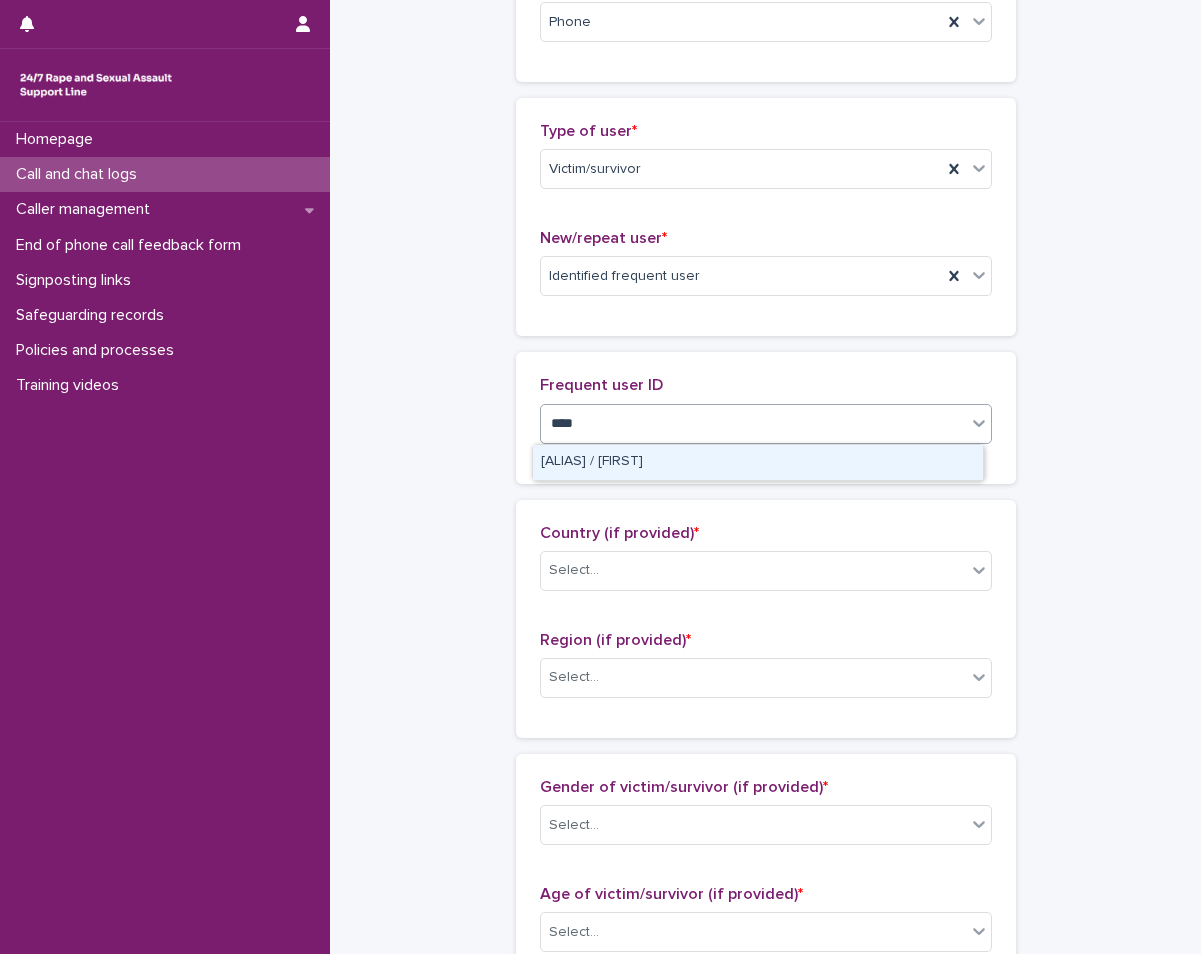 click on "[FIRST] / [FIRST]" at bounding box center [758, 462] 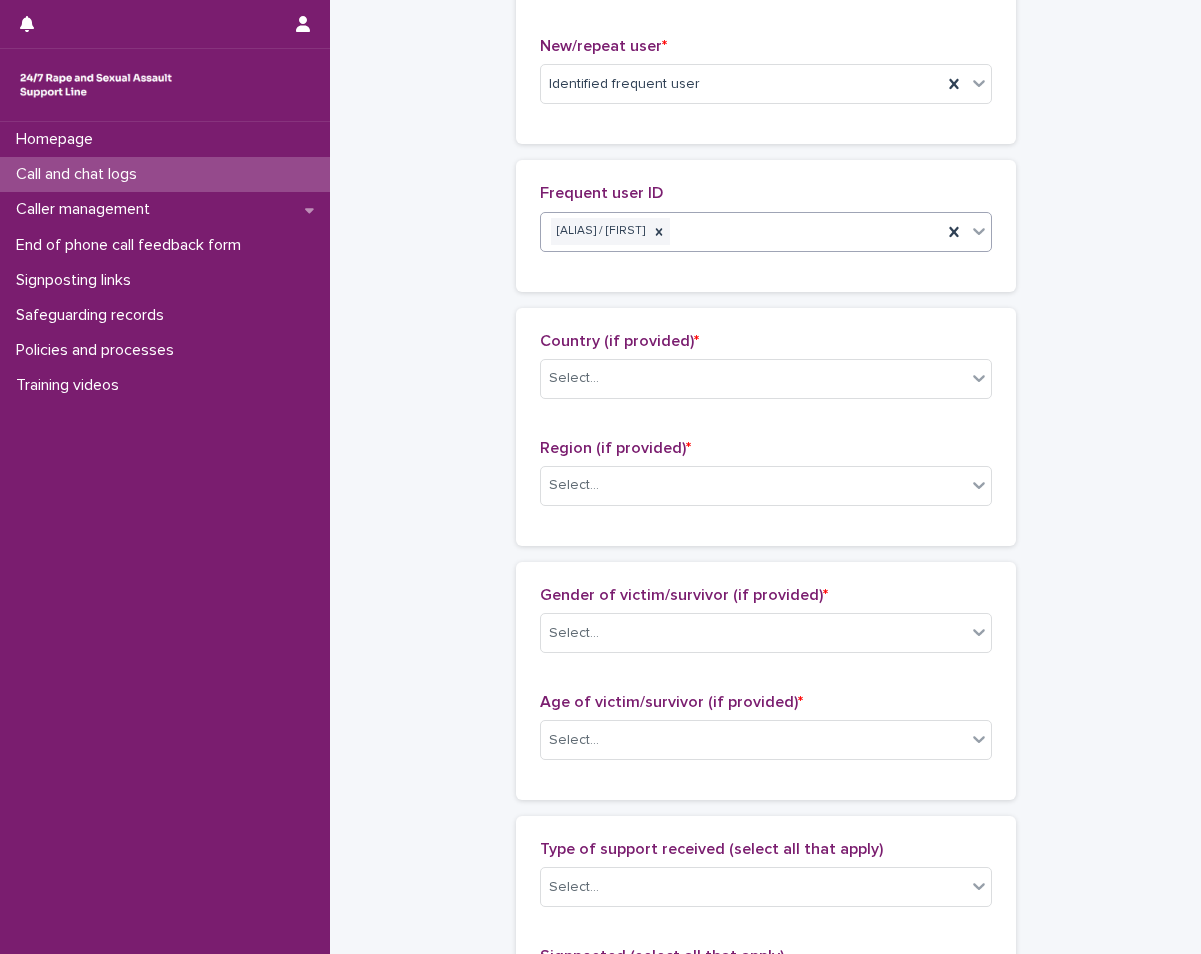 scroll, scrollTop: 573, scrollLeft: 0, axis: vertical 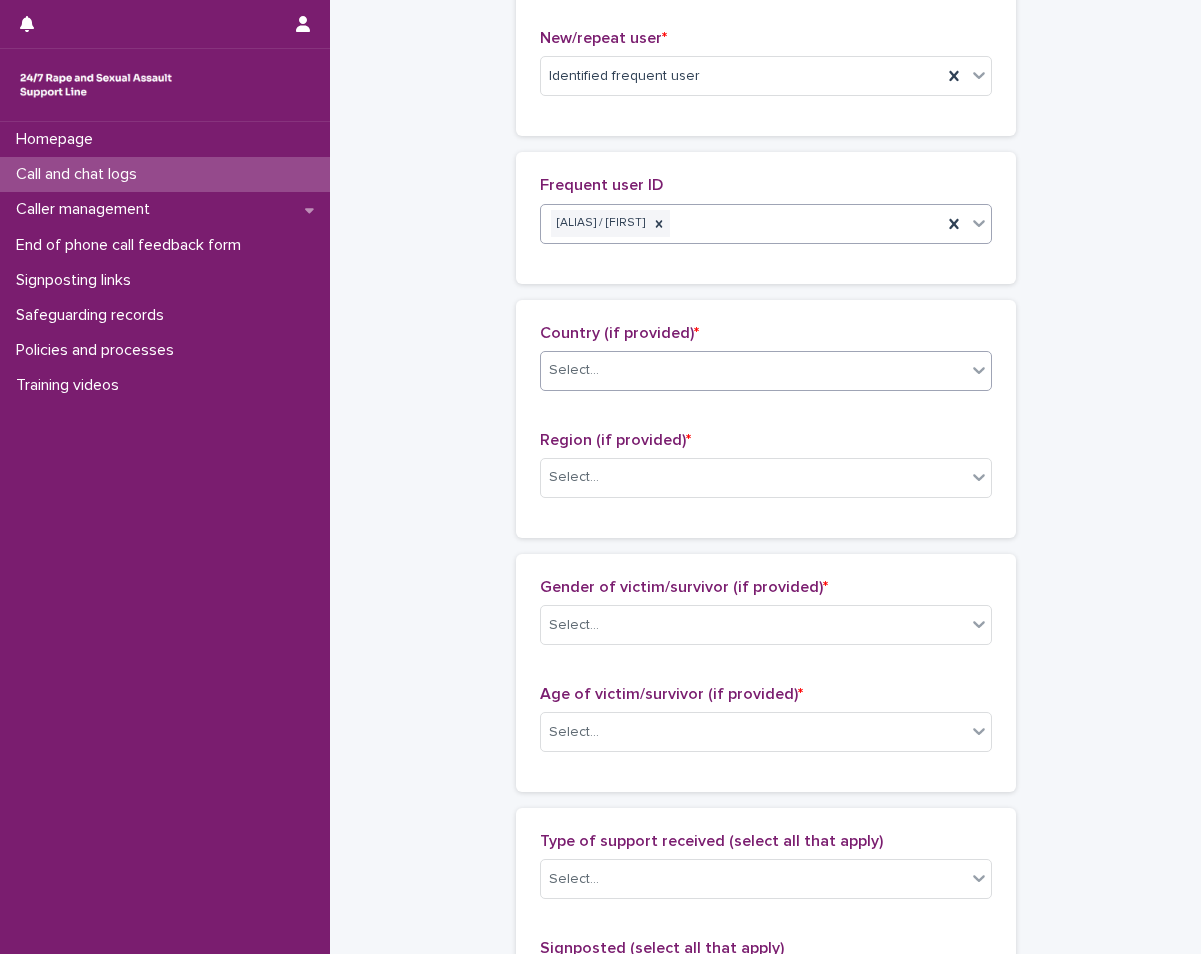 click on "Select..." at bounding box center (753, 370) 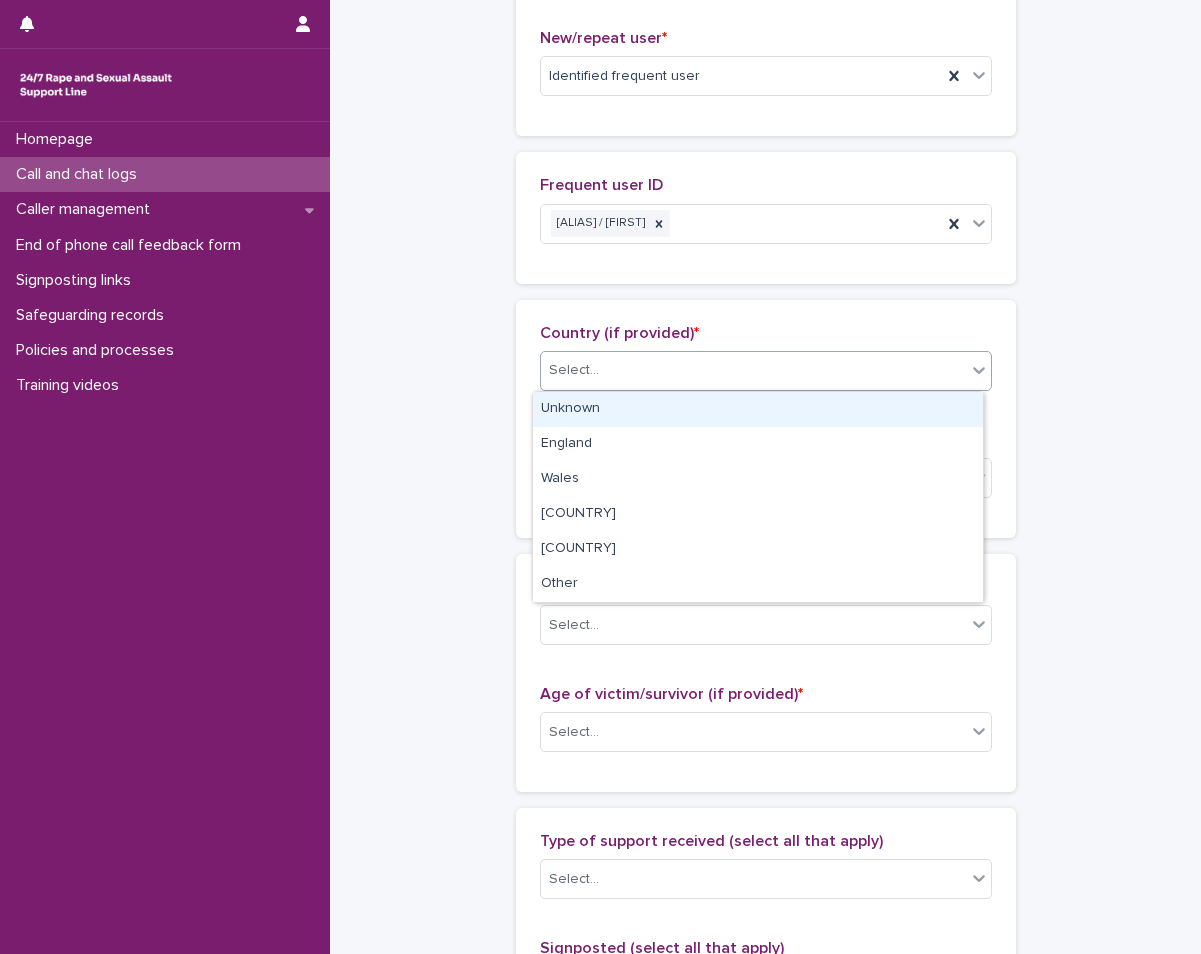 click on "Unknown" at bounding box center [758, 409] 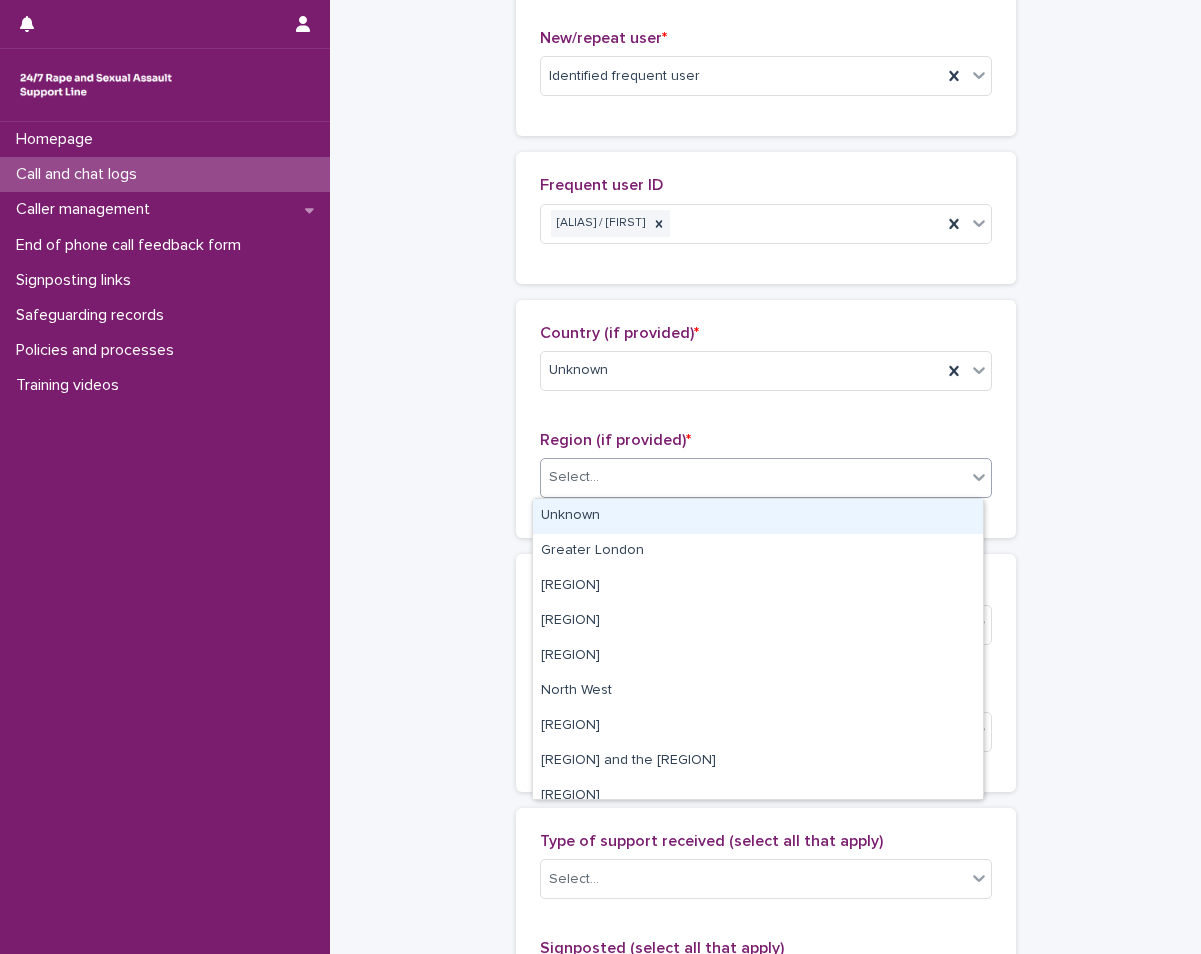 click on "Select..." at bounding box center [753, 477] 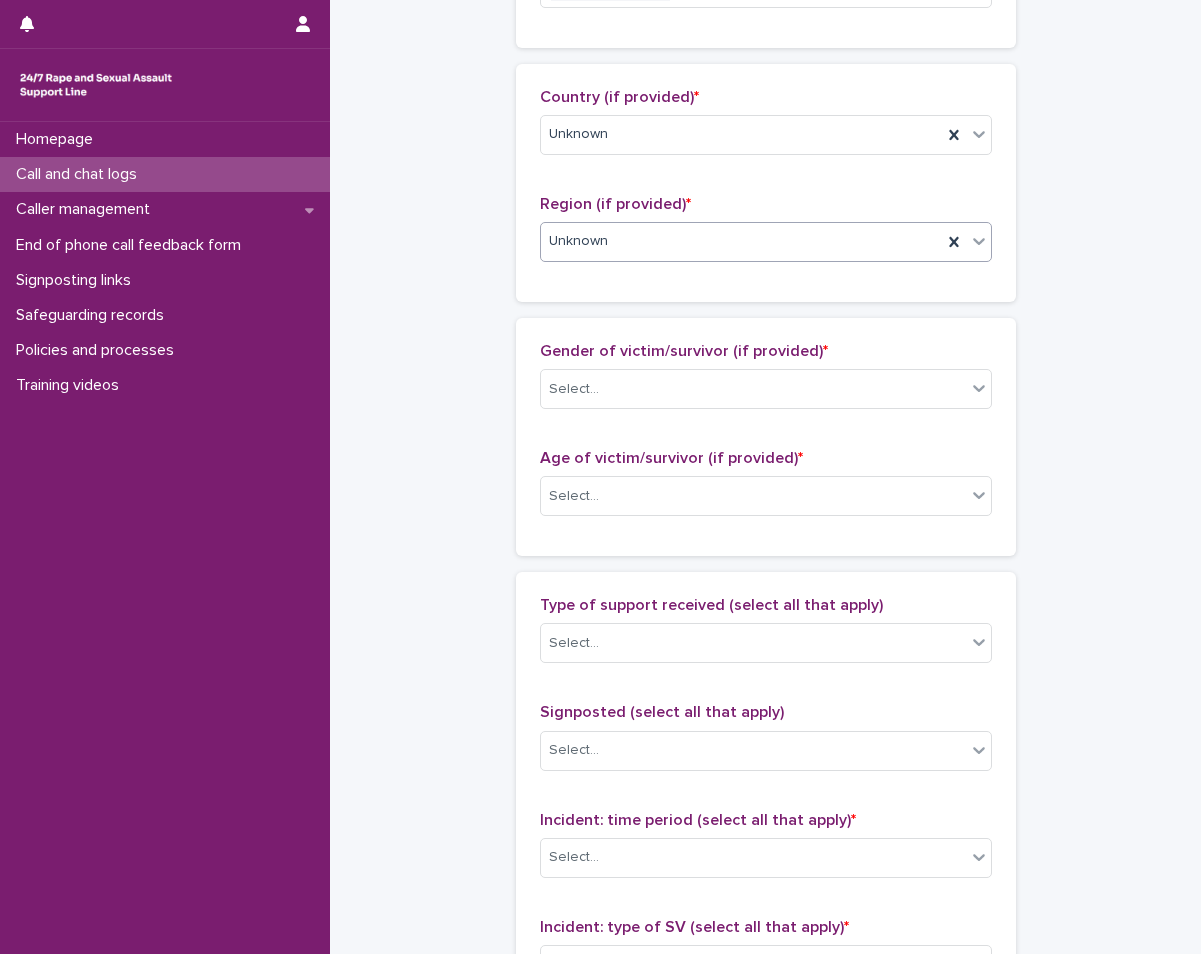 scroll, scrollTop: 873, scrollLeft: 0, axis: vertical 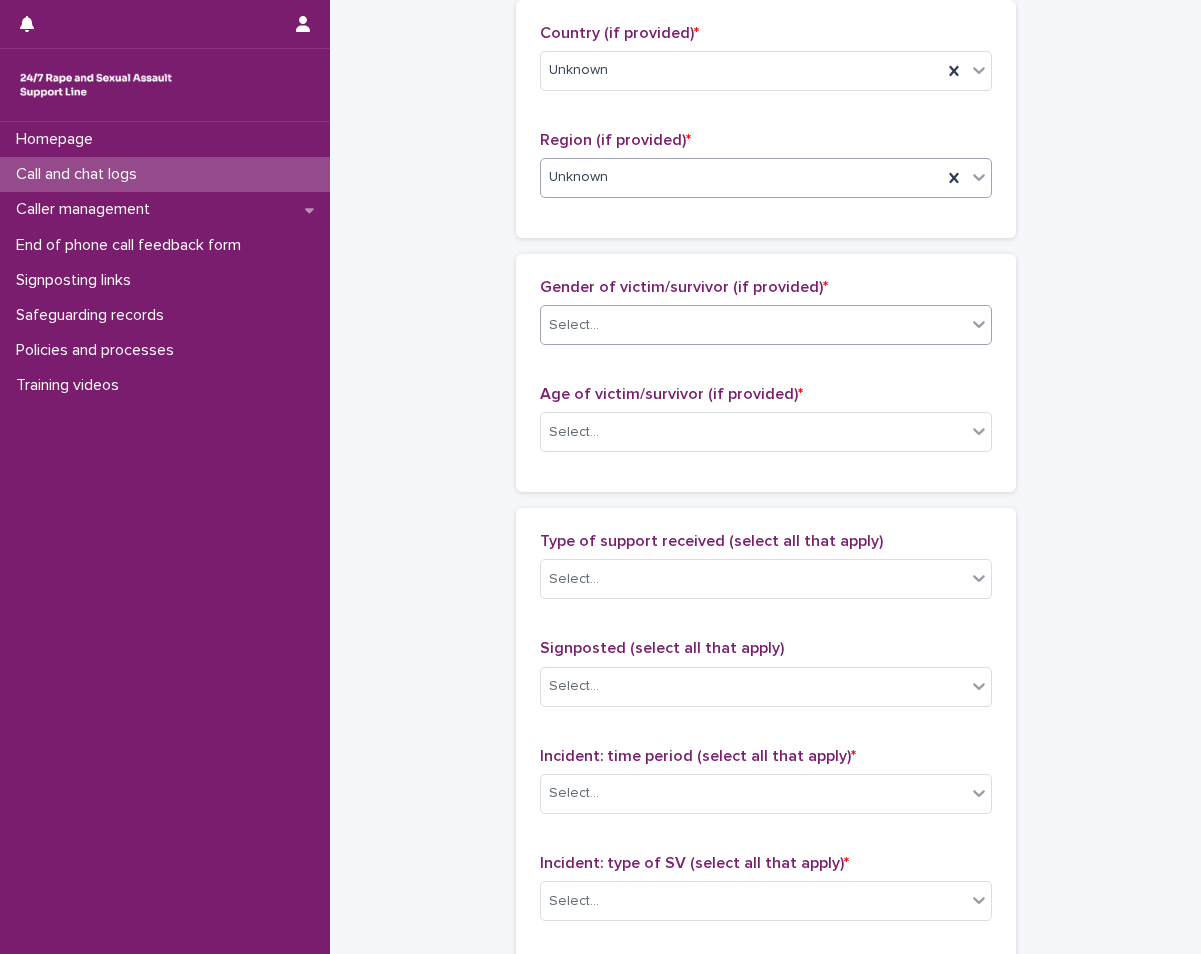 click on "Select..." at bounding box center [753, 325] 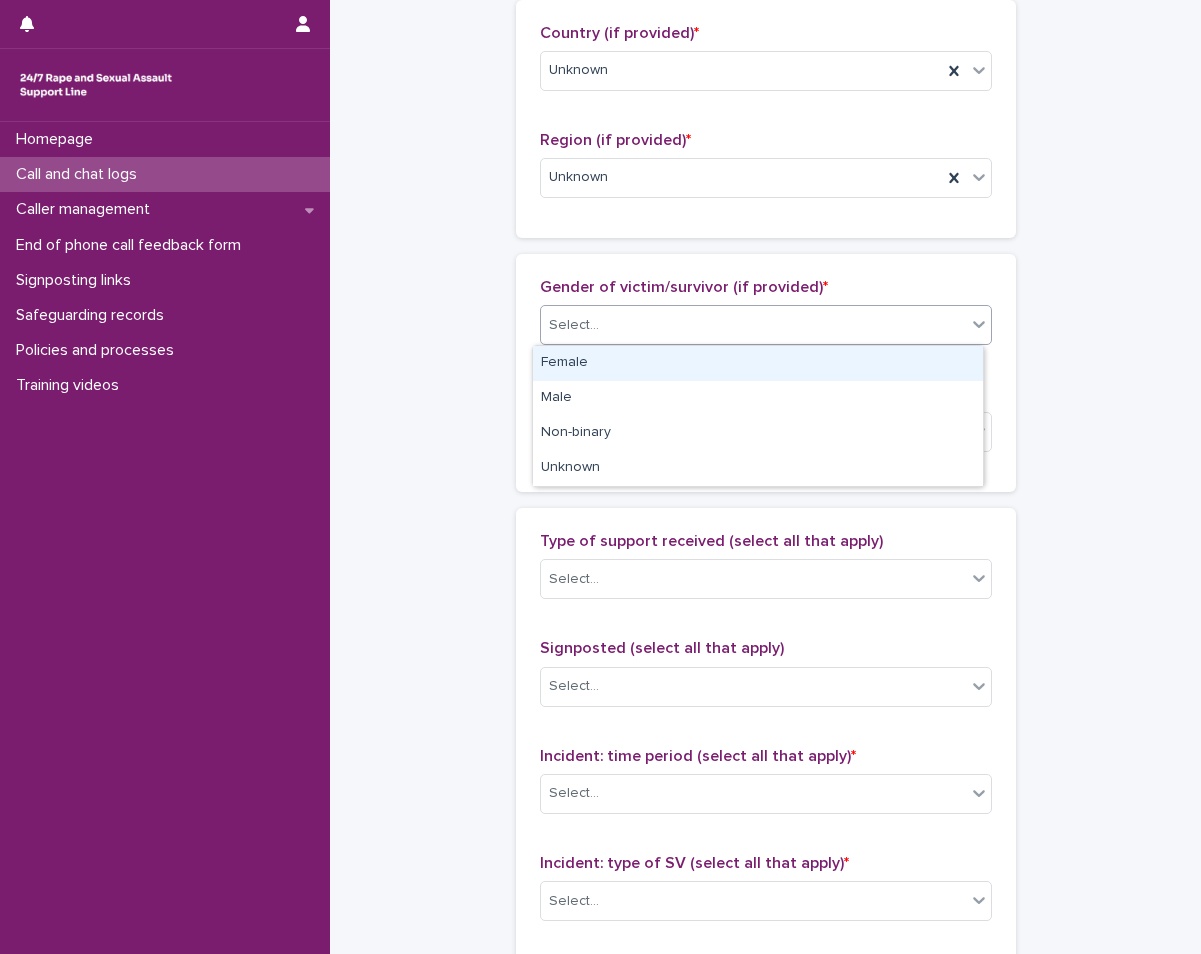 click on "Female" at bounding box center [758, 363] 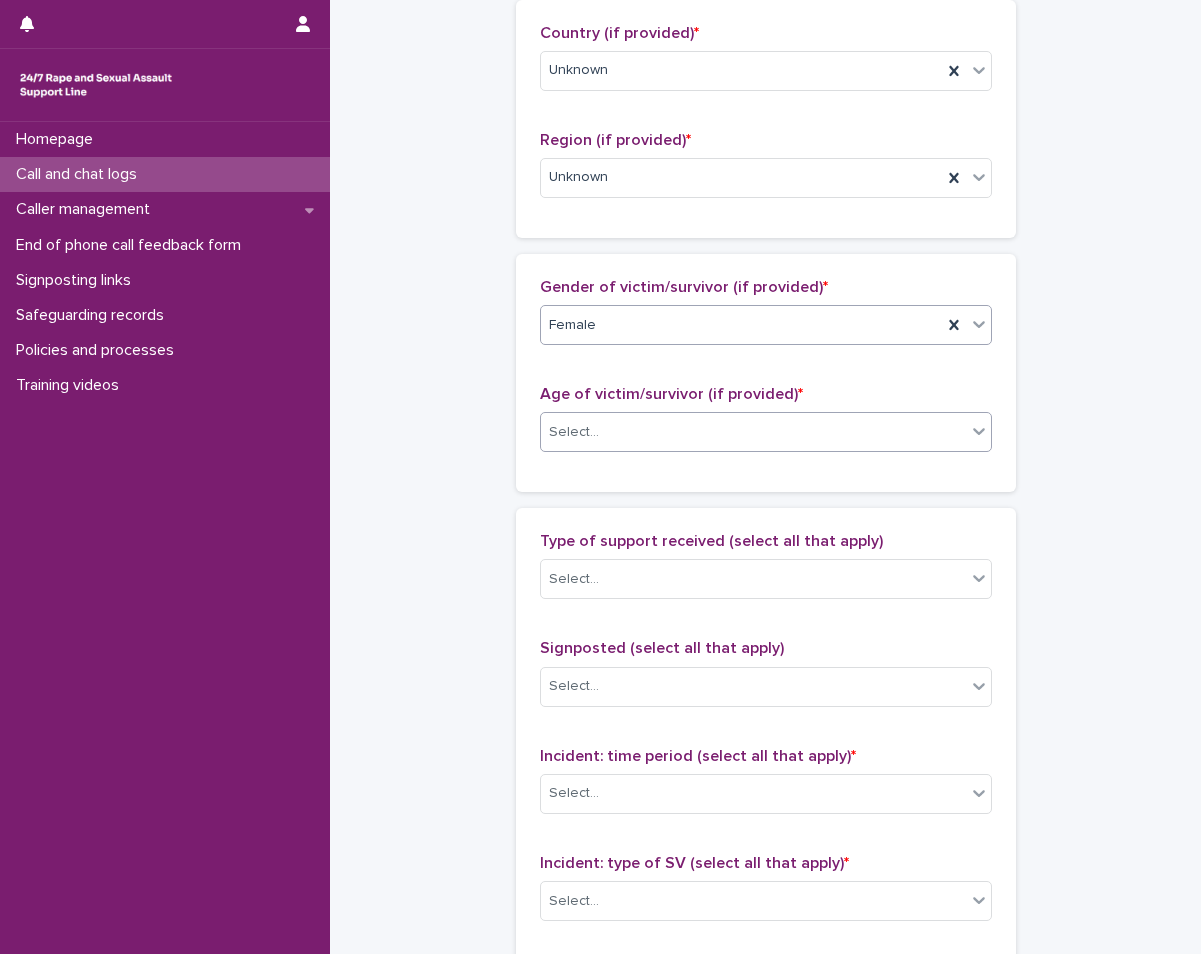 click on "Select..." at bounding box center [753, 432] 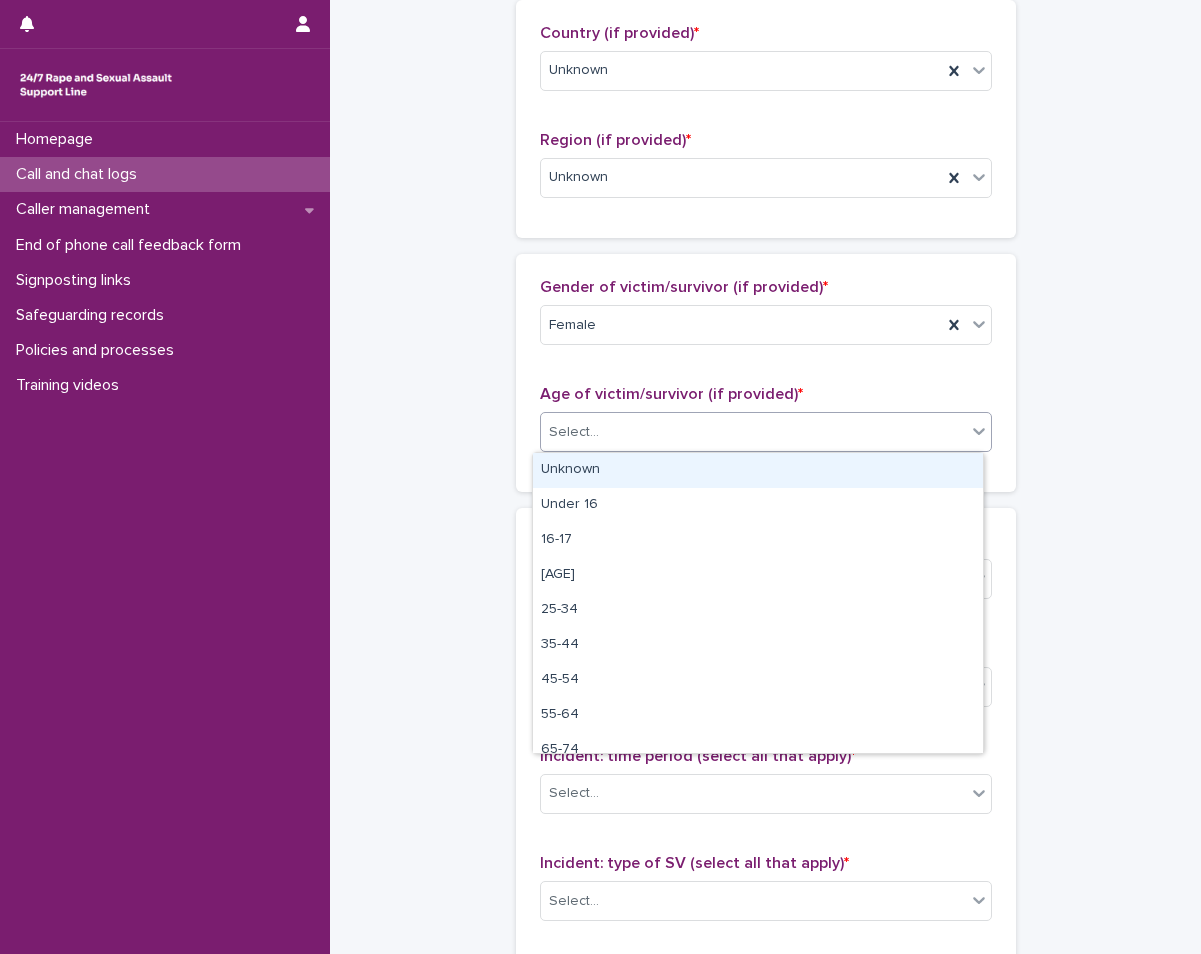 click on "Unknown" at bounding box center (758, 470) 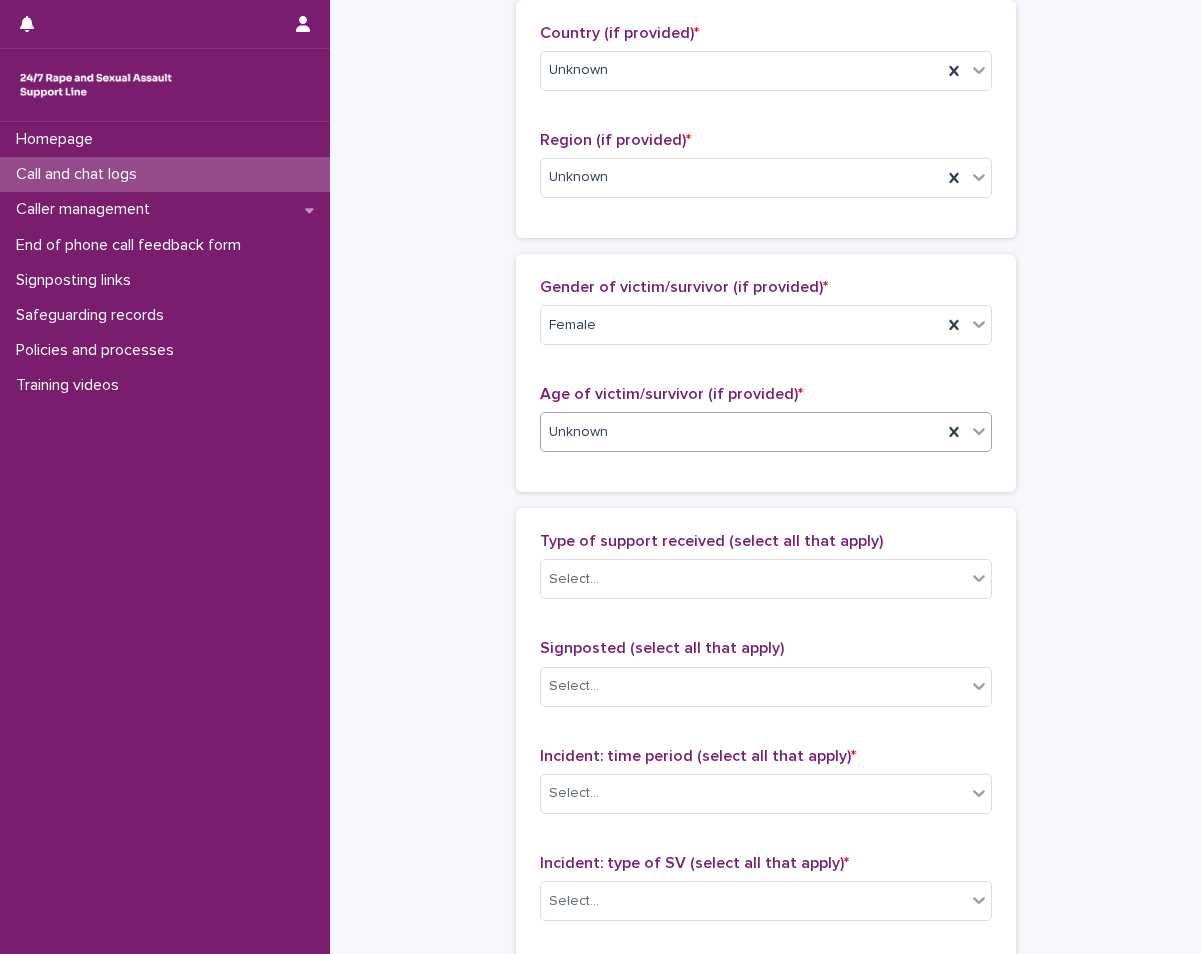 scroll, scrollTop: 1173, scrollLeft: 0, axis: vertical 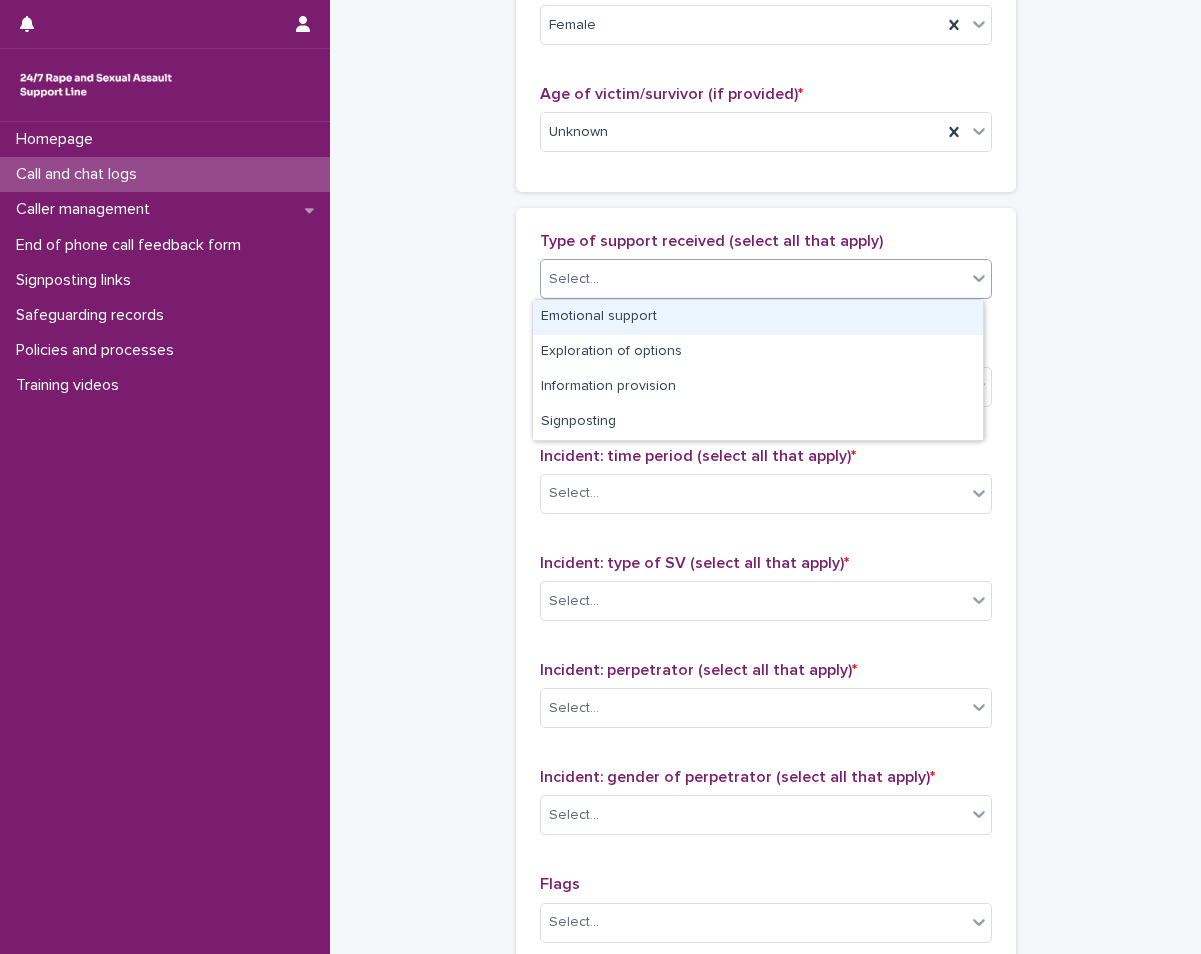 click on "Select..." at bounding box center (753, 279) 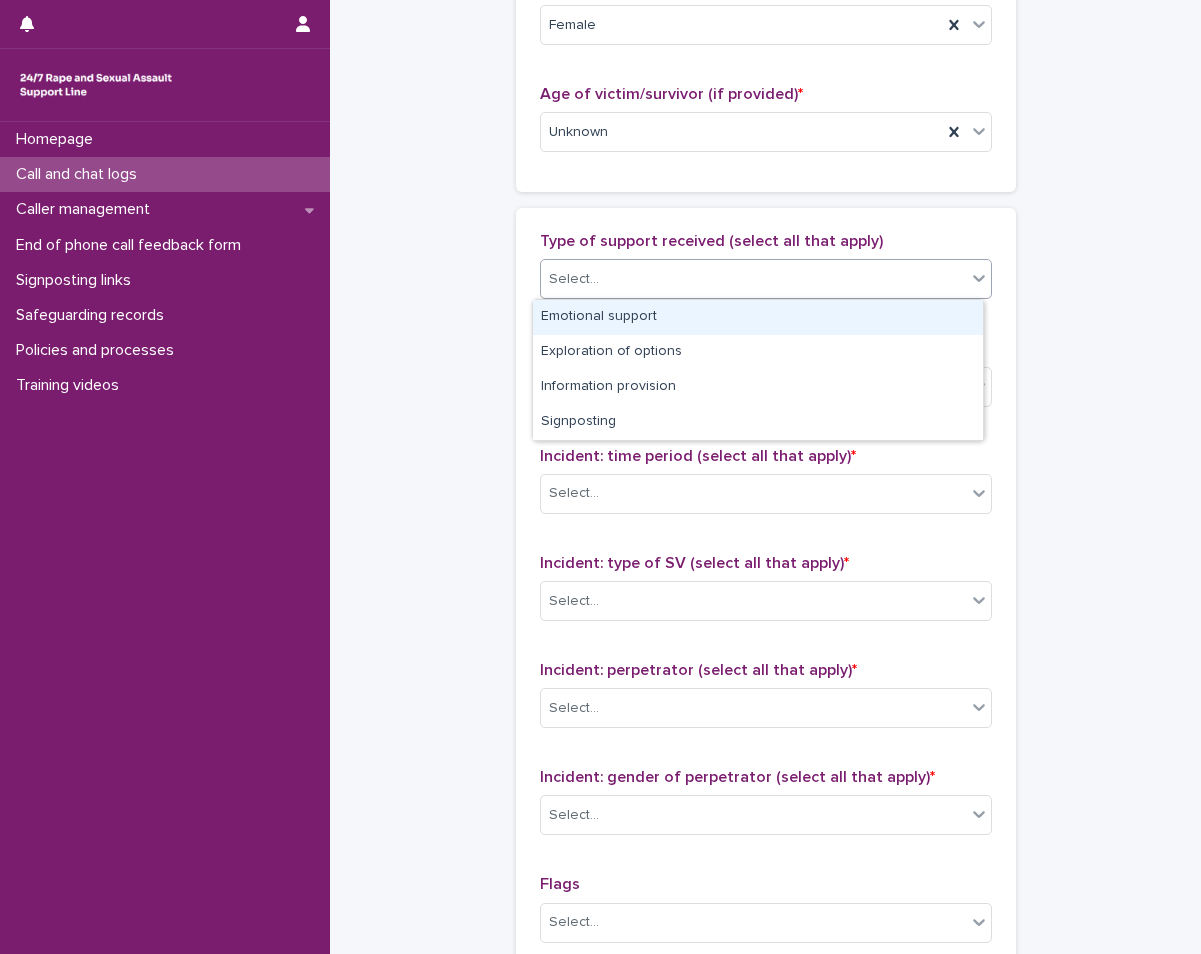click on "**********" at bounding box center (765, -15) 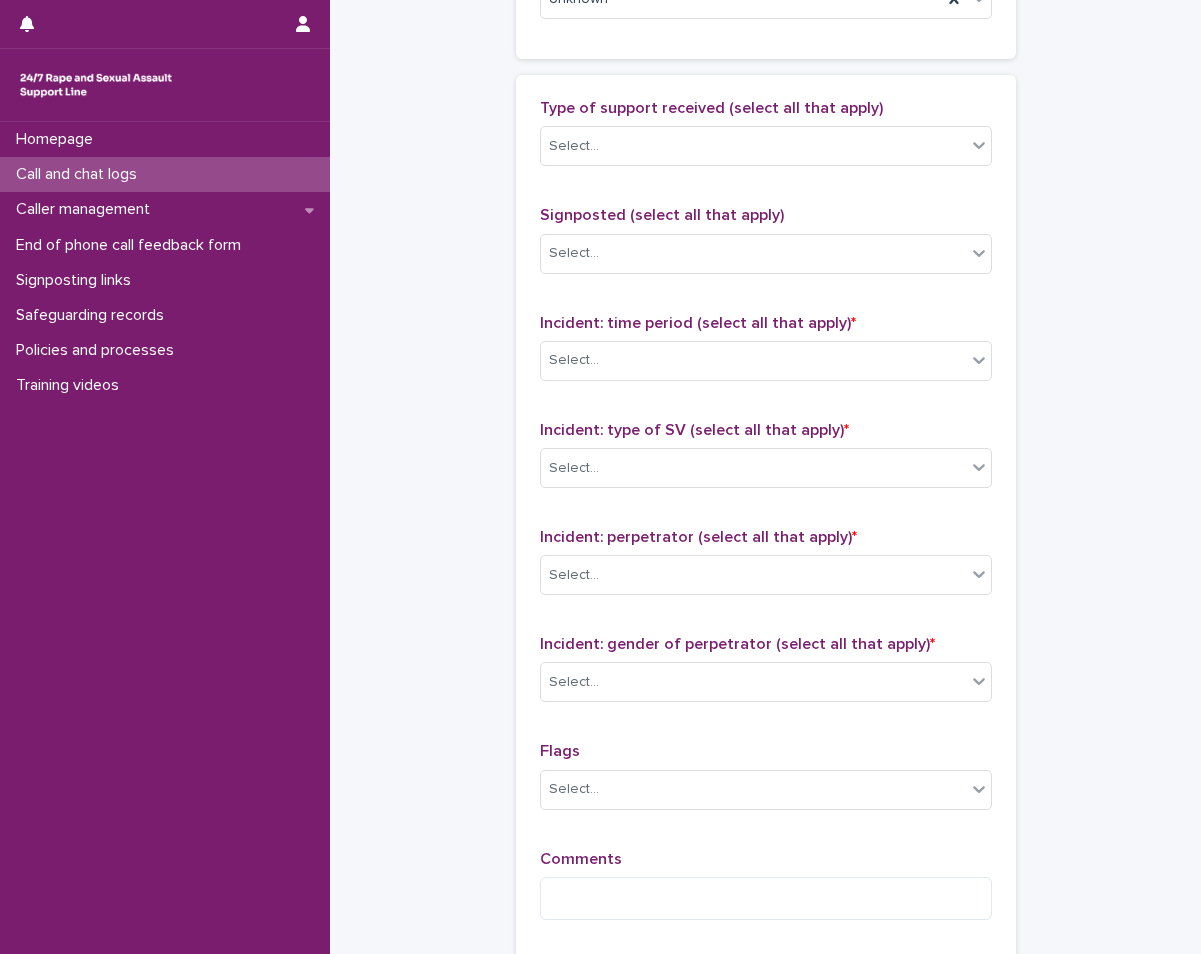 scroll, scrollTop: 1273, scrollLeft: 0, axis: vertical 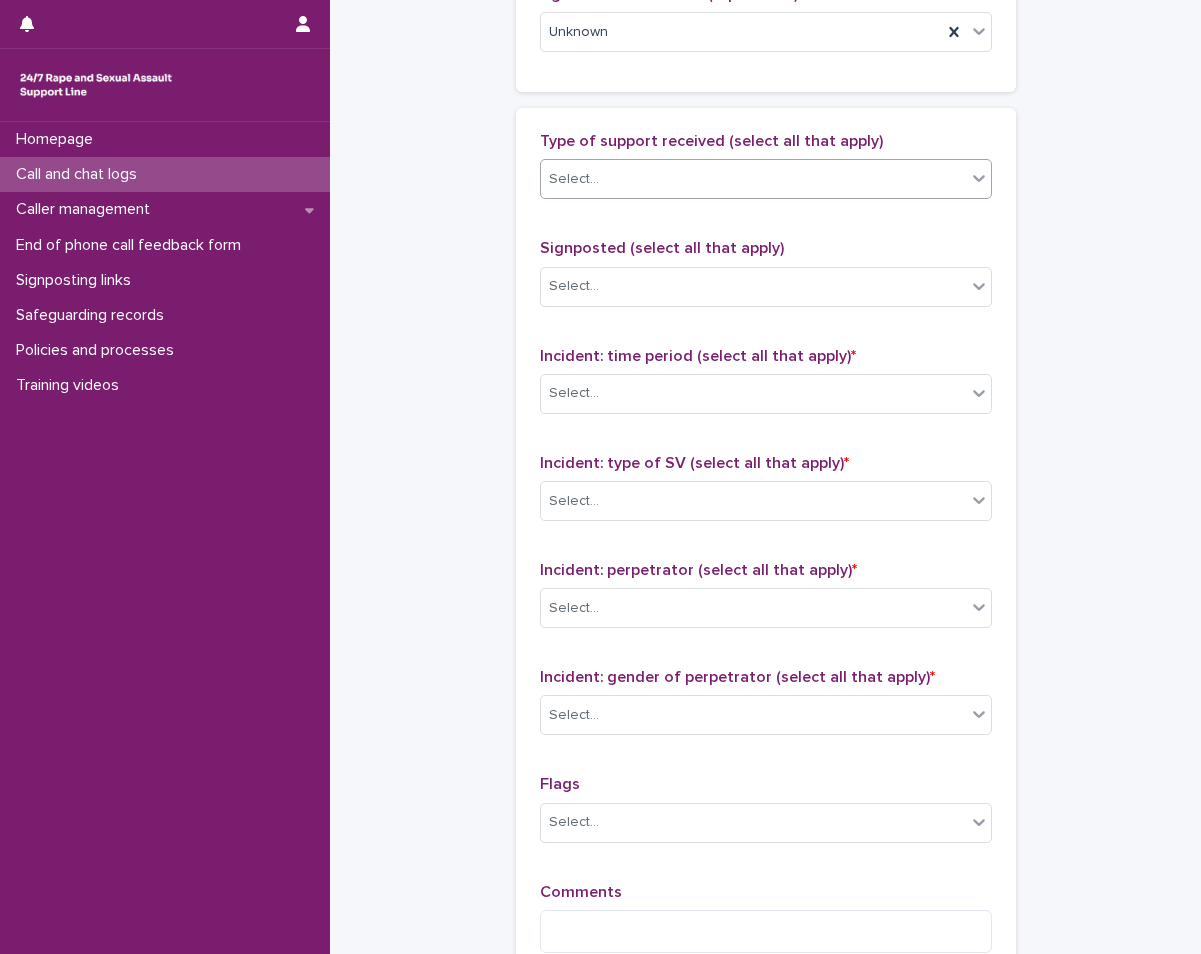 click on "Select..." at bounding box center (753, 179) 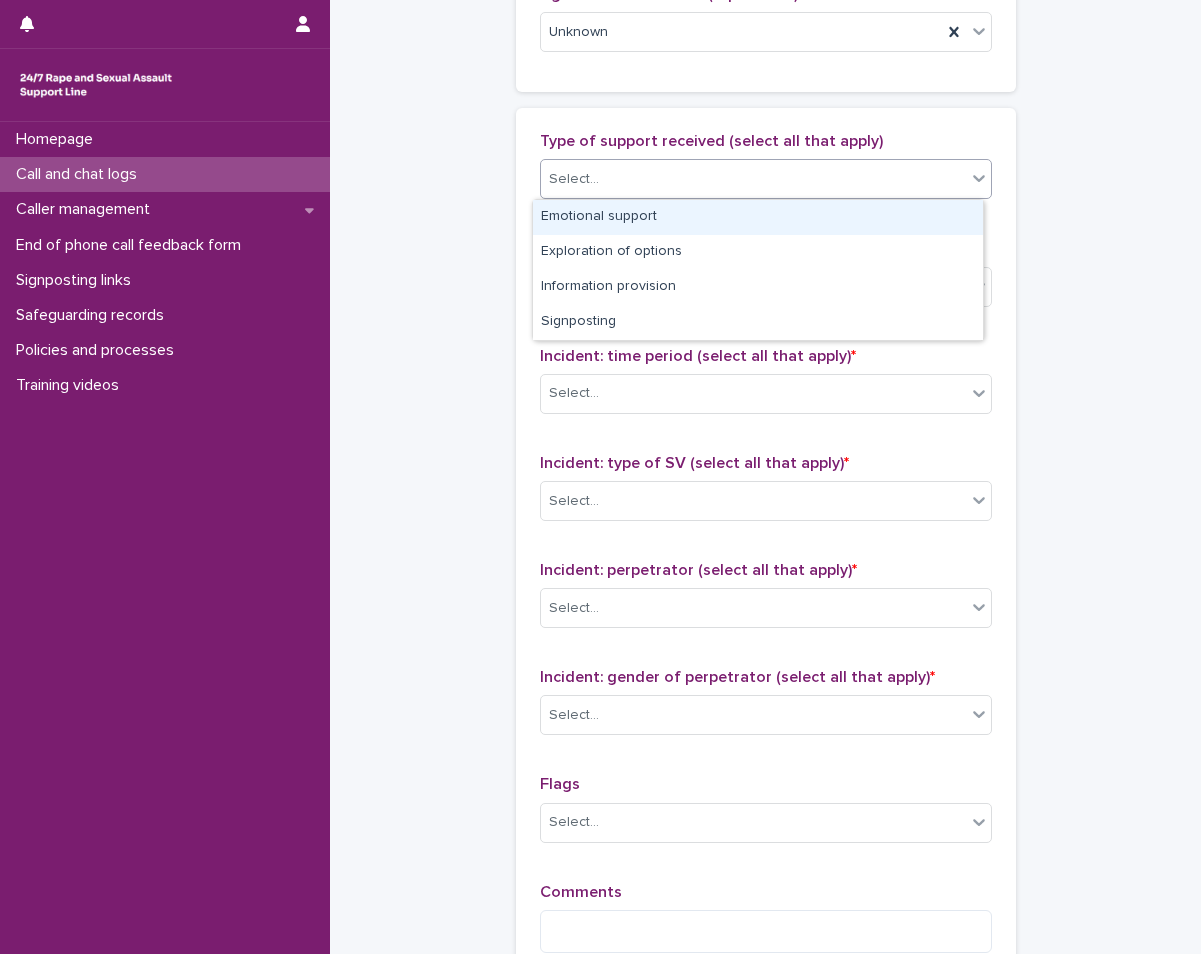 click on "Emotional support" at bounding box center (758, 217) 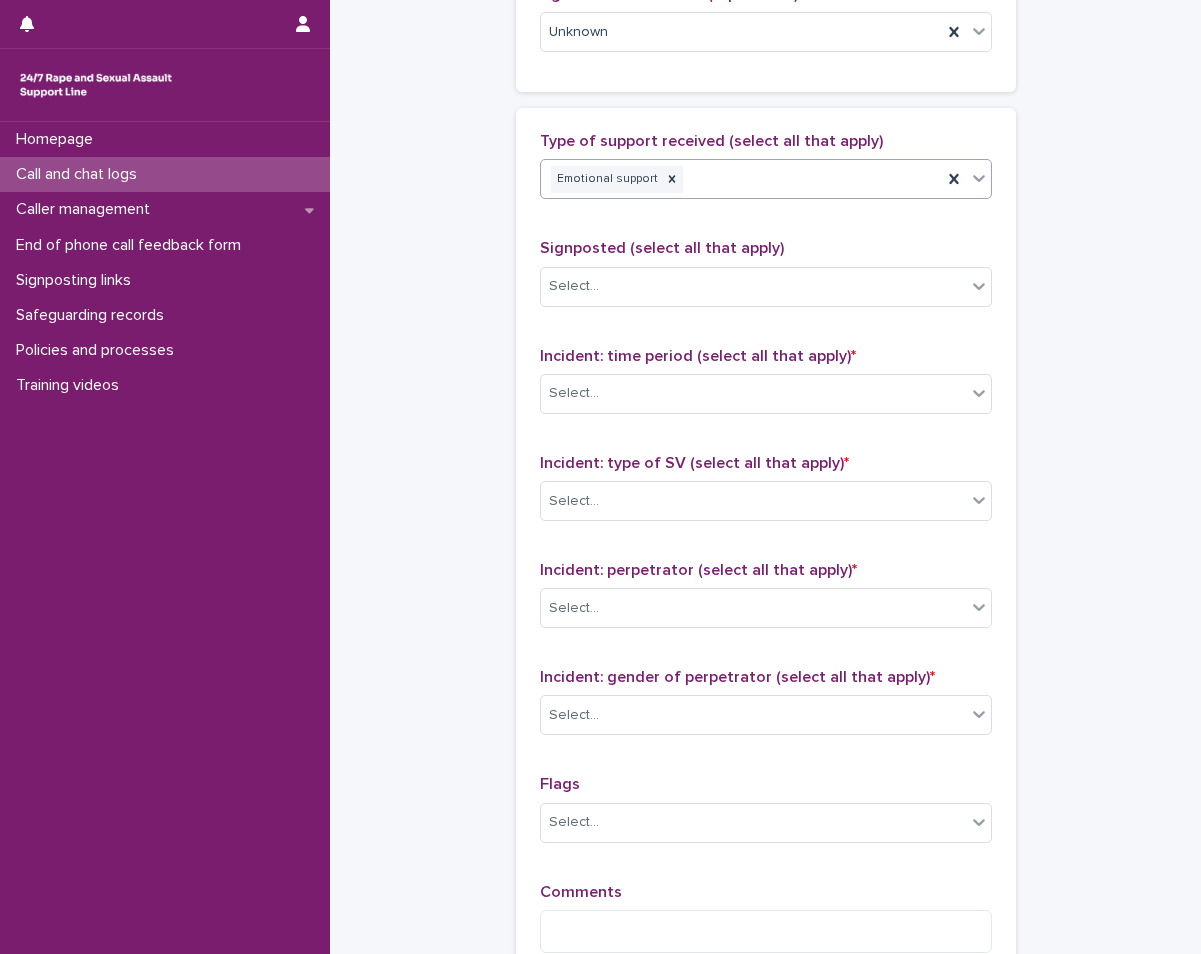 scroll, scrollTop: 1373, scrollLeft: 0, axis: vertical 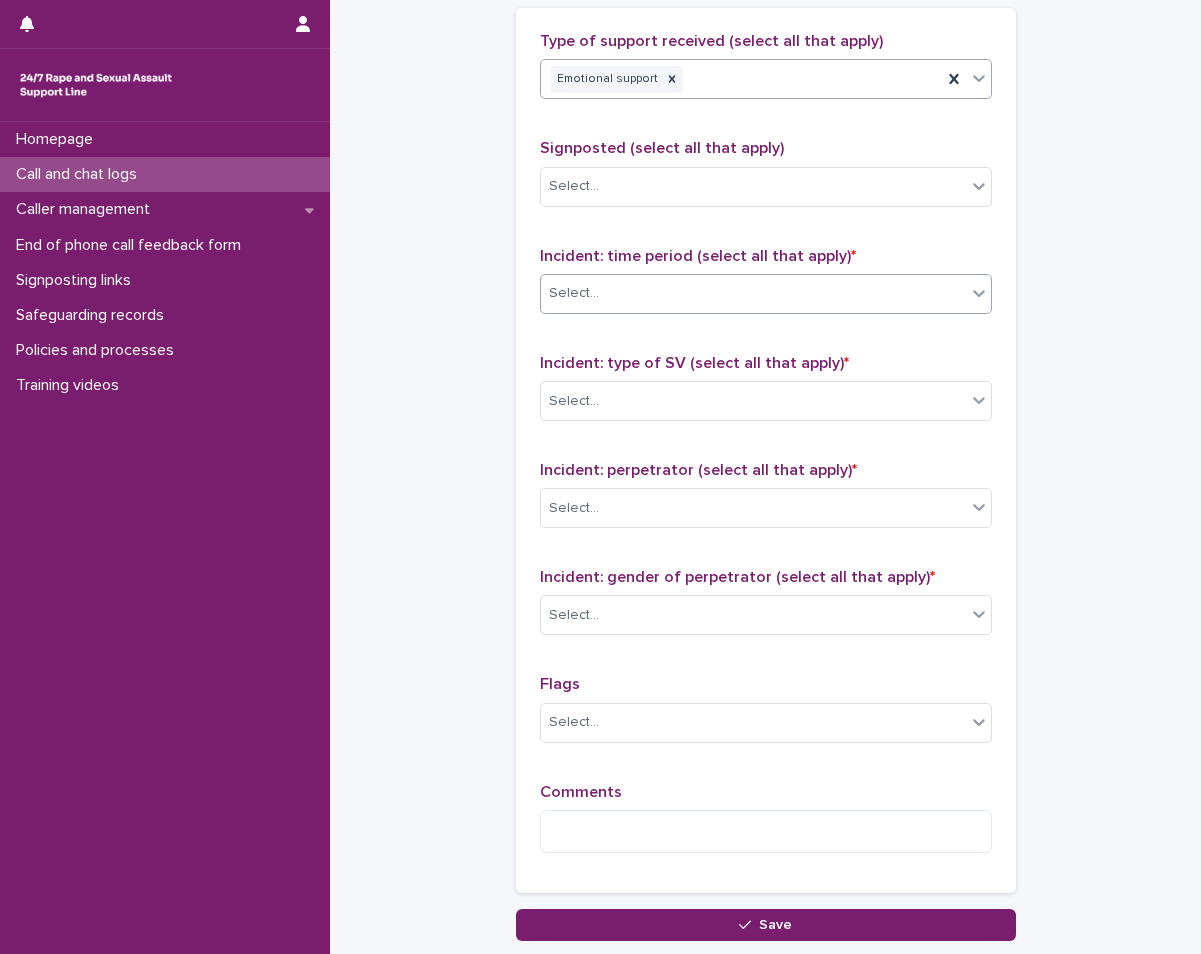 click on "Select..." at bounding box center (766, 294) 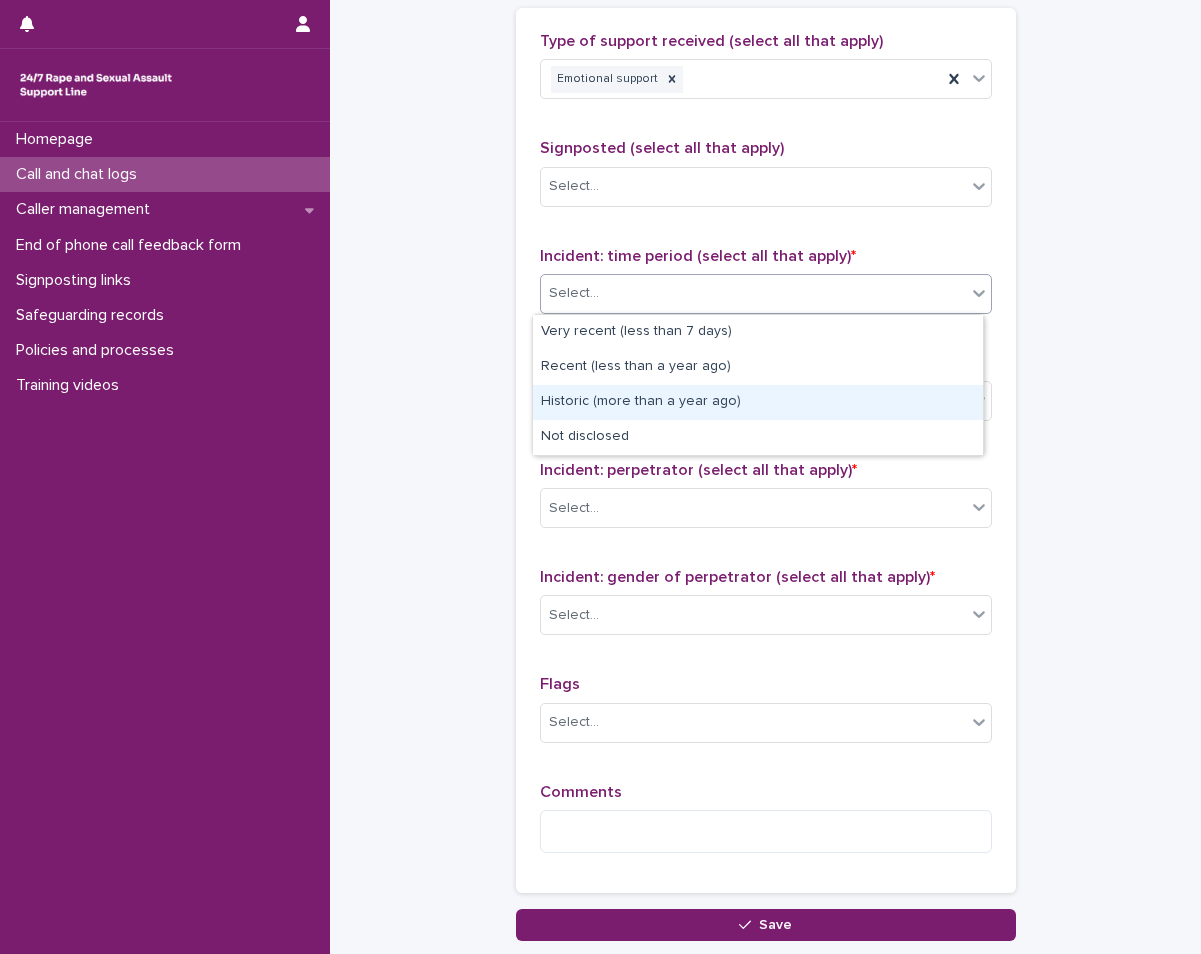 click on "Historic (more than a year ago)" at bounding box center [758, 402] 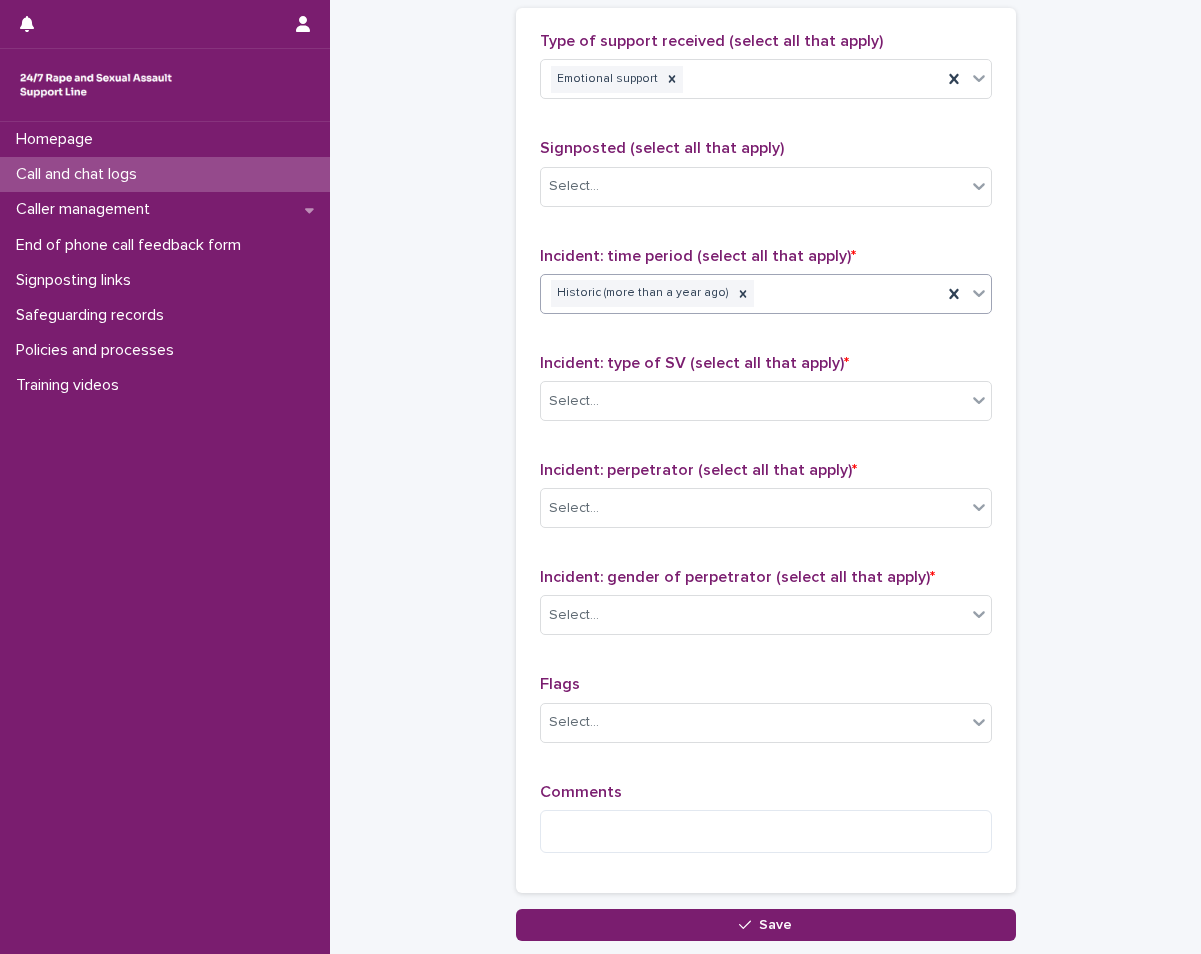 click on "Select..." at bounding box center (753, 401) 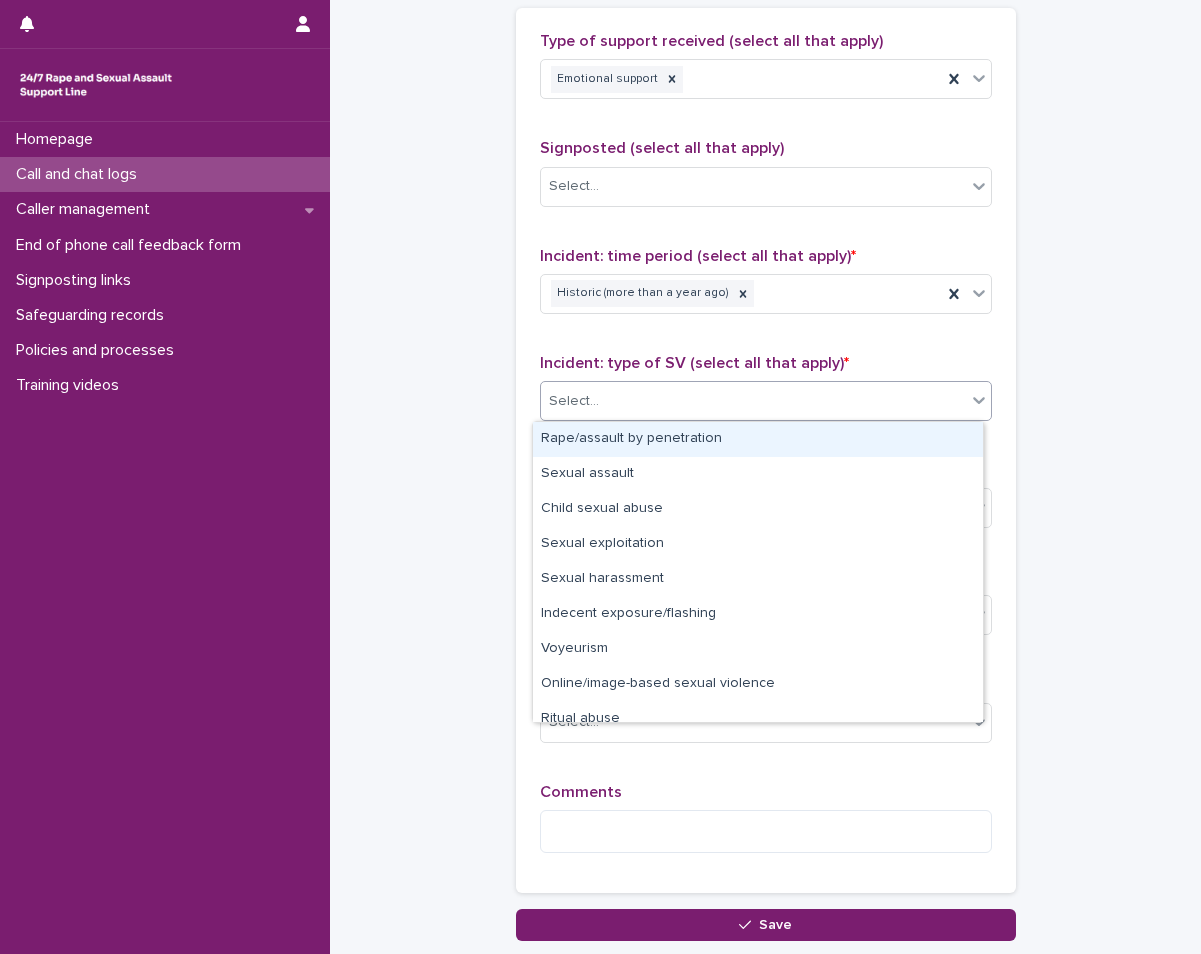 click on "Rape/assault by penetration" at bounding box center [758, 439] 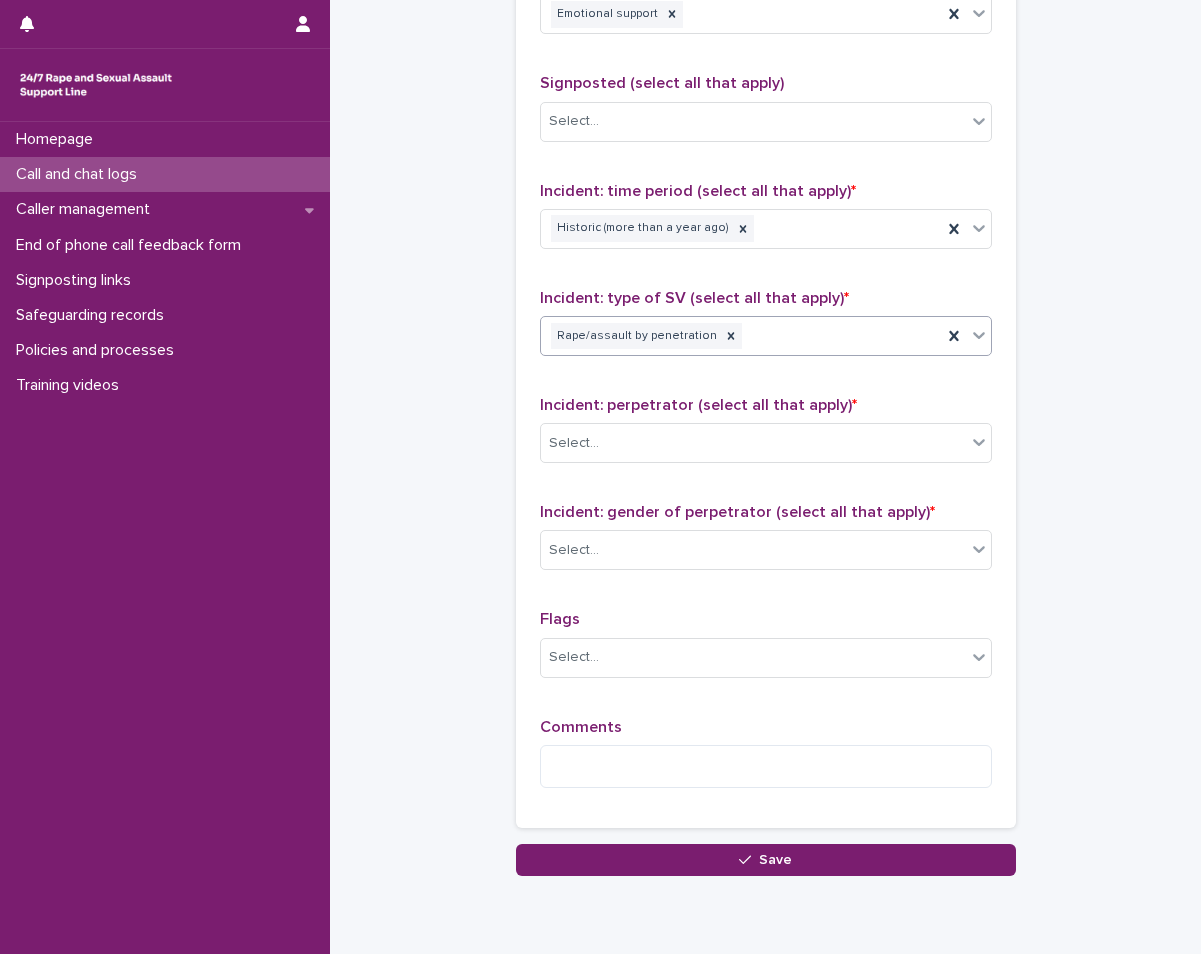 scroll, scrollTop: 1473, scrollLeft: 0, axis: vertical 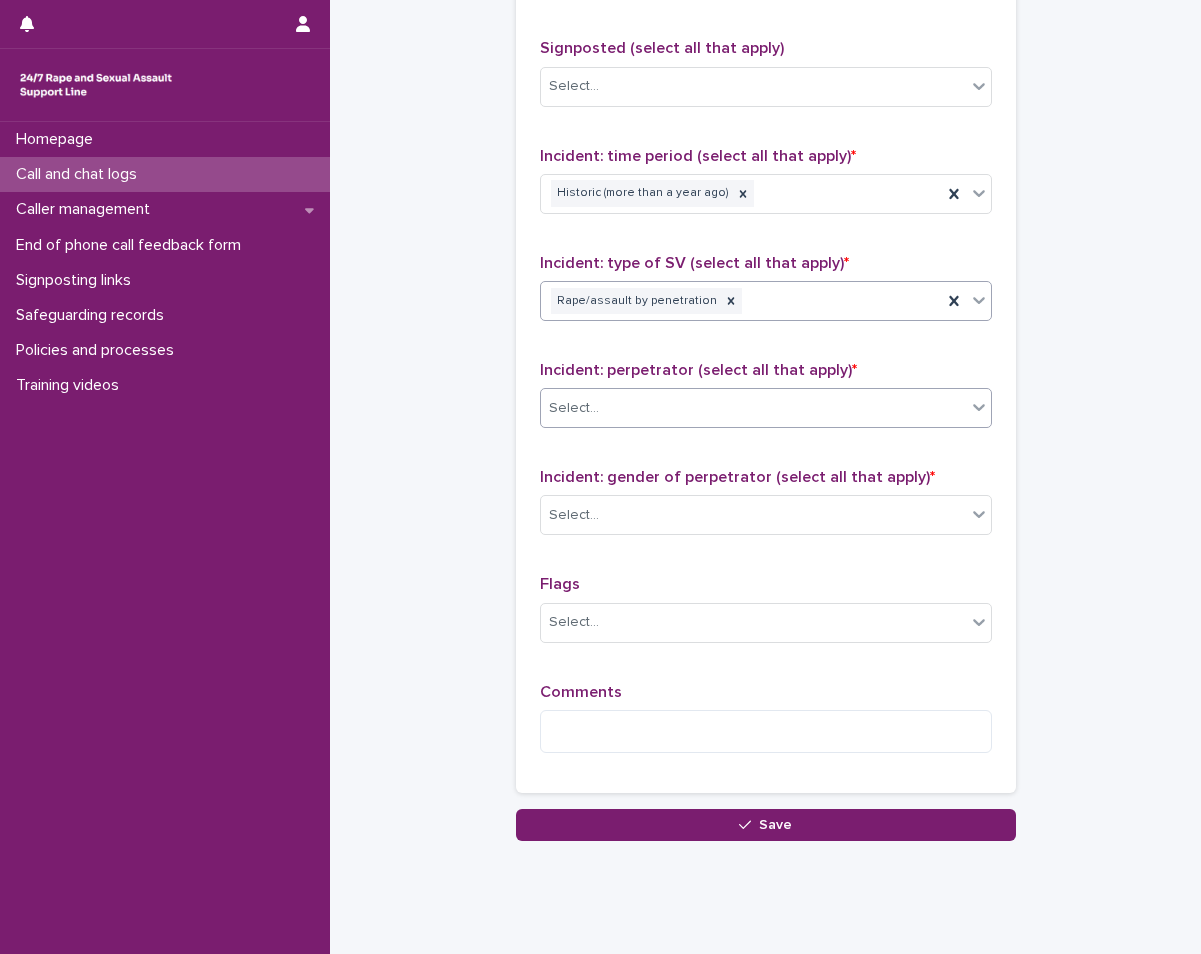 click on "Select..." at bounding box center [753, 408] 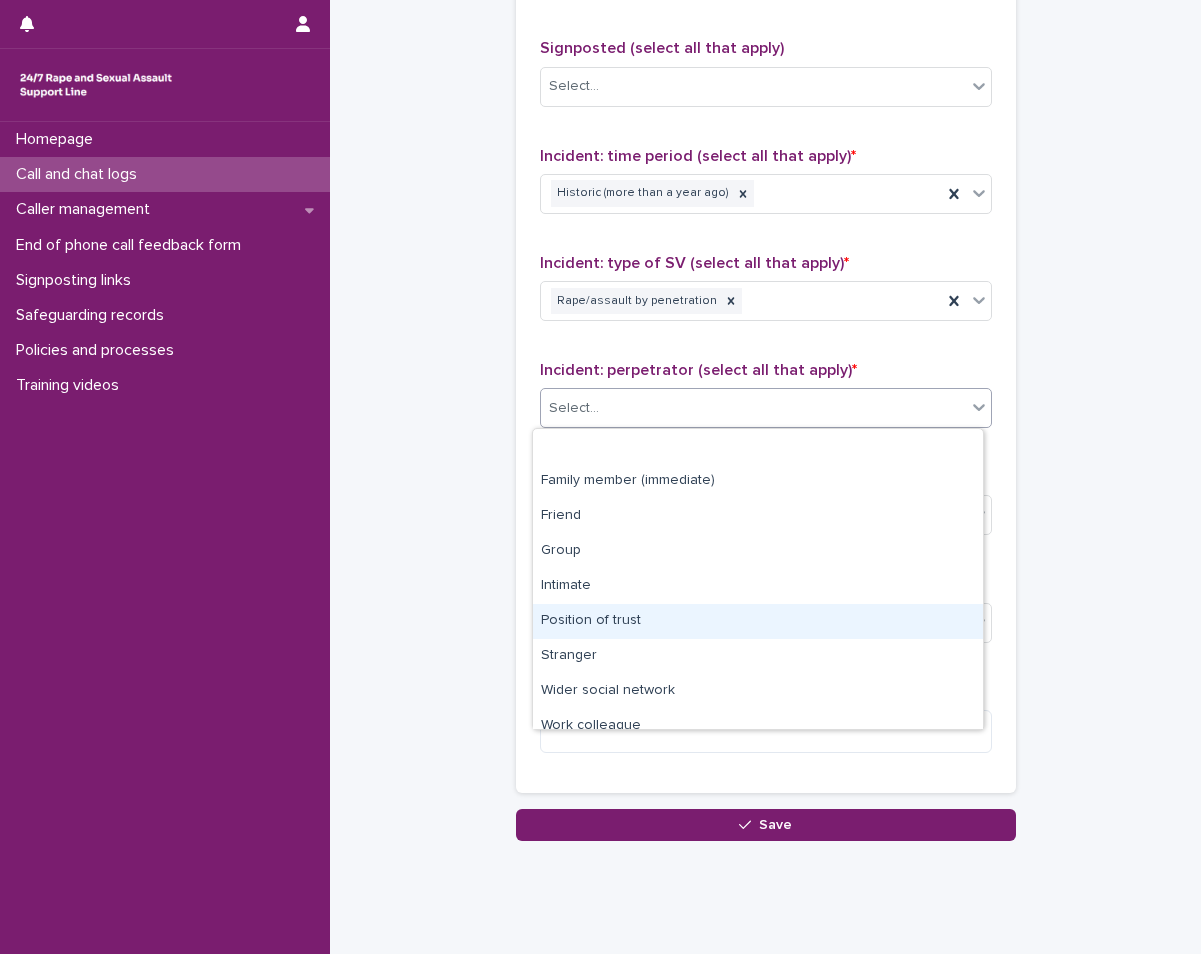 scroll, scrollTop: 85, scrollLeft: 0, axis: vertical 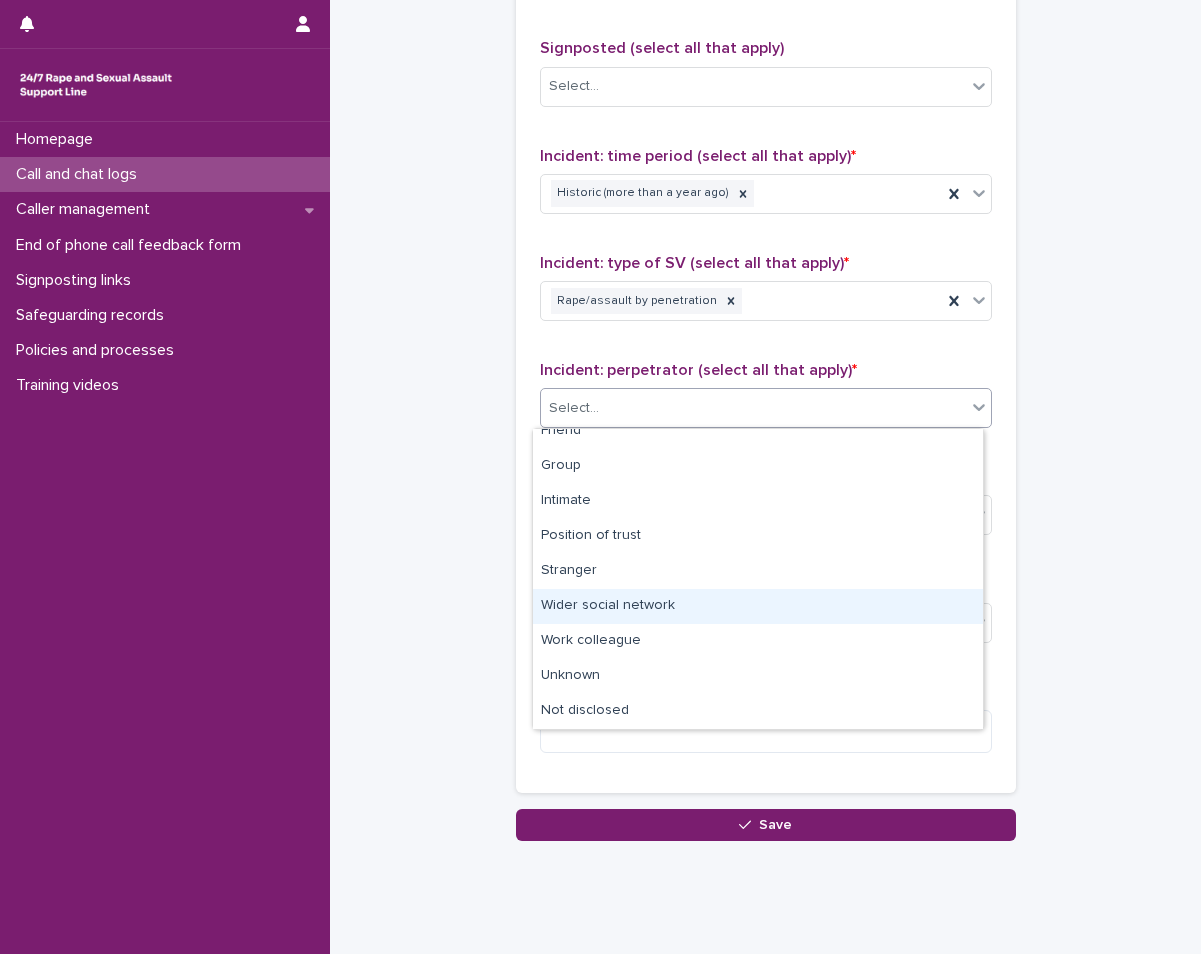 click on "Wider social network" at bounding box center [758, 606] 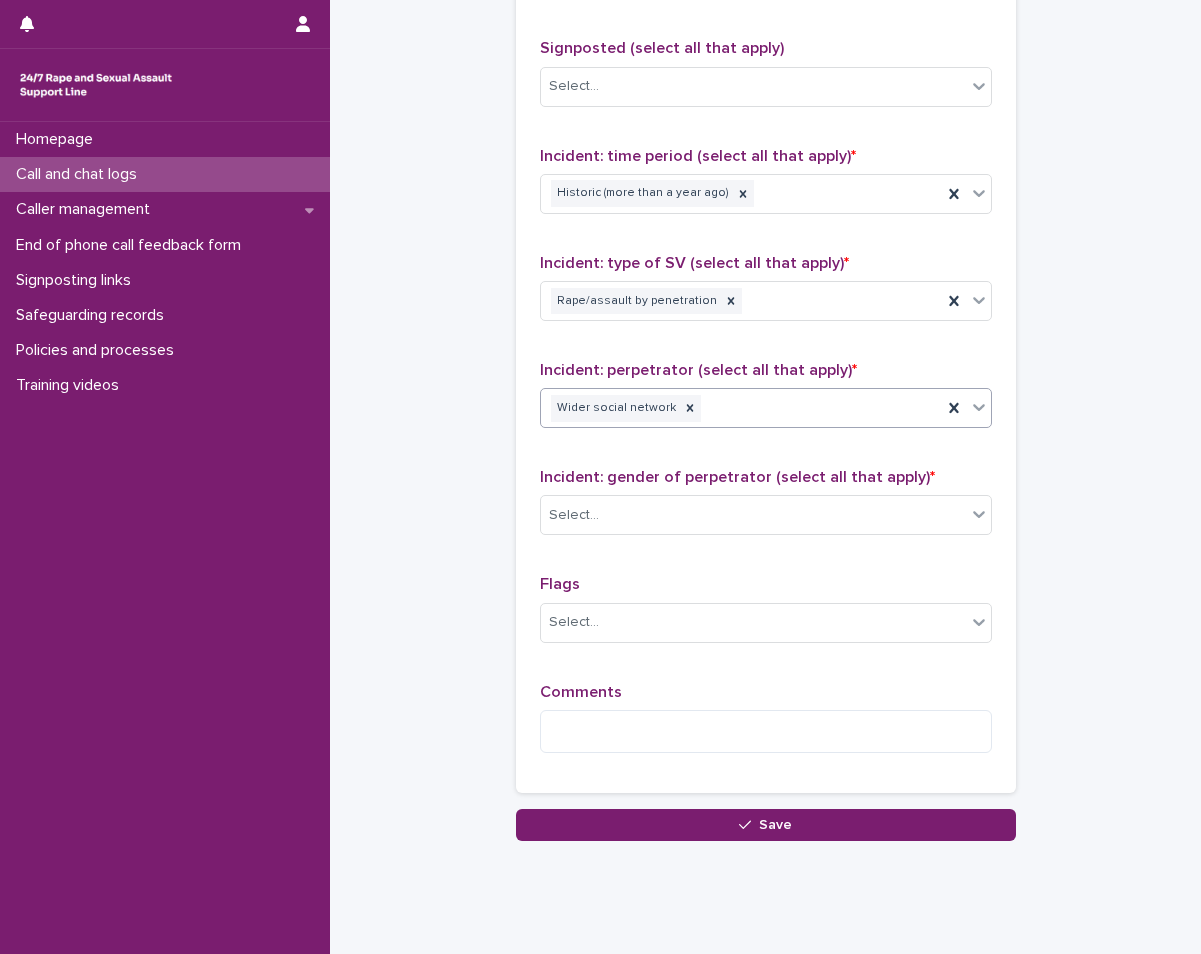 scroll, scrollTop: 1517, scrollLeft: 0, axis: vertical 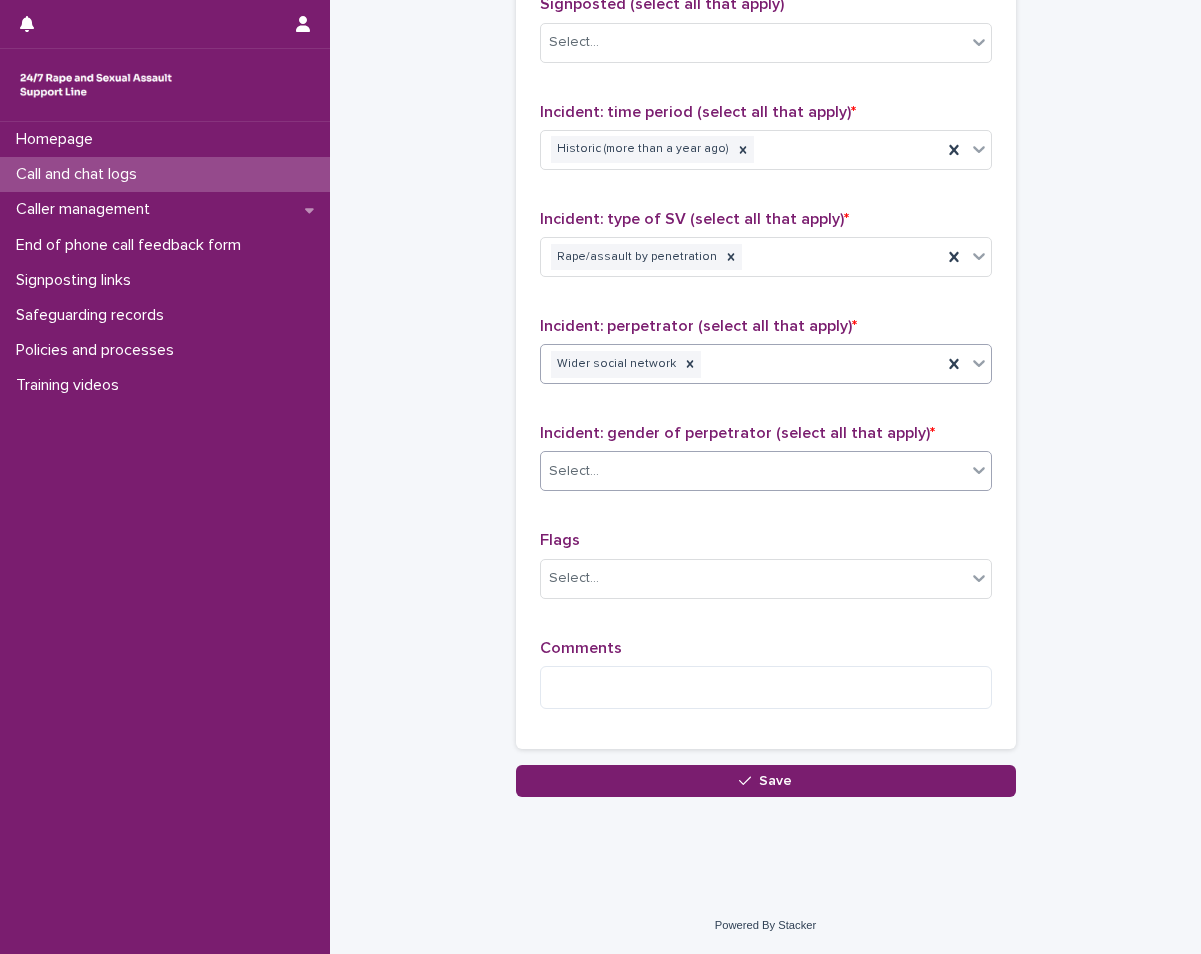 click on "Select..." at bounding box center (753, 471) 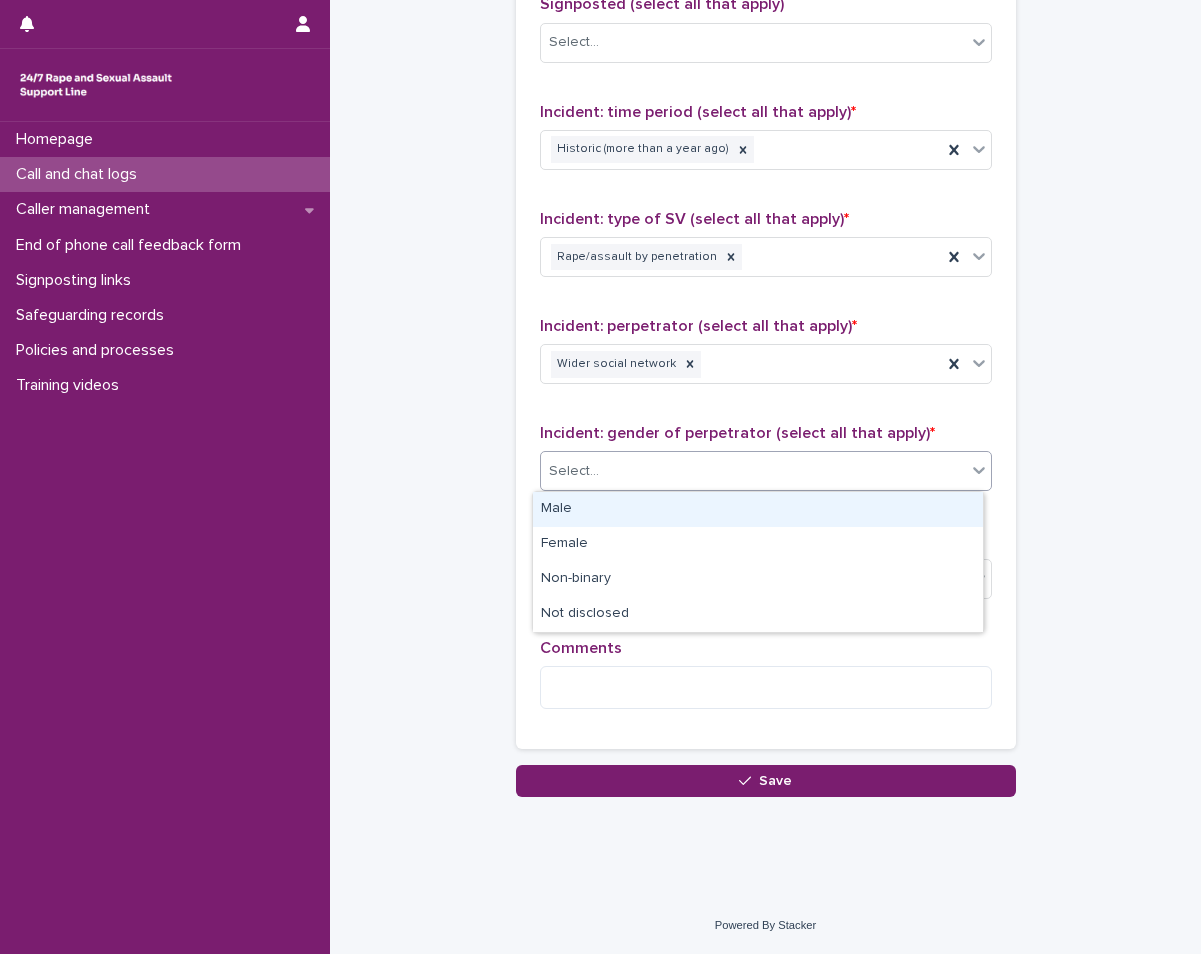 click on "Male" at bounding box center [758, 509] 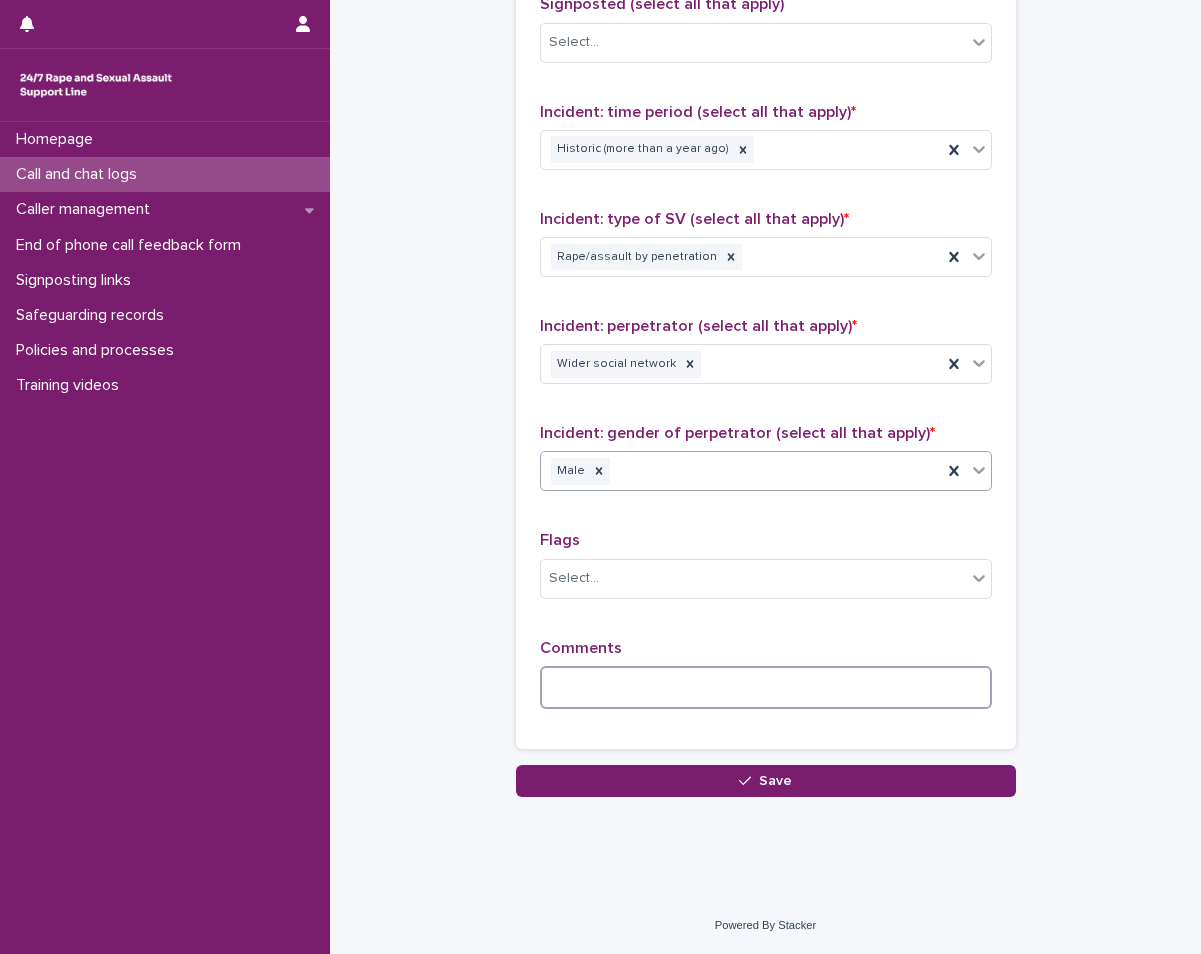 click at bounding box center [766, 687] 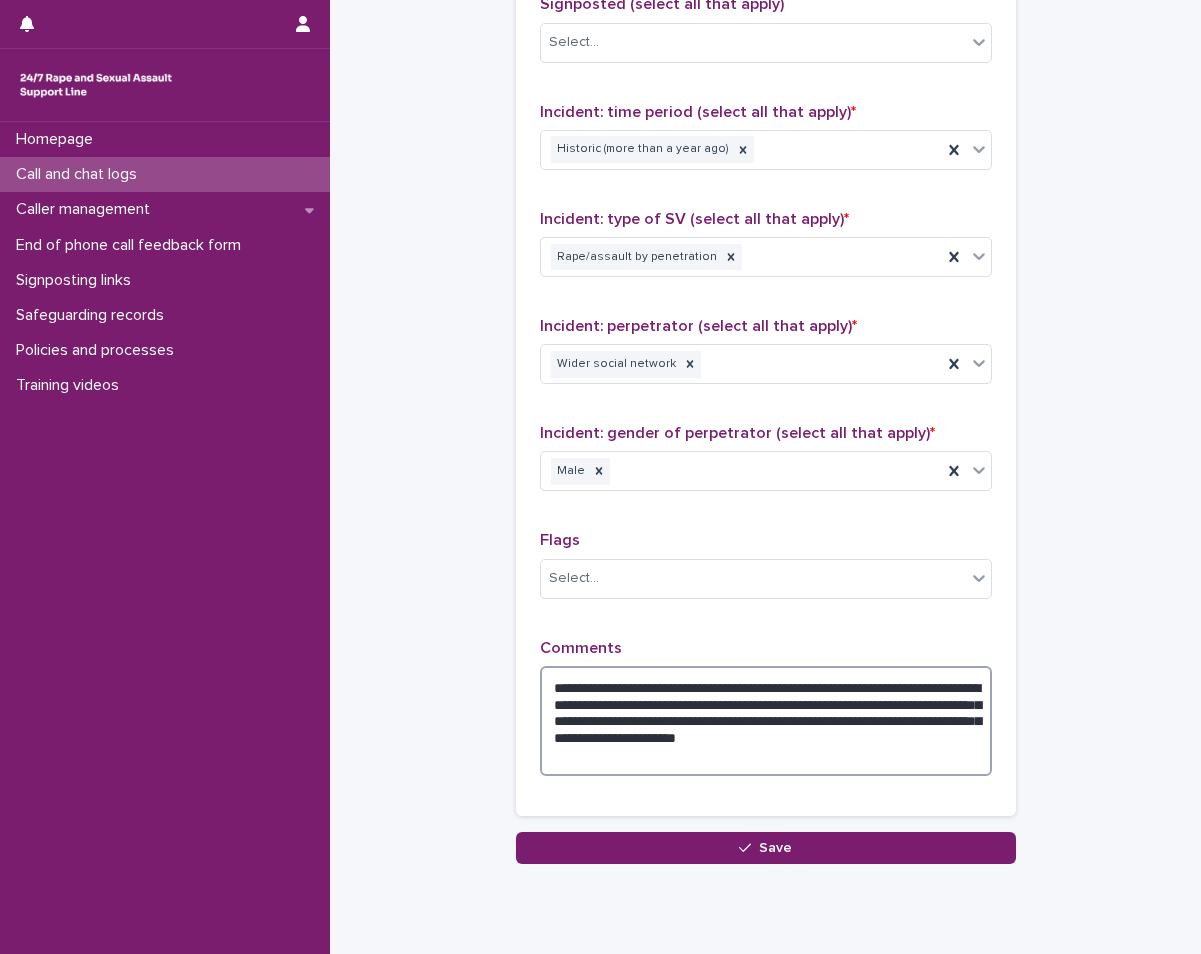 drag, startPoint x: 859, startPoint y: 705, endPoint x: 706, endPoint y: 684, distance: 154.43445 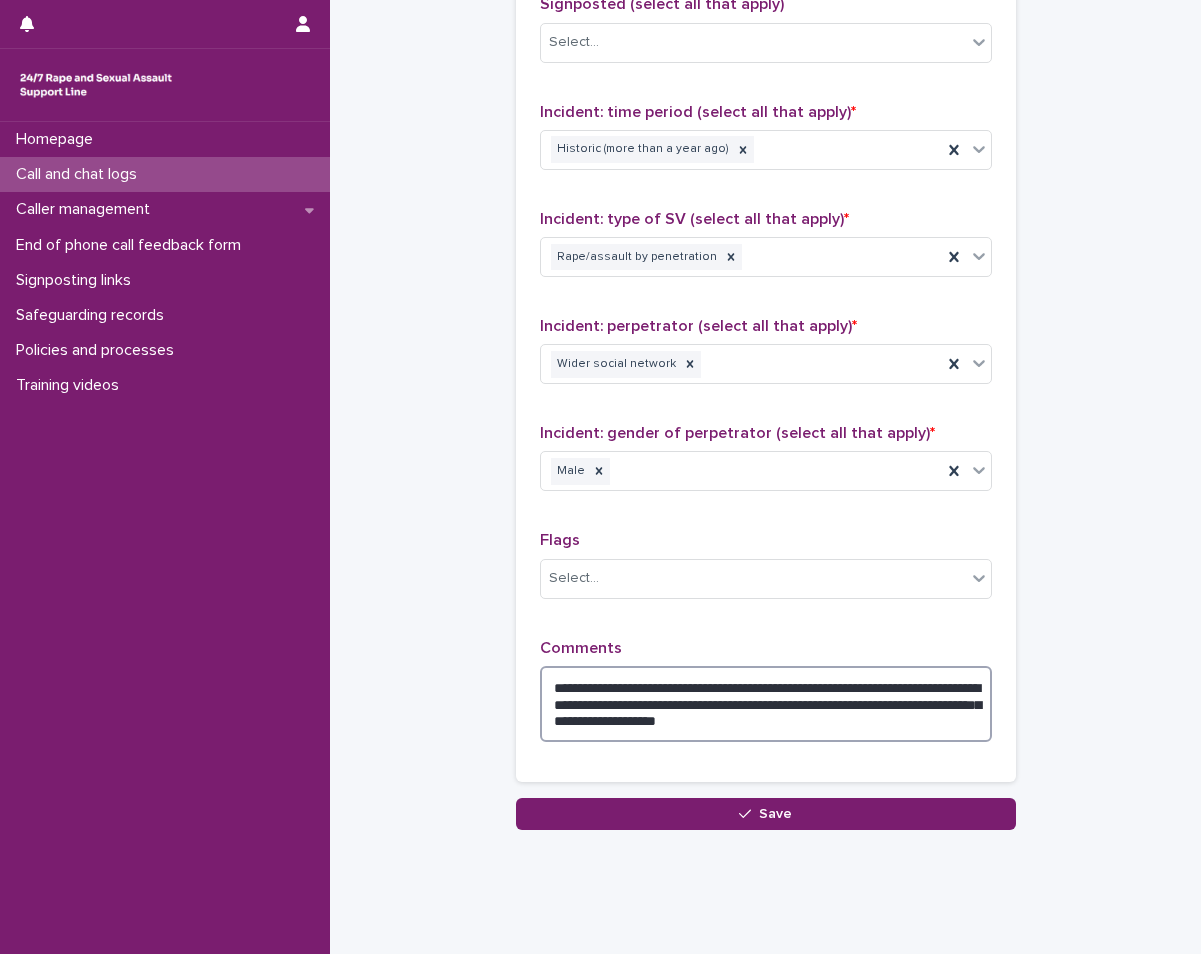 click on "**********" at bounding box center [766, 704] 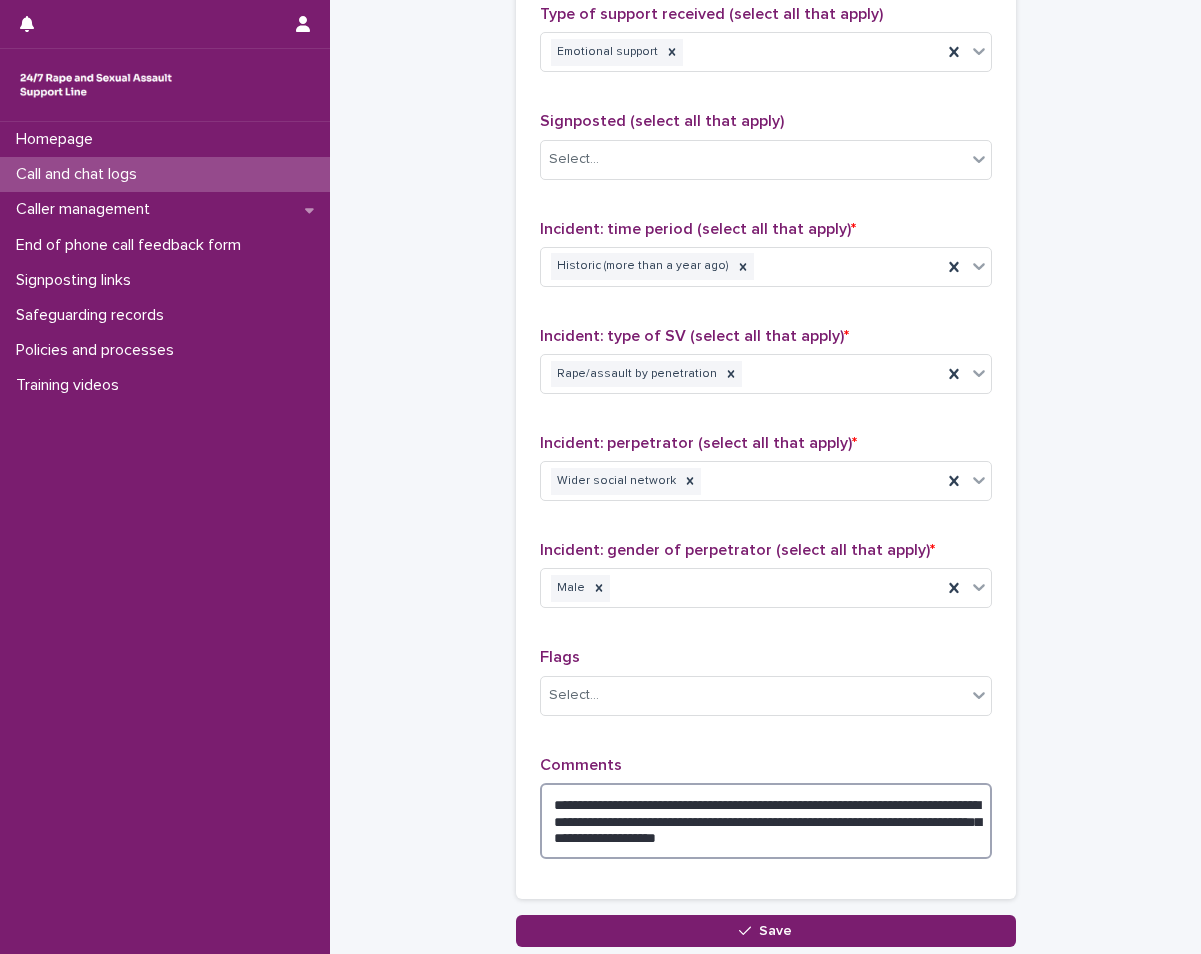 scroll, scrollTop: 1550, scrollLeft: 0, axis: vertical 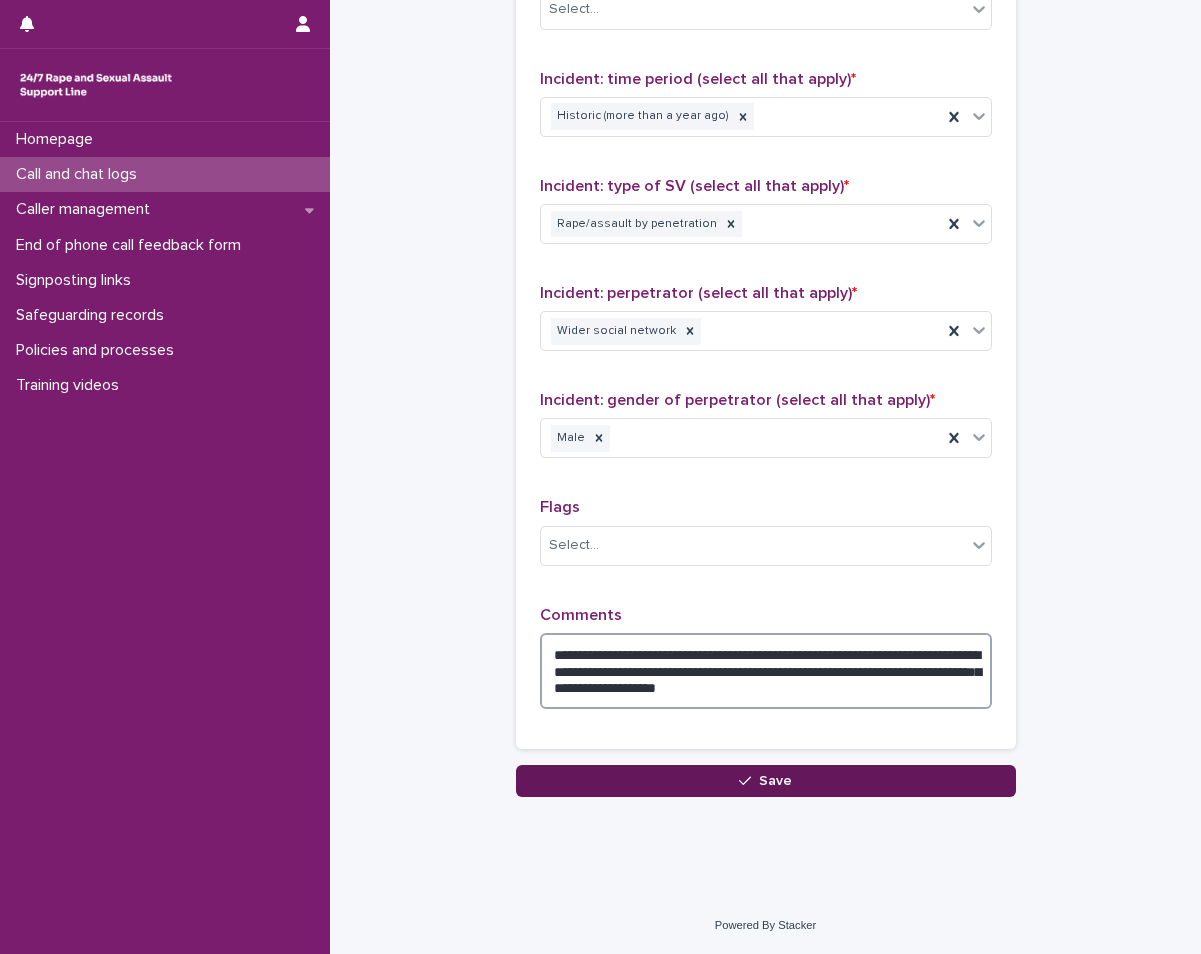 type on "**********" 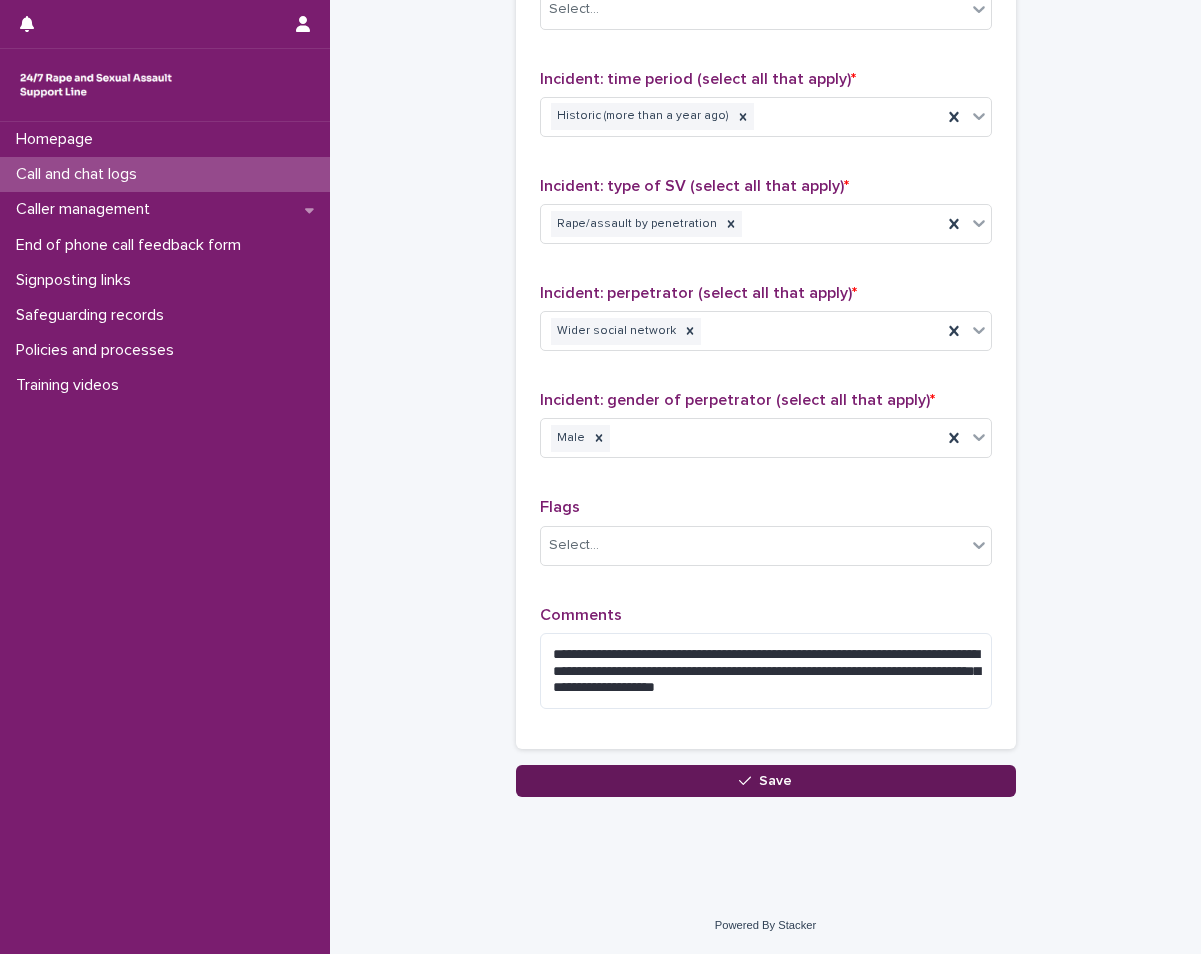 click on "Save" at bounding box center [766, 781] 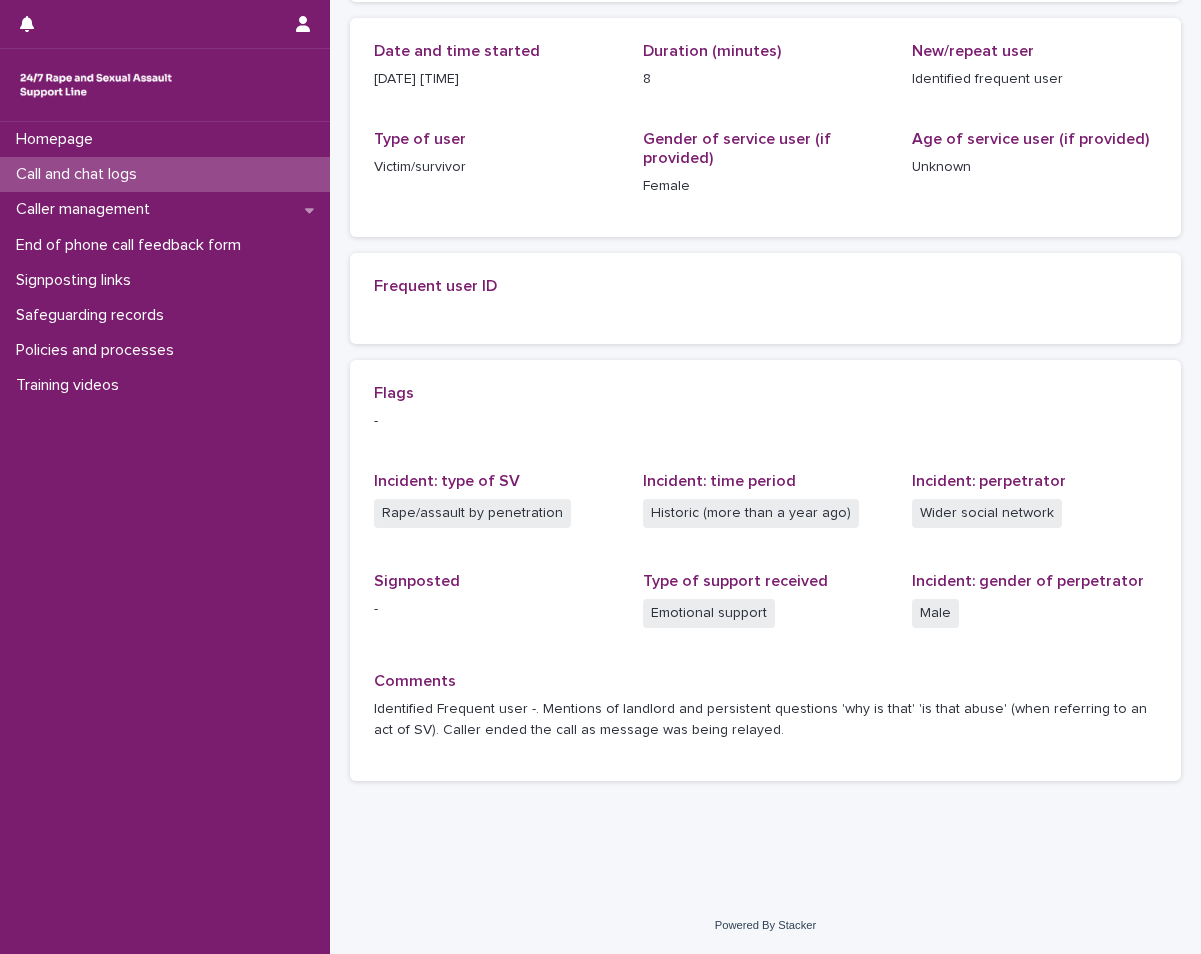 scroll, scrollTop: 0, scrollLeft: 0, axis: both 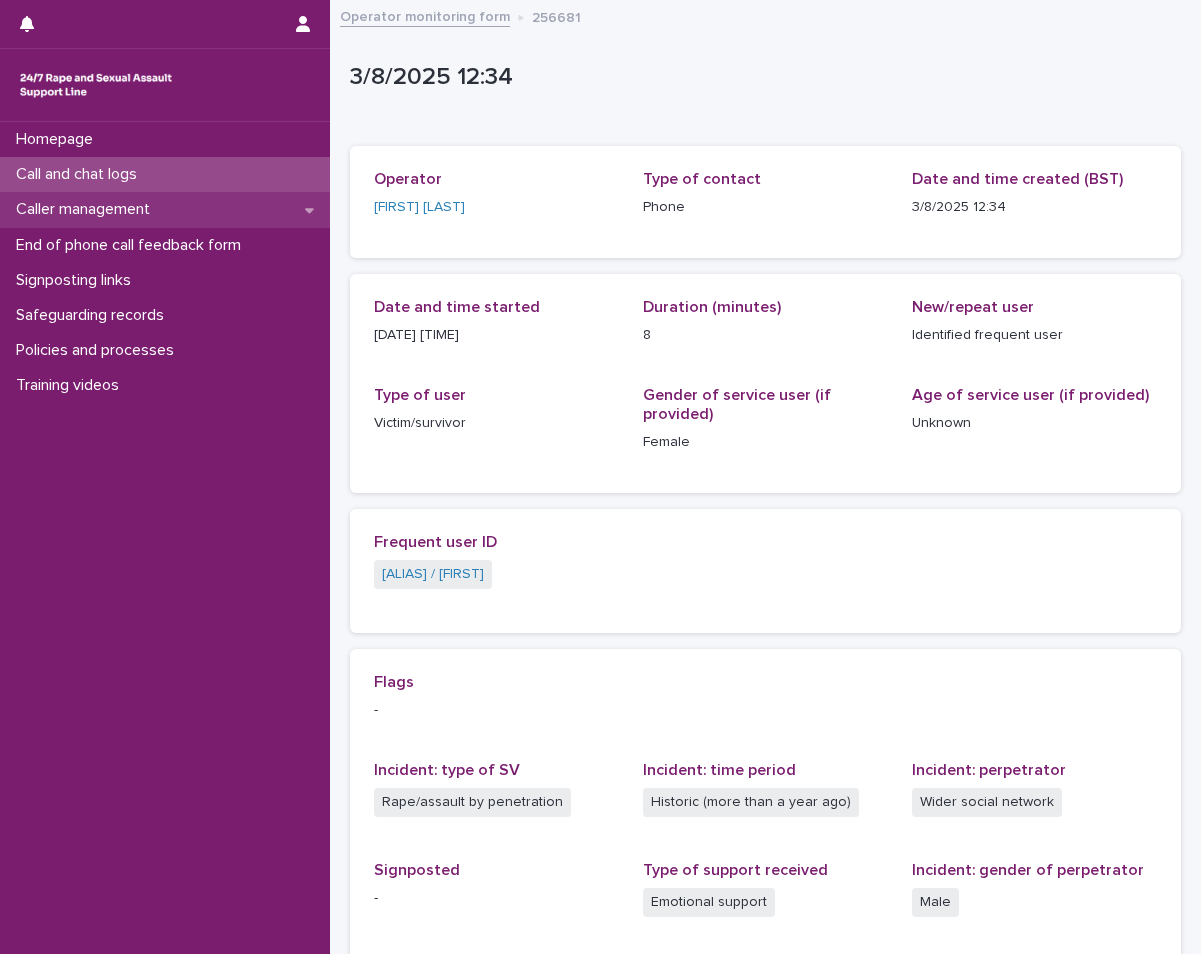 click on "Caller management" at bounding box center (165, 209) 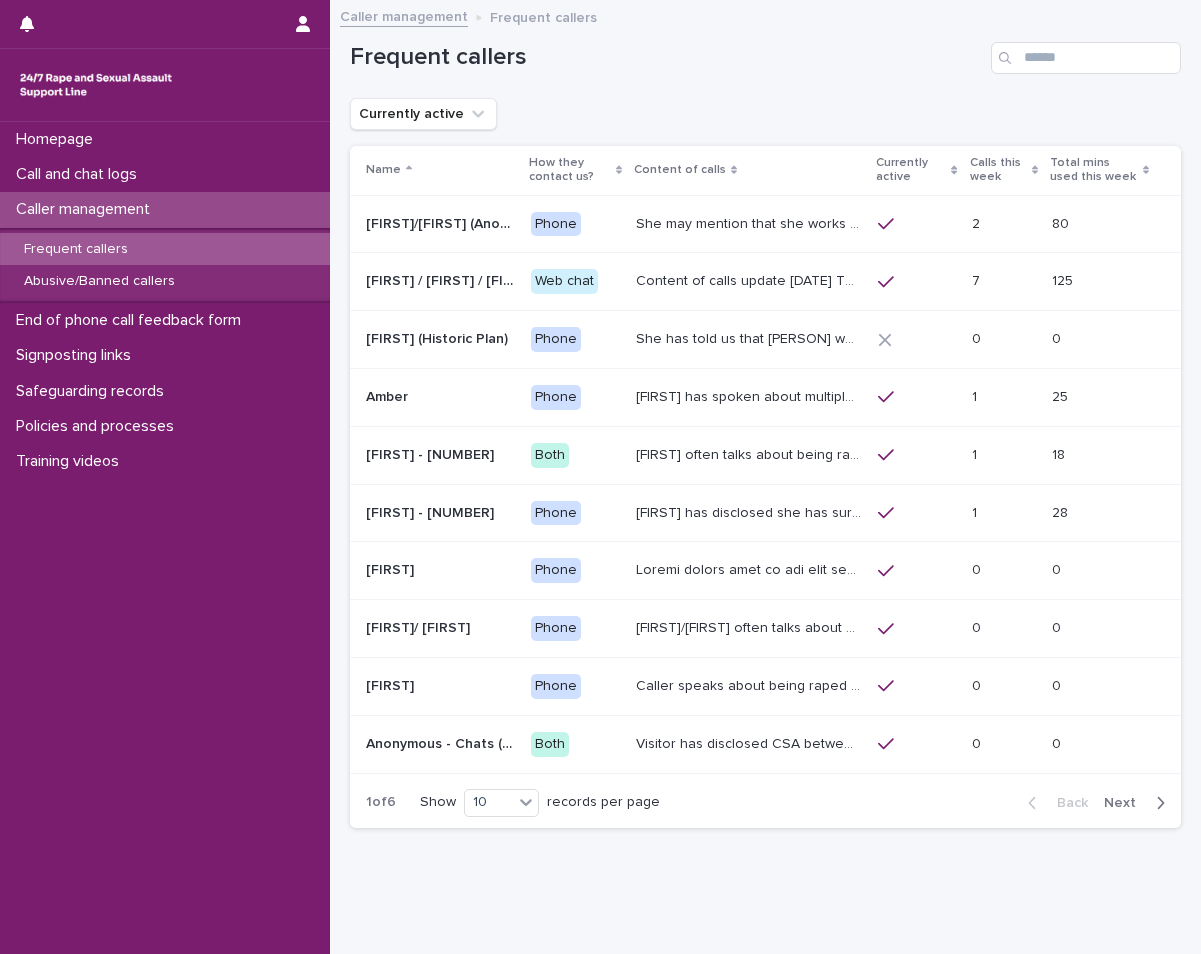 click on "Next" at bounding box center (1138, 803) 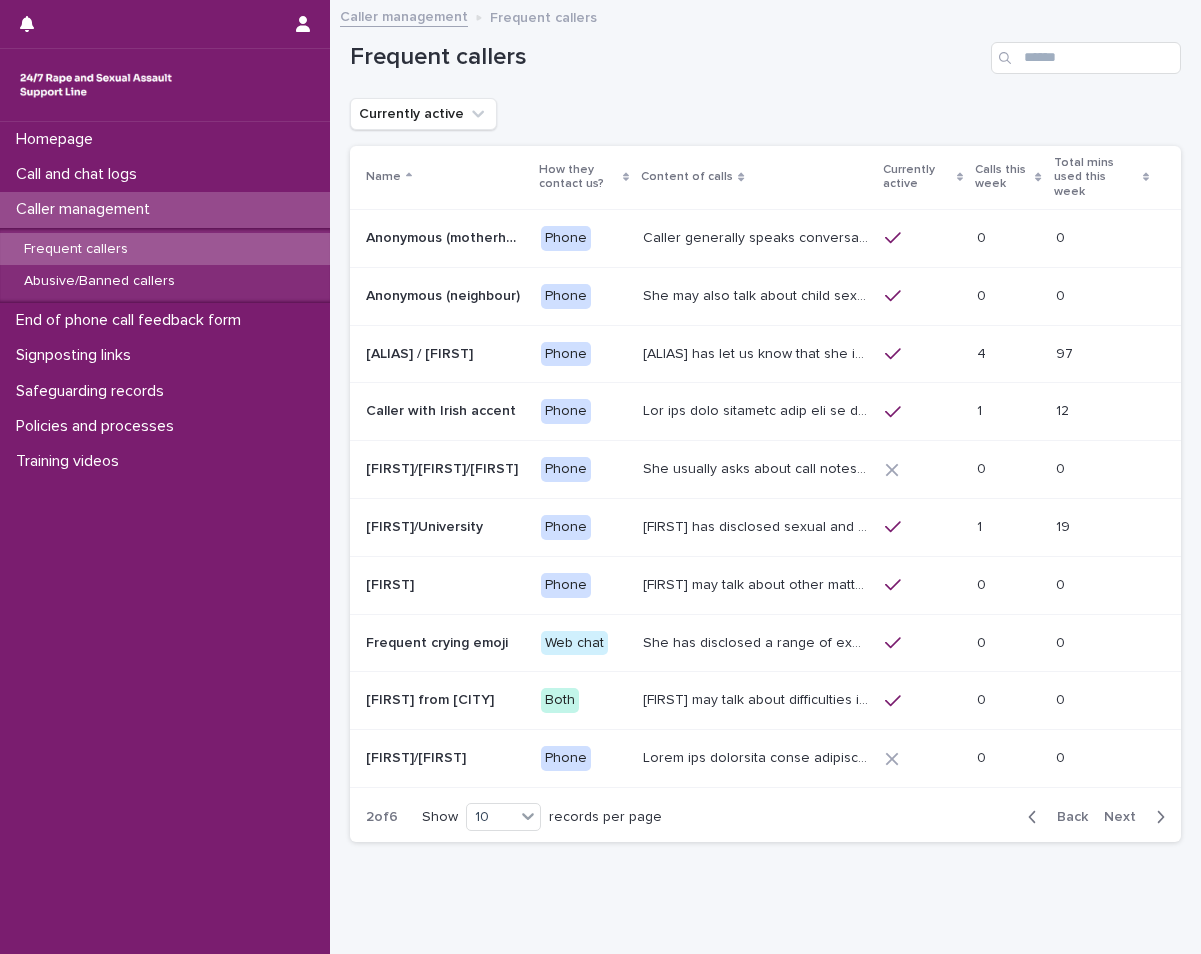click on "[FIRST] / [FIRST]" at bounding box center (421, 352) 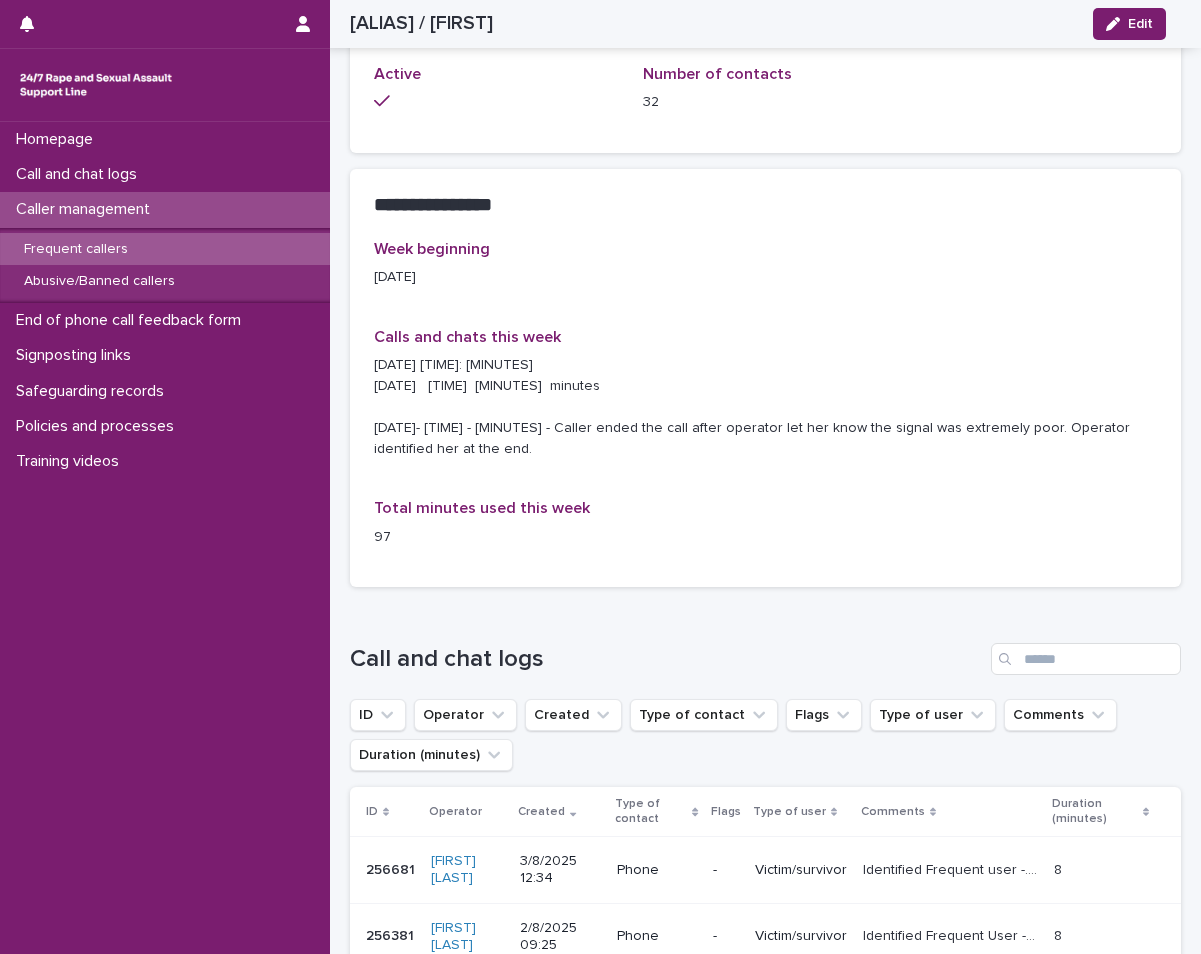 scroll, scrollTop: 1700, scrollLeft: 0, axis: vertical 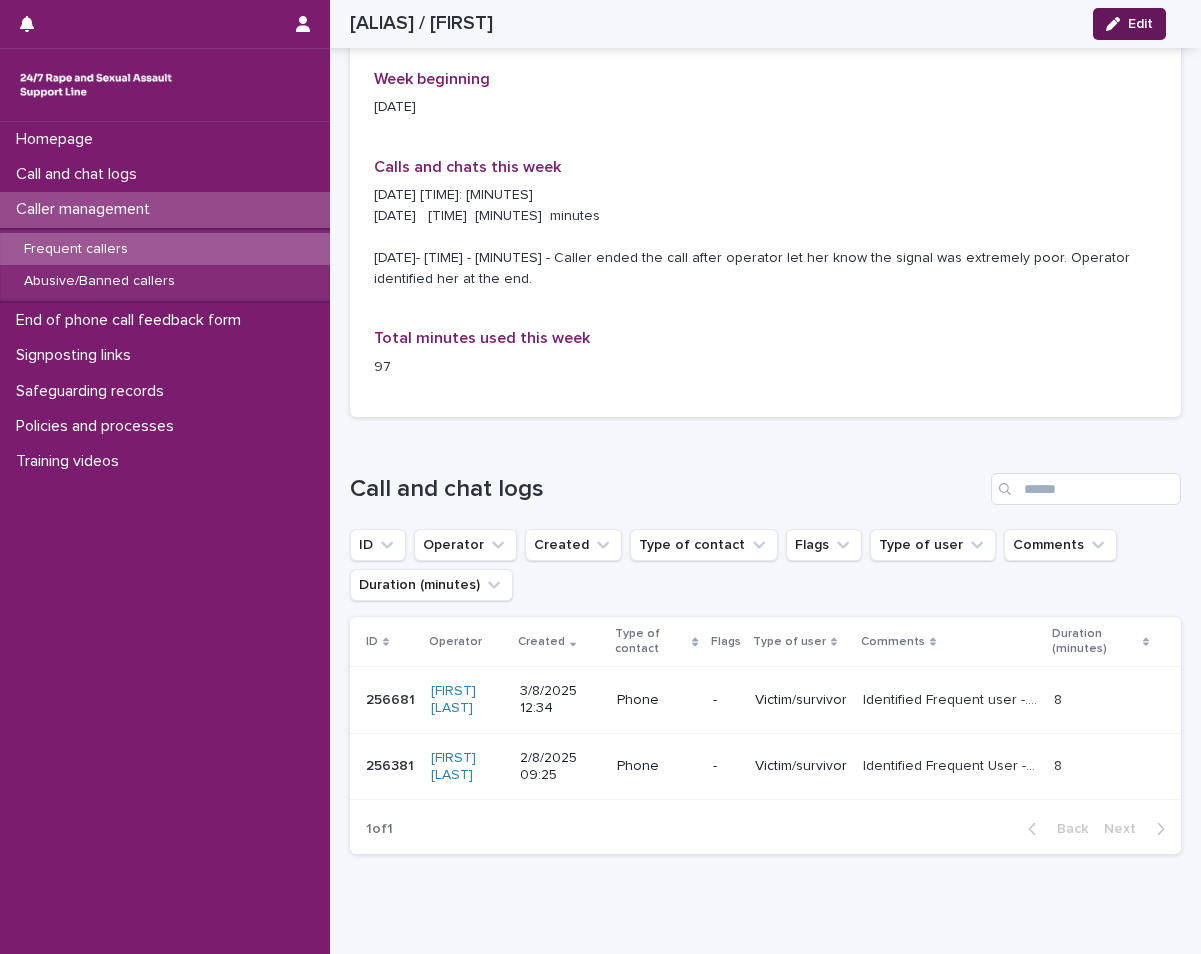 click 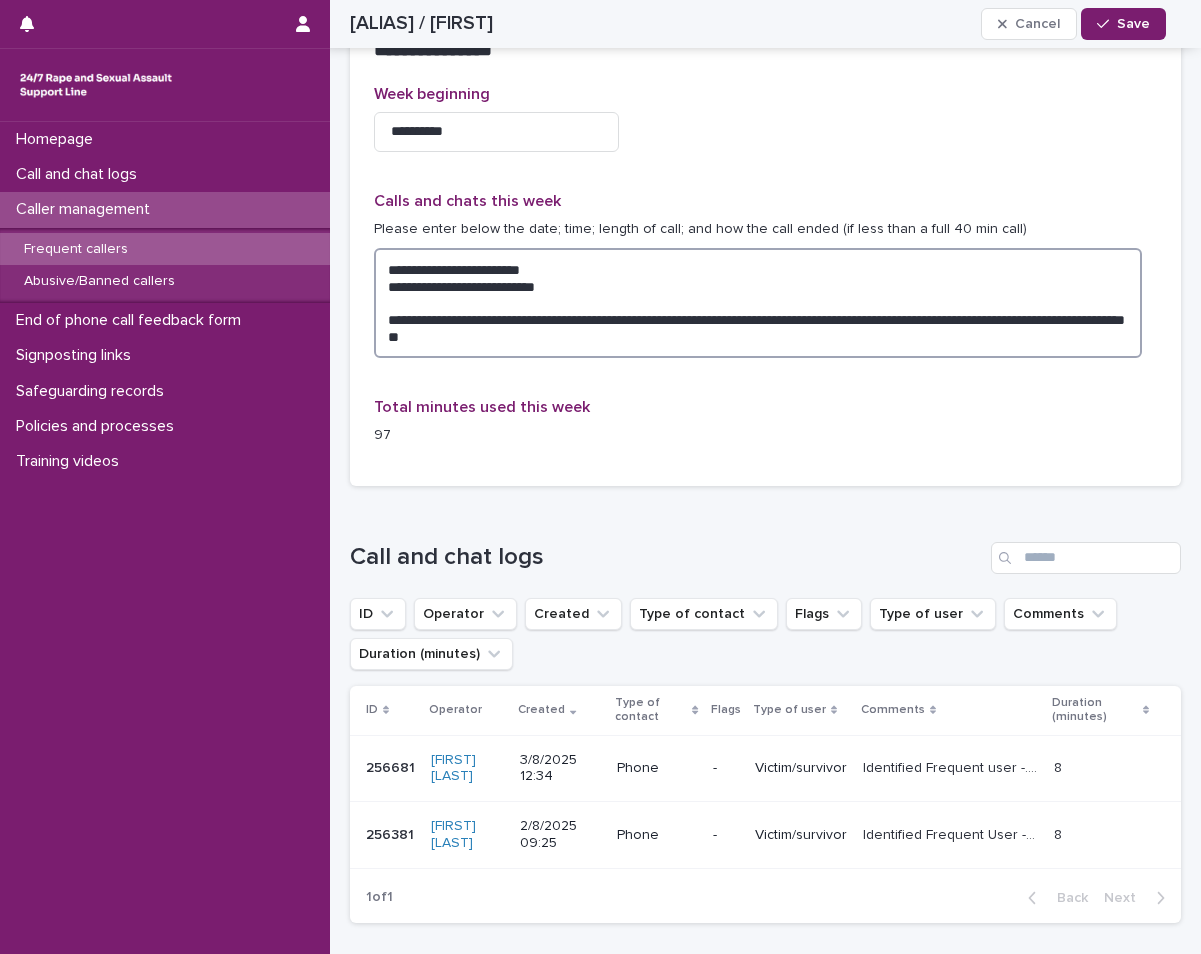 click on "**********" at bounding box center (758, 303) 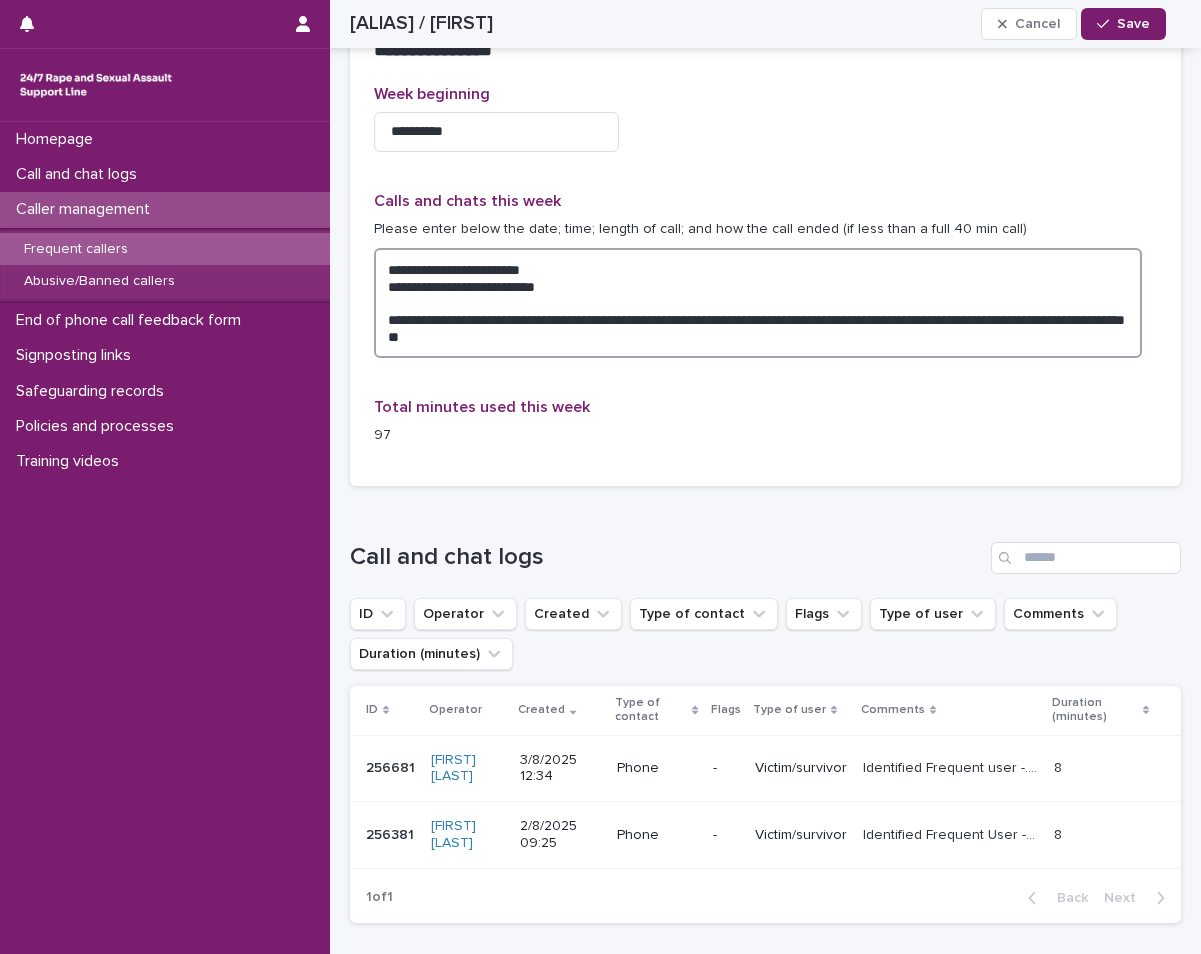 click on "**********" at bounding box center (758, 303) 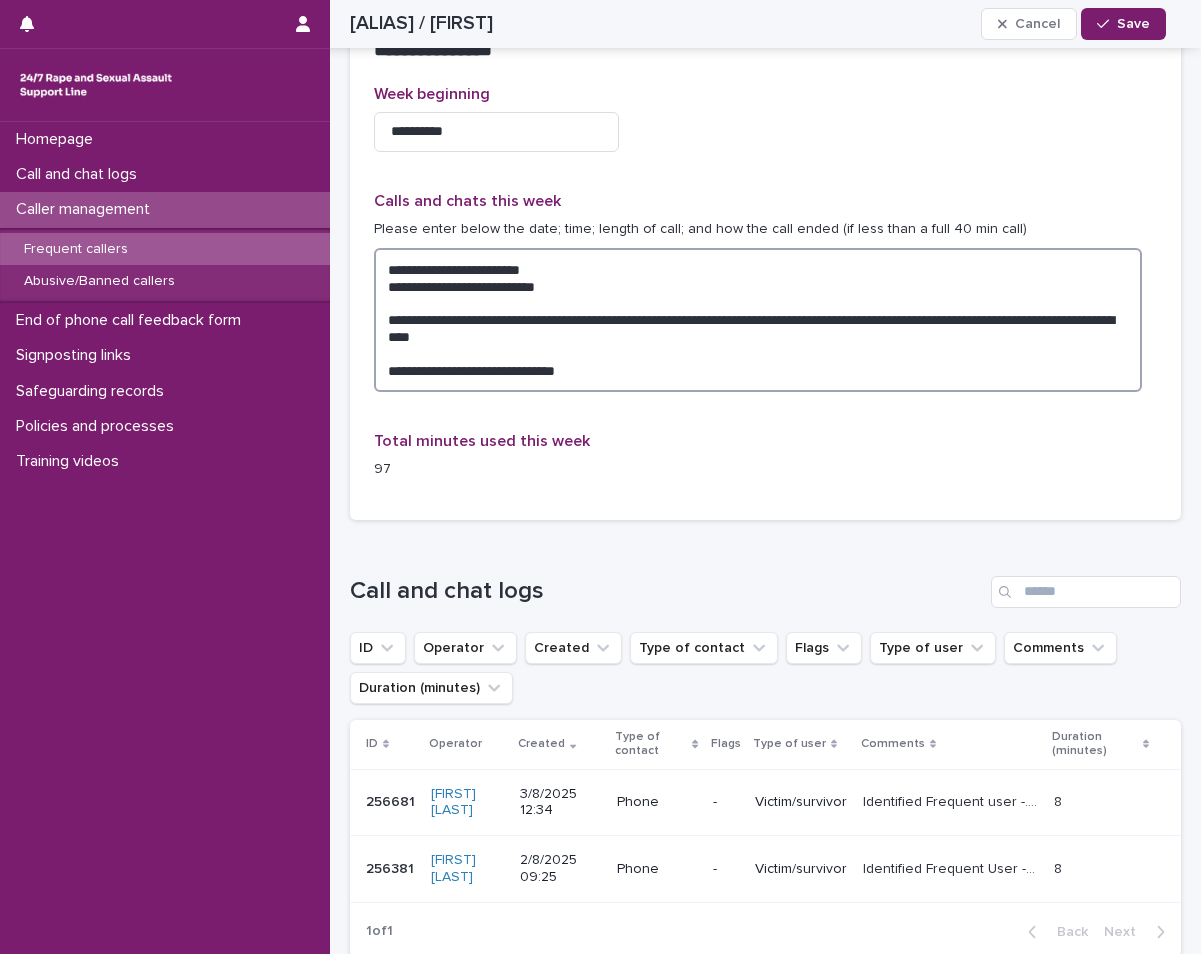 paste on "**********" 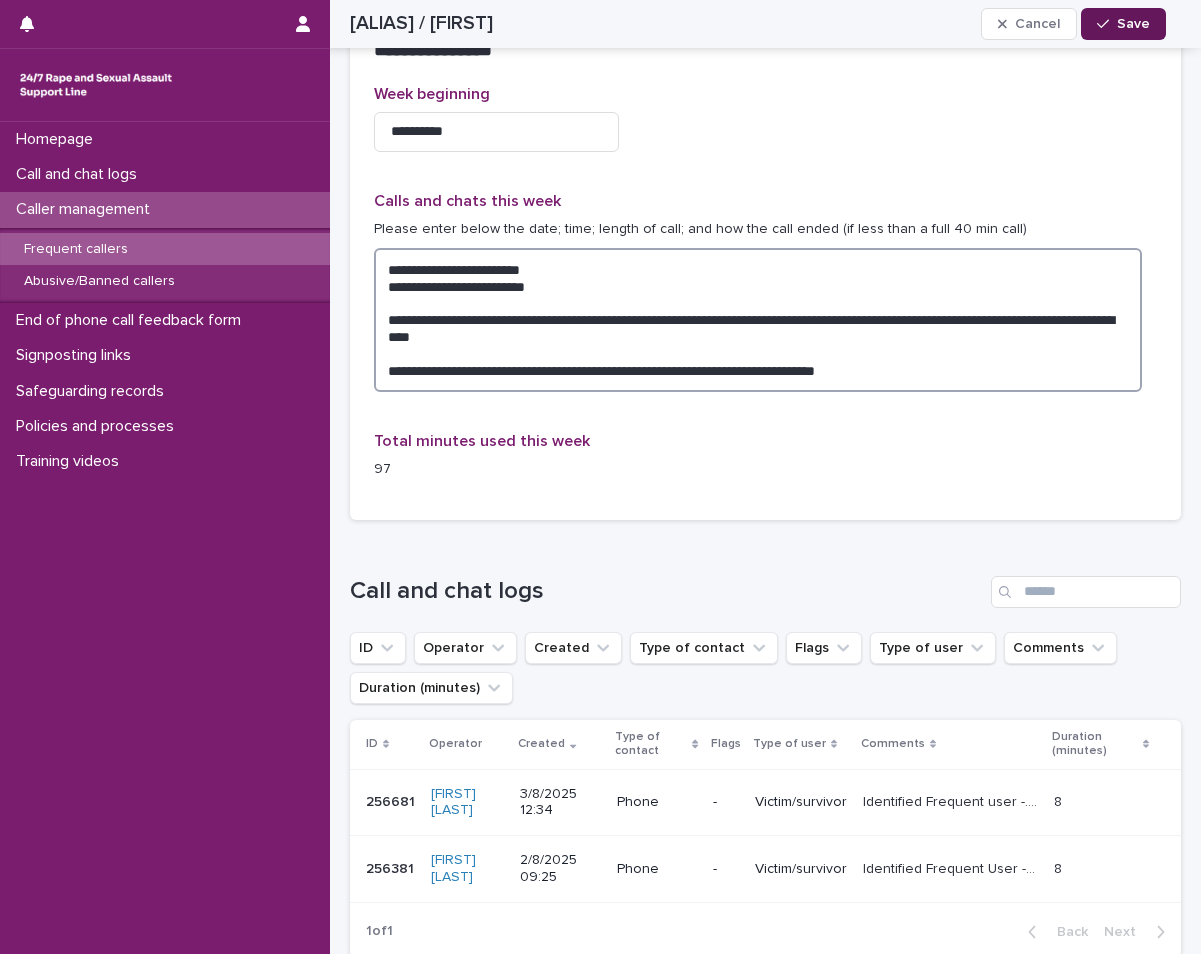 type on "**********" 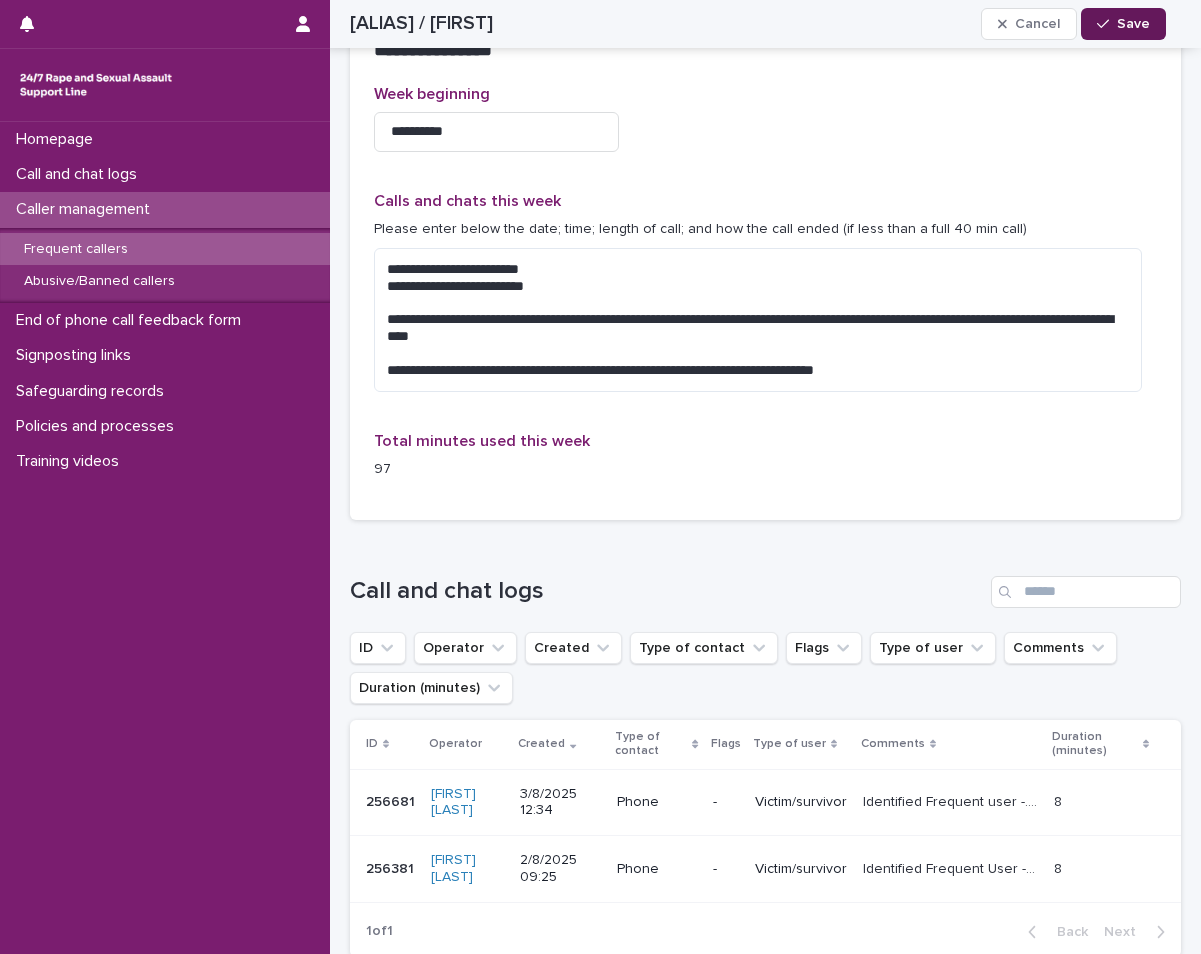 click on "Save" at bounding box center (1123, 24) 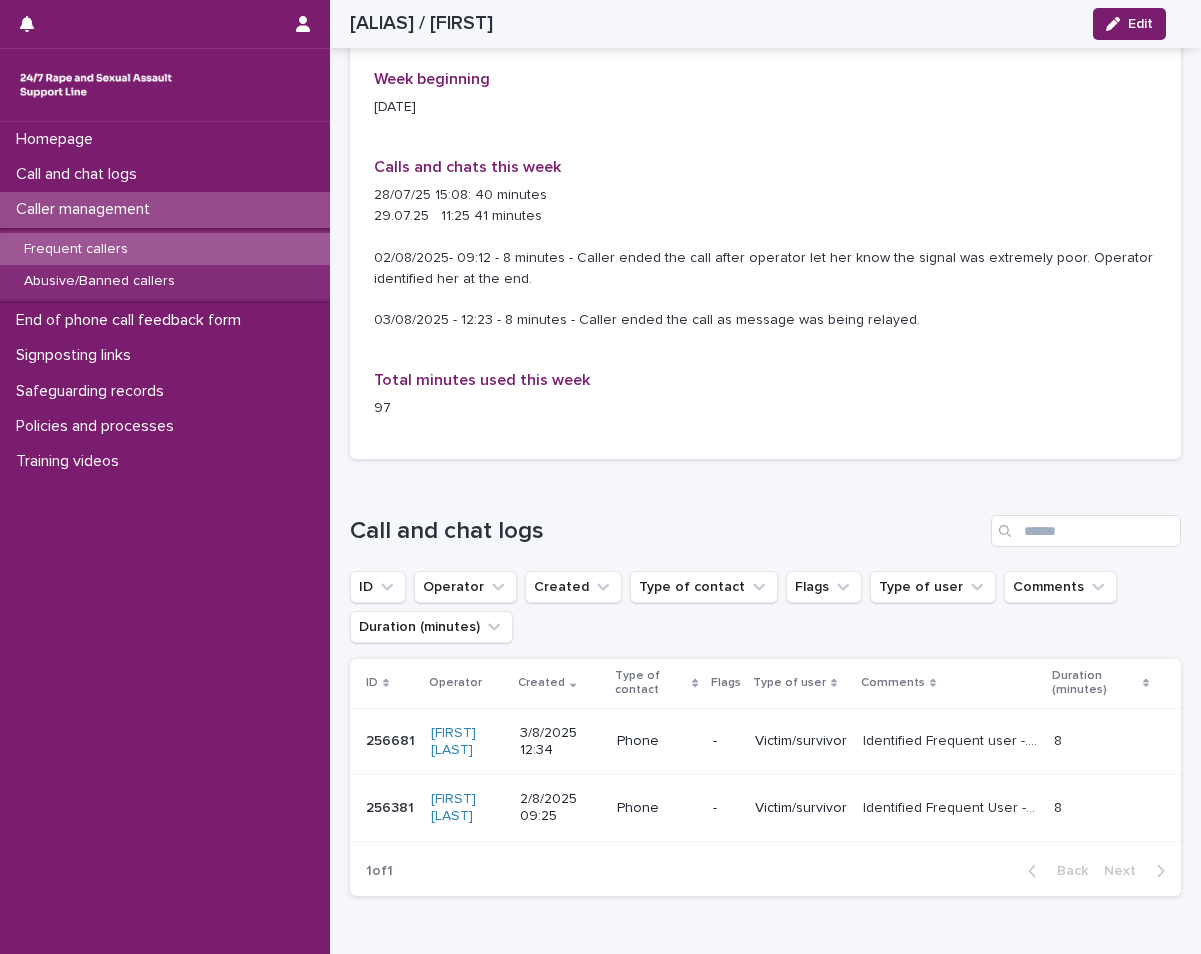 click on "Frequent callers" at bounding box center [165, 249] 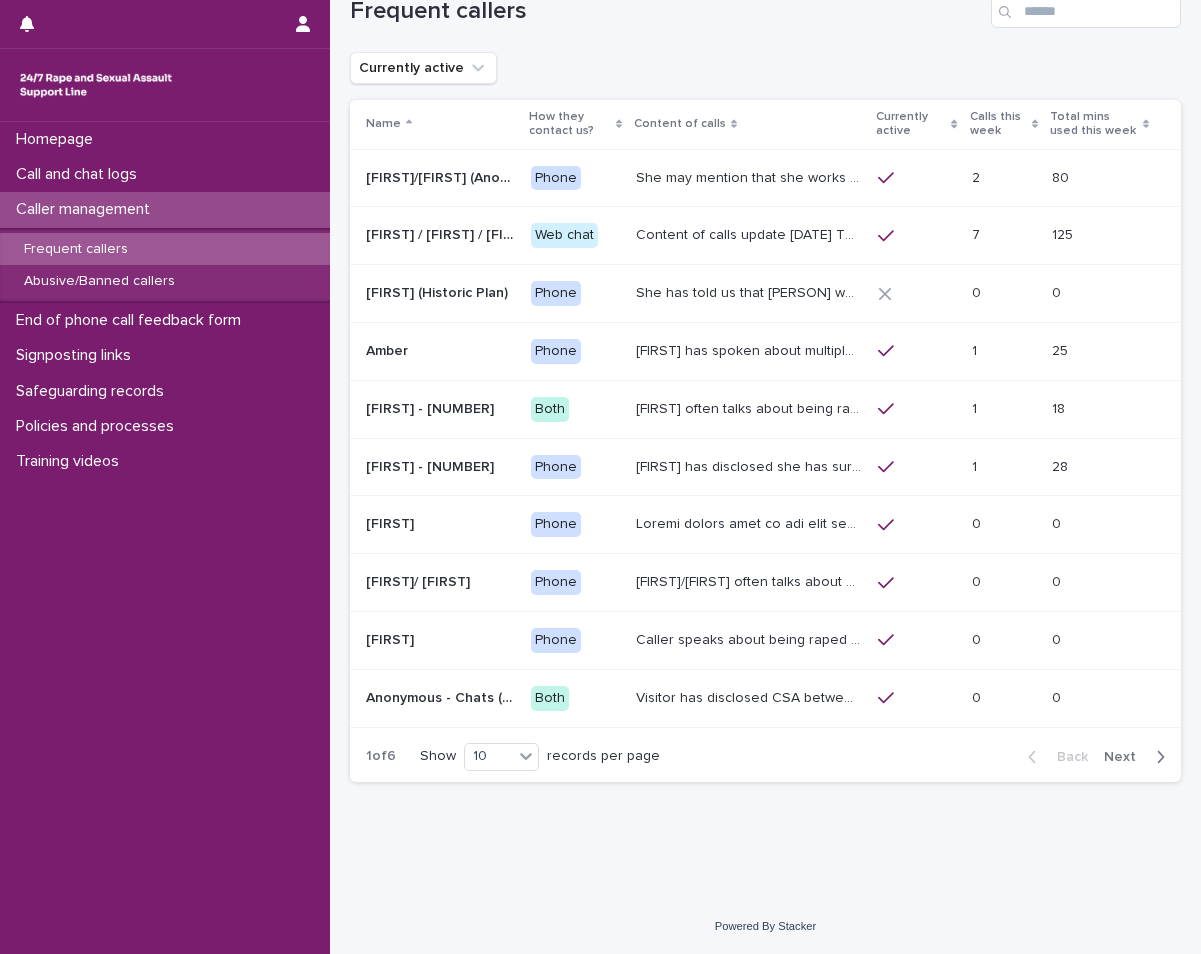 scroll, scrollTop: 0, scrollLeft: 0, axis: both 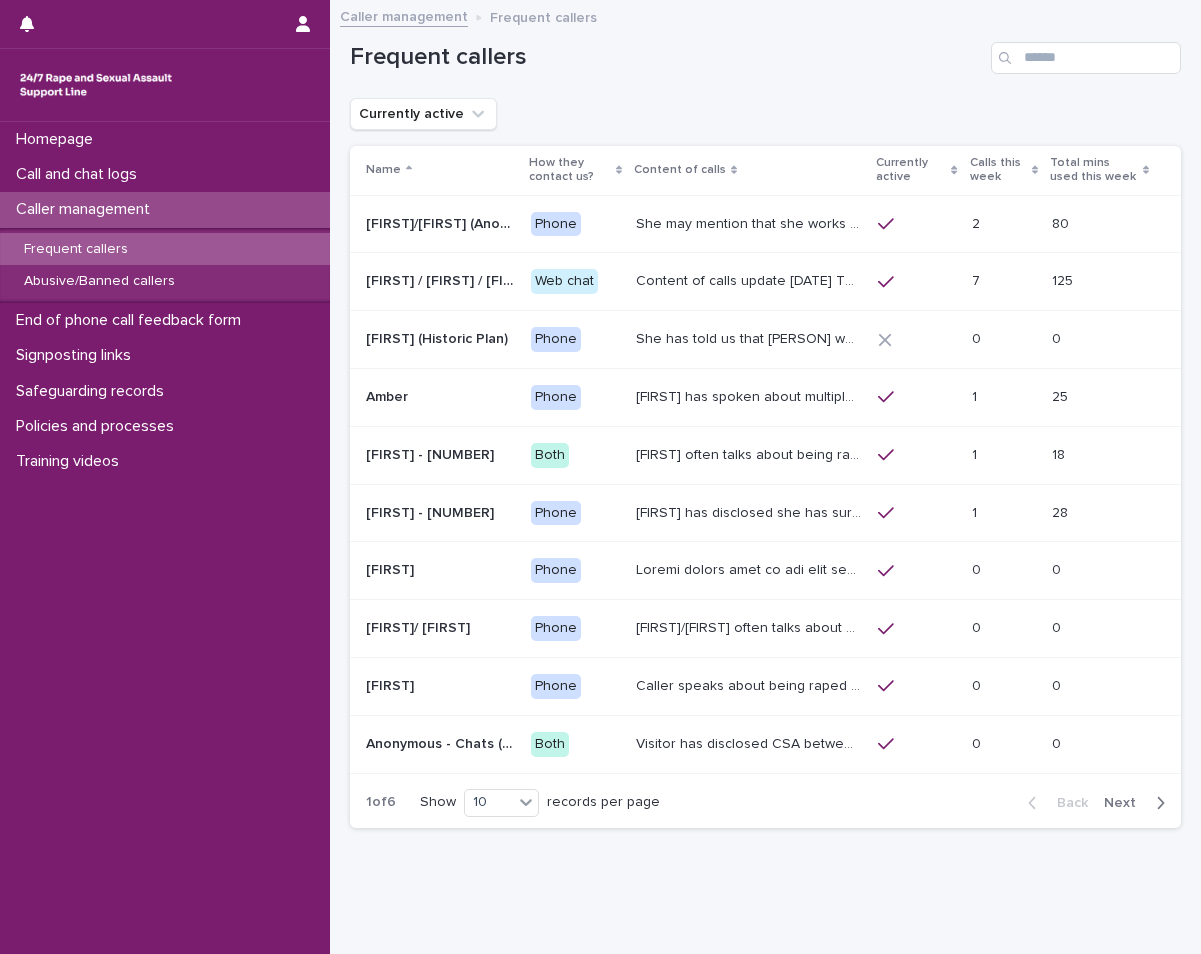 click on "Next" at bounding box center (1138, 803) 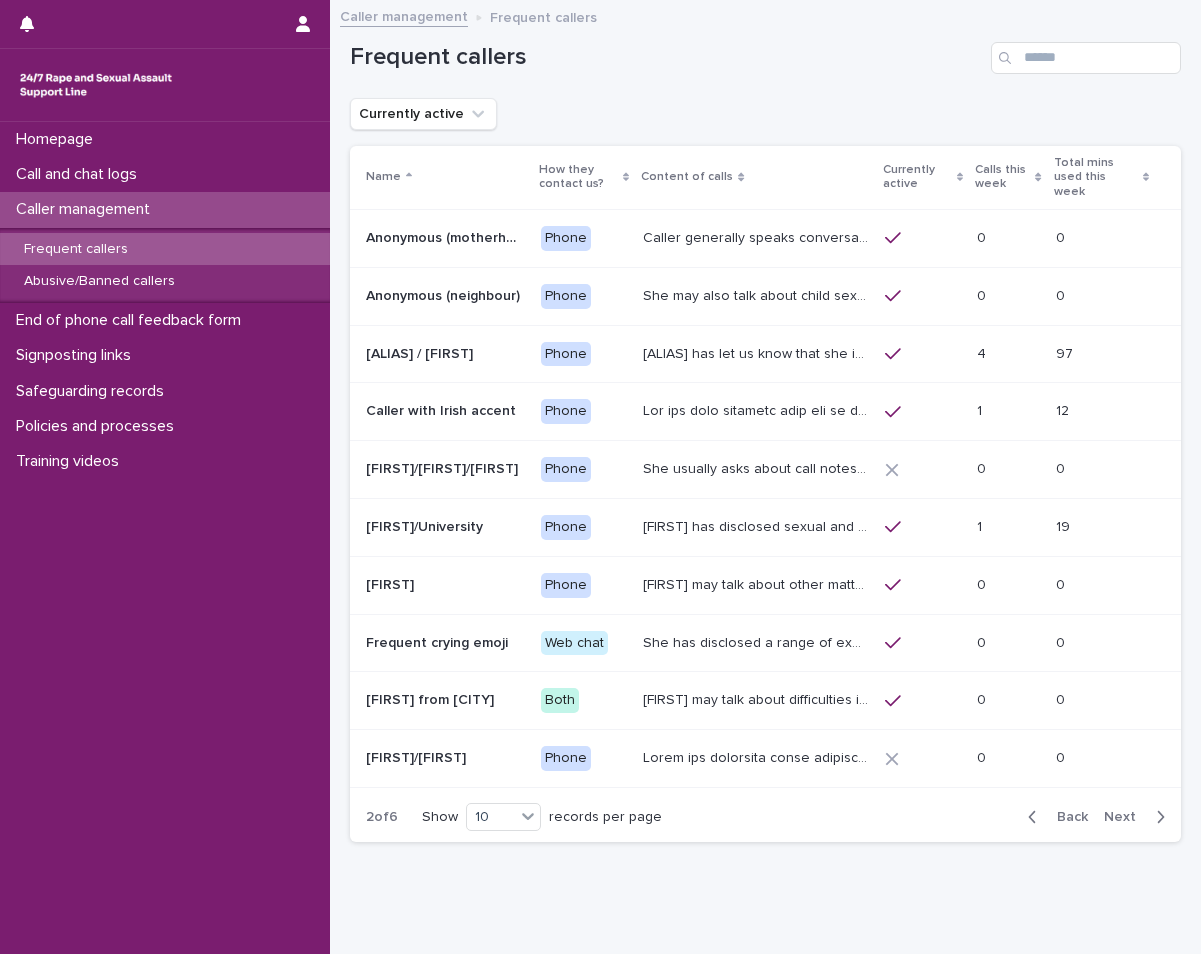 click on "[FIRST] has let us know that she is in her 50s, and lives in [REGION].
She has talked through experiences of sexual violence including exploitation facilitated by her mum; abuse within her marriage; by her ex-partner's Dad and her landlord [NAME]
[FIRST] has disclosed to us that she is experiencing ongoing sexual harassment from [NAME] and he raped her in early June 2024. [NAME] has been arrested but is now on bail. [DATE]- [FIRST] mentioned that [NAME] is on bail until December as it has been extended.
[FIRST] often asks the HSW to make sense of her experiences and will say 'why is that?'.
[FIRST]'s let us know ([DATE]) that her ex-husband was convicted of storing CSA images. She was not aware of his committing this offence at the time." at bounding box center (758, 352) 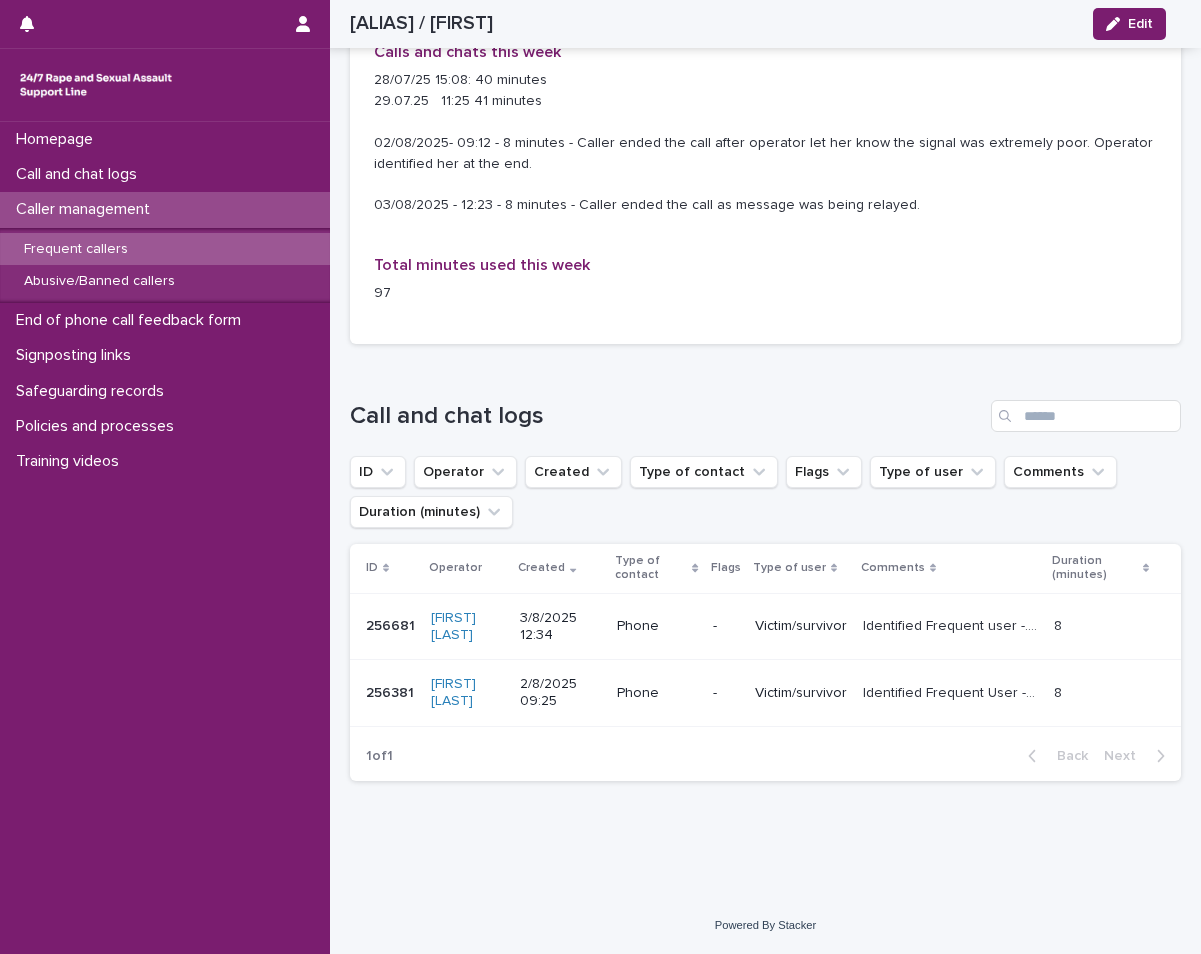 scroll, scrollTop: 1615, scrollLeft: 0, axis: vertical 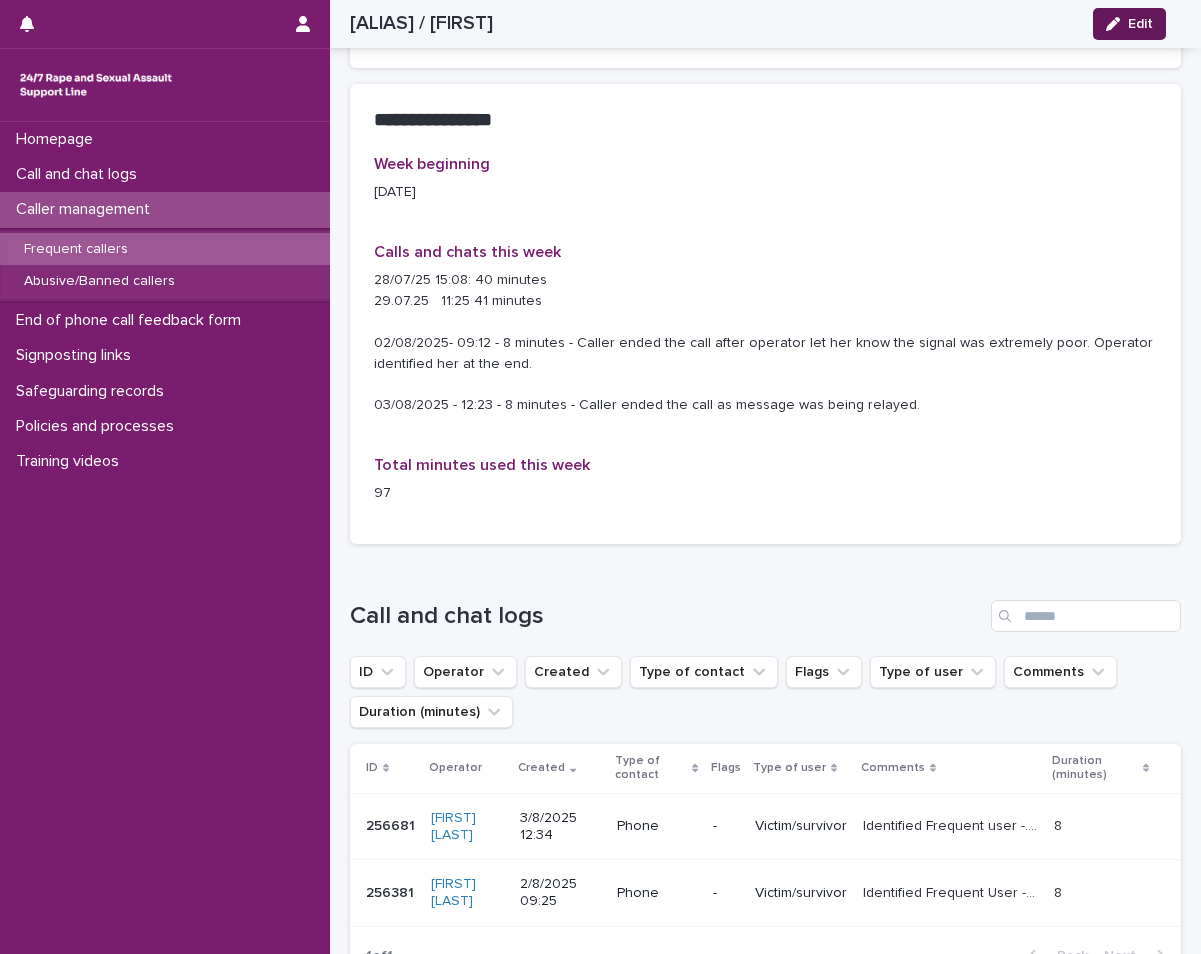 click on "Edit" at bounding box center [1140, 24] 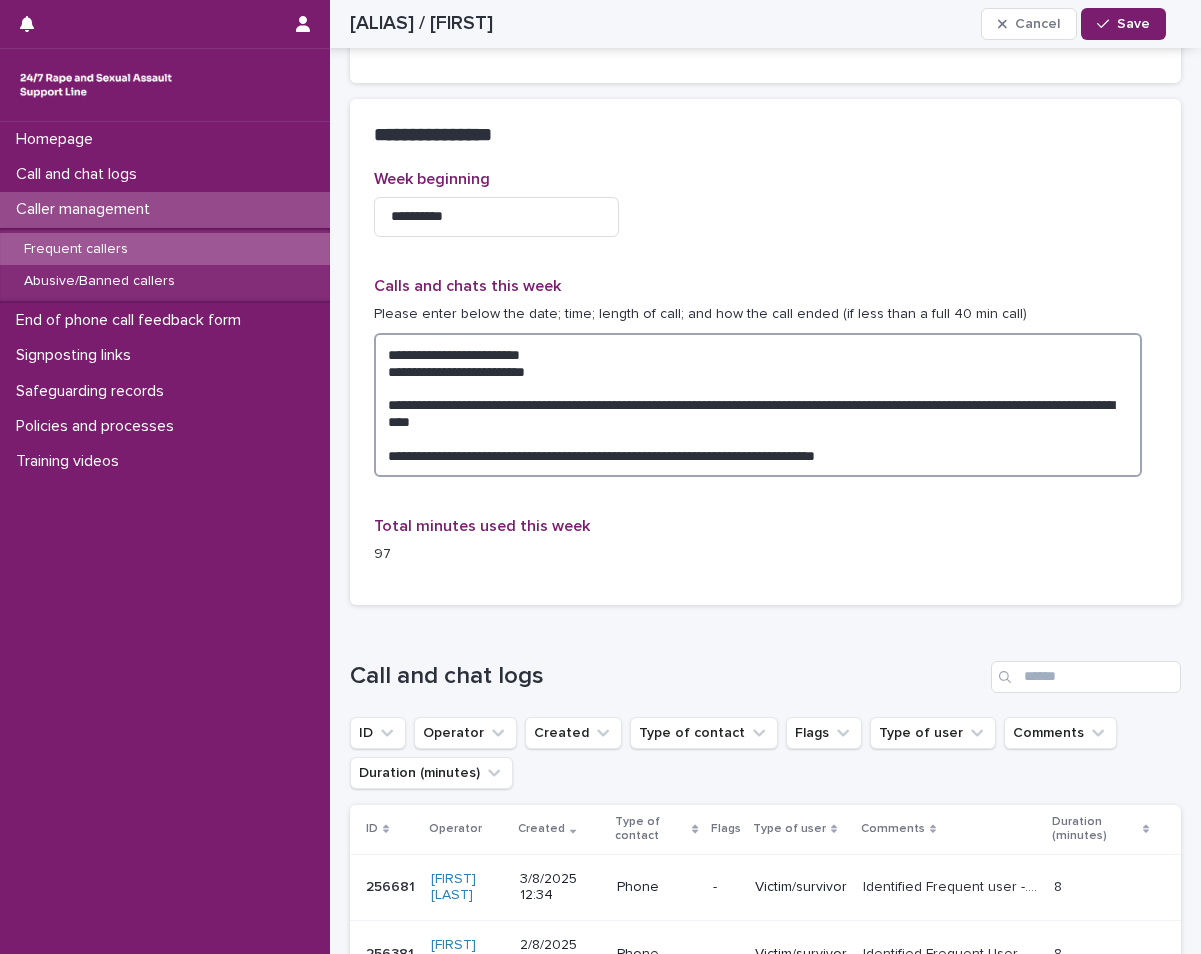 click on "**********" at bounding box center (758, 405) 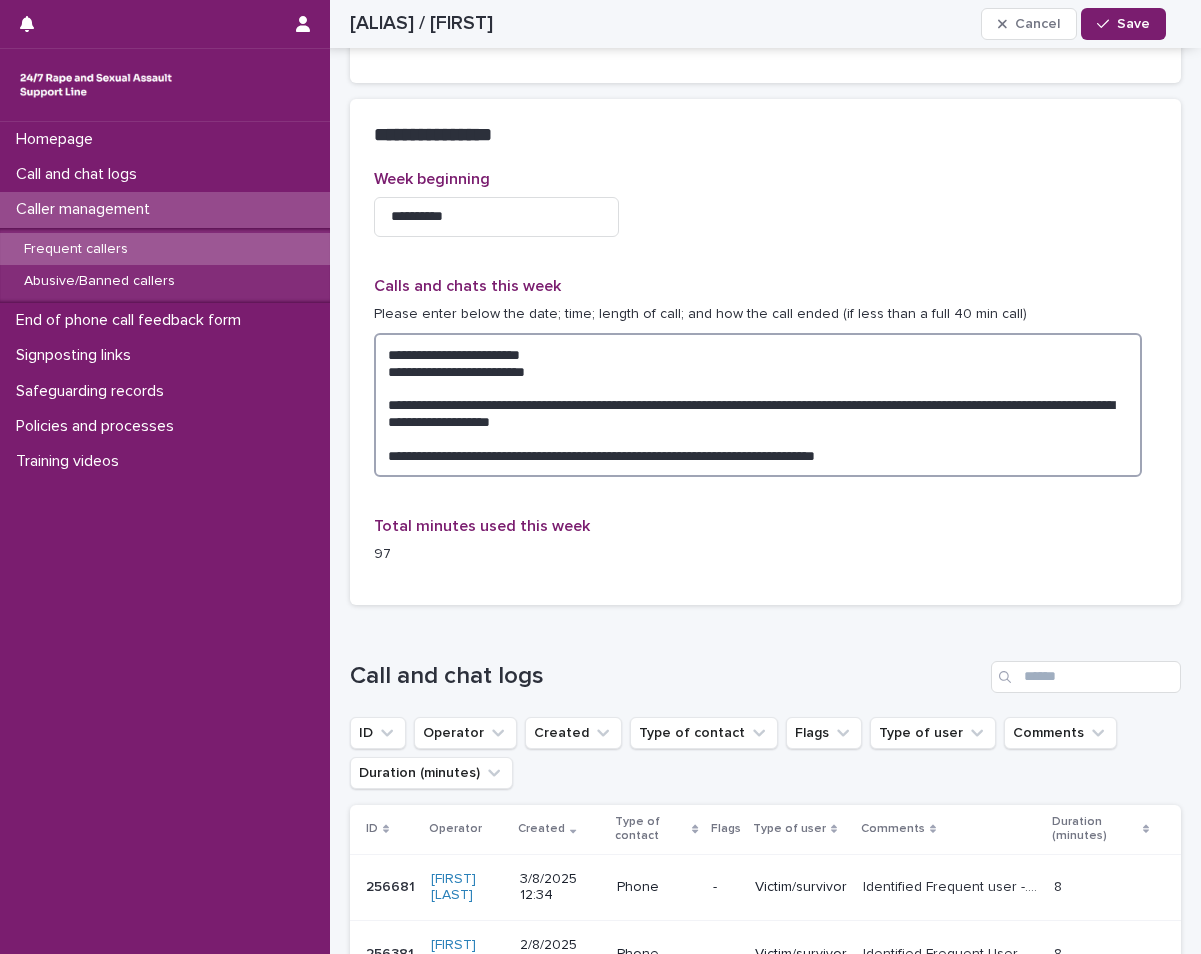 click on "**********" at bounding box center [758, 405] 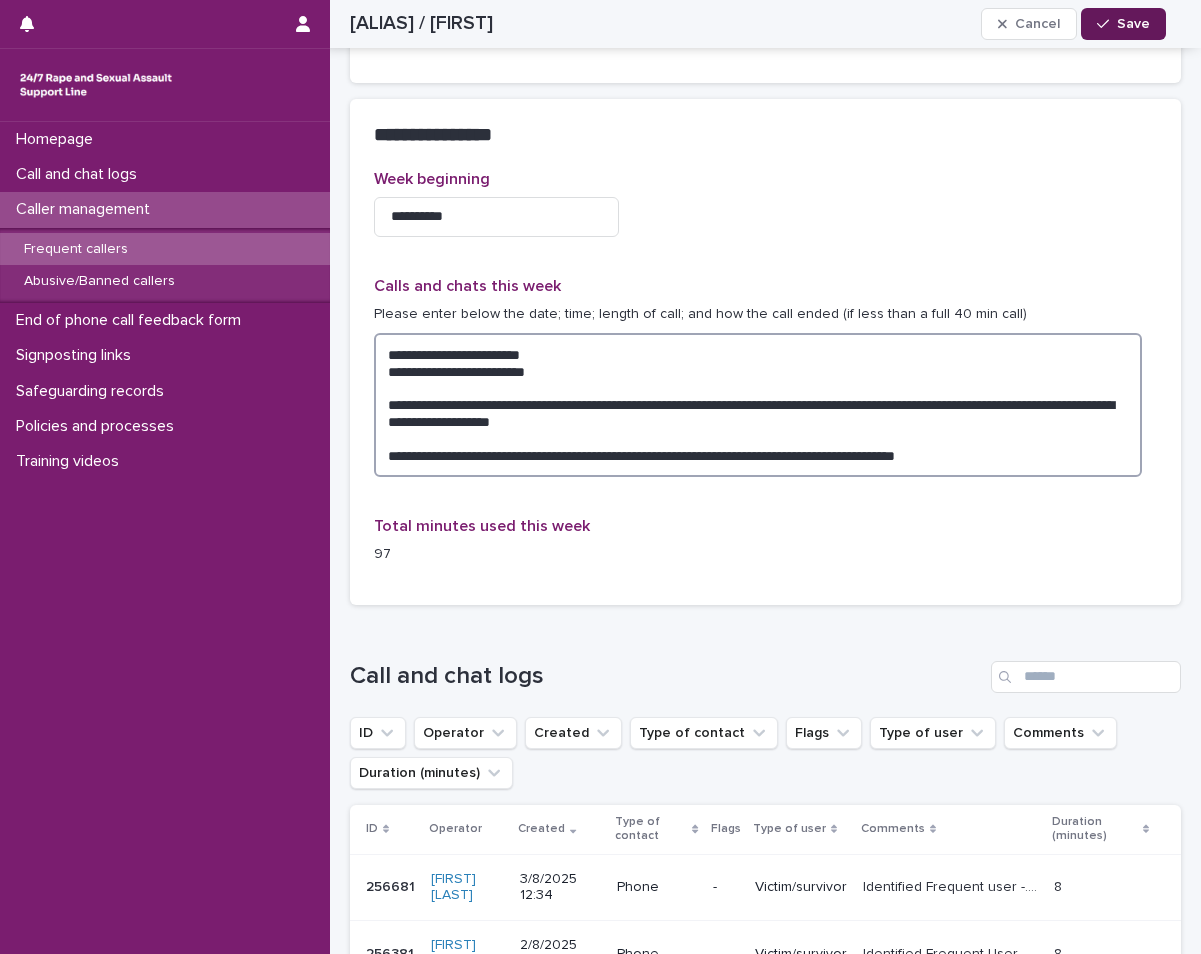 type on "**********" 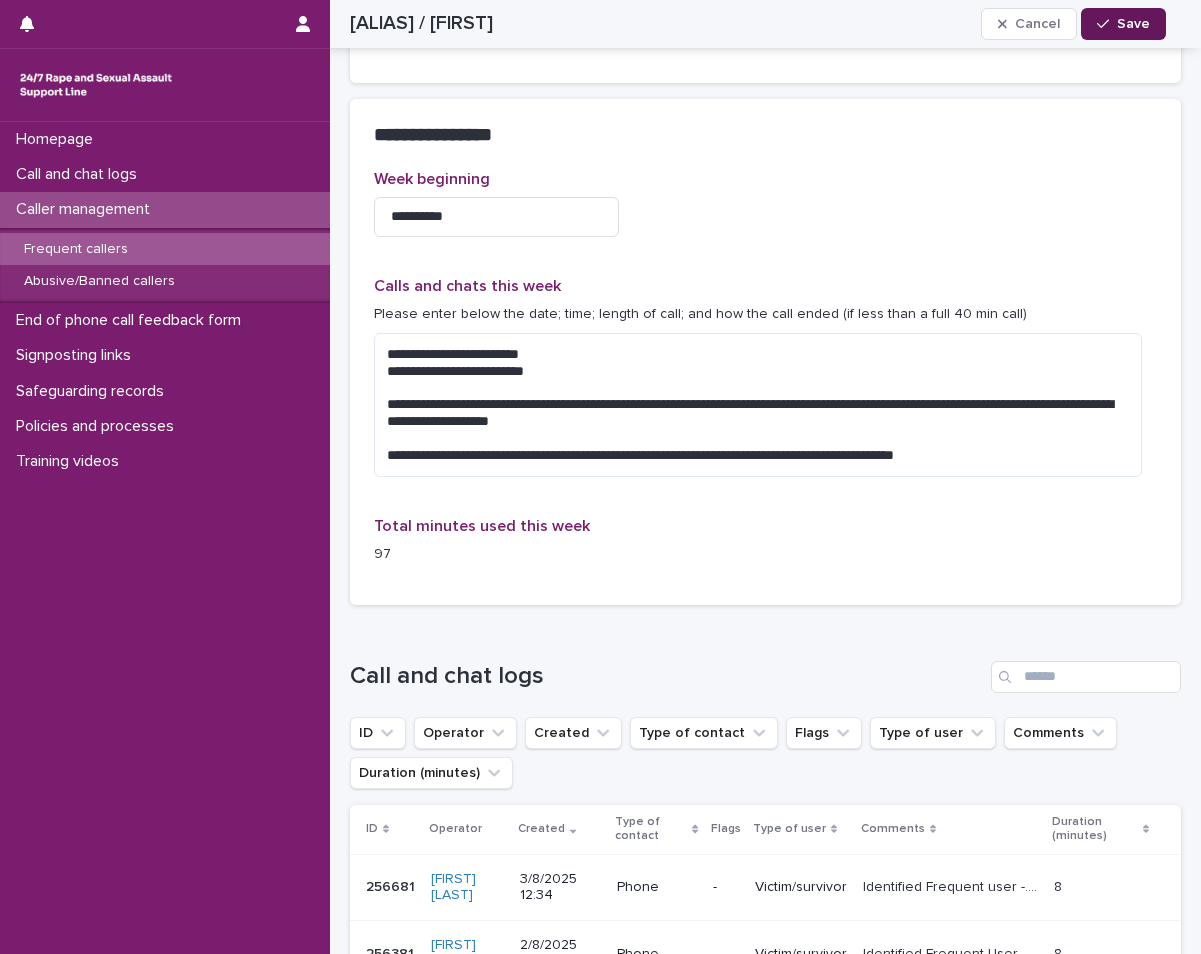 click at bounding box center (1107, 24) 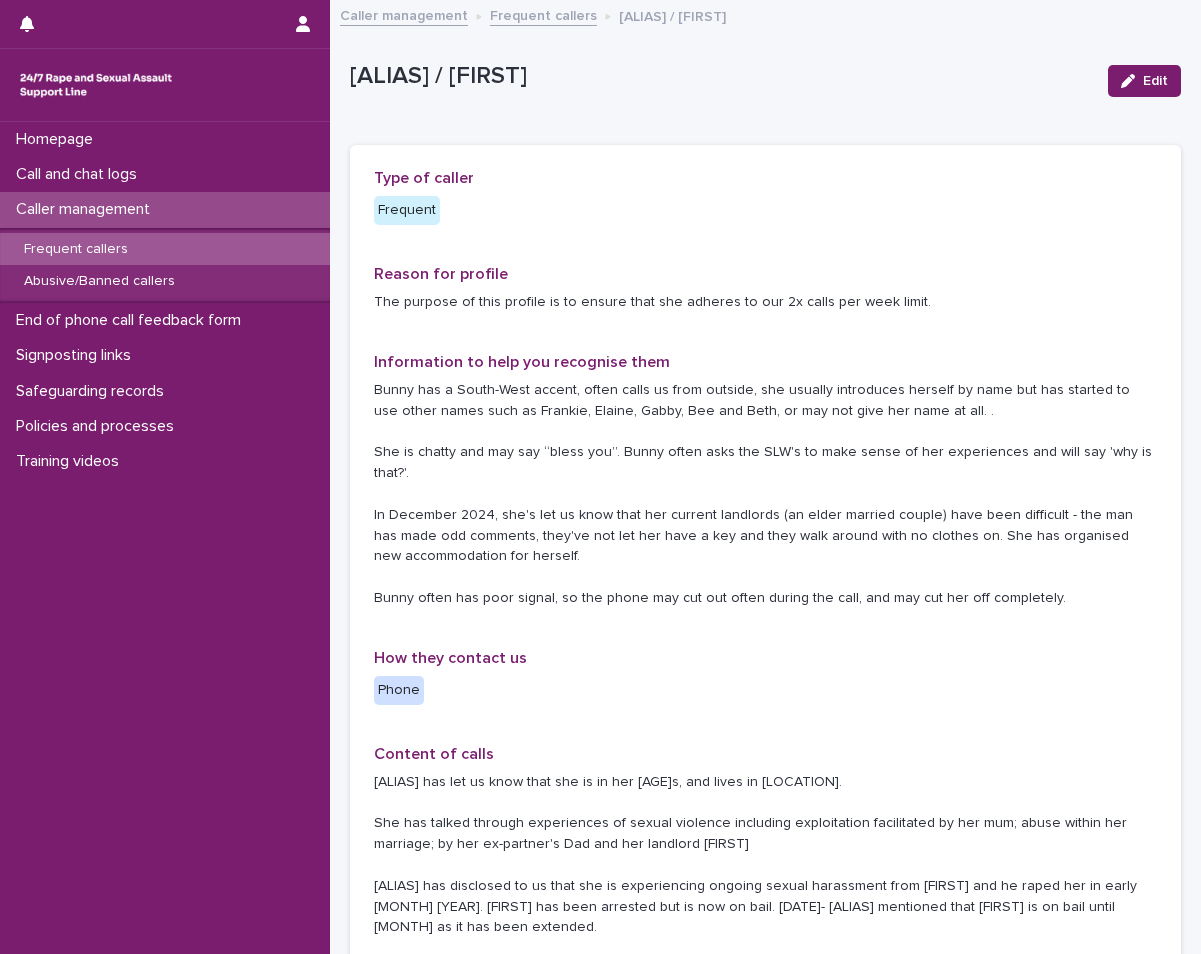 scroll, scrollTop: 0, scrollLeft: 0, axis: both 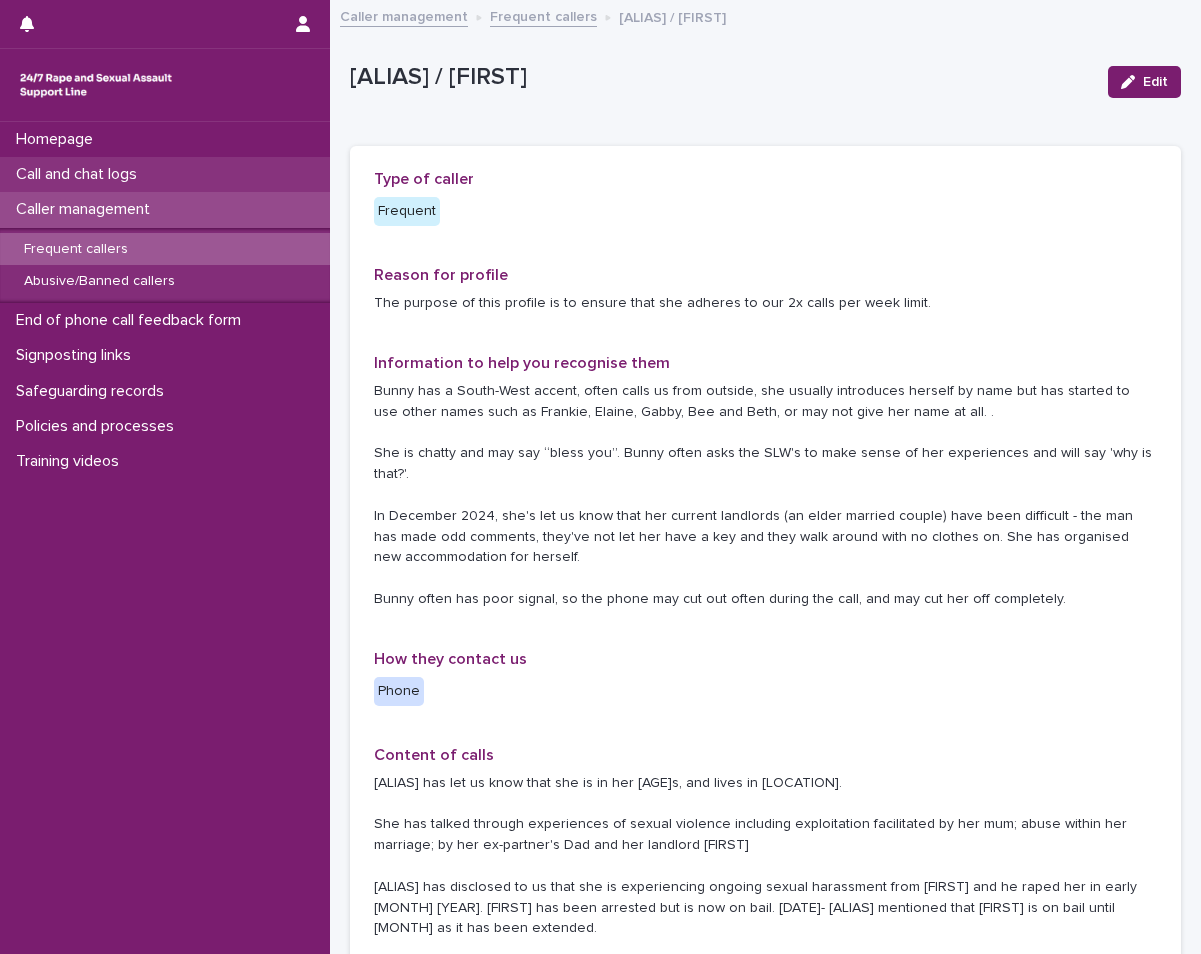 click on "Call and chat logs" at bounding box center [165, 174] 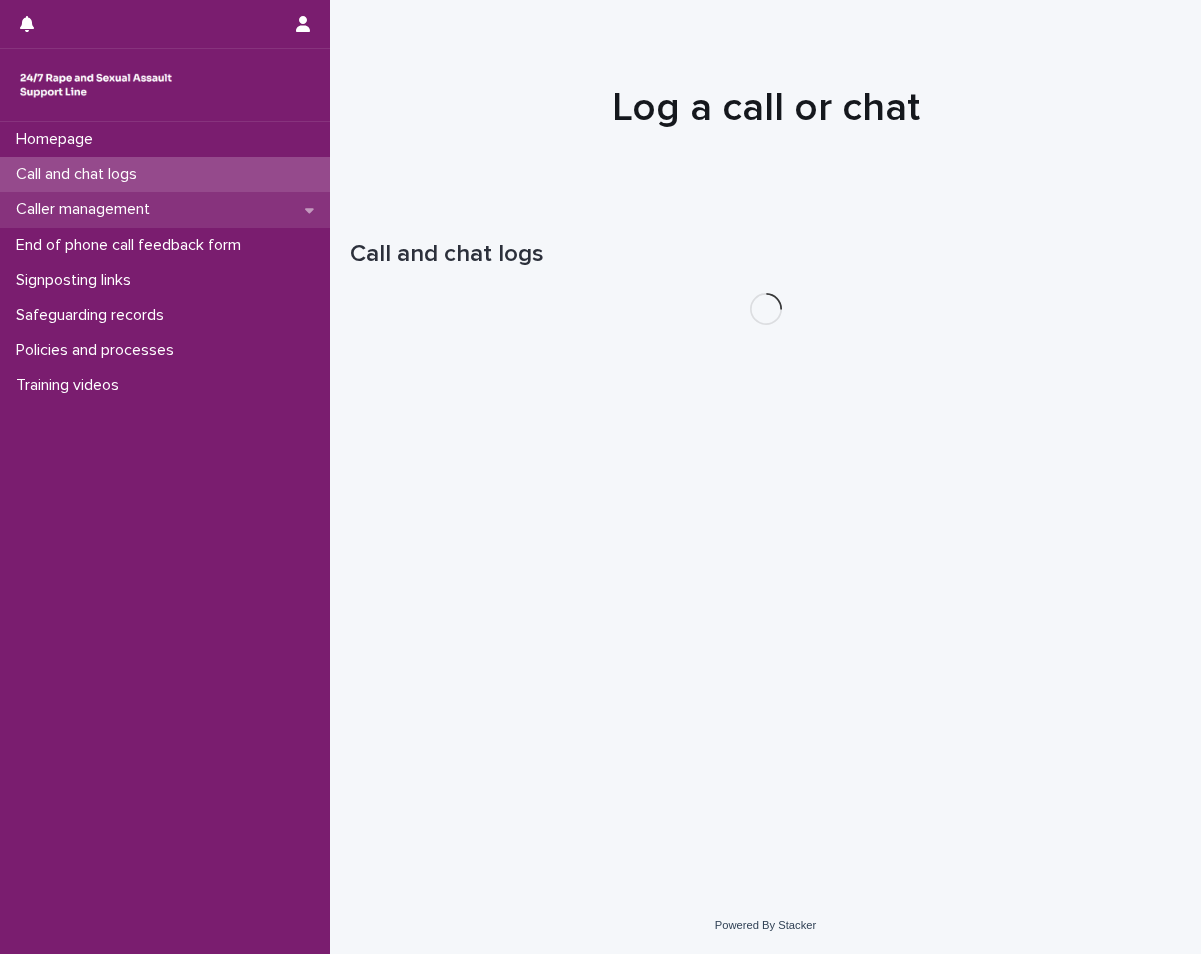 click on "Caller management" at bounding box center [87, 209] 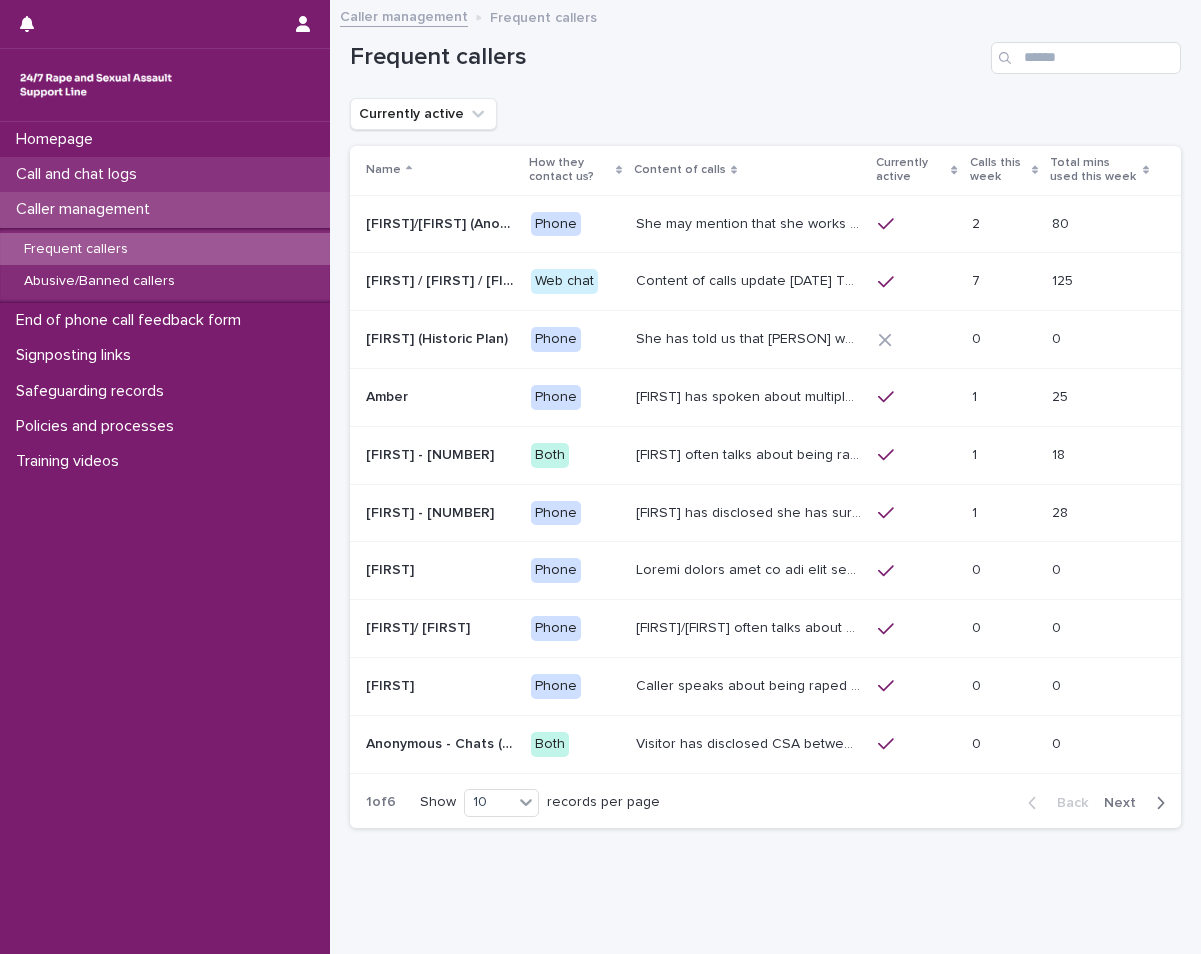 click on "Call and chat logs" at bounding box center [165, 174] 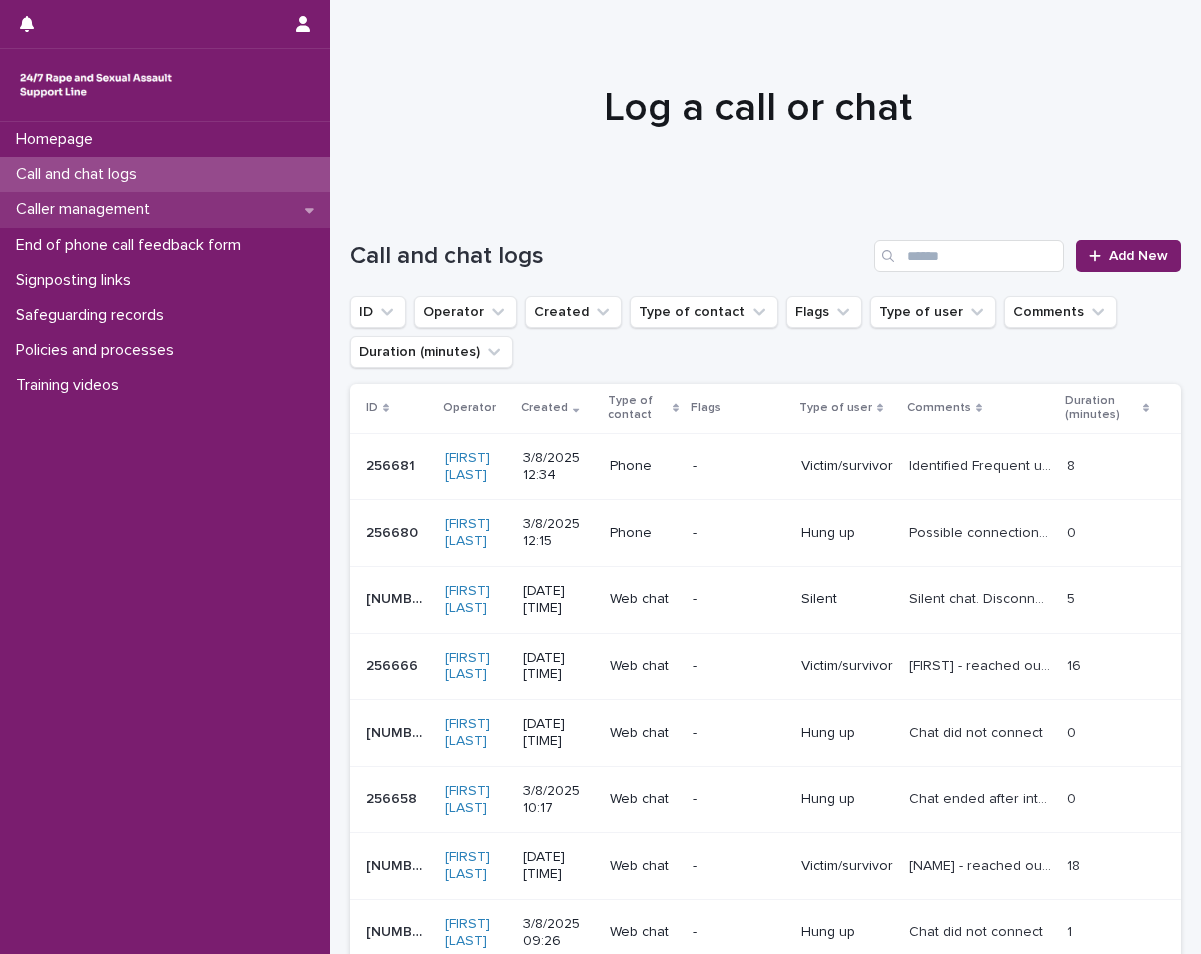 click on "Caller management" at bounding box center (165, 209) 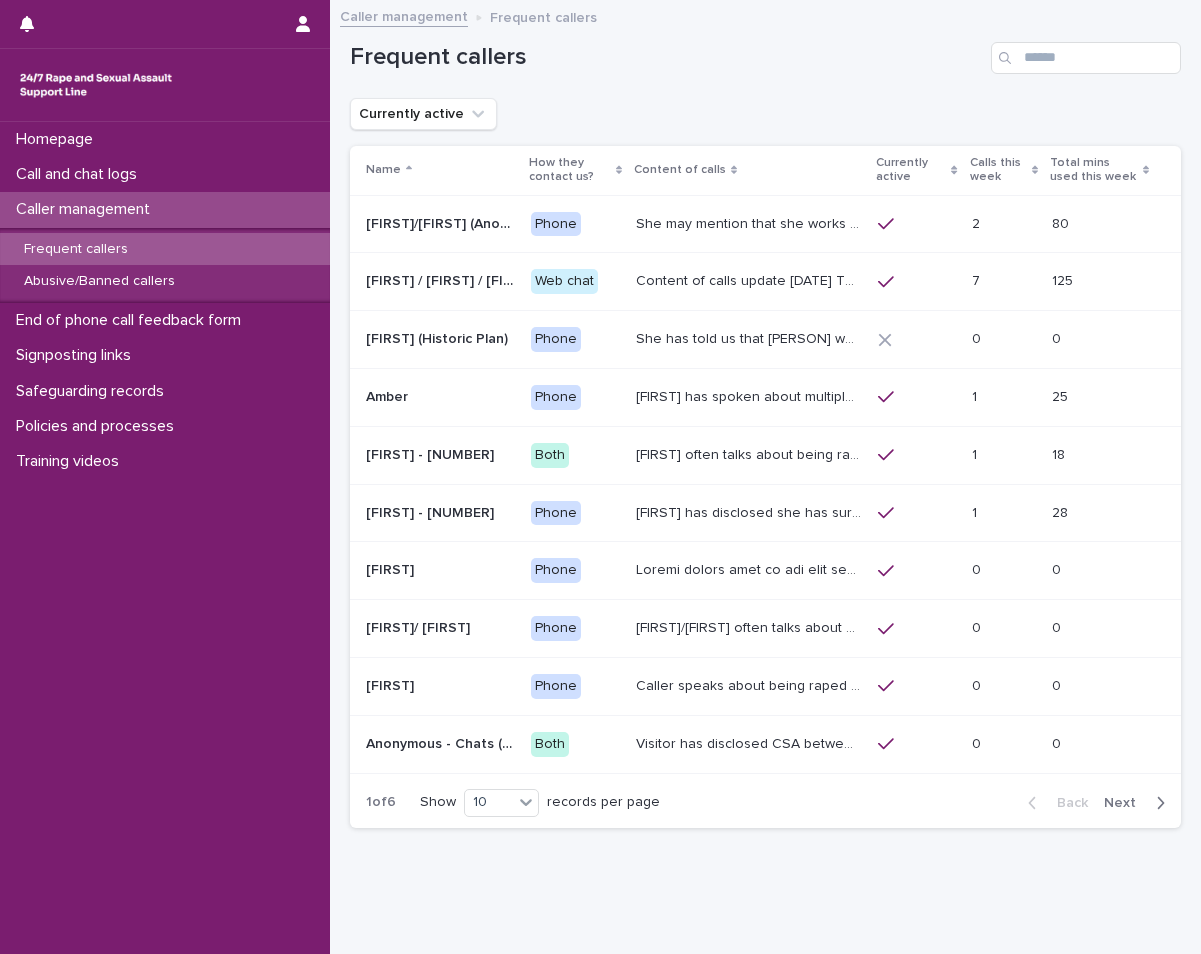 click on "Frequent callers" at bounding box center (165, 249) 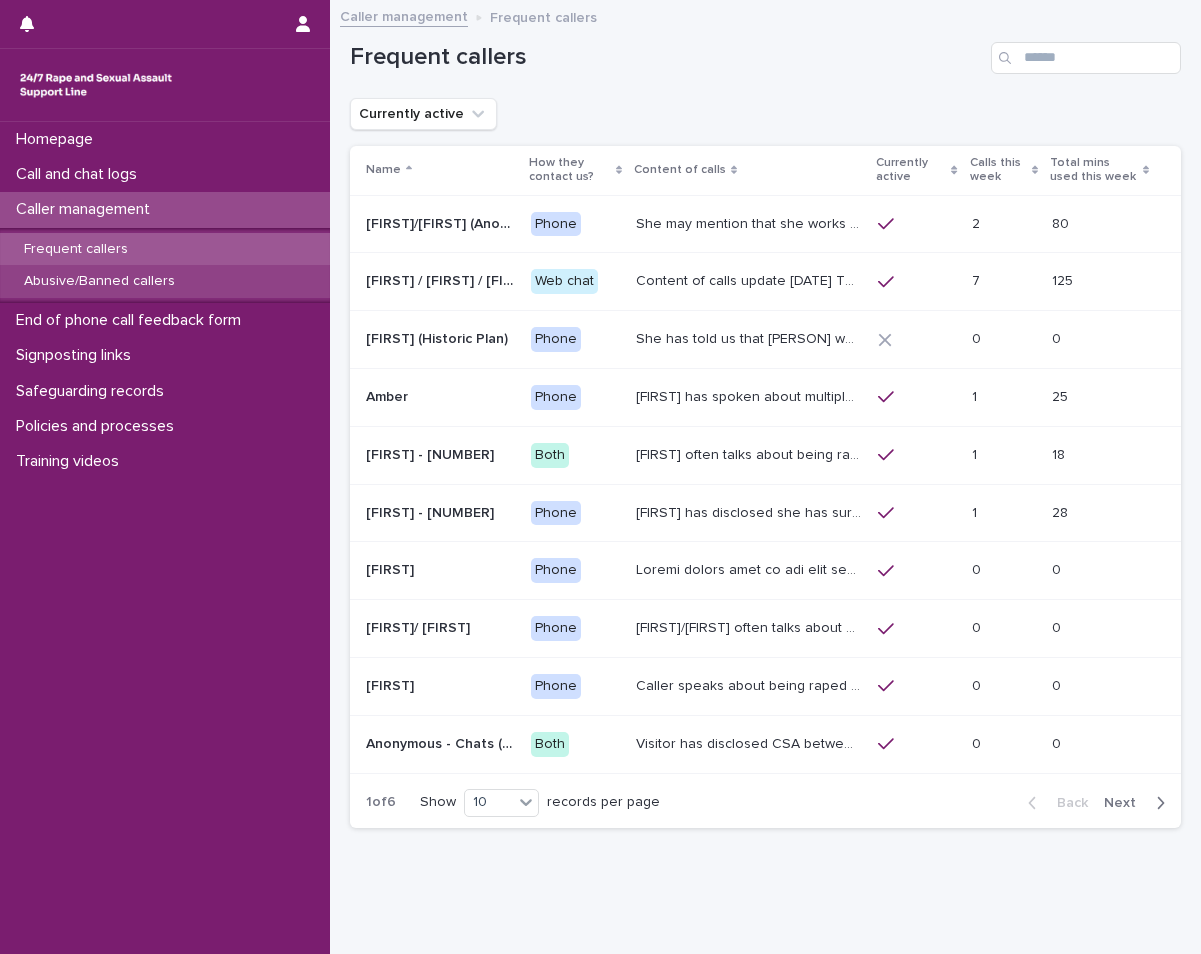 click on "Abusive/Banned callers" at bounding box center [165, 281] 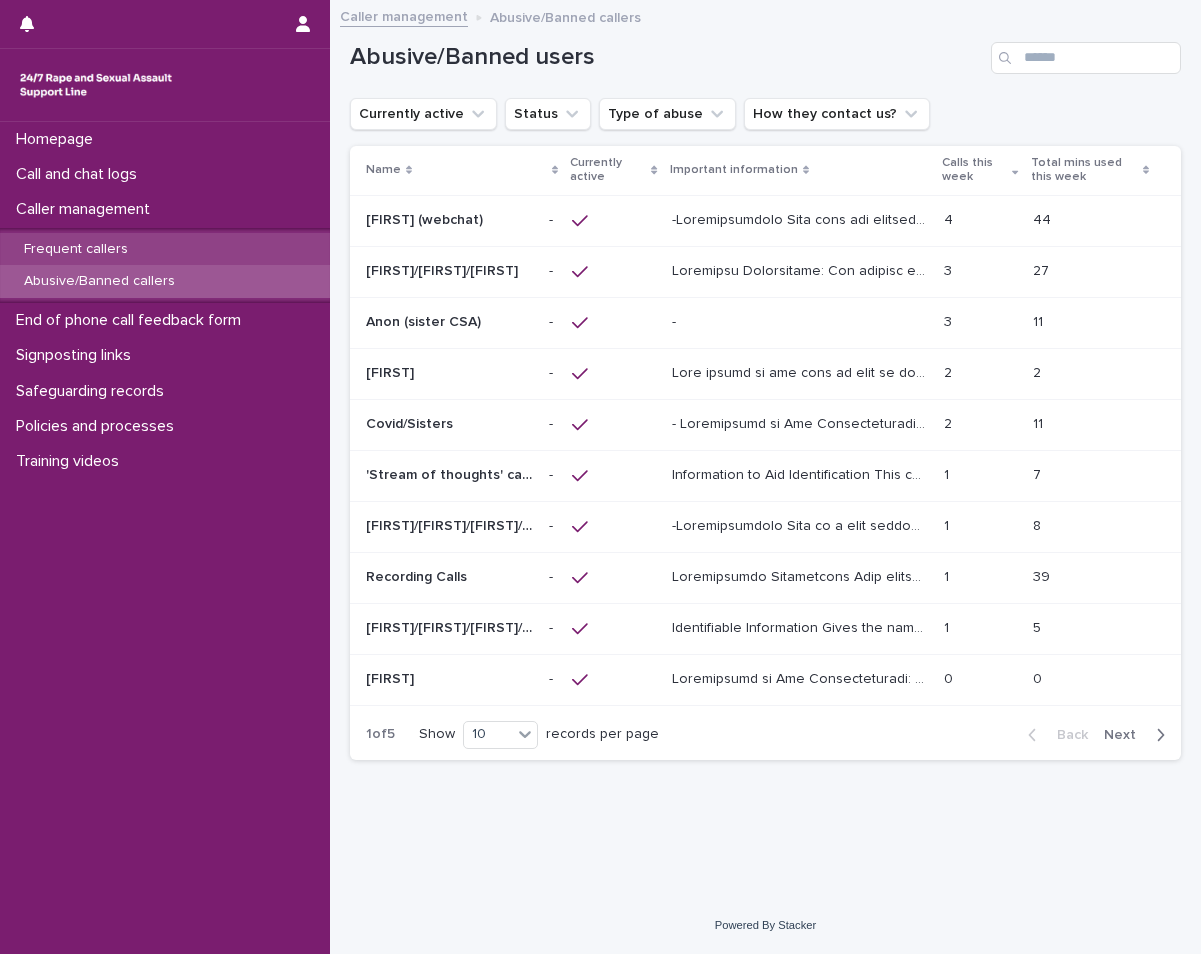 click on "Frequent callers" at bounding box center (165, 249) 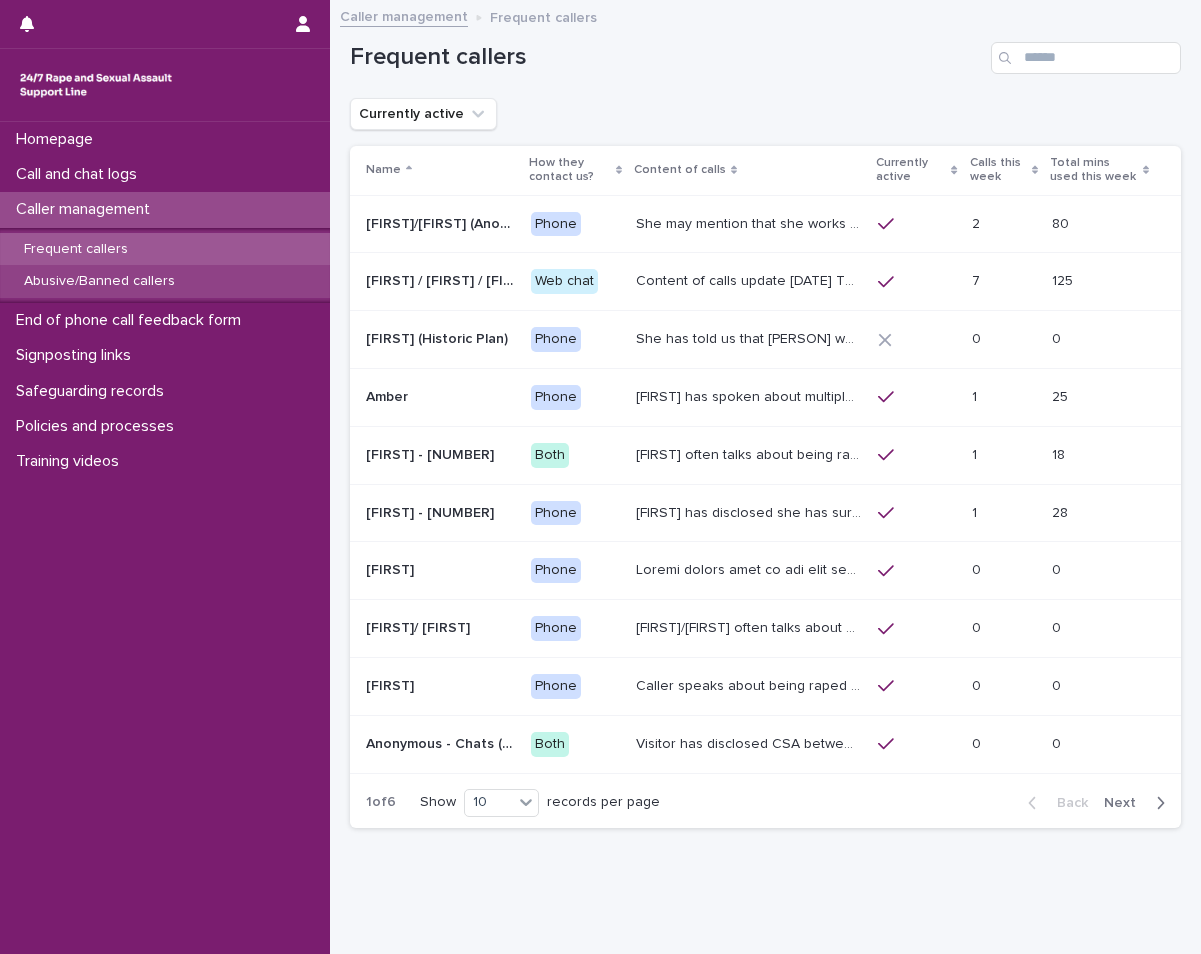 click on "Abusive/Banned callers" at bounding box center (165, 281) 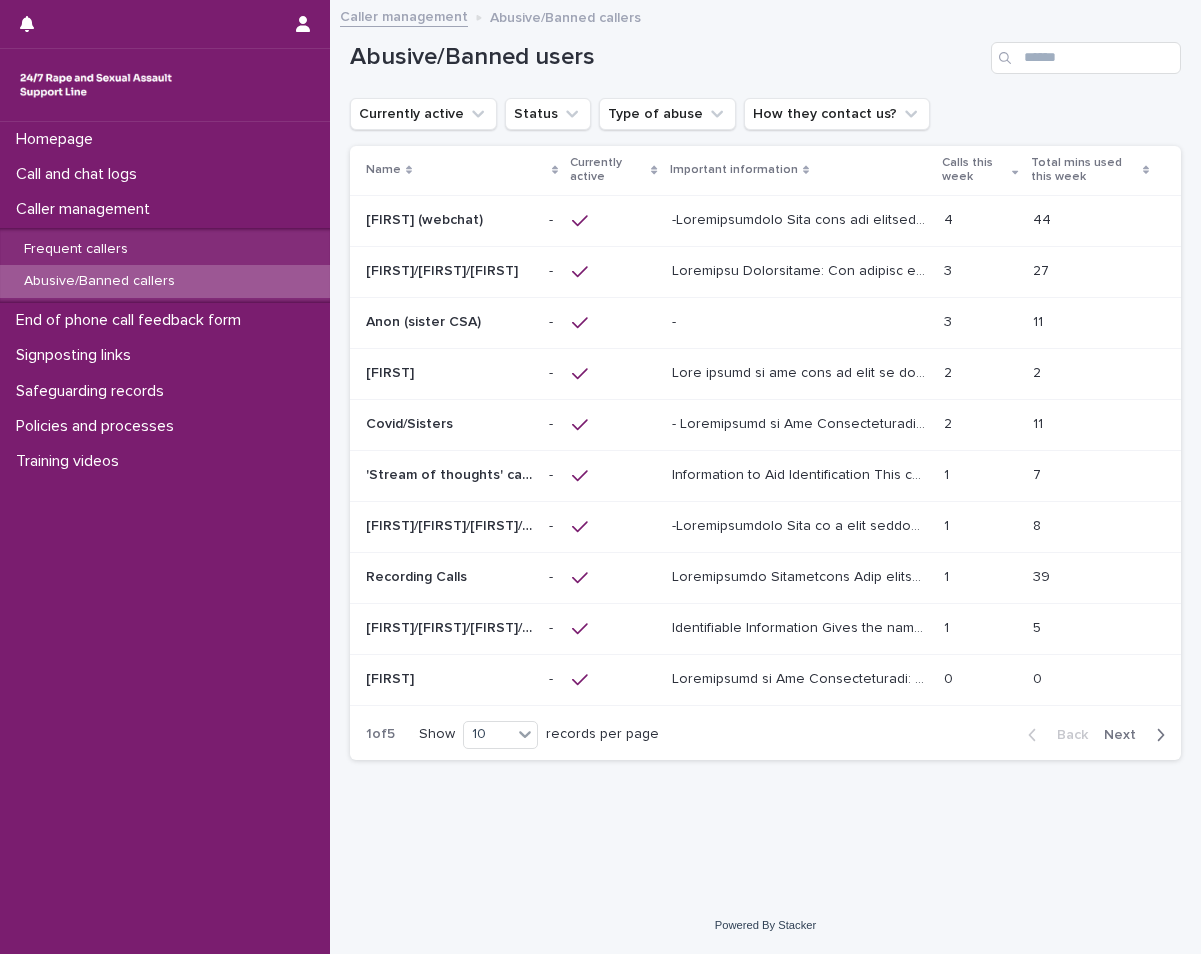 click at bounding box center [449, 373] 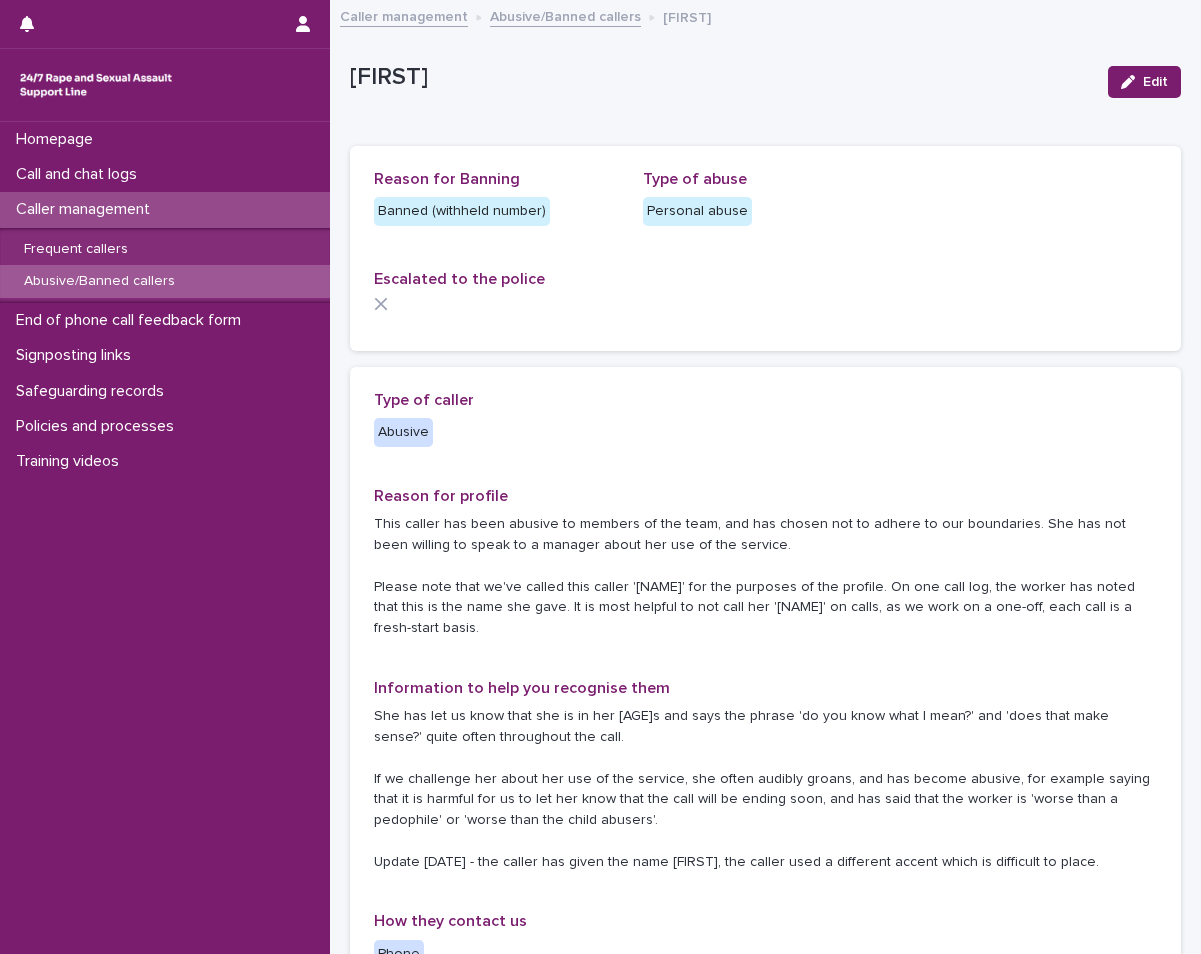 click on "Abusive/Banned callers" at bounding box center [99, 281] 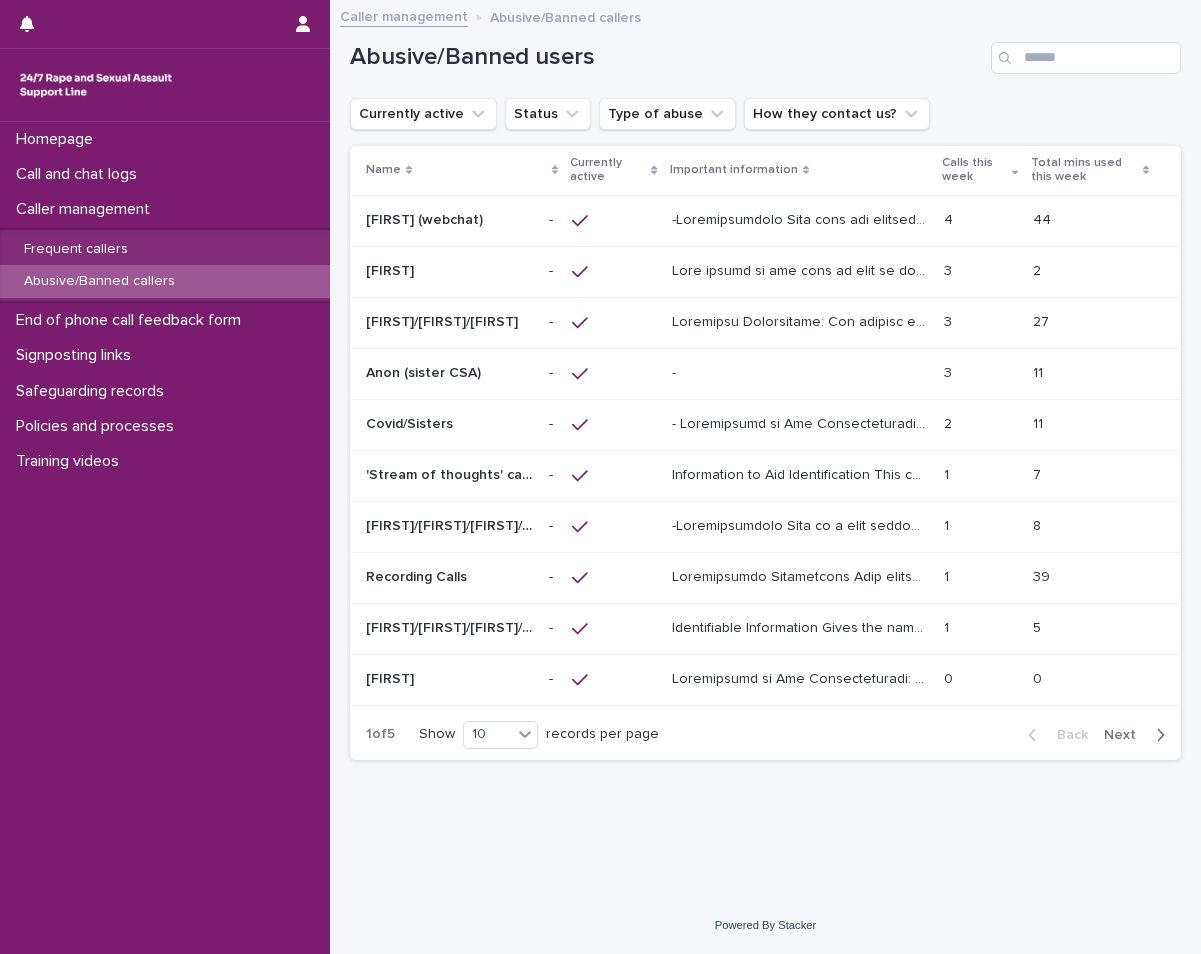 click at bounding box center (613, 272) 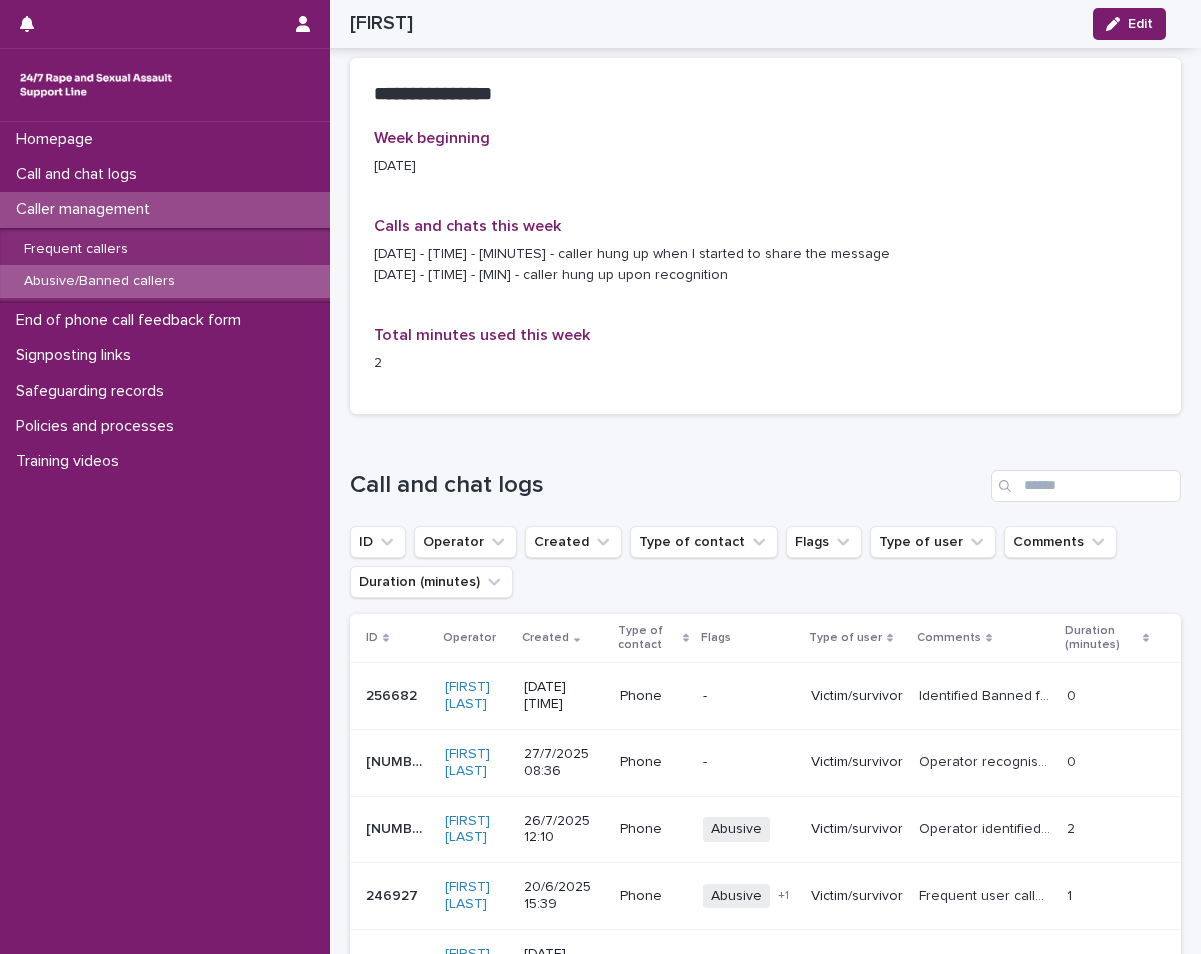 scroll, scrollTop: 2000, scrollLeft: 0, axis: vertical 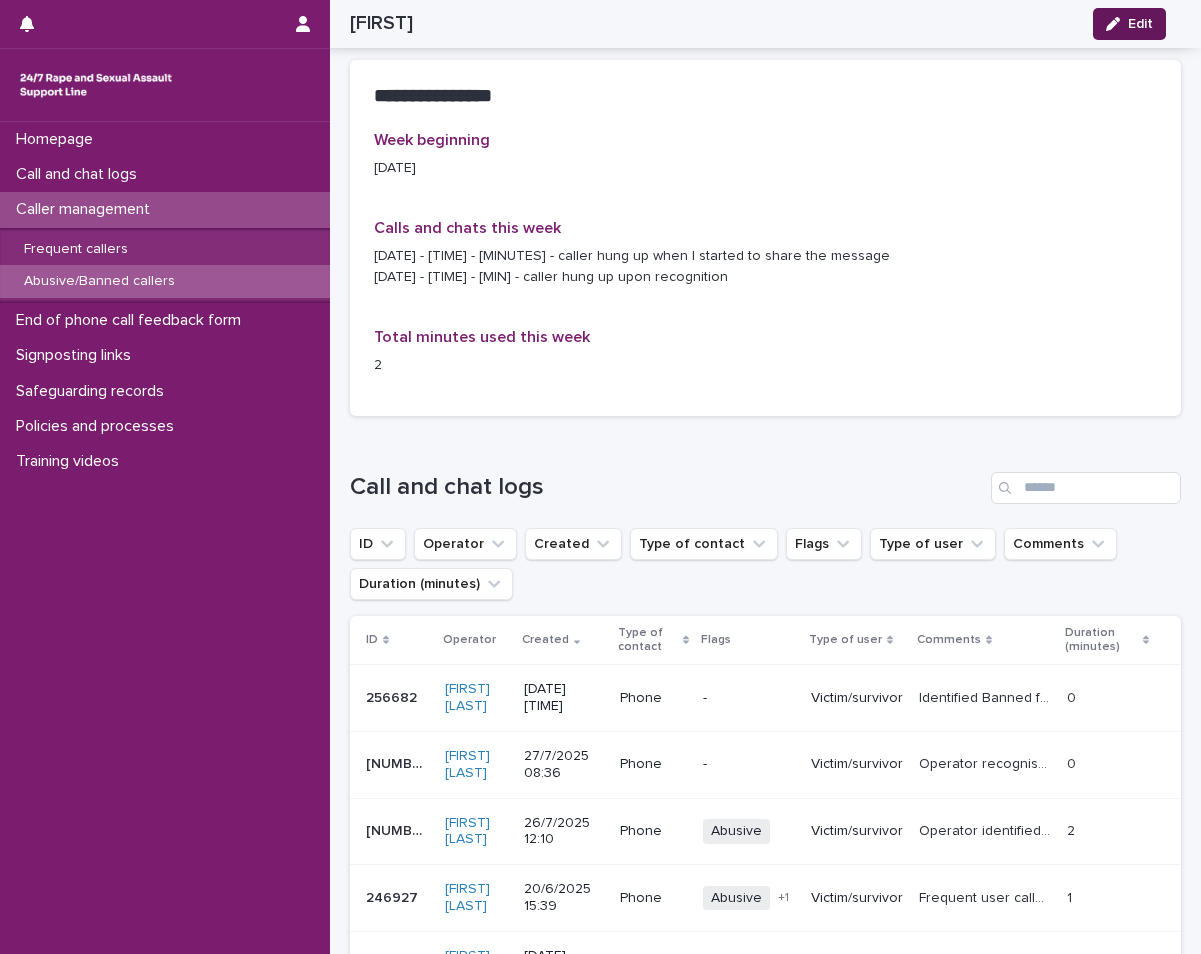 click at bounding box center [1117, 24] 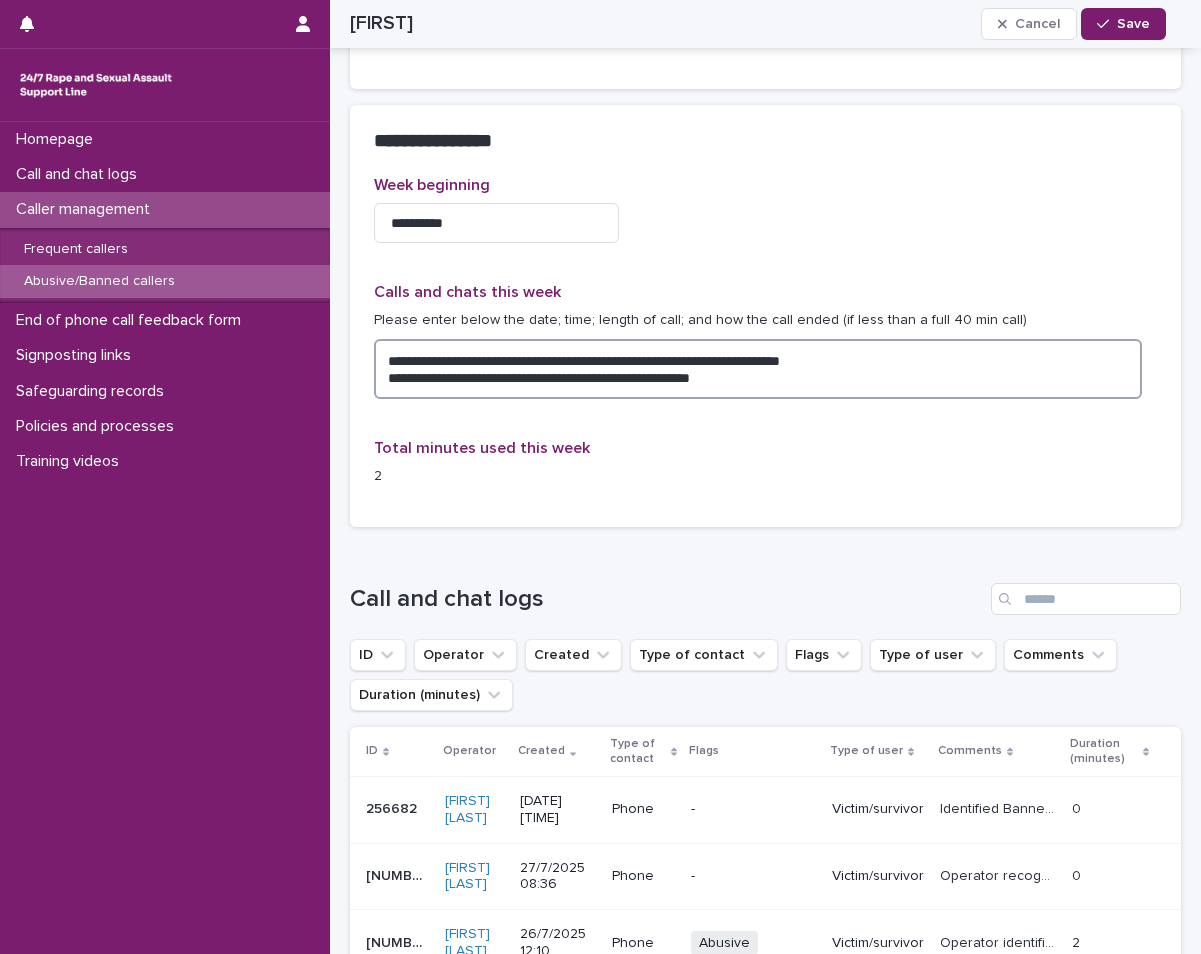 click on "**********" at bounding box center (758, 369) 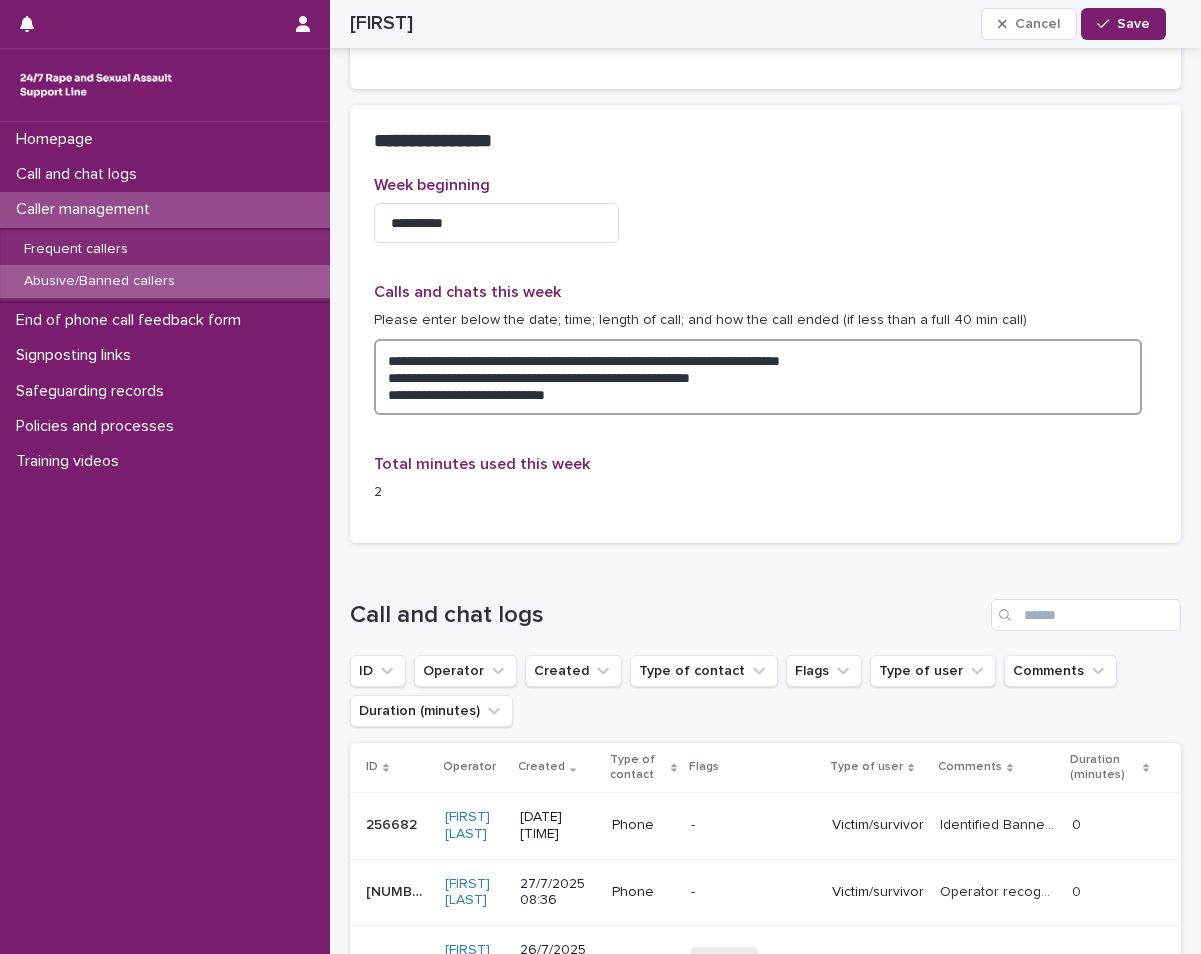 paste on "**********" 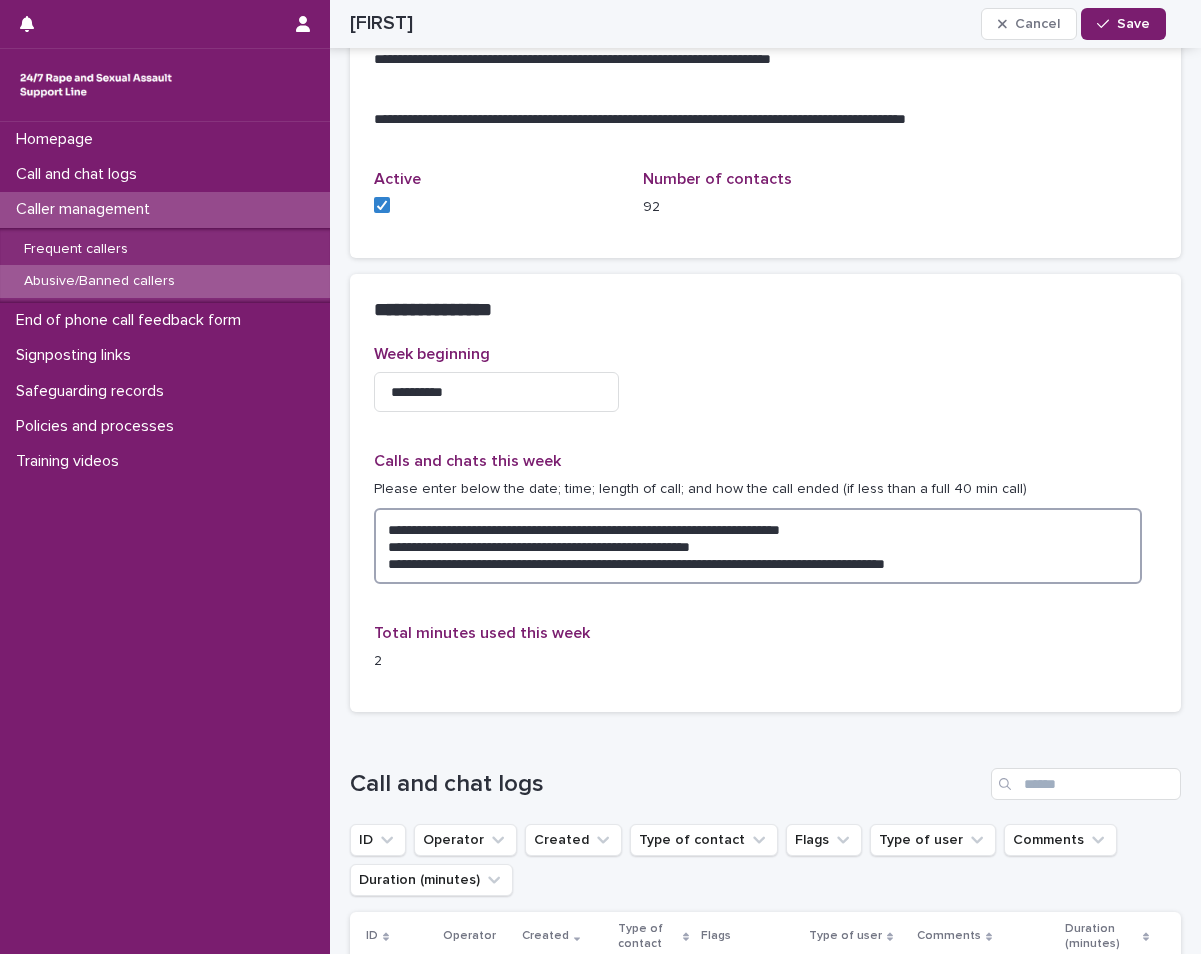 scroll, scrollTop: 1657, scrollLeft: 0, axis: vertical 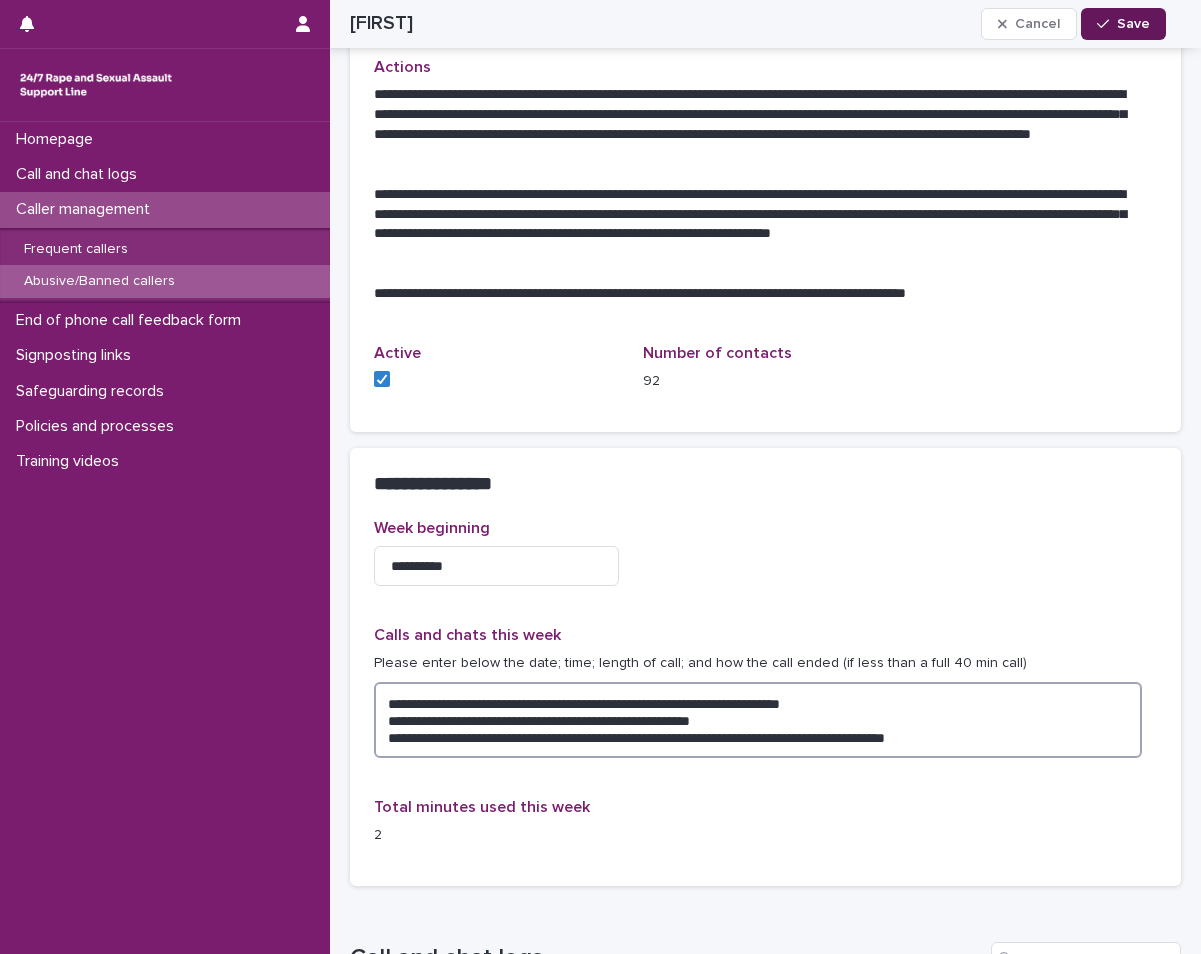 type on "**********" 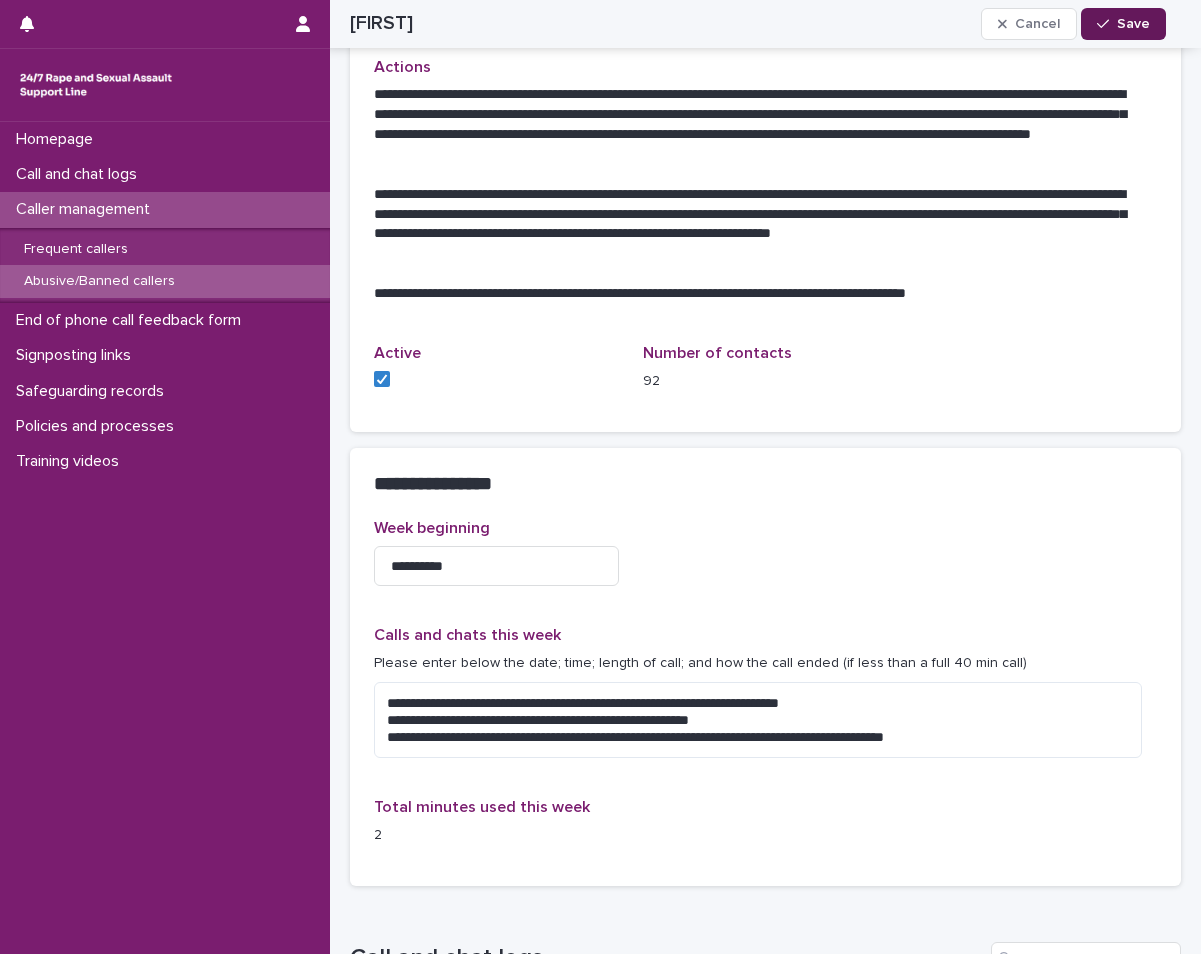 click on "Save" at bounding box center (1123, 24) 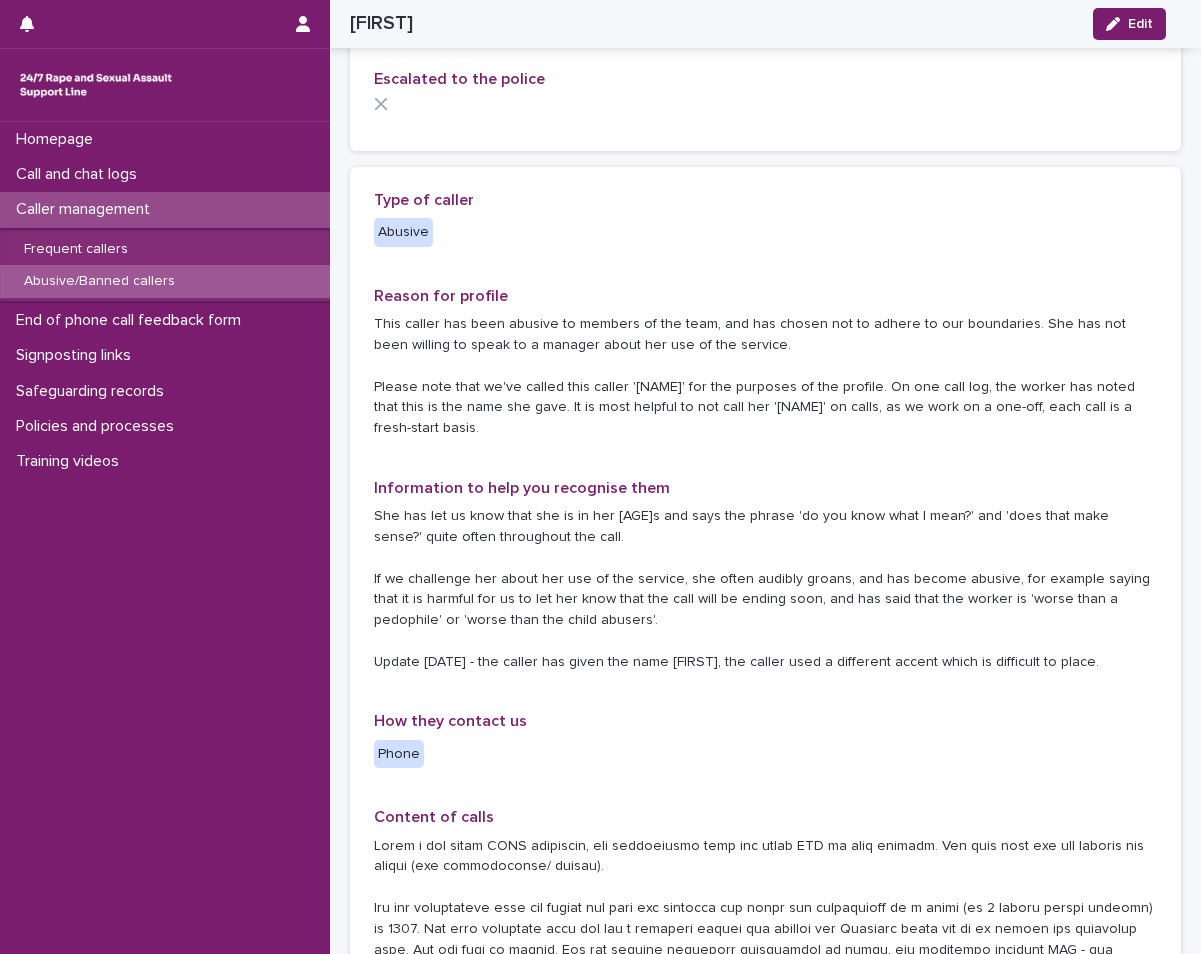 scroll, scrollTop: 500, scrollLeft: 0, axis: vertical 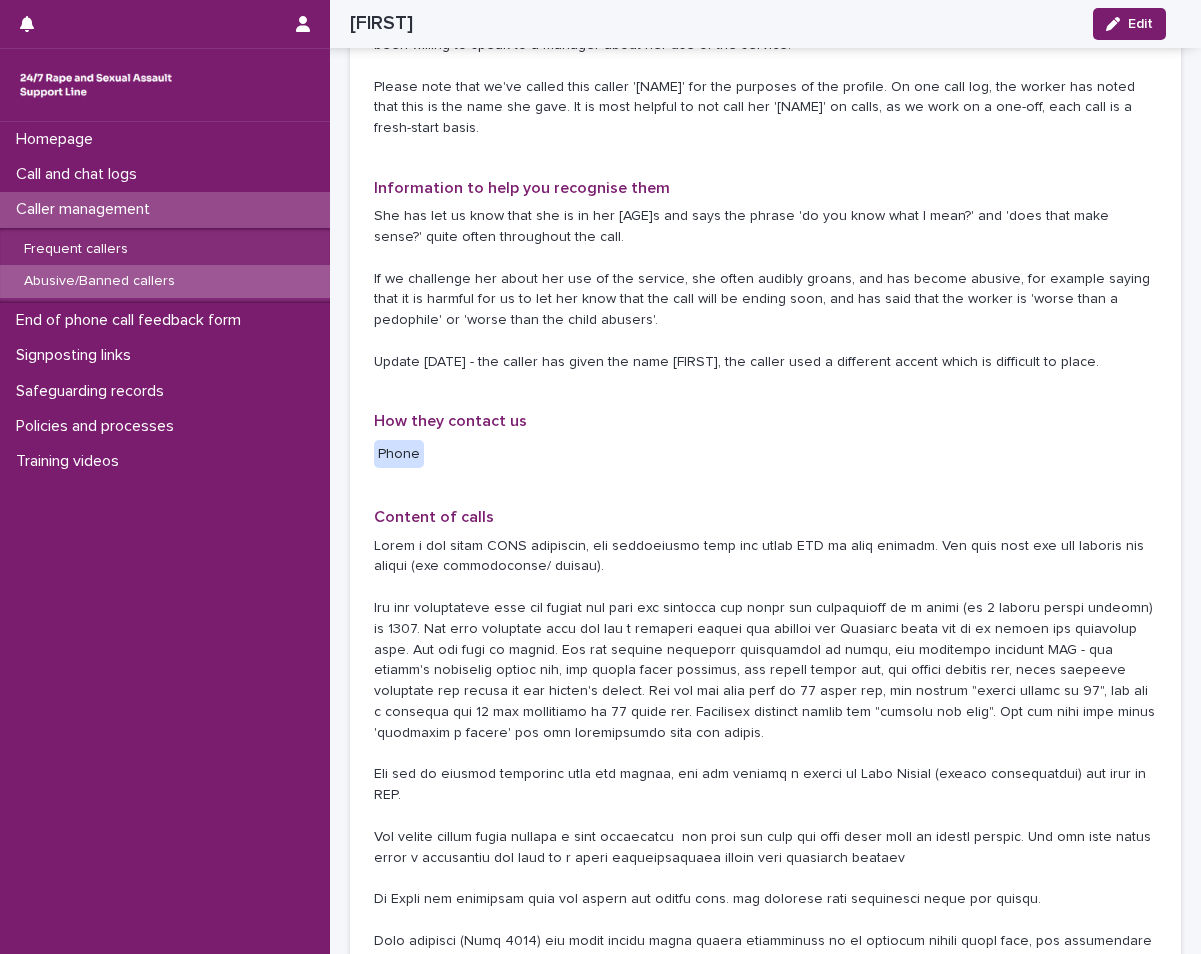 drag, startPoint x: 1150, startPoint y: 32, endPoint x: 1137, endPoint y: 63, distance: 33.61547 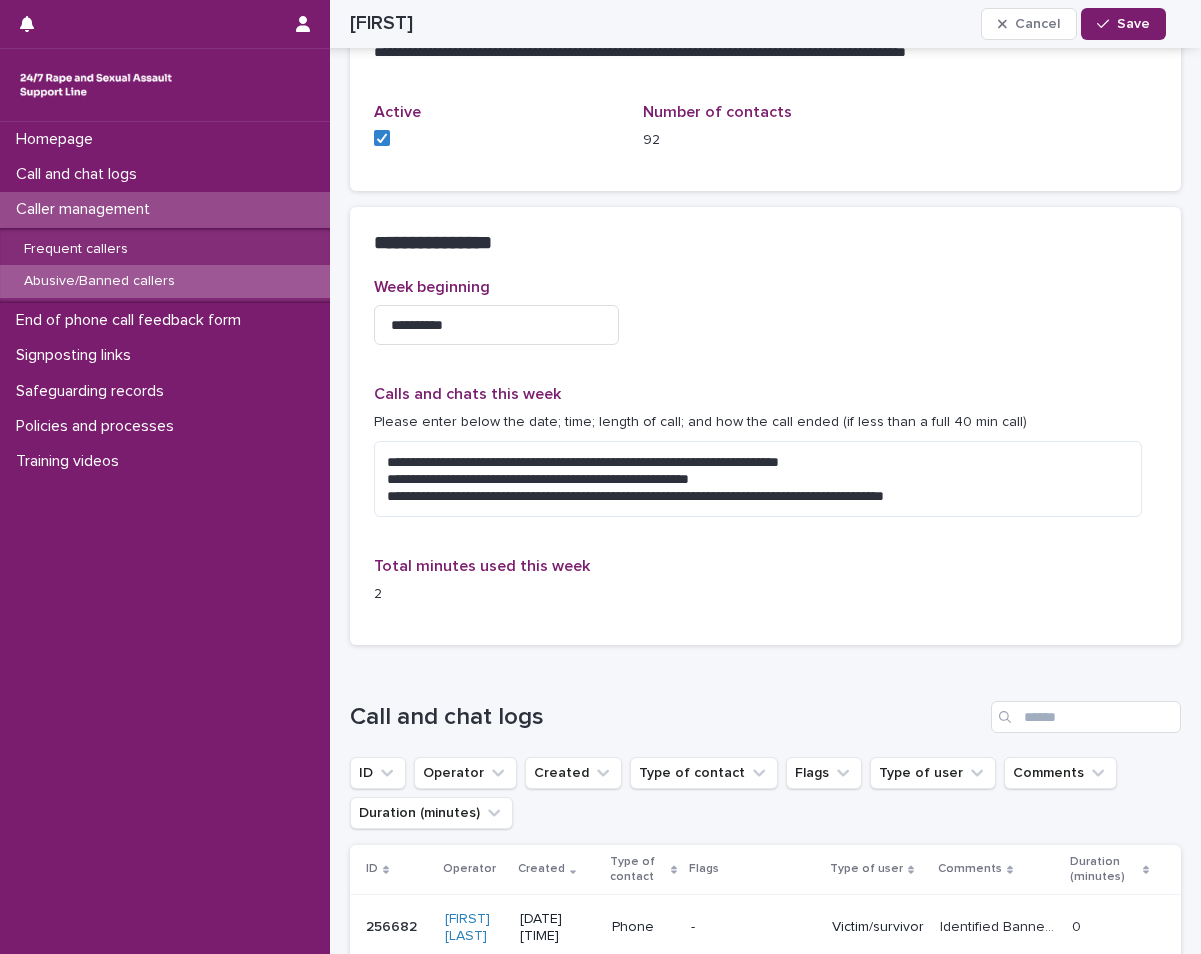 scroll, scrollTop: 1900, scrollLeft: 0, axis: vertical 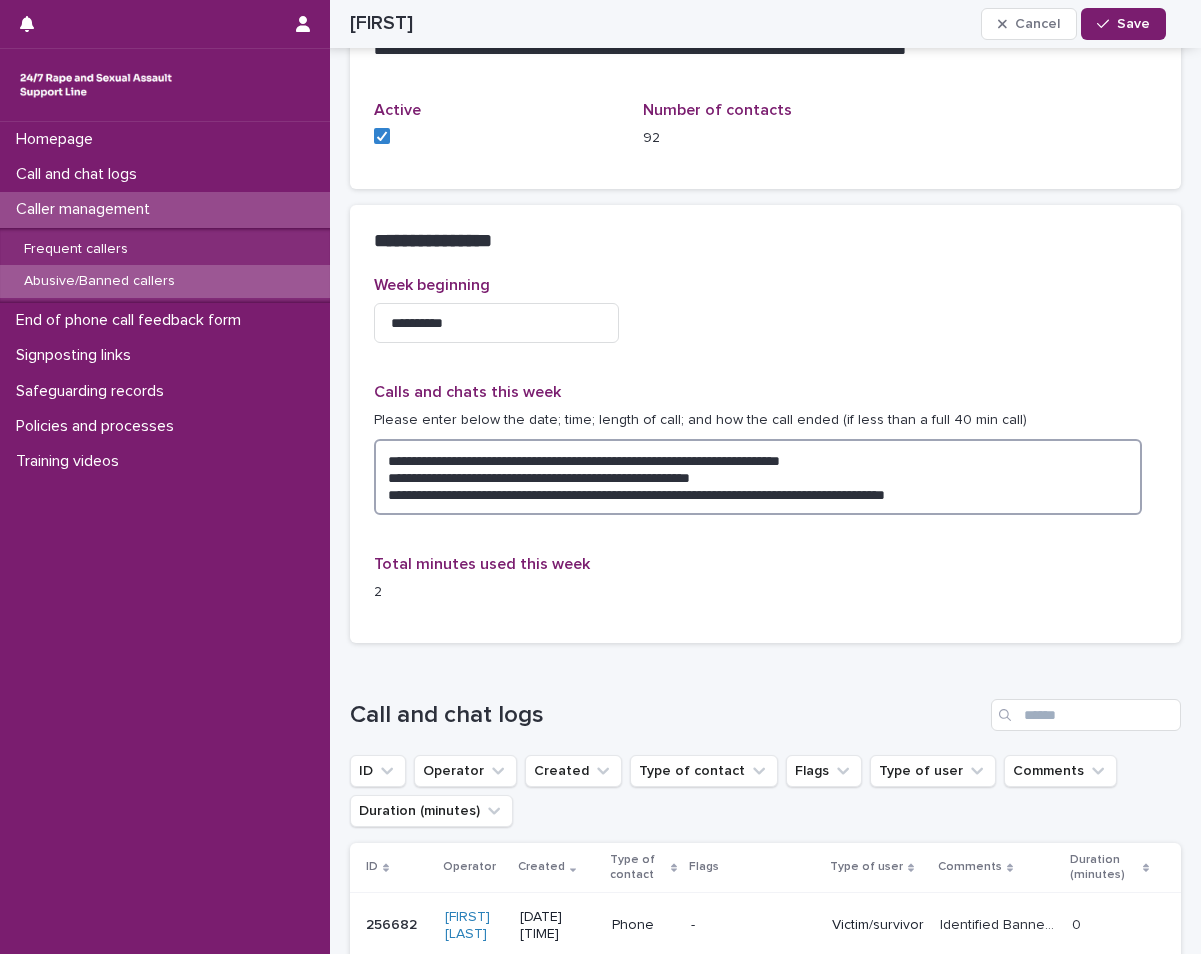 click on "**********" at bounding box center [758, 477] 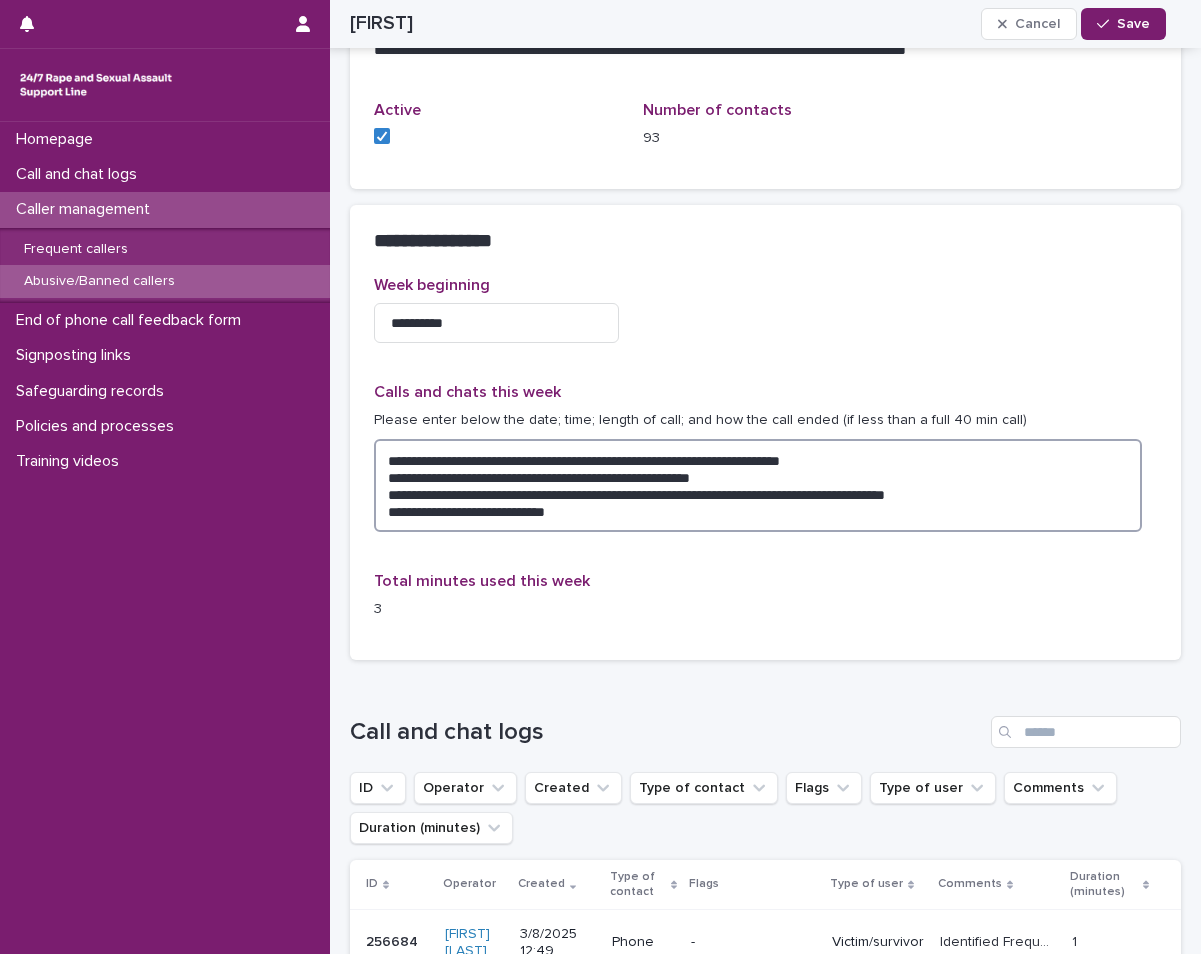 paste on "**********" 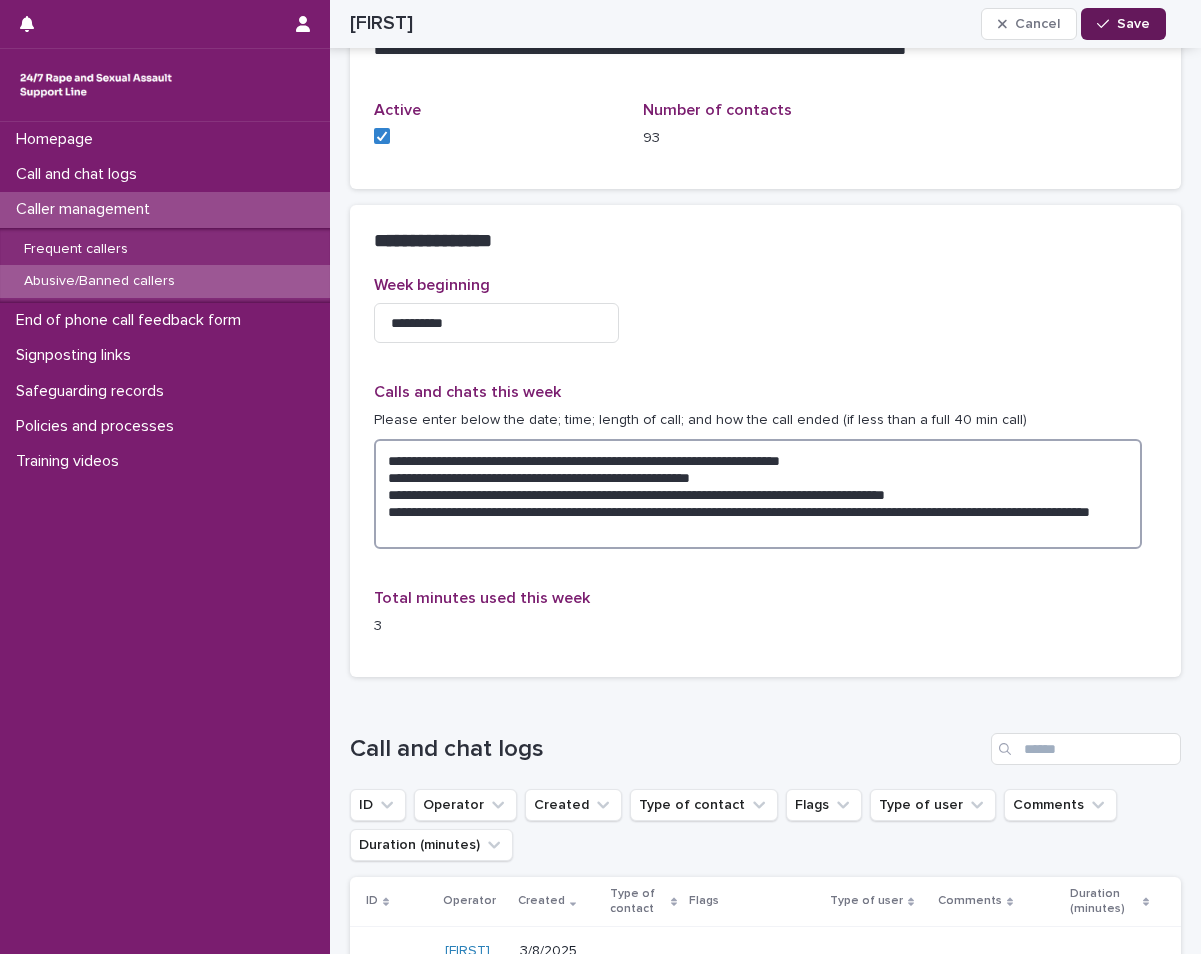 type on "**********" 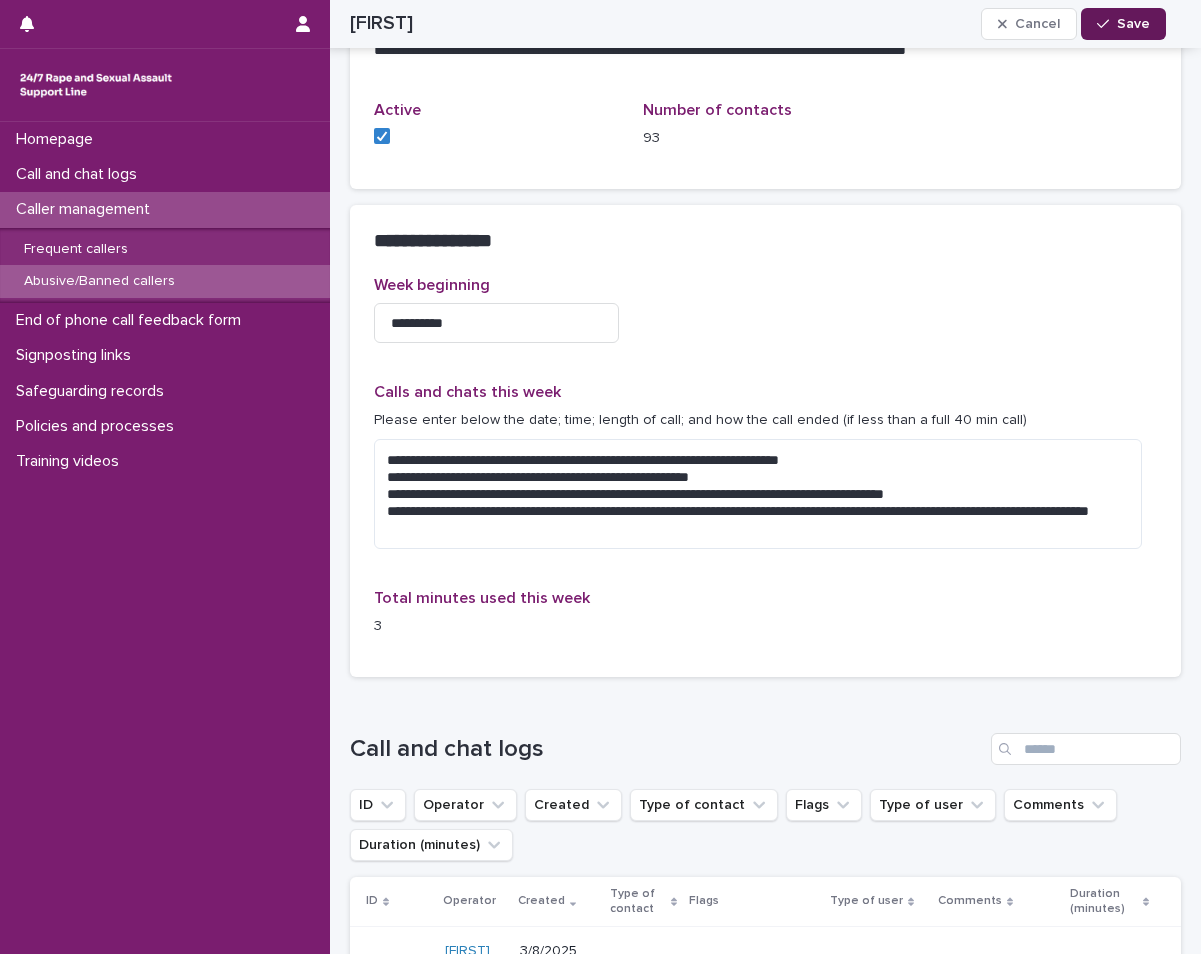 click on "Save" at bounding box center [1123, 24] 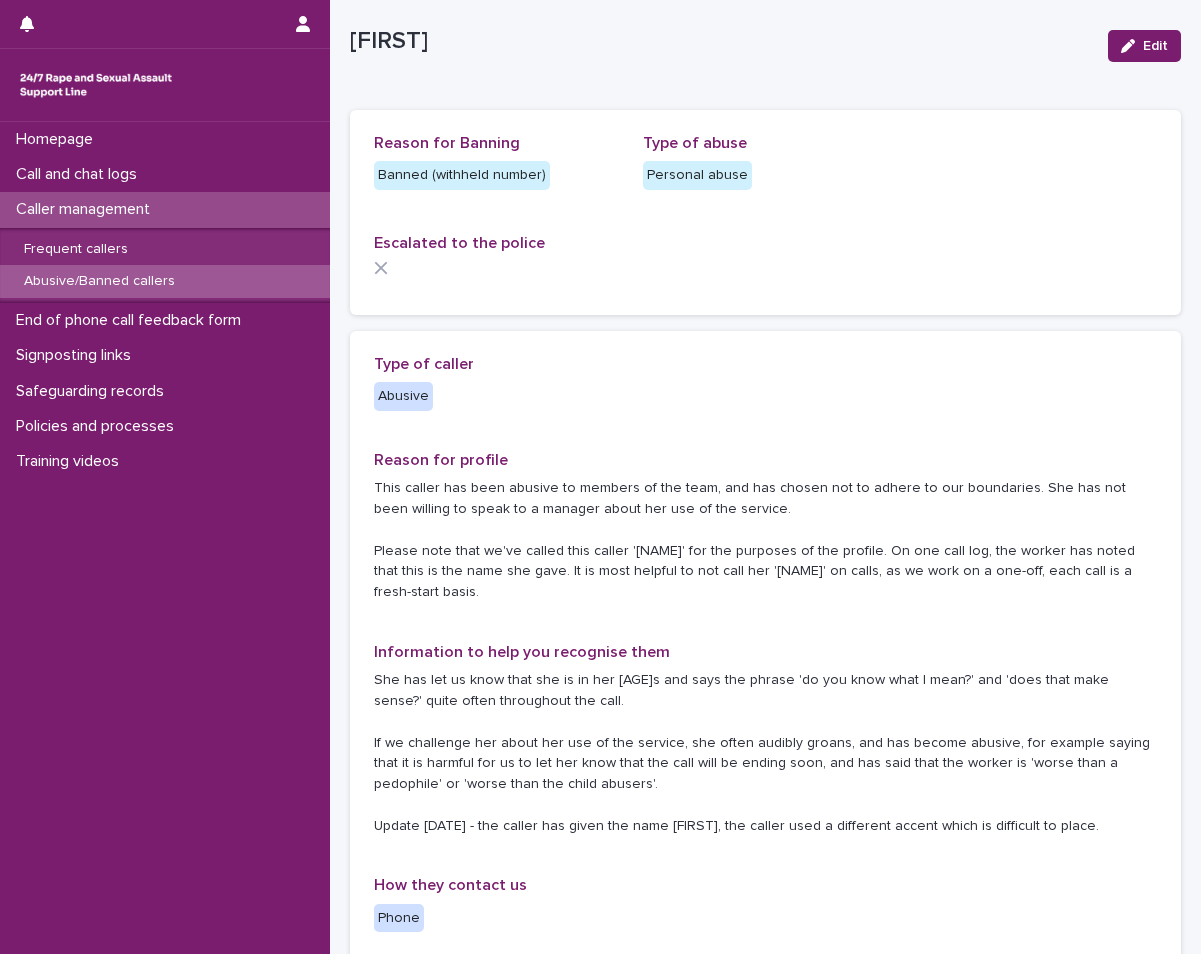 scroll, scrollTop: 0, scrollLeft: 0, axis: both 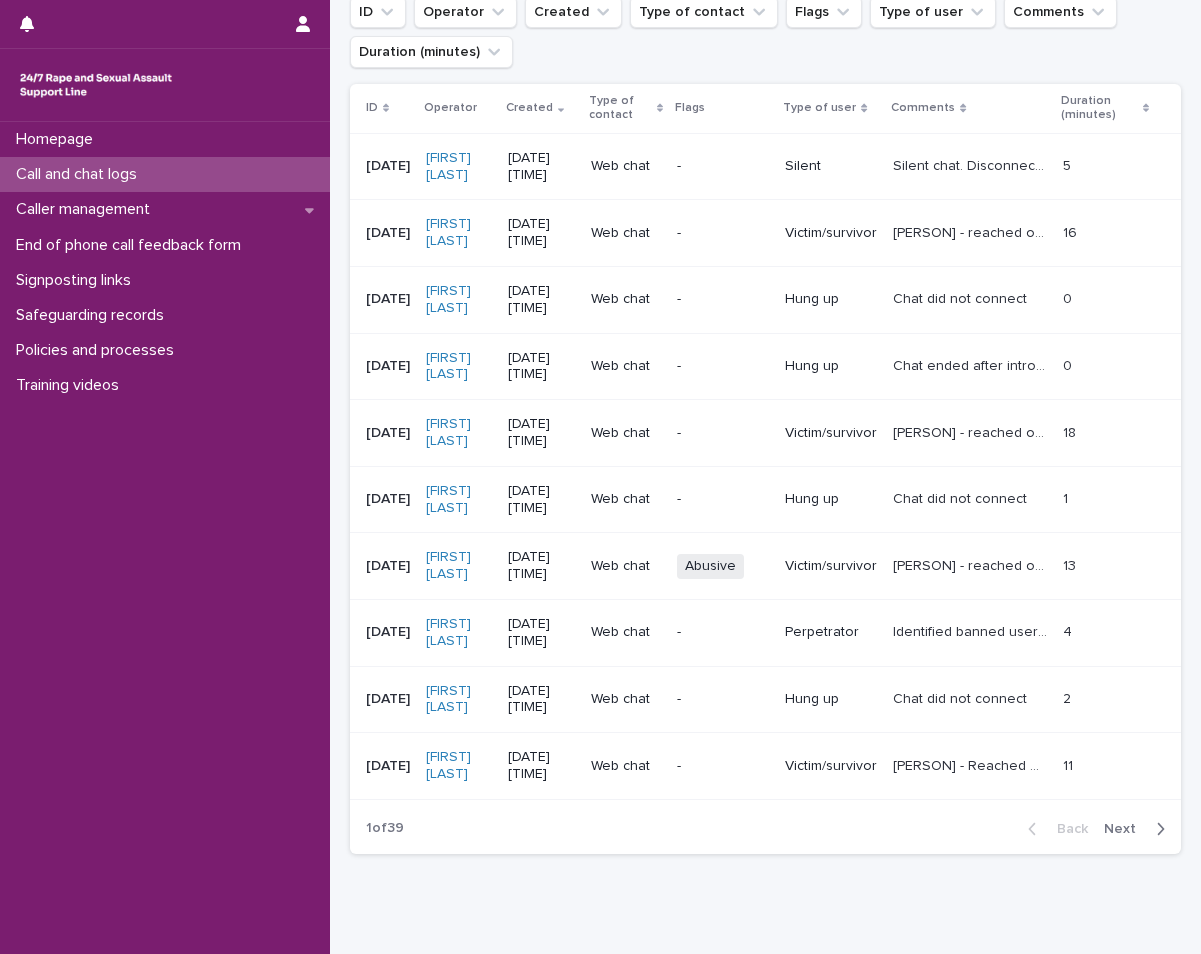 click on "Next" at bounding box center (1126, 829) 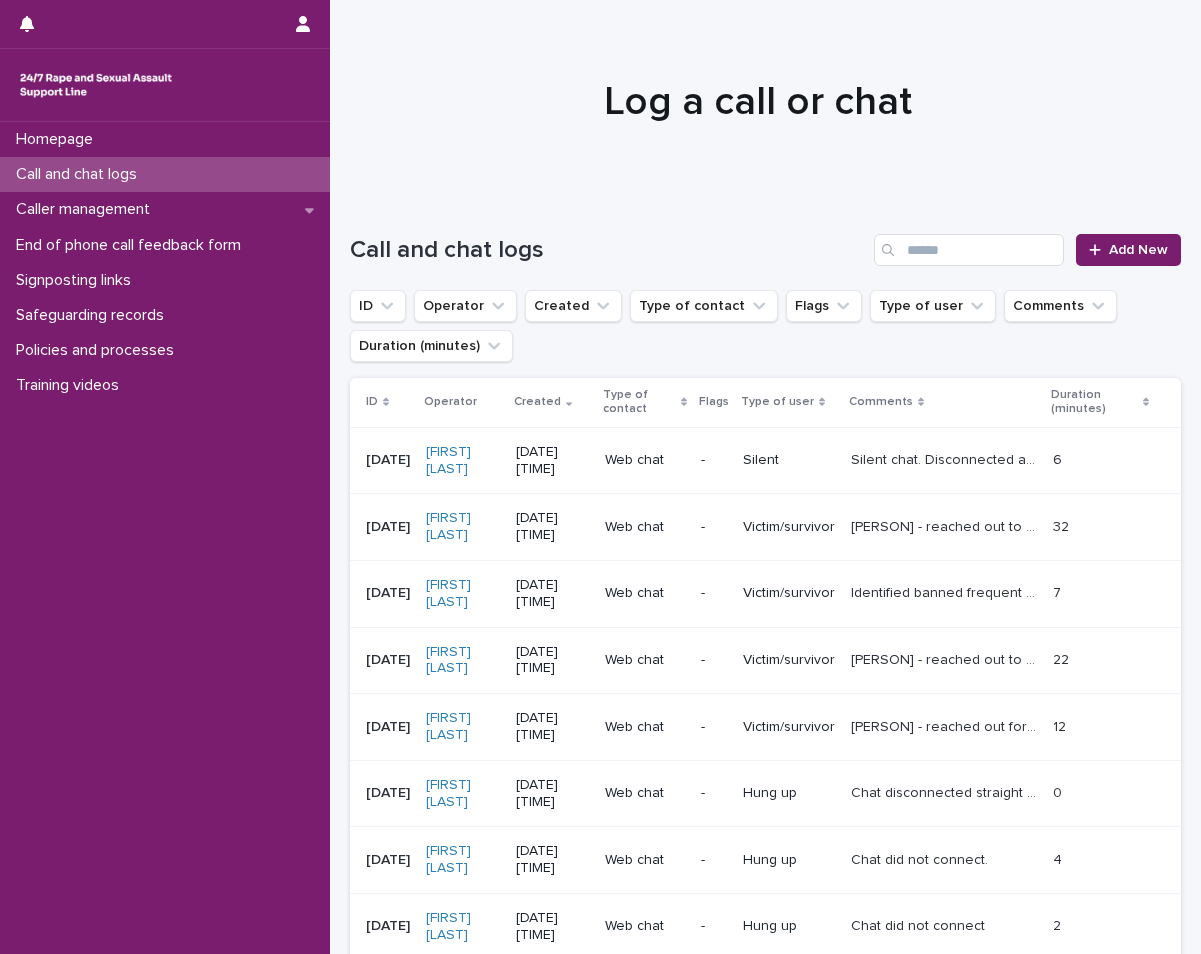 scroll, scrollTop: 0, scrollLeft: 0, axis: both 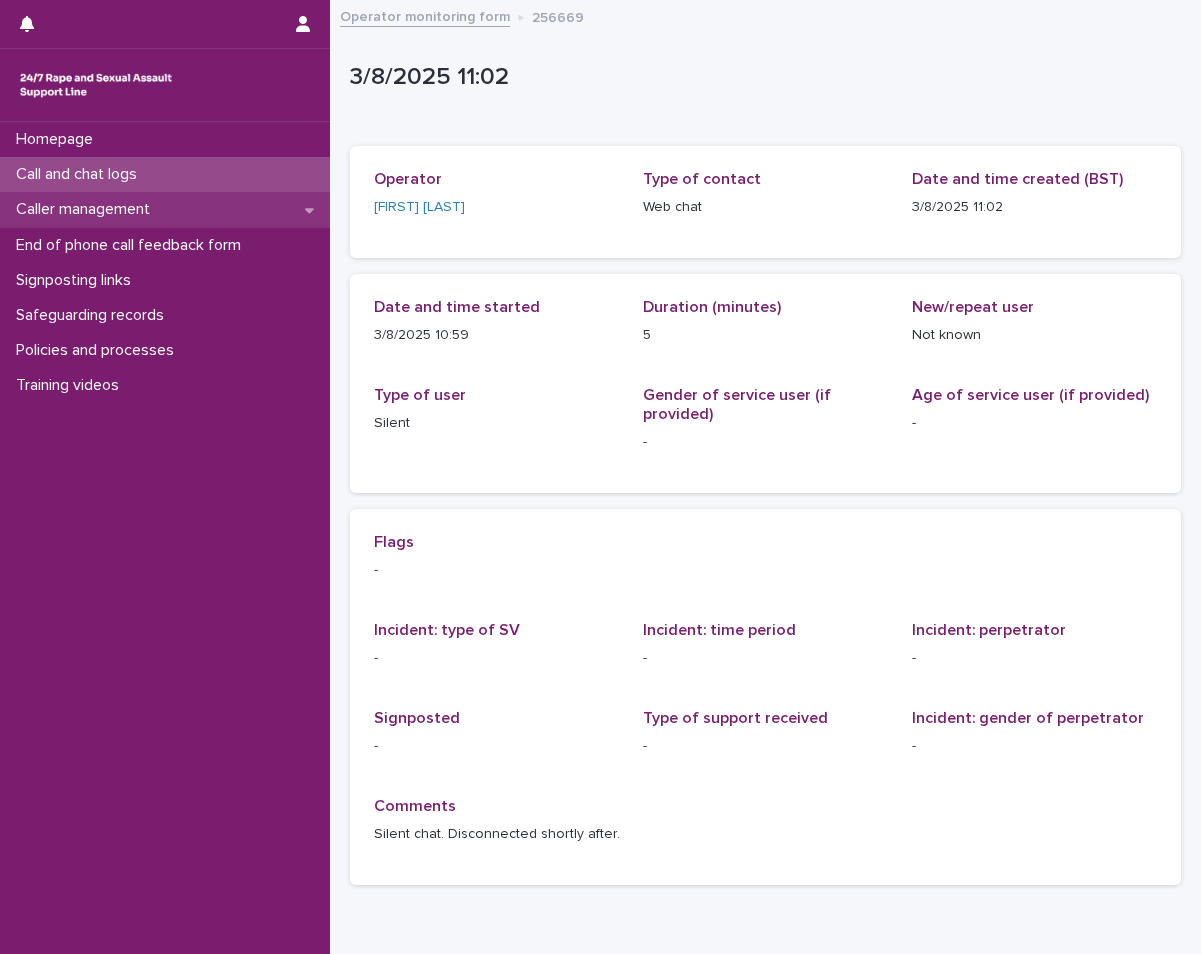 drag, startPoint x: 0, startPoint y: 0, endPoint x: 168, endPoint y: 204, distance: 264.27258 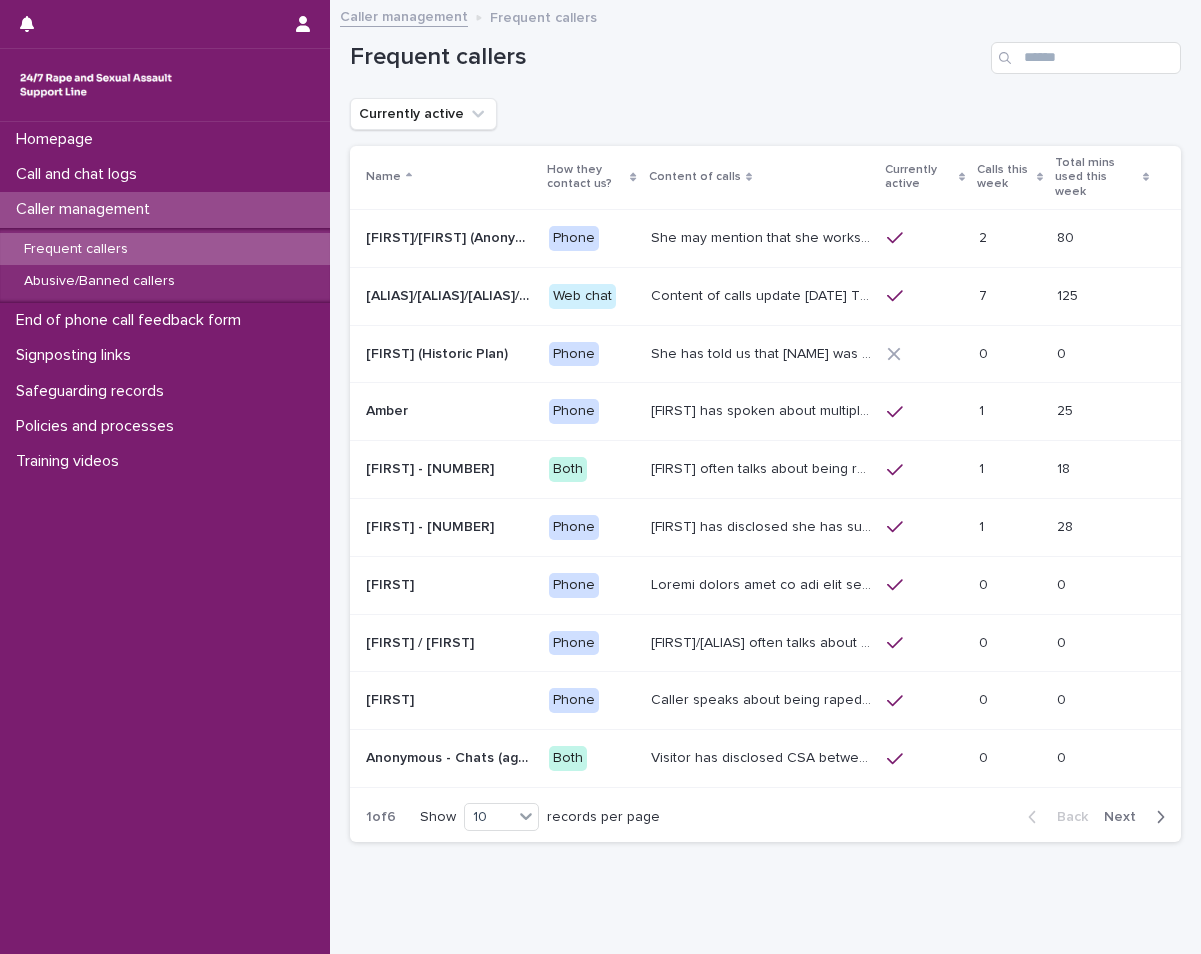click on "Frequent callers" at bounding box center [165, 249] 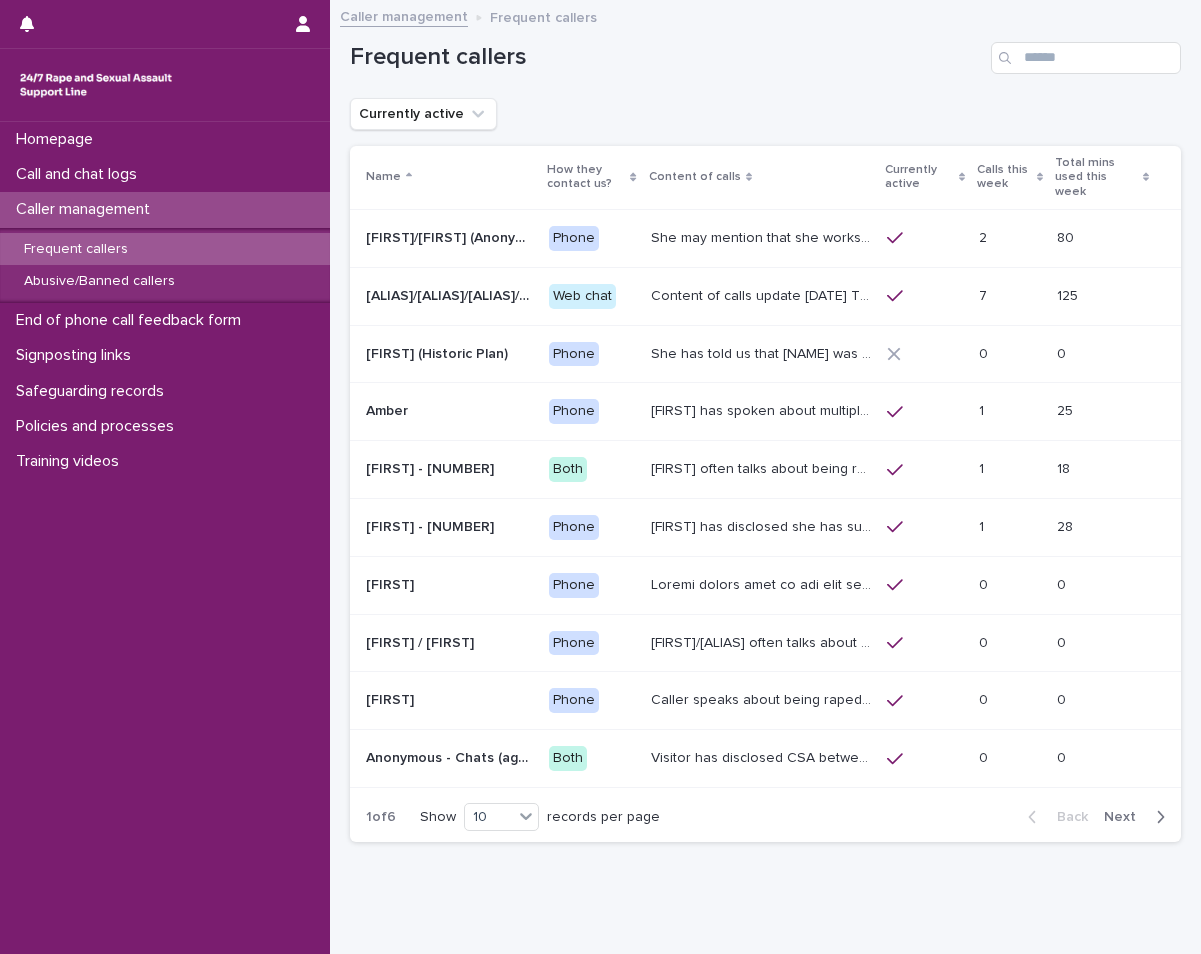 click on "She may mention that she works as a Nanny, looking after two children. [FIRST] / [FIRST] has let us know that she has experienced child sexual abuse and has never told anyone but the helpline and her therapist.
She has severe anxiety and OCD.
She has used our service for many years (prior to the Support Line, she used the national rape crisis helpline) and she has previously had a call plan.
As always please only add if you are 100% sure you are speaking with this caller, if needed please reach out to a Manager." at bounding box center (763, 236) 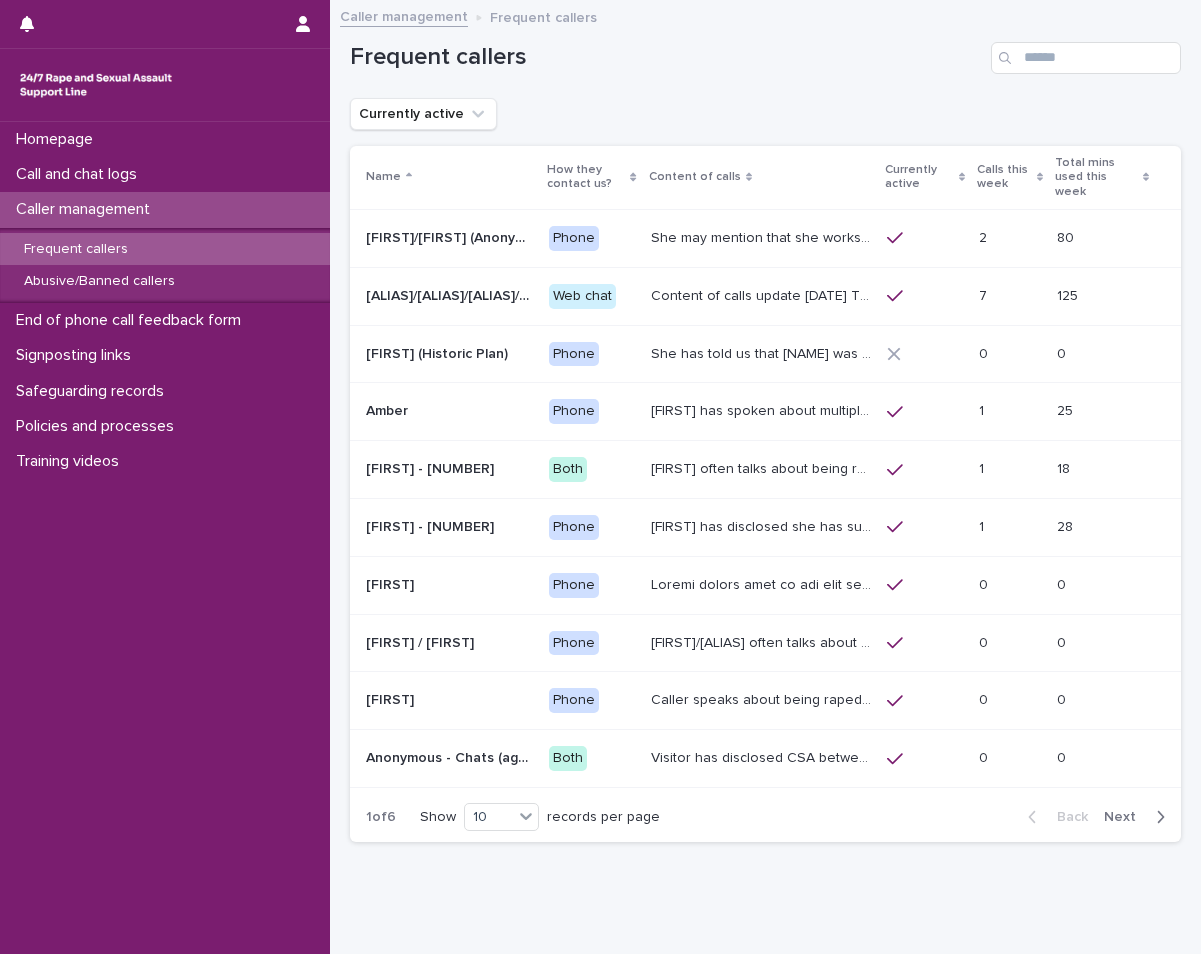 click on "Next" at bounding box center [1126, 817] 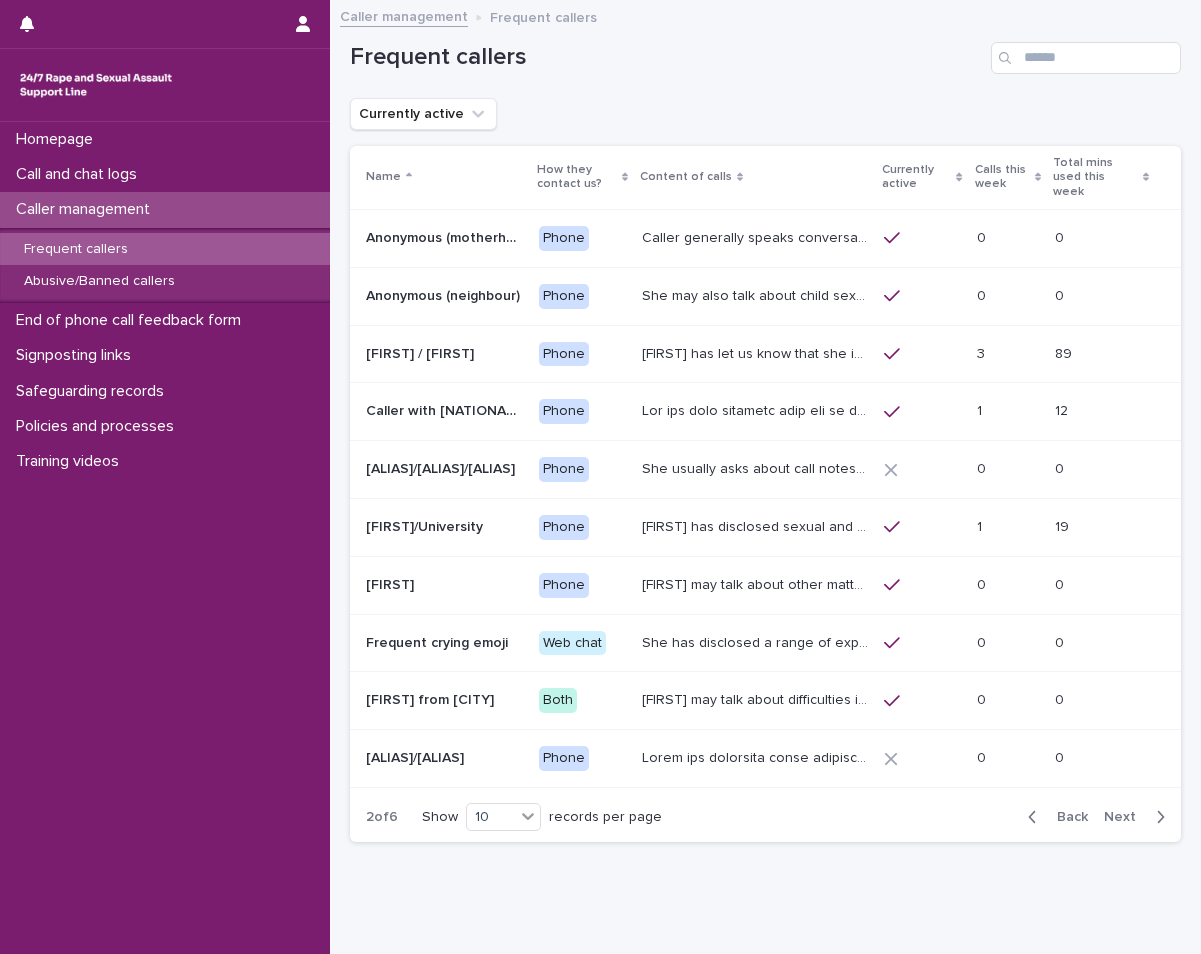 click on "She may also talk about child sexual abuse and about currently being physically disabled.  She has Multiple Sclerosis which has caused issues with processing and speaking. She has let us know that this is degenerative (i.e. will become worse and there is no 'cure').  That this impacts on her brain functioning and is considered a brain injury.
She mentions she has seizures and incontinence.
Several operators have reported that she has been abusive during calls. This can happen quite suddenly during the call. She also may criticise your practice, or the Support Line practices." at bounding box center [757, 294] 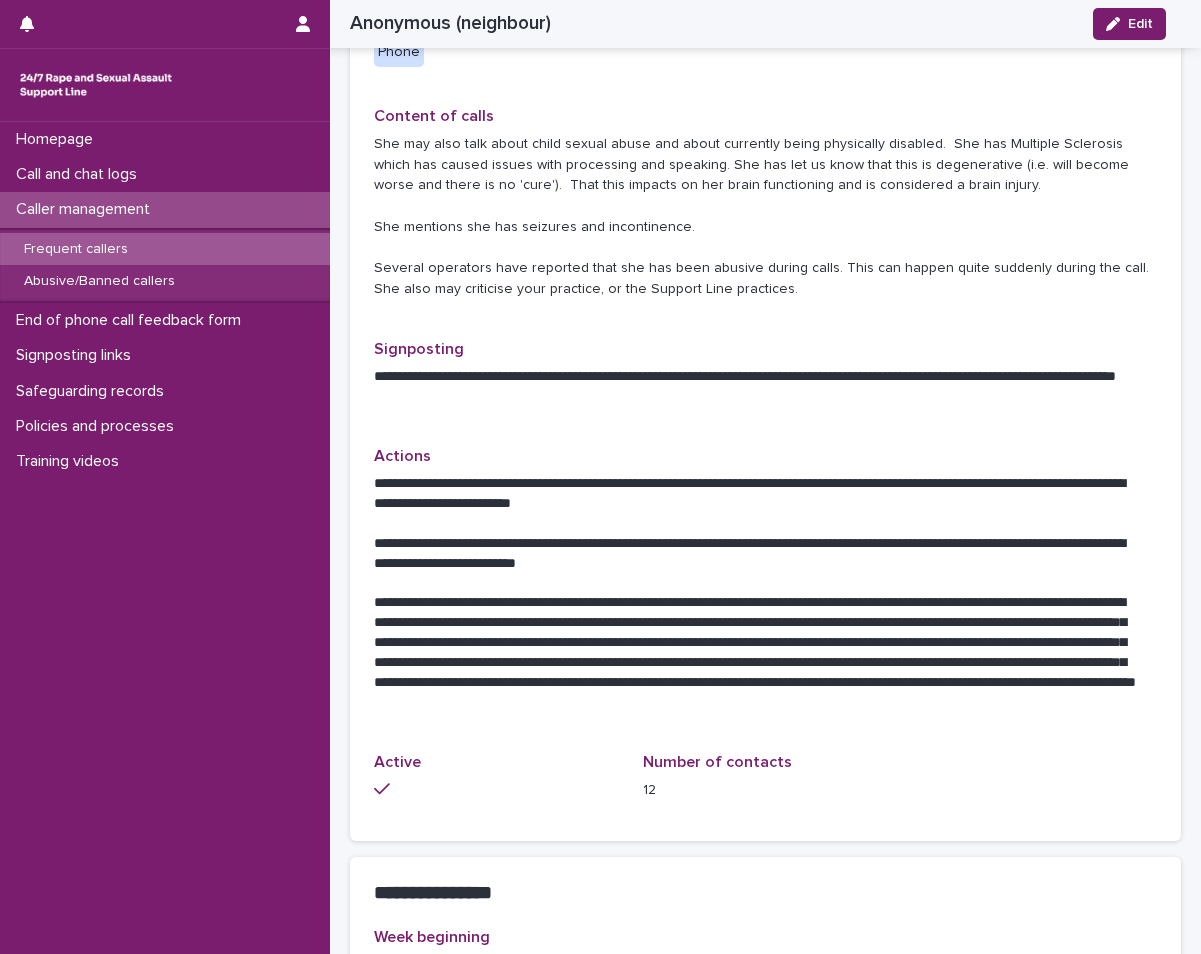 scroll, scrollTop: 600, scrollLeft: 0, axis: vertical 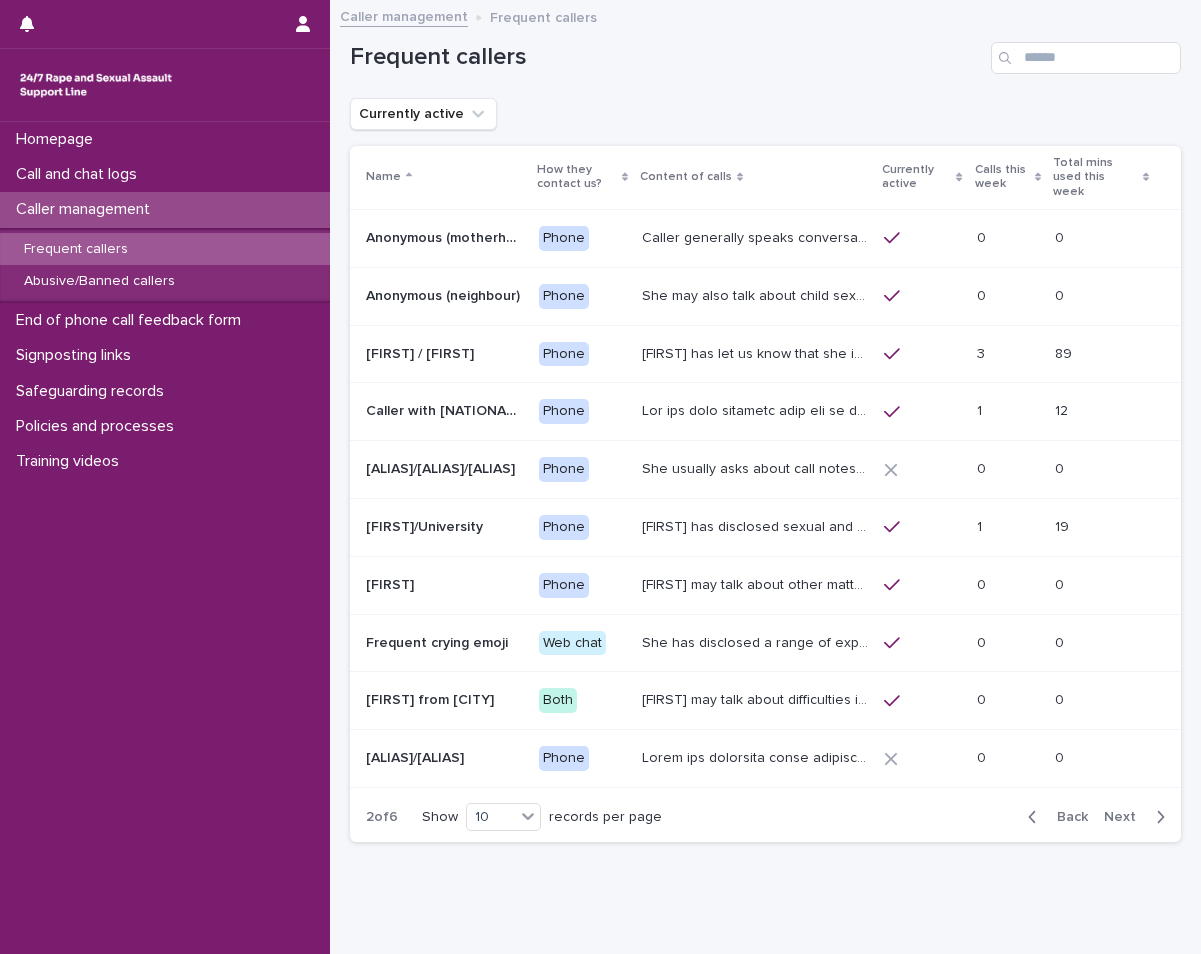 click on "[FIRST] has let us know that she is in her 50s, and lives in [REGION].
She has talked through experiences of sexual violence including exploitation facilitated by her mum; abuse within her marriage; by her ex-partner's Dad and her landlord [NAME]
[FIRST] has disclosed to us that she is experiencing ongoing sexual harassment from [NAME] and he raped her in early June 2024. [NAME] has been arrested but is now on bail. [DATE]- [FIRST] mentioned that [NAME] is on bail until December as it has been extended.
[FIRST] often asks the HSW to make sense of her experiences and will say 'why is that?'.
[FIRST]'s let us know ([DATE]) that her ex-husband was convicted of storing CSA images. She was not aware of his committing this offence at the time." at bounding box center (755, 354) 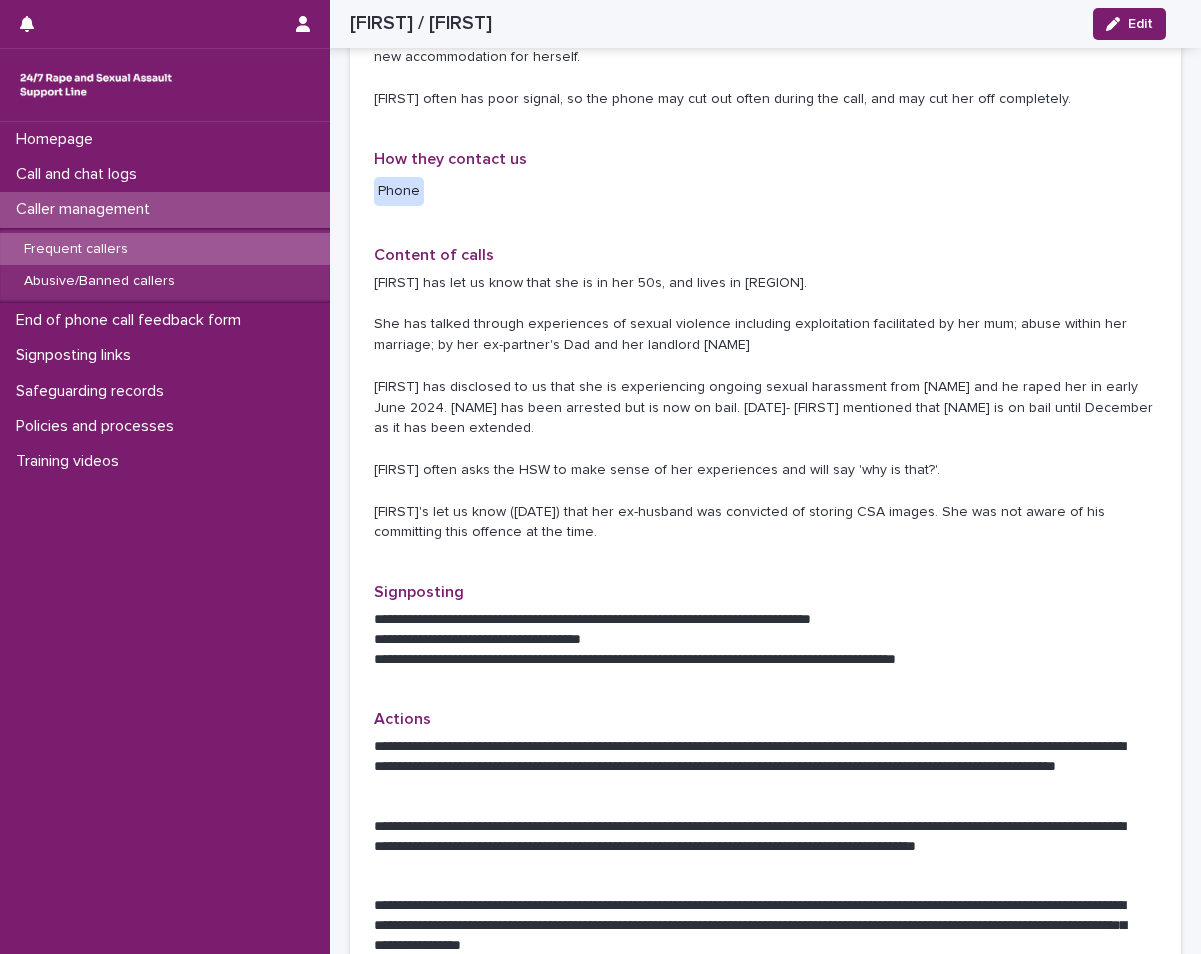 scroll, scrollTop: 534, scrollLeft: 0, axis: vertical 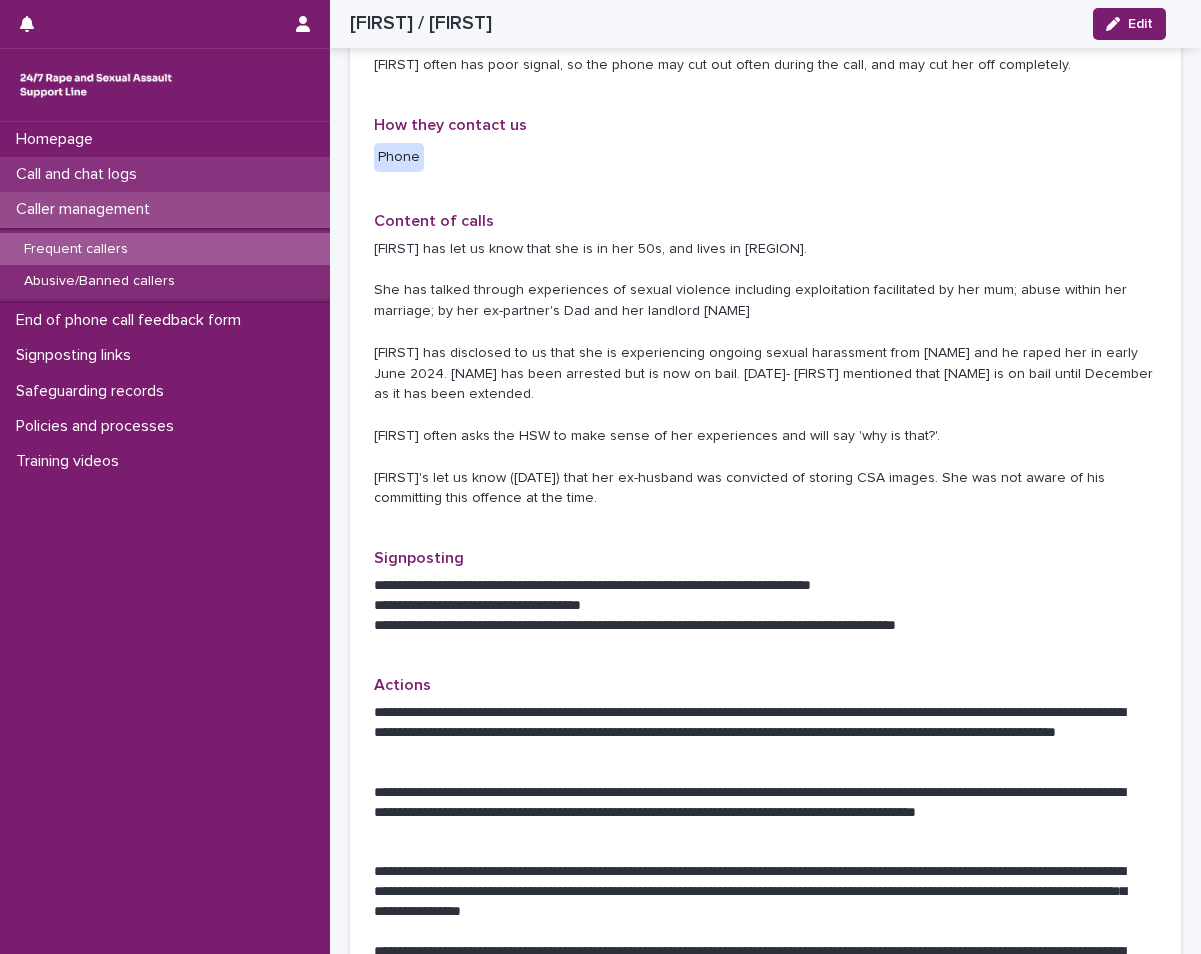 click on "Call and chat logs" at bounding box center (165, 174) 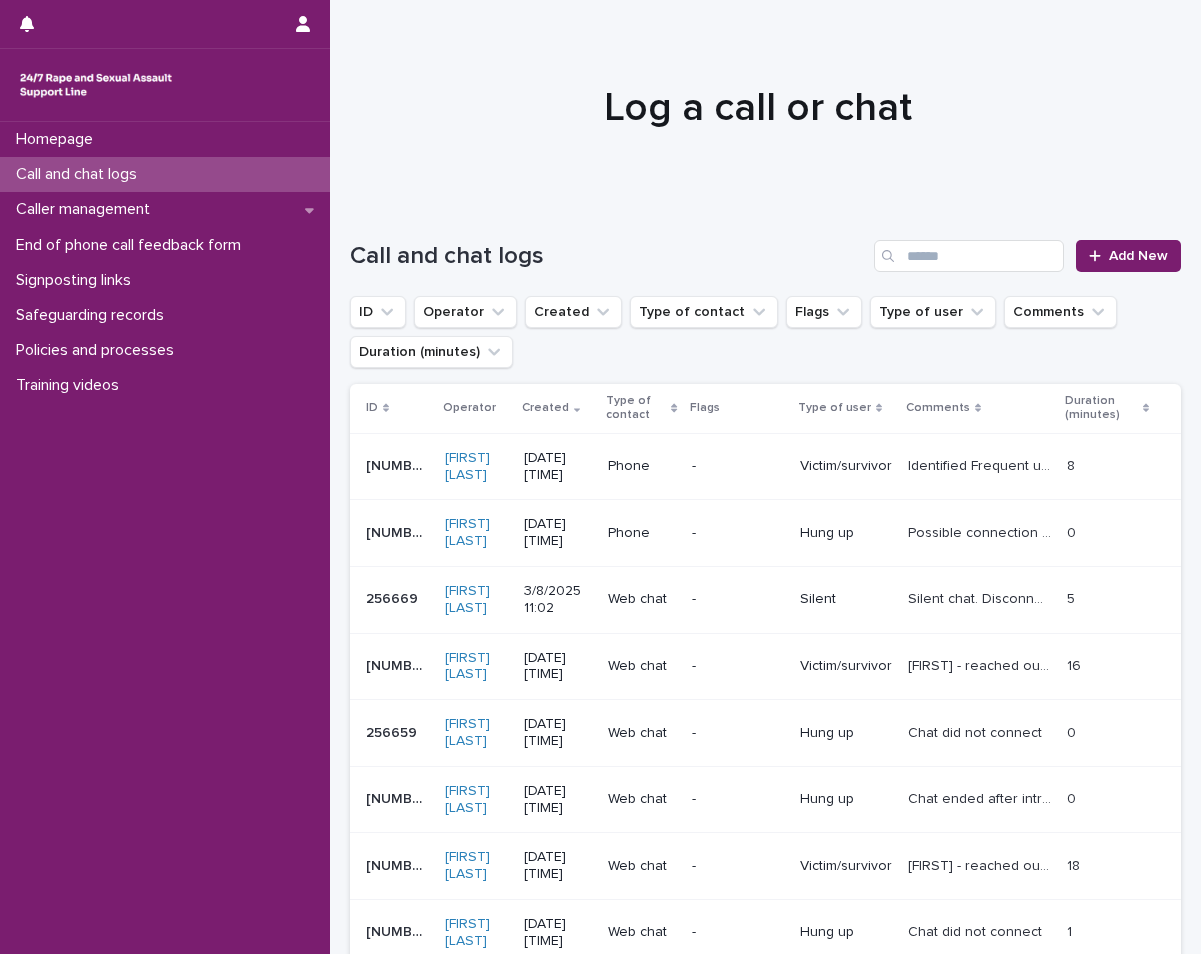 click on "Victim/survivor" at bounding box center (846, 466) 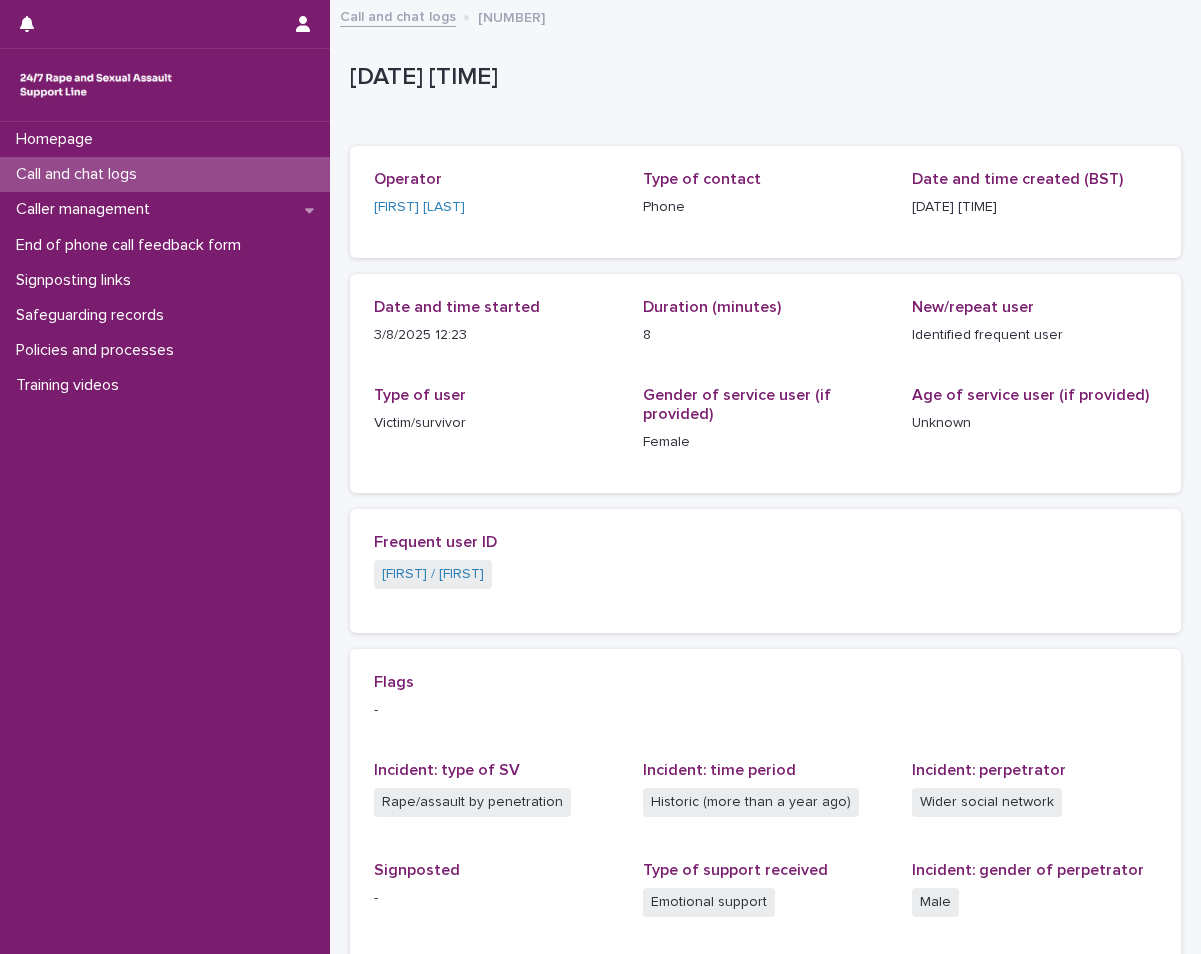 scroll, scrollTop: 288, scrollLeft: 0, axis: vertical 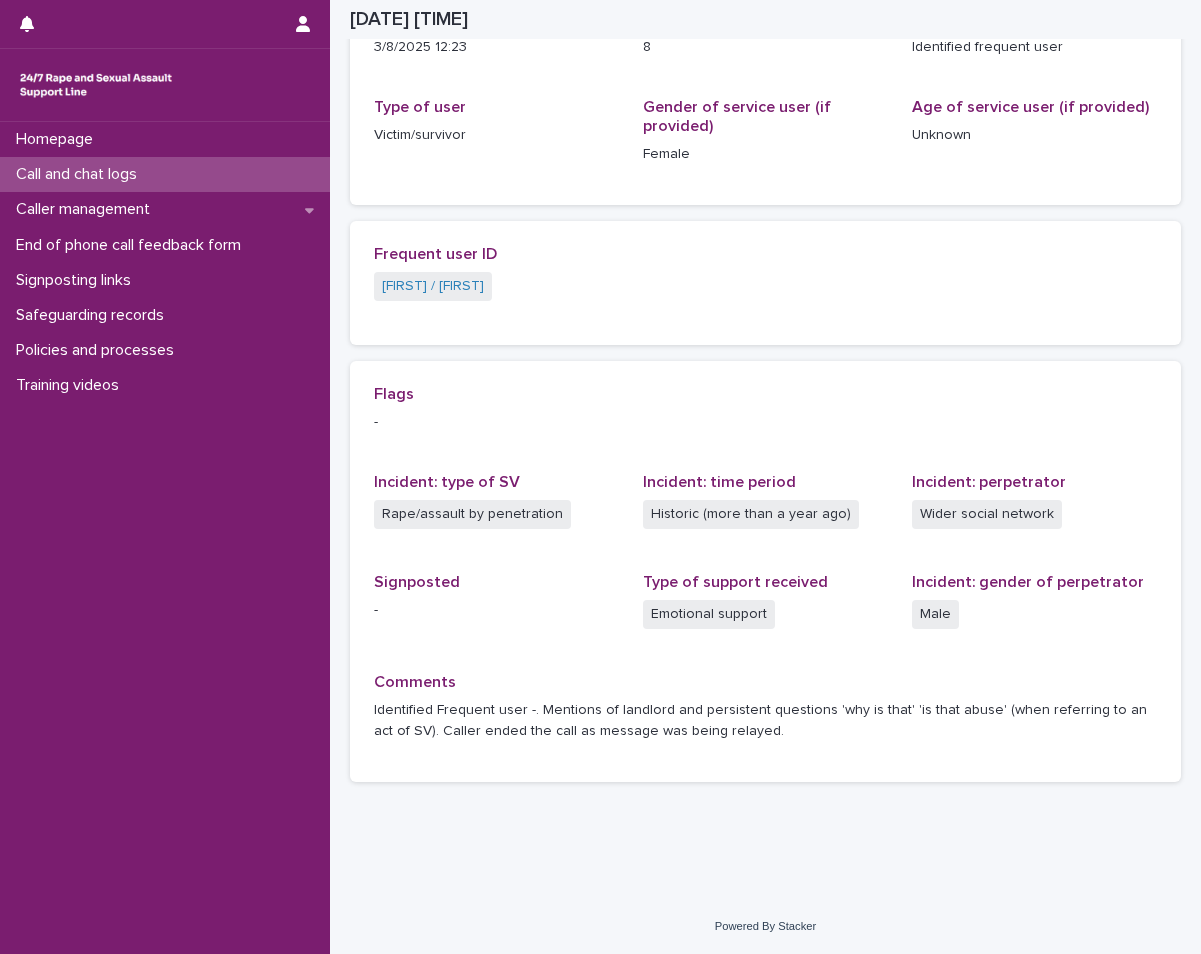 drag, startPoint x: 417, startPoint y: 725, endPoint x: 757, endPoint y: 738, distance: 340.24844 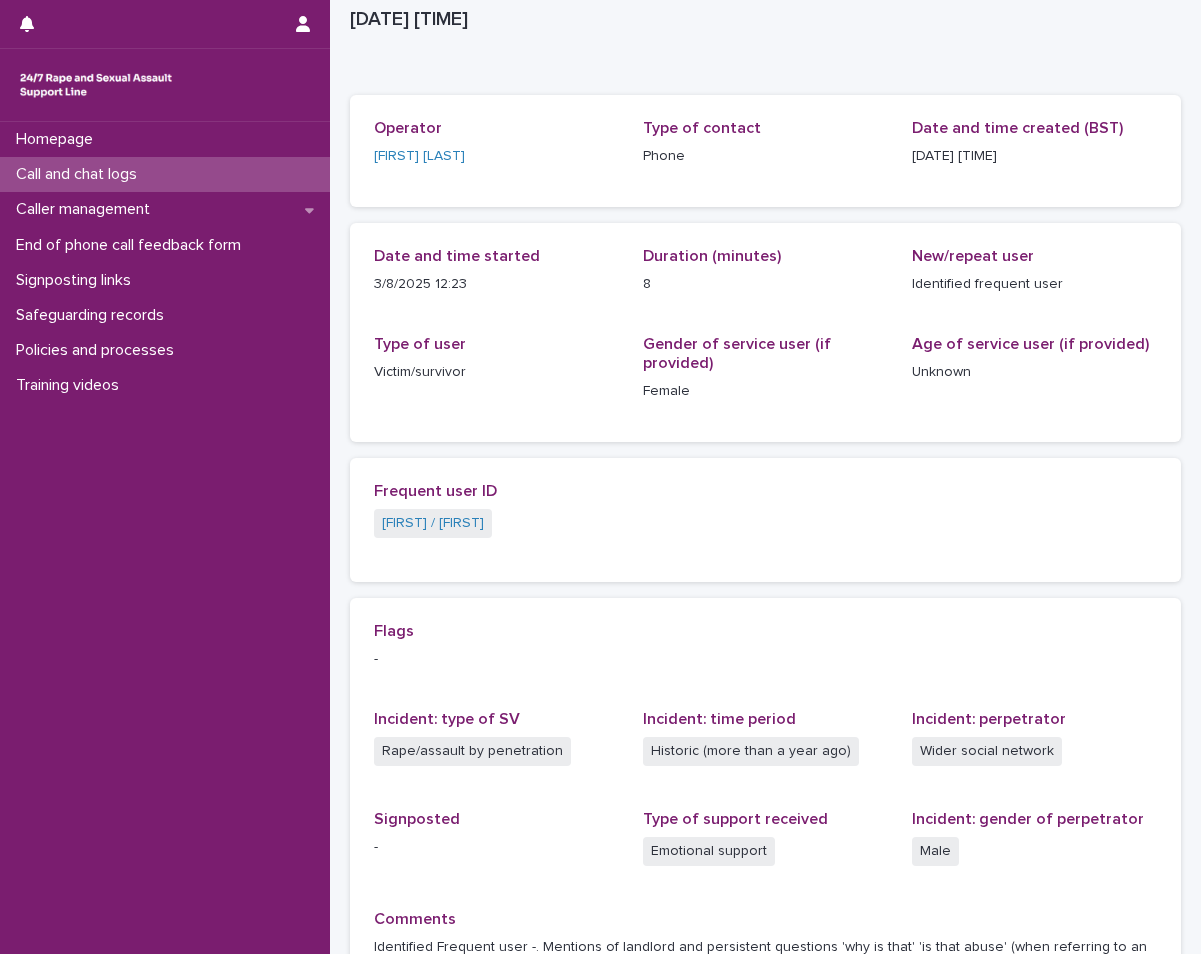 scroll, scrollTop: 0, scrollLeft: 0, axis: both 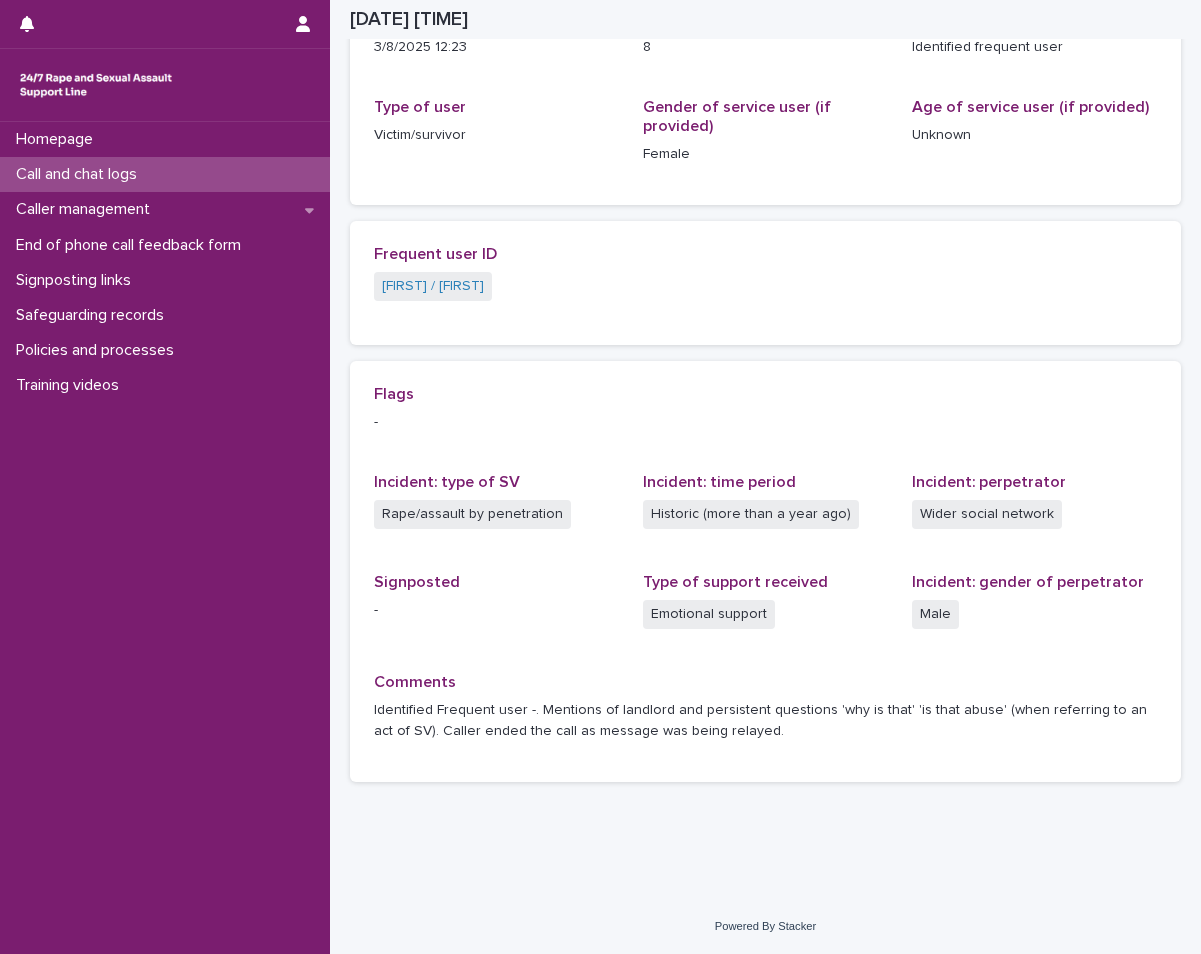click on "Call and chat logs" at bounding box center [165, 174] 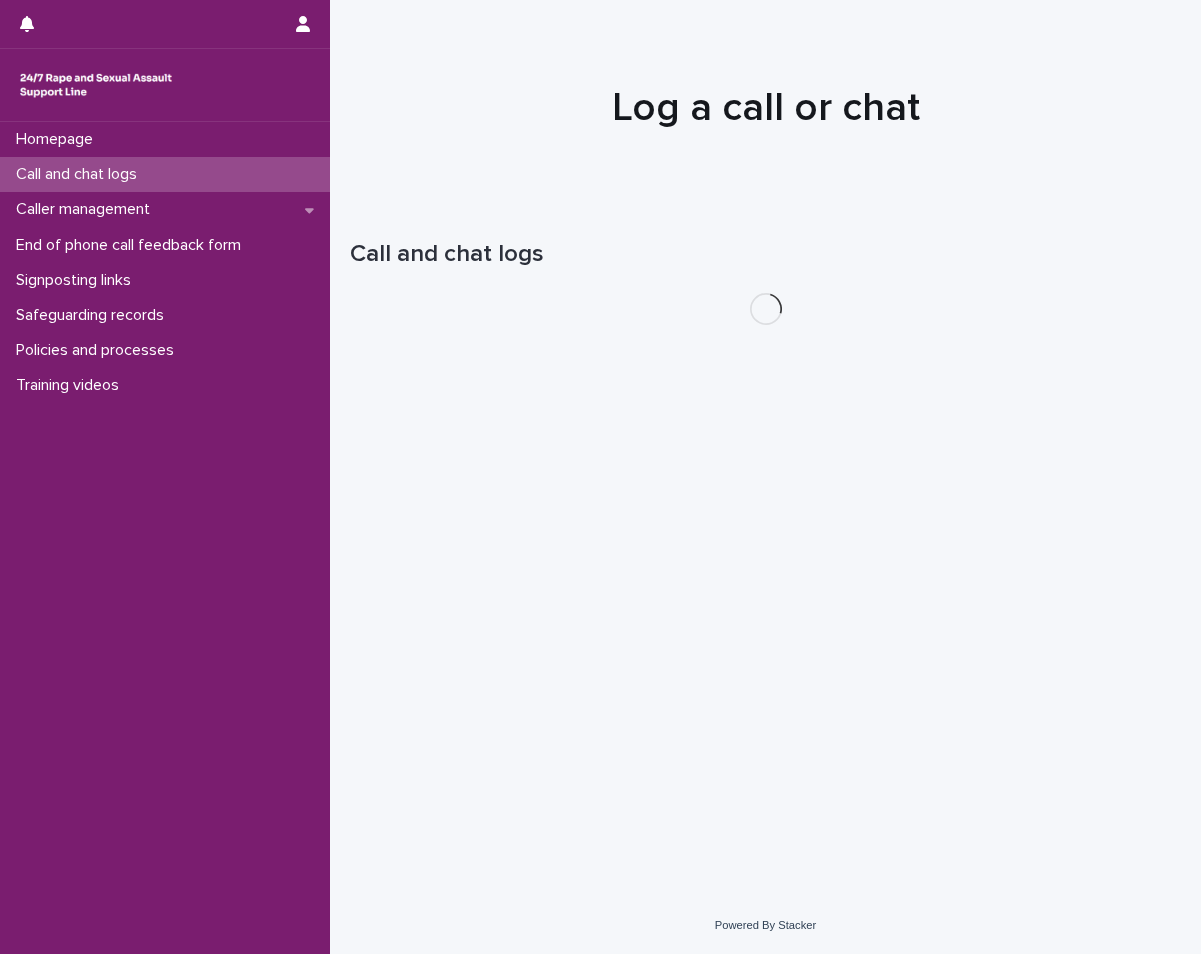 scroll, scrollTop: 0, scrollLeft: 0, axis: both 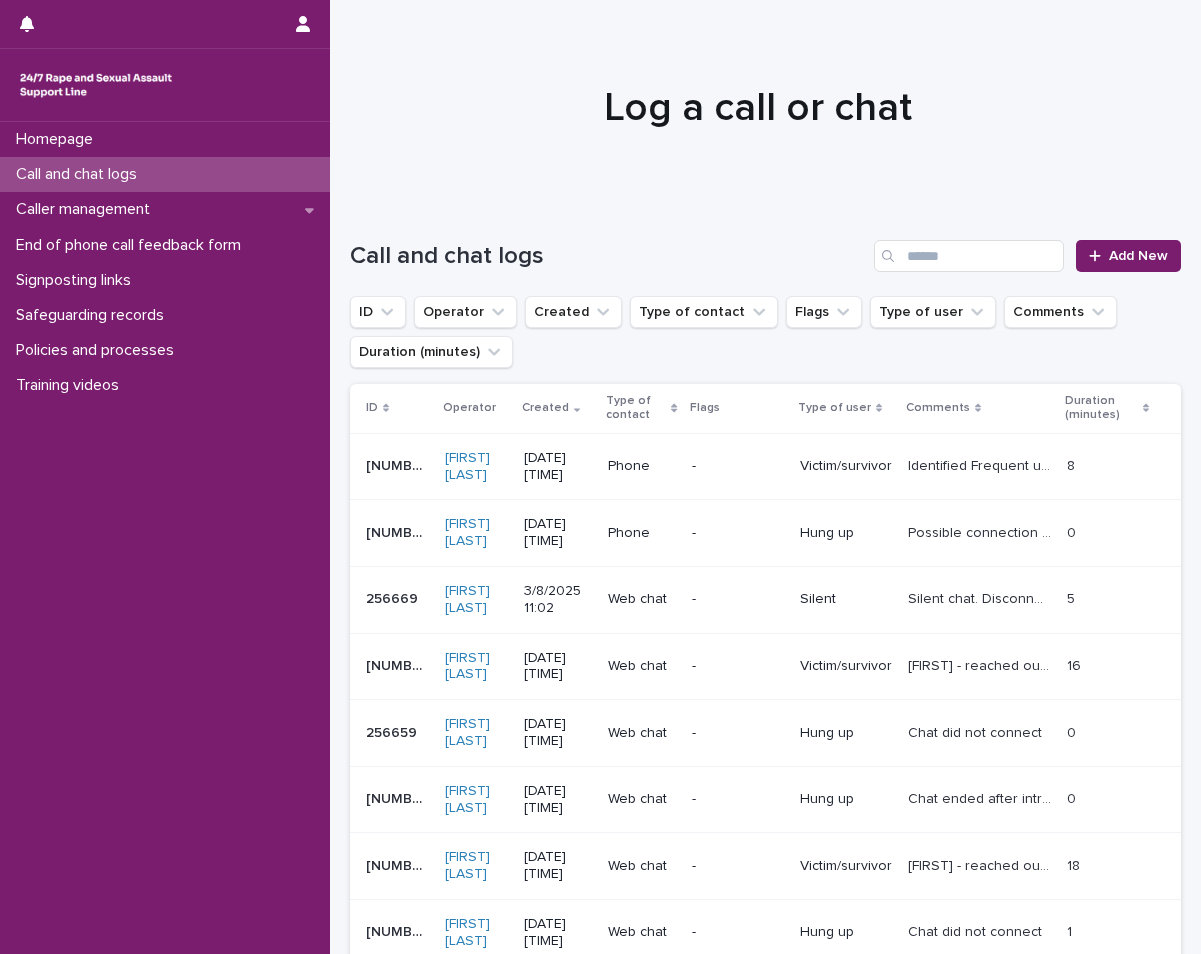 click on "Call and chat logs Add New" at bounding box center (765, 248) 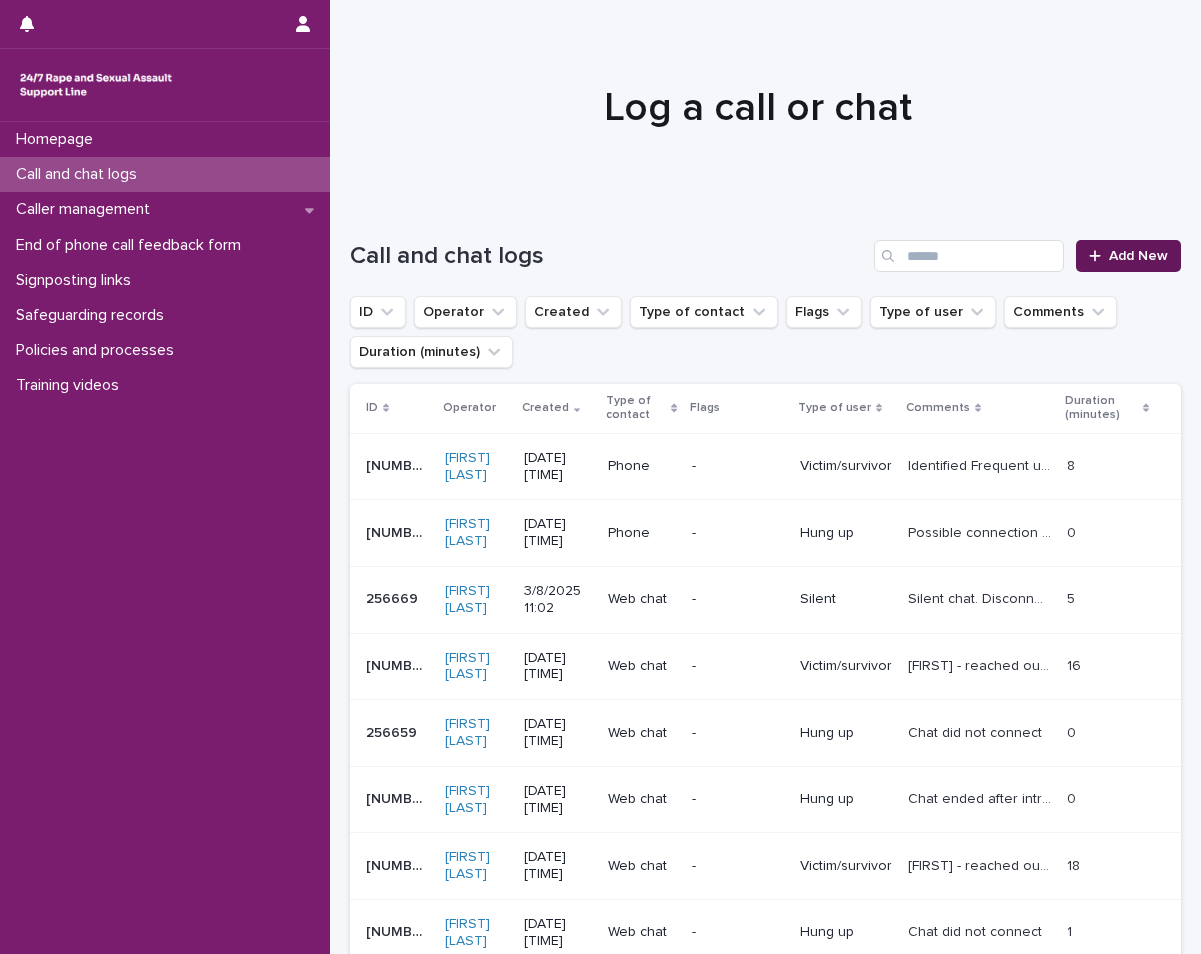 click on "Add New" at bounding box center (1138, 256) 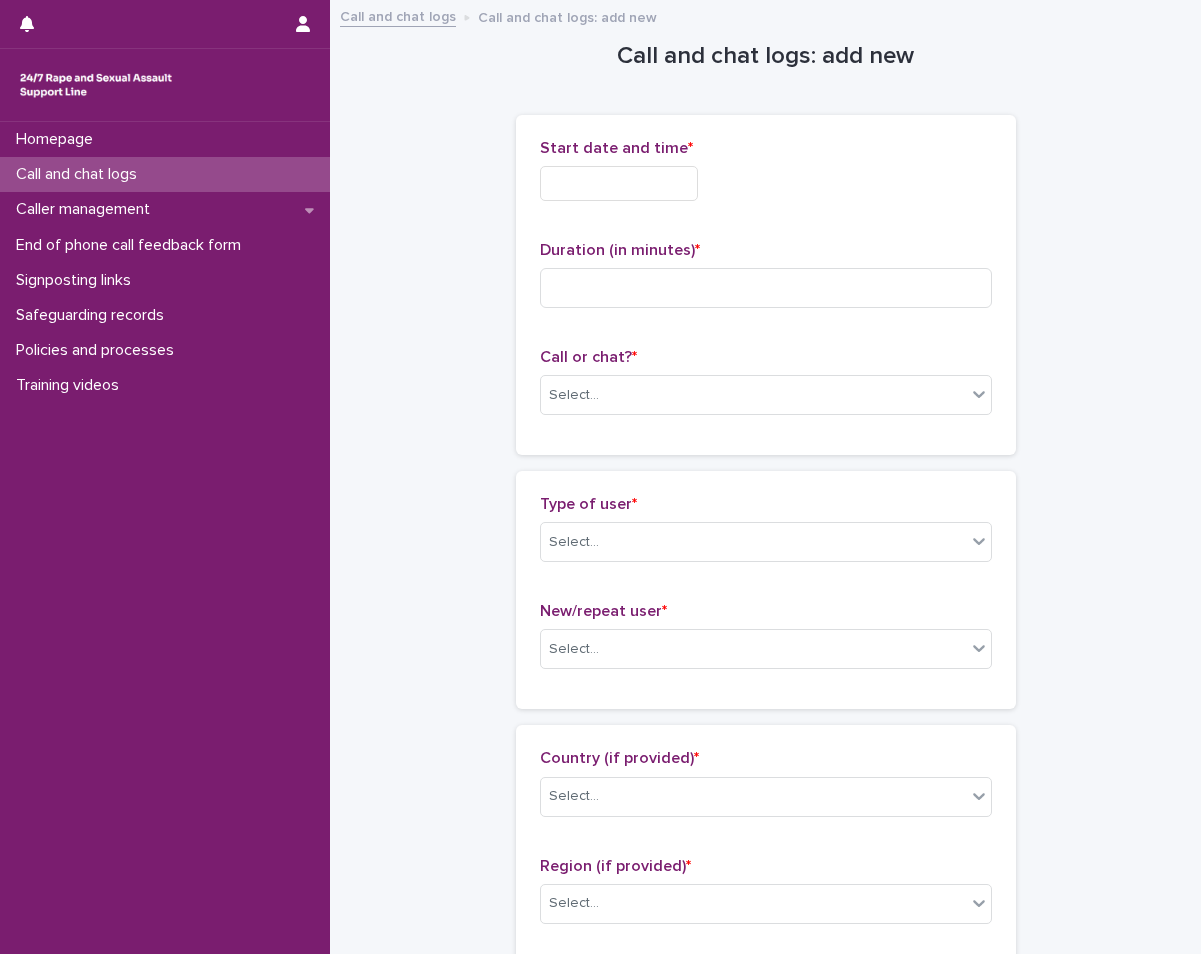 click at bounding box center (619, 183) 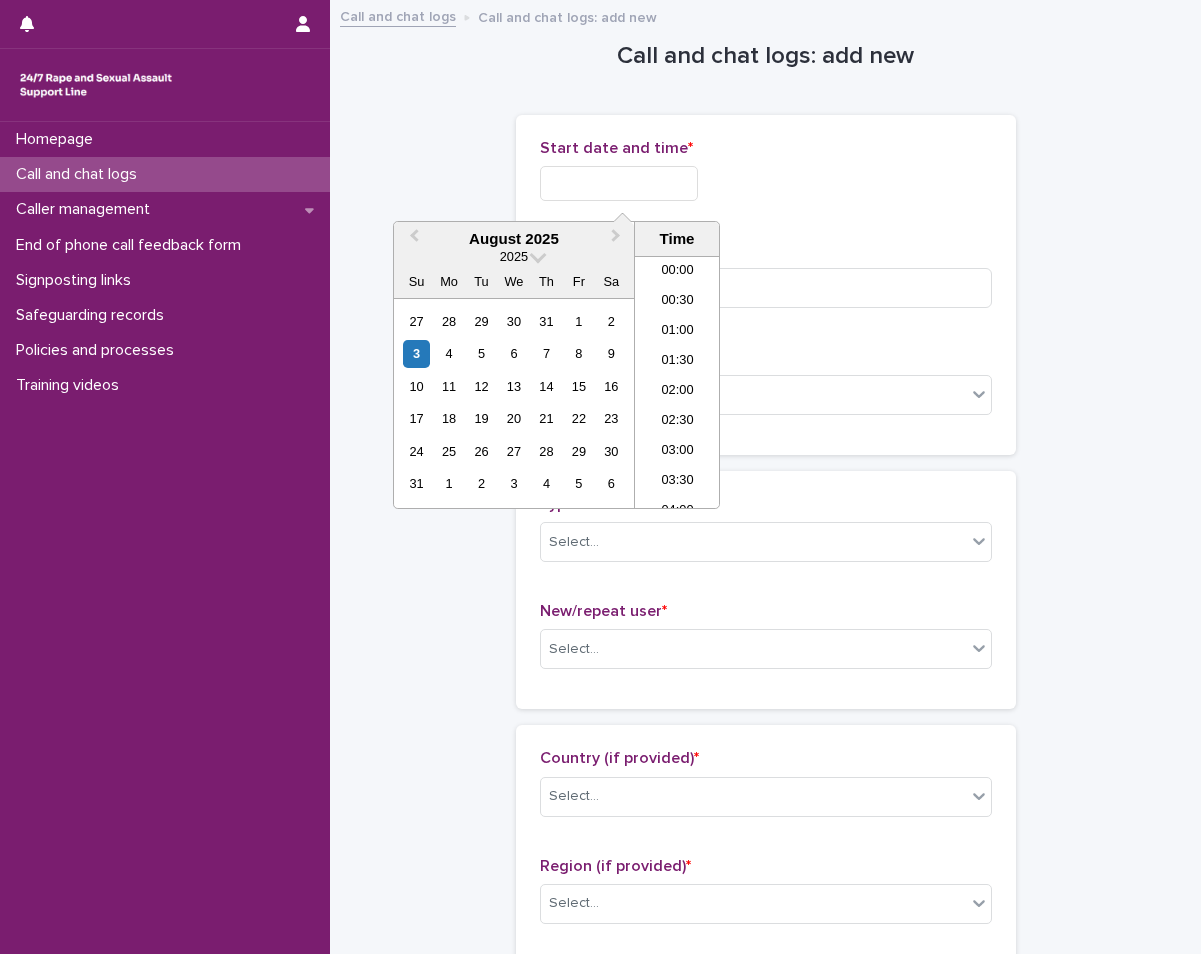 scroll, scrollTop: 640, scrollLeft: 0, axis: vertical 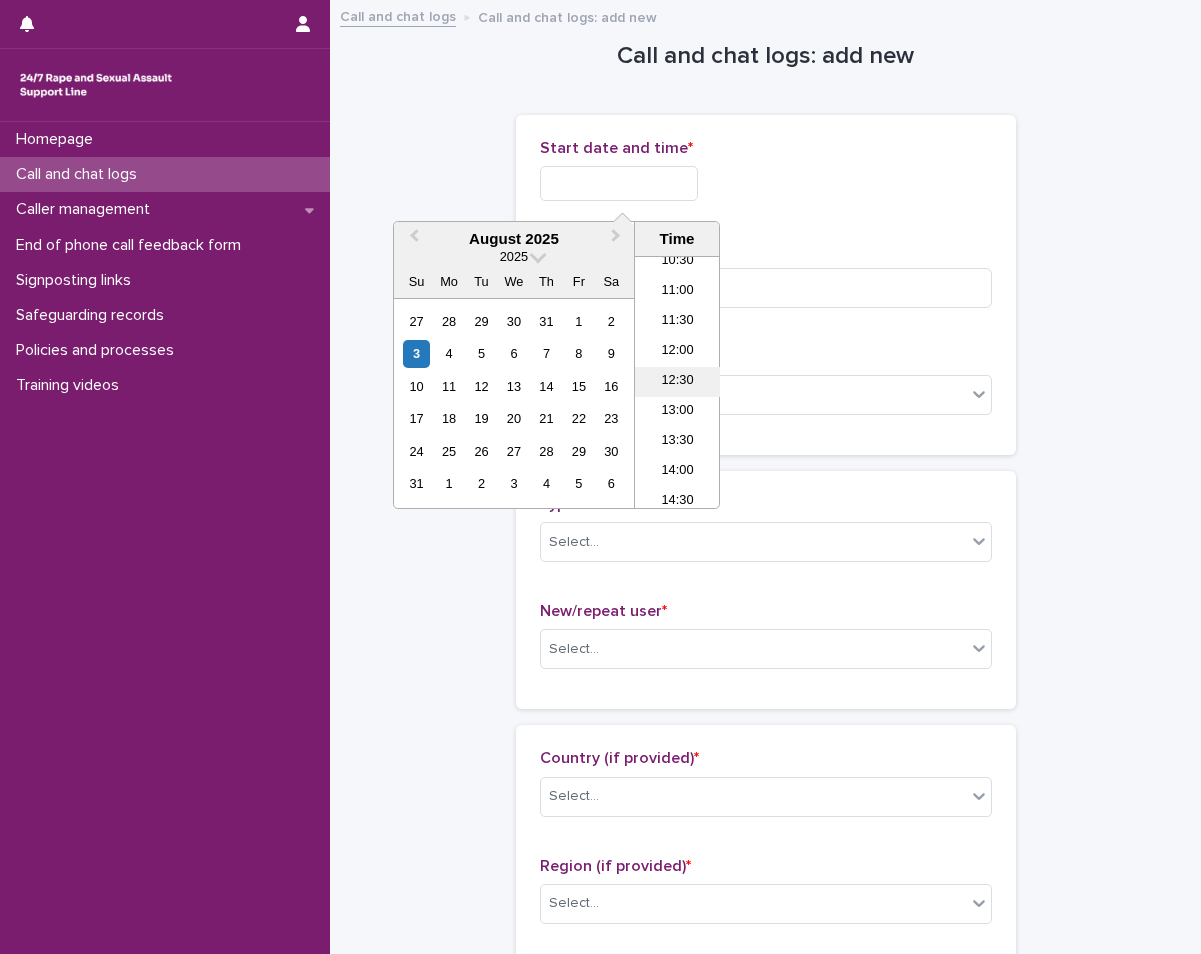 click on "12:30" at bounding box center (677, 382) 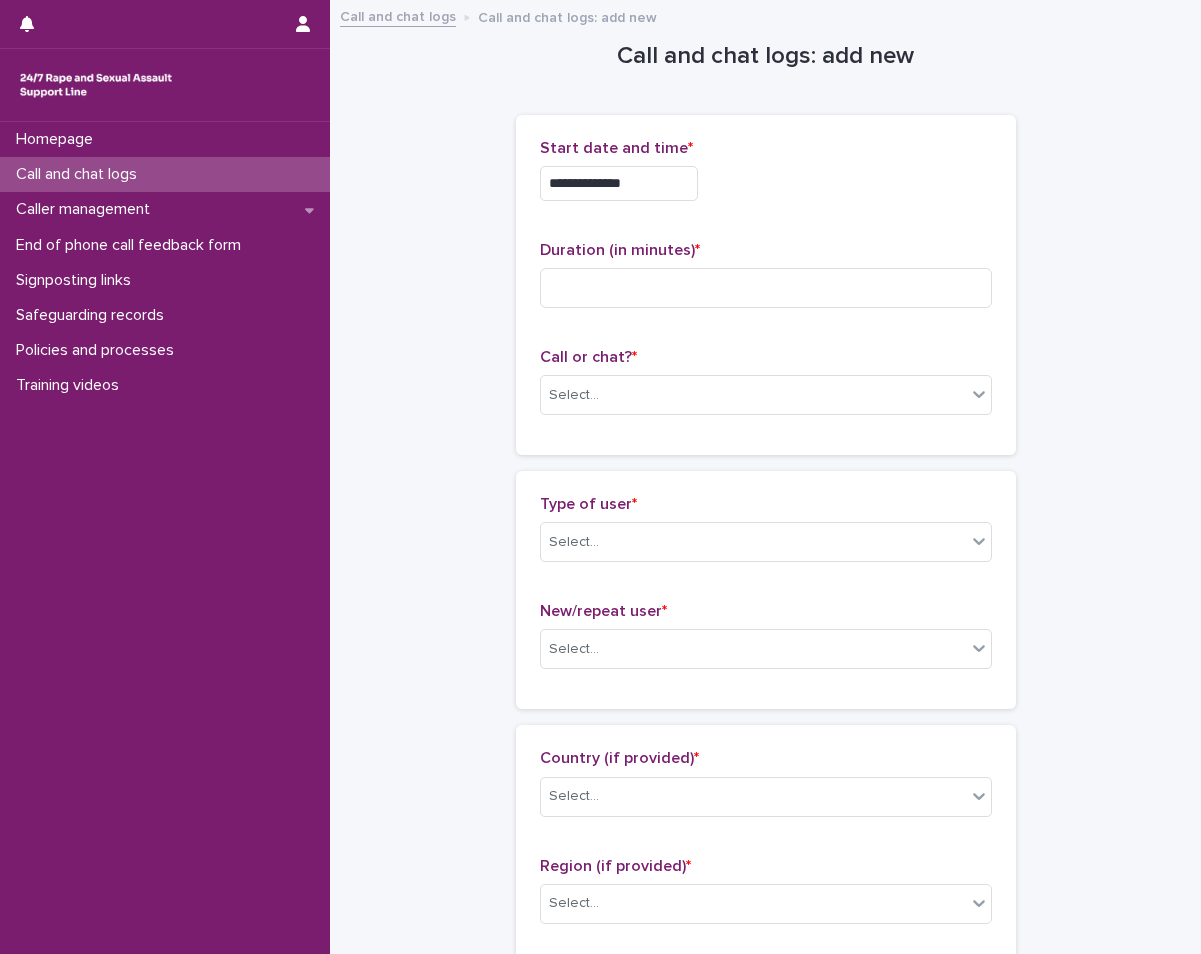 click on "**********" at bounding box center [619, 183] 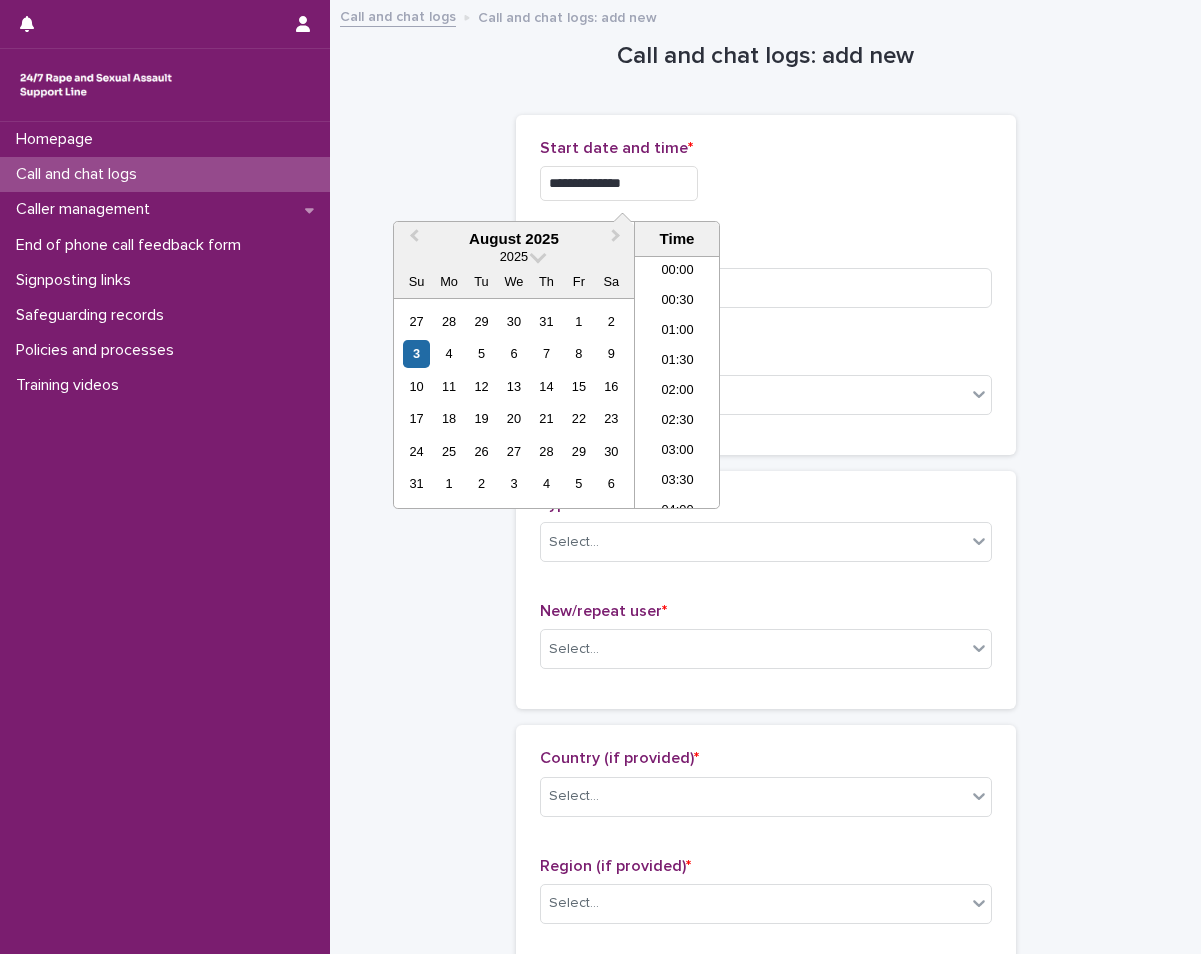 scroll, scrollTop: 640, scrollLeft: 0, axis: vertical 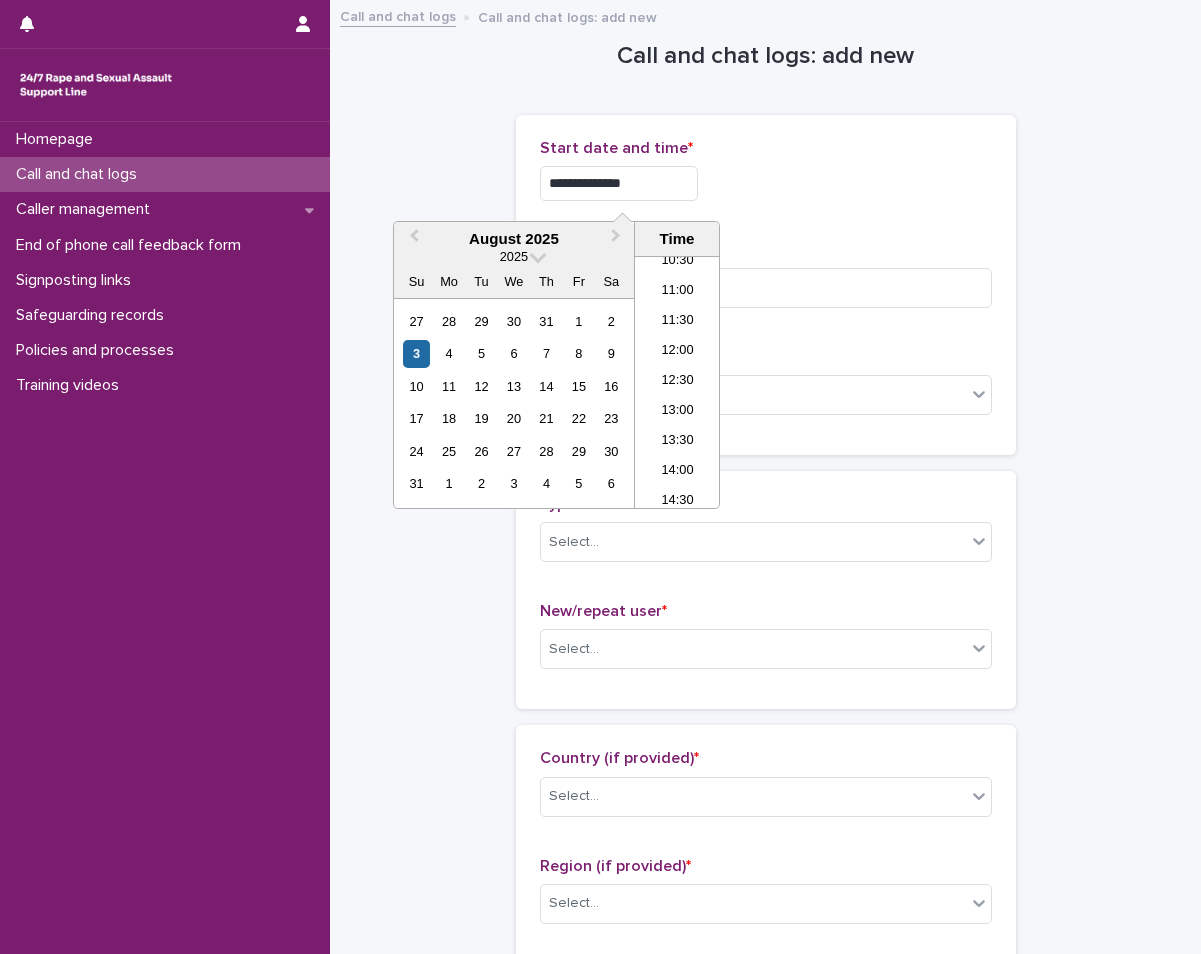type on "**********" 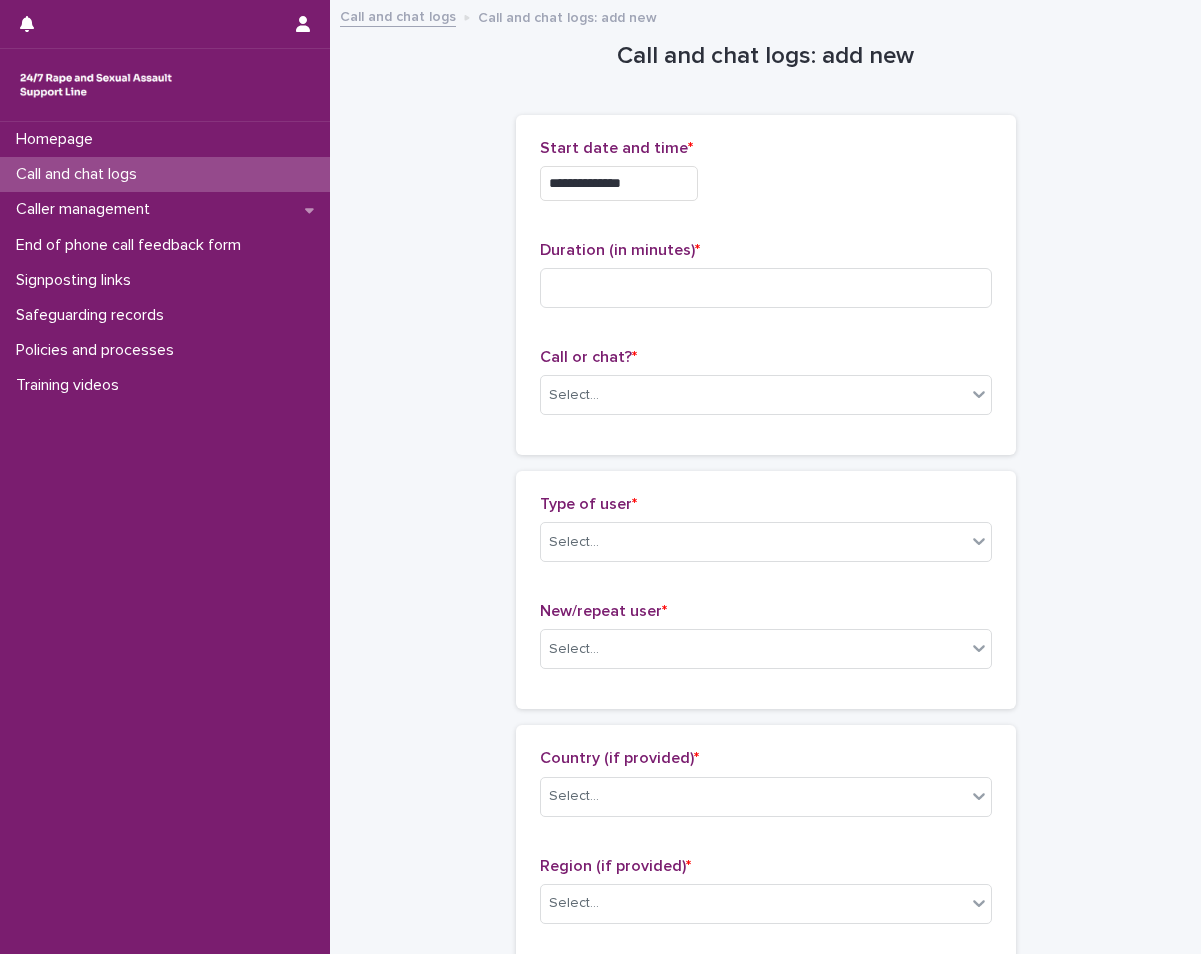 click on "Start date and time *" at bounding box center (766, 148) 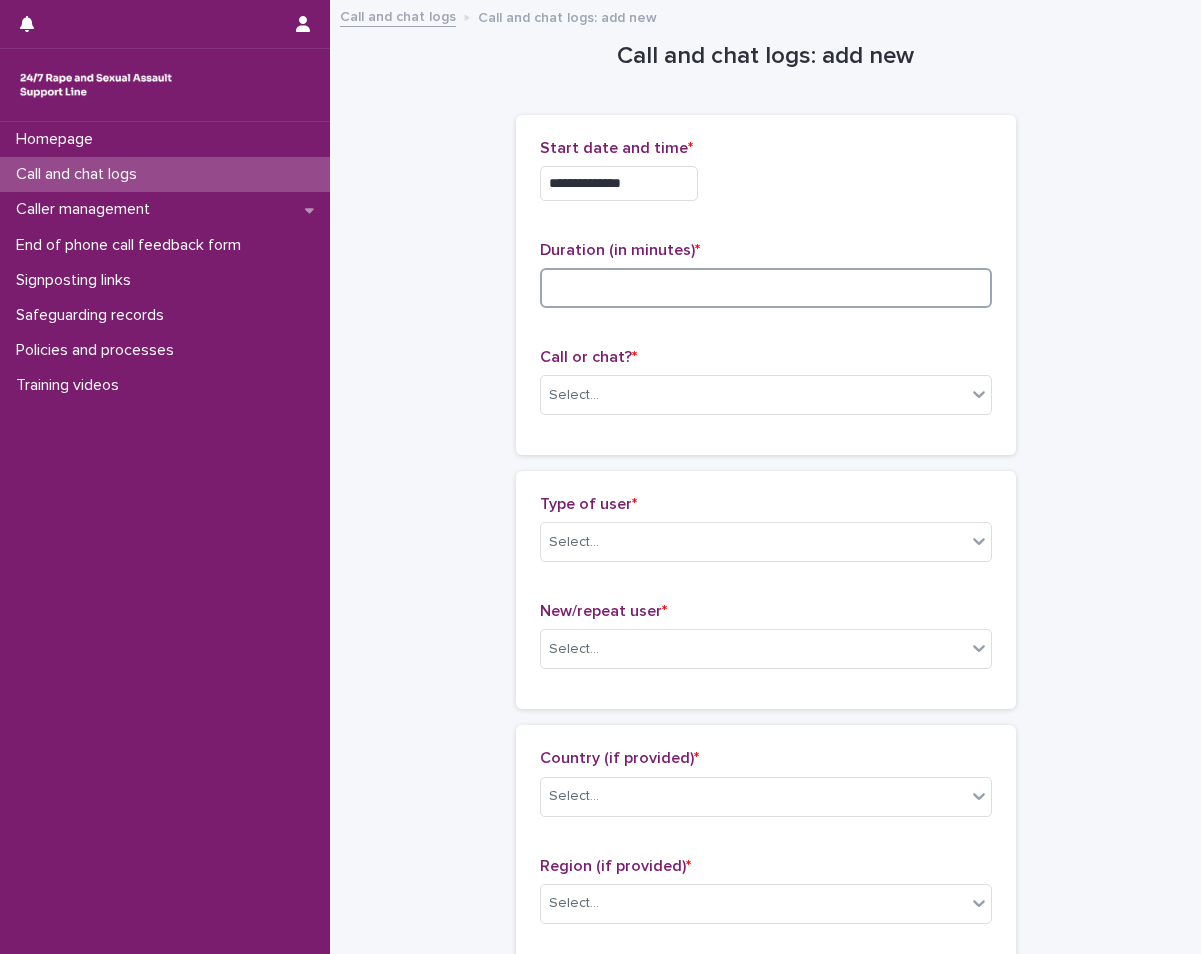 click at bounding box center [766, 288] 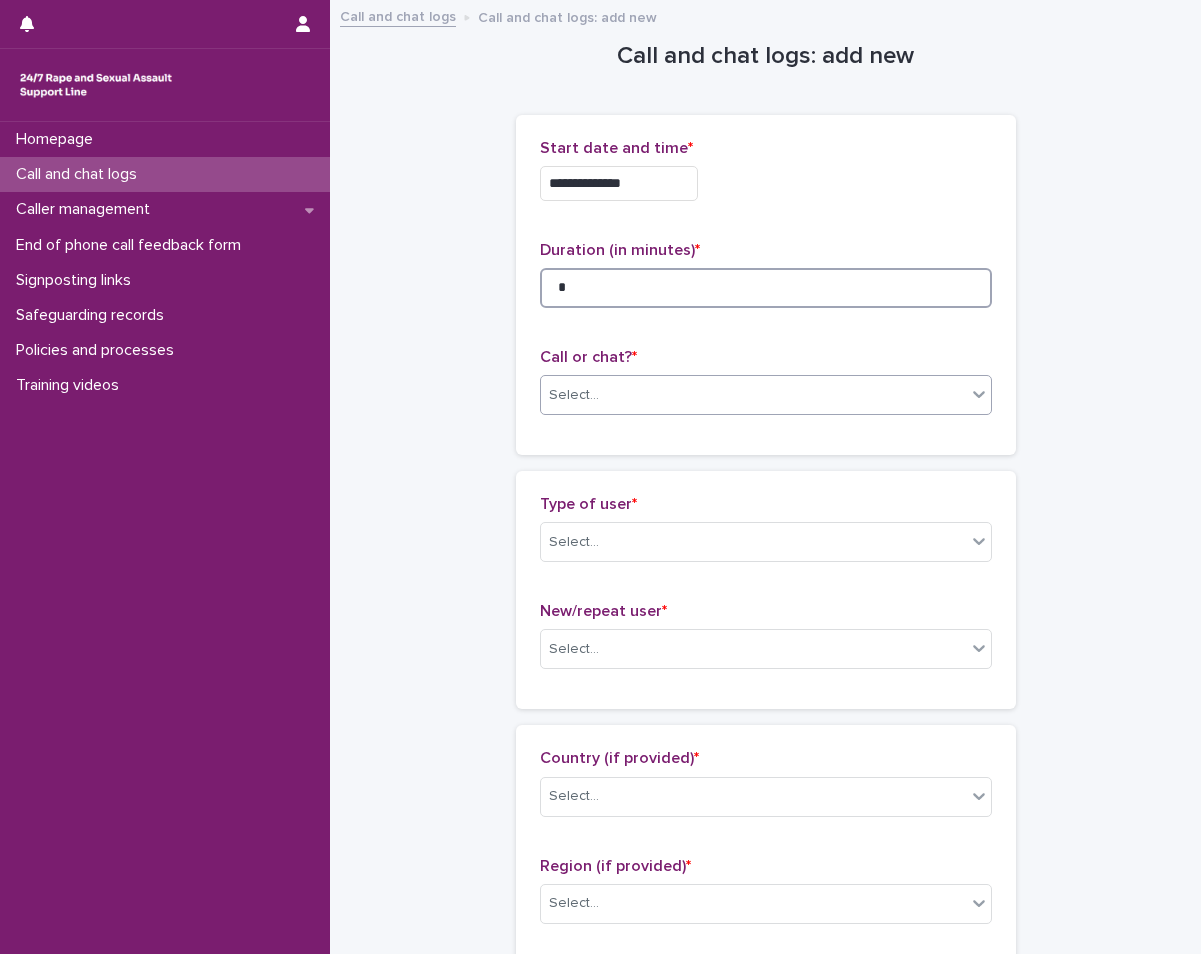 type on "*" 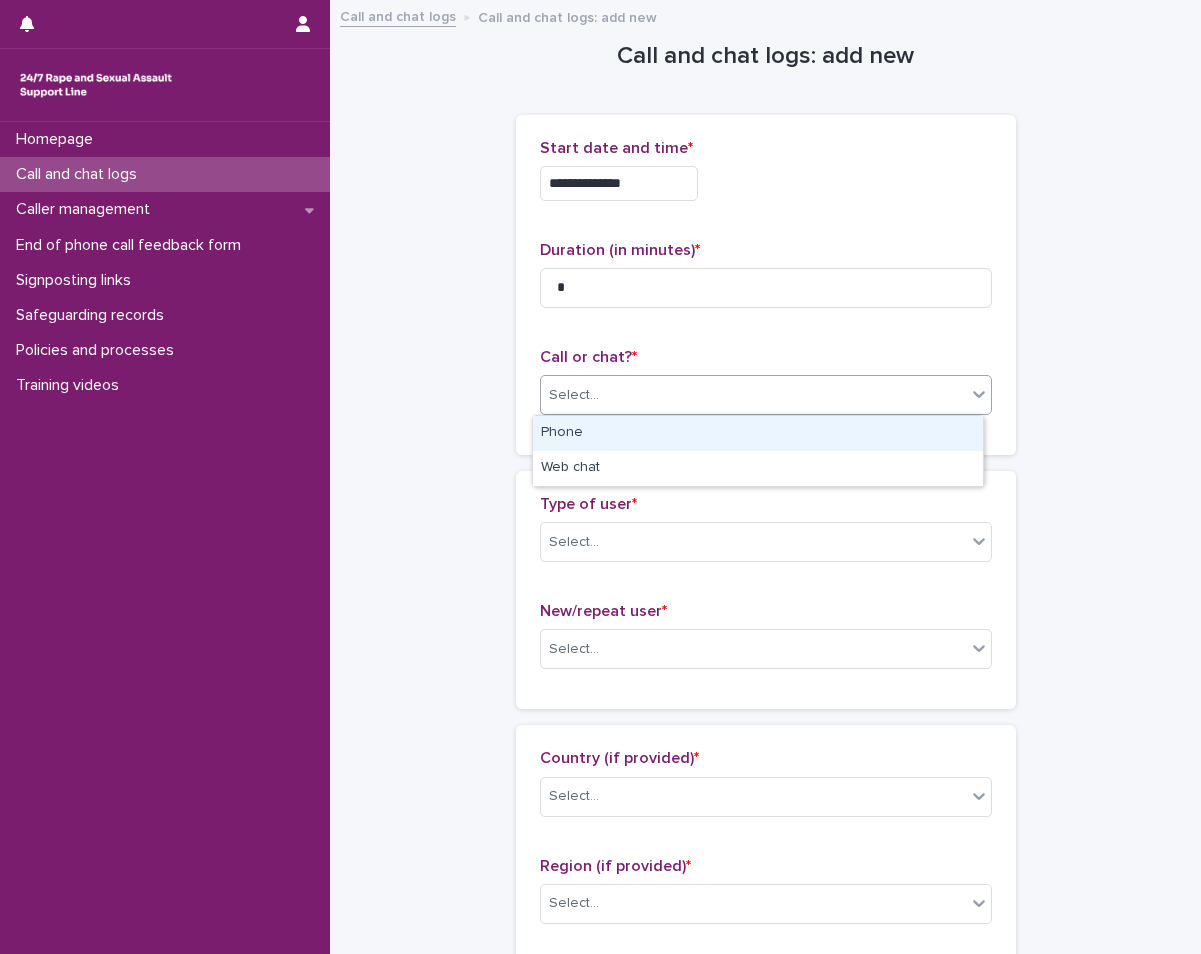 click on "Select..." at bounding box center (753, 395) 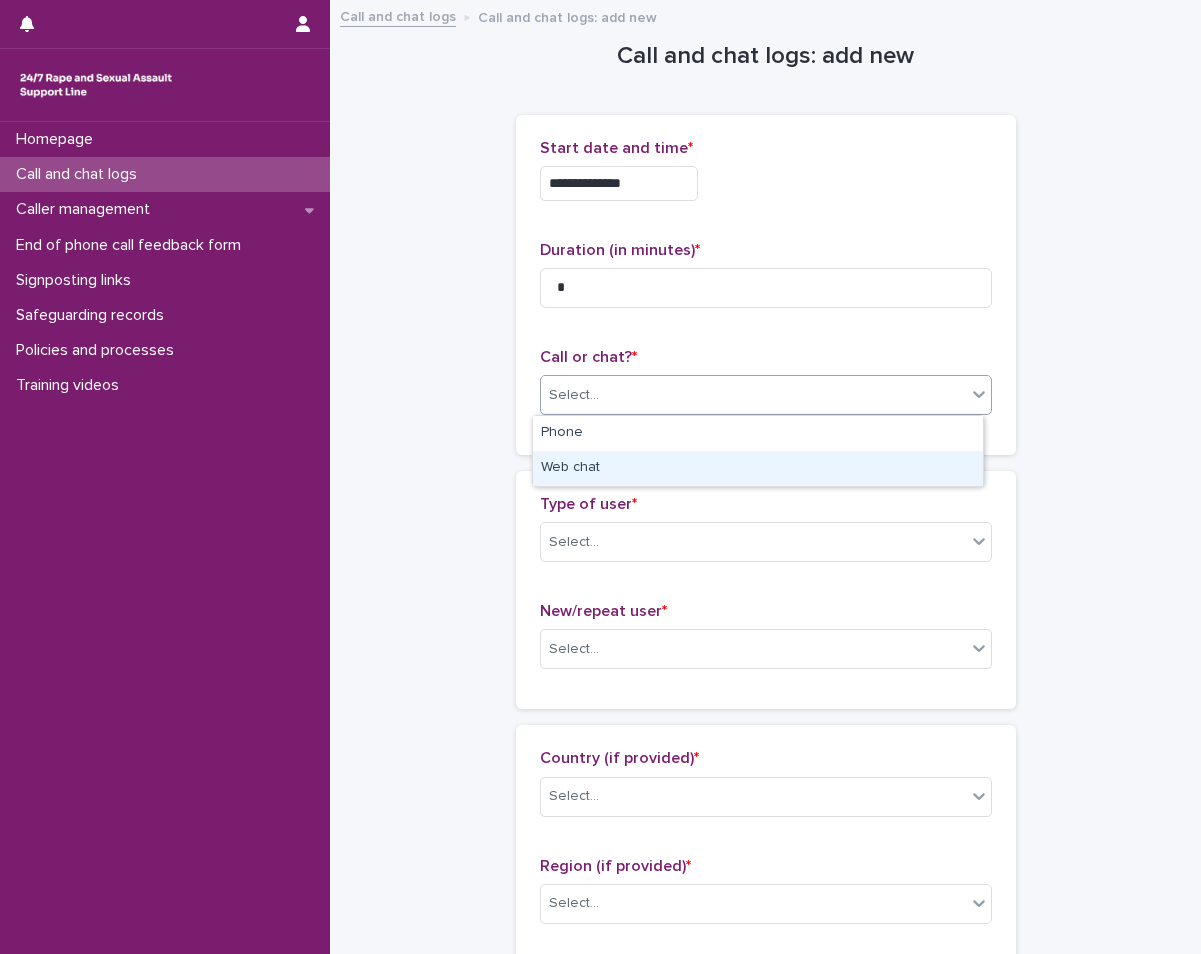 click on "Web chat" at bounding box center (758, 468) 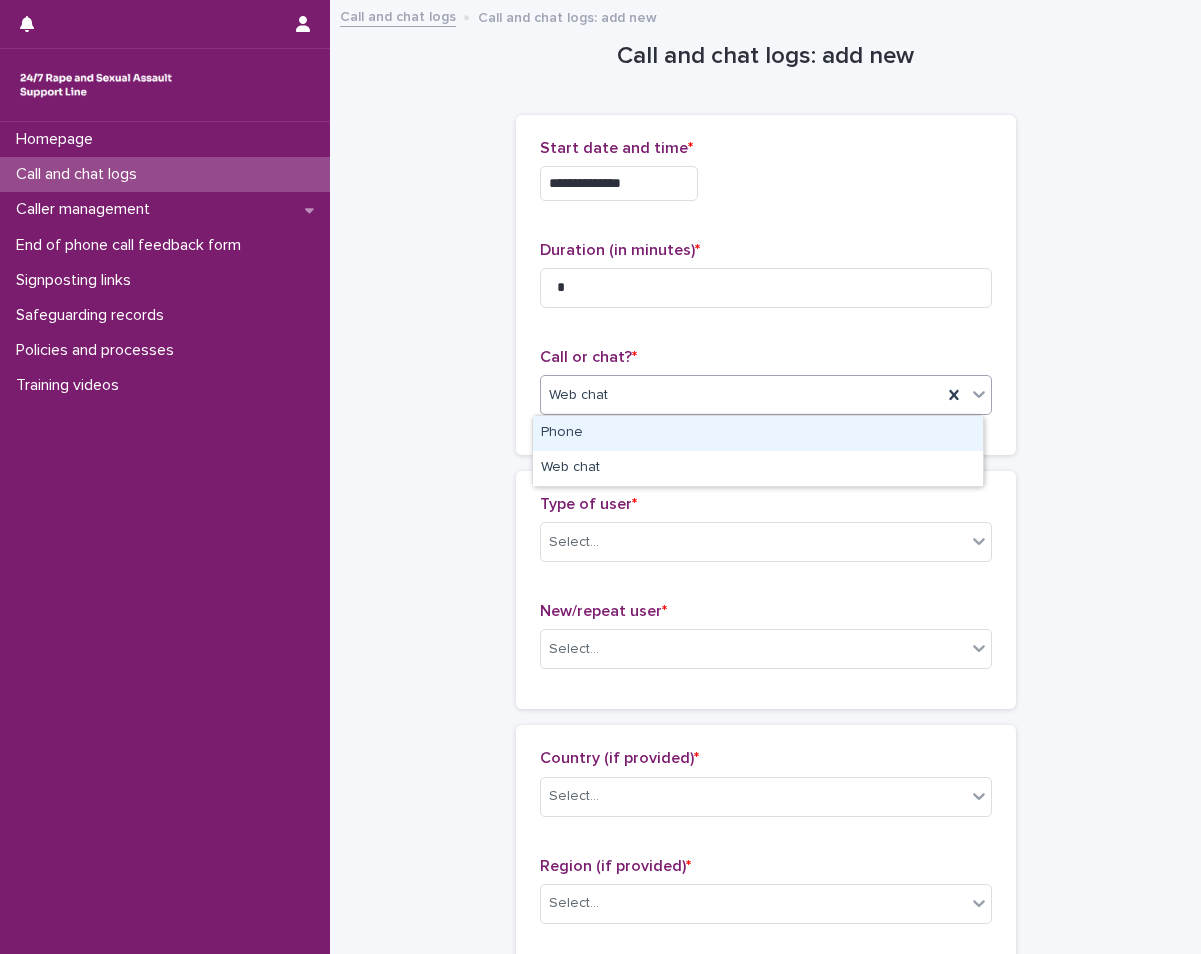 click on "Web chat" at bounding box center [741, 395] 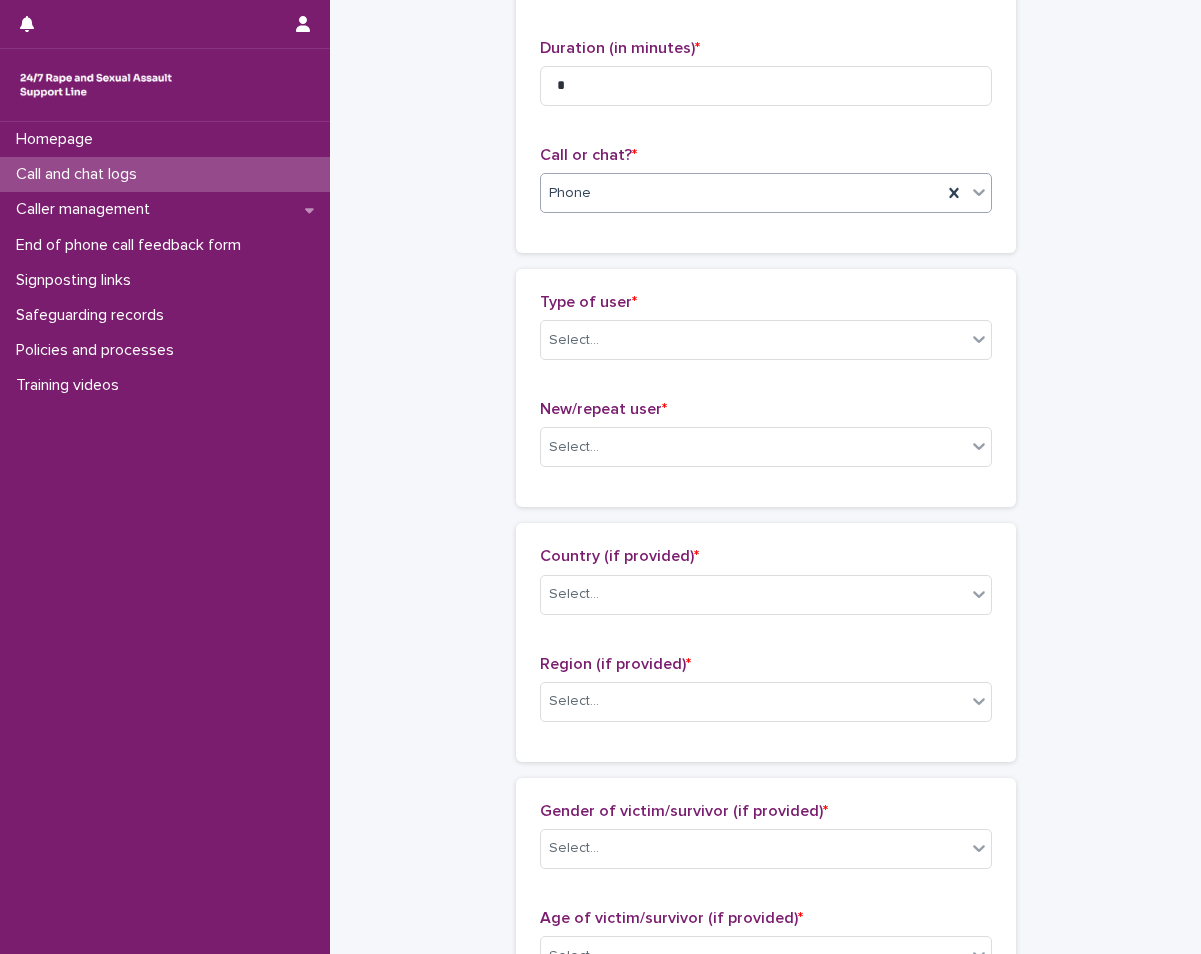 scroll, scrollTop: 300, scrollLeft: 0, axis: vertical 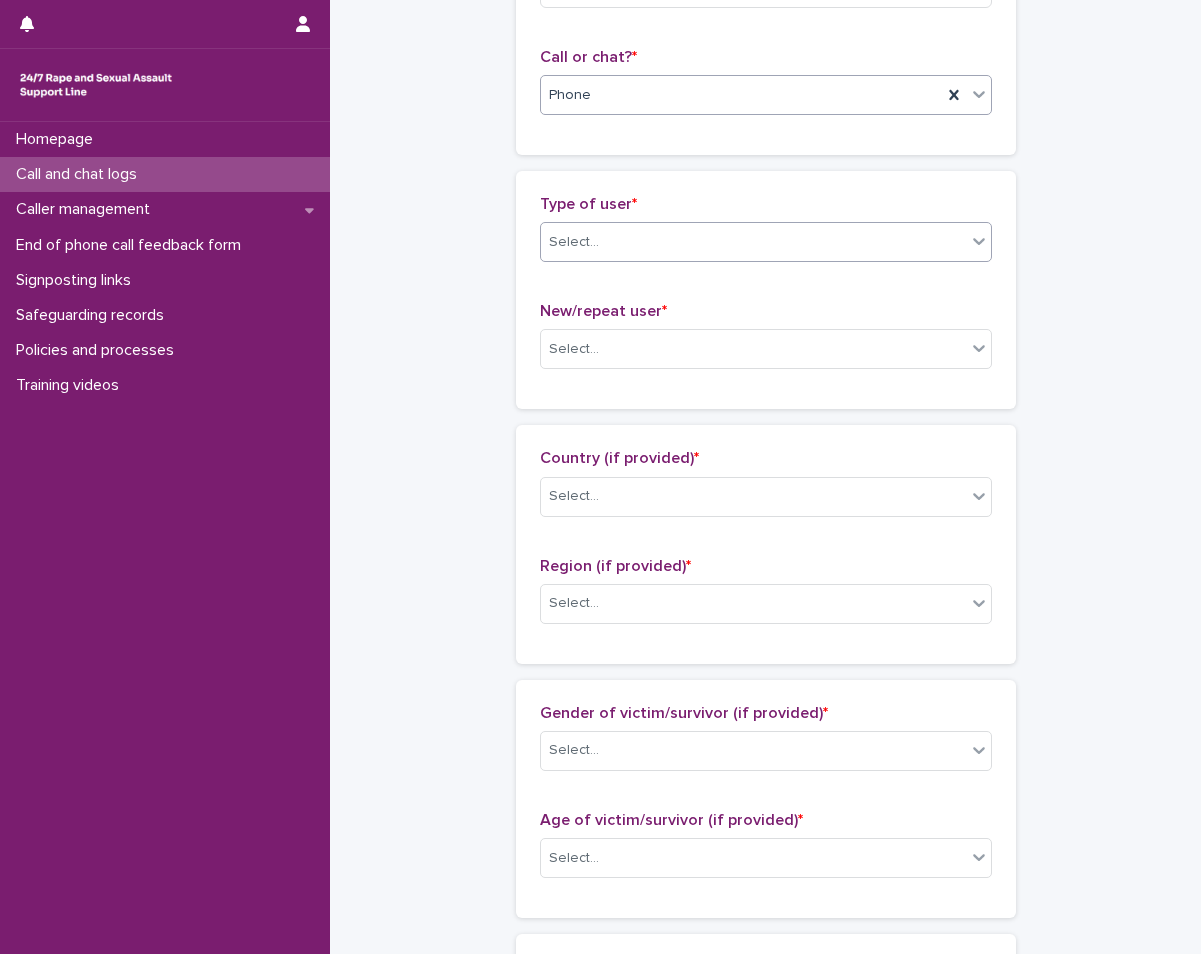 click on "Select..." at bounding box center [753, 242] 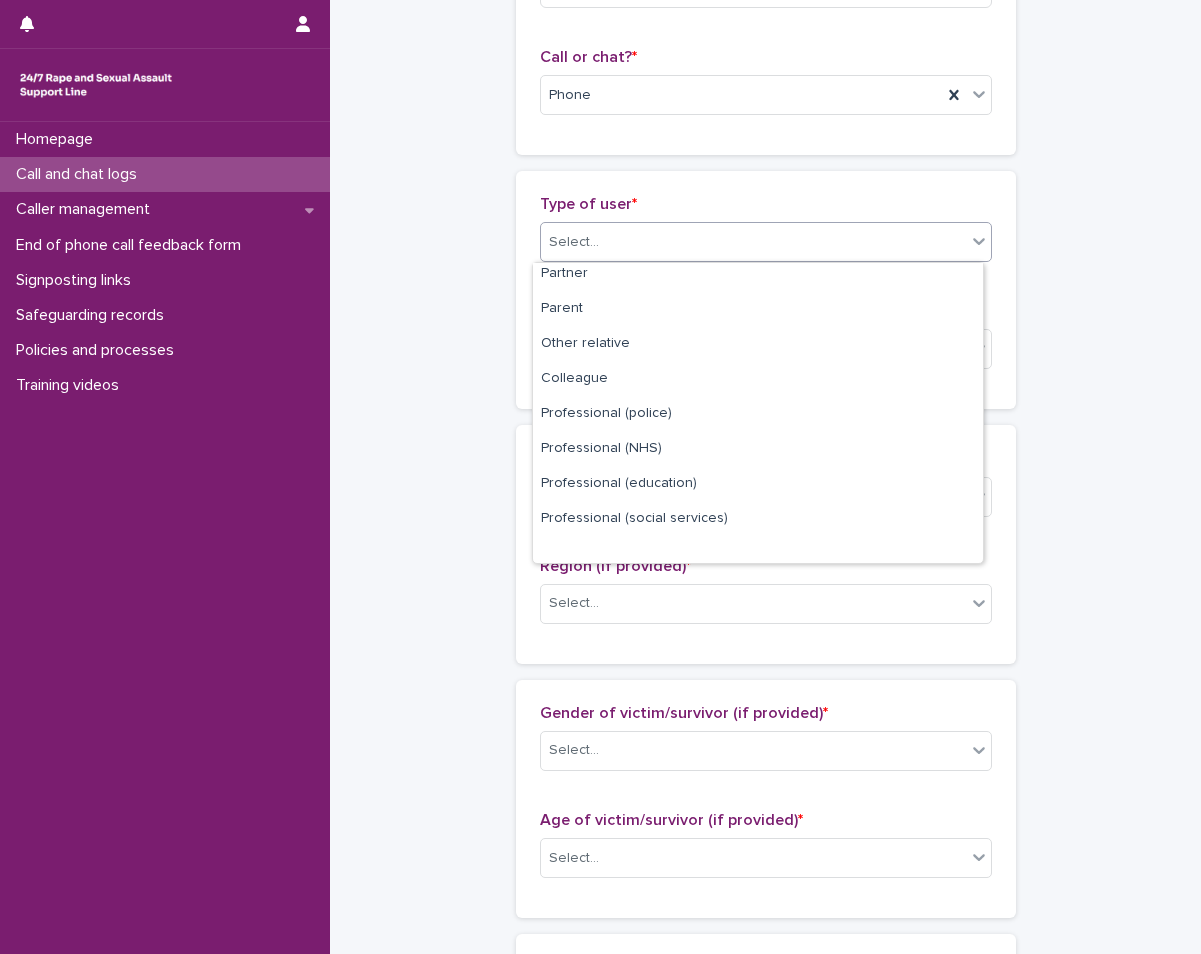 scroll, scrollTop: 0, scrollLeft: 0, axis: both 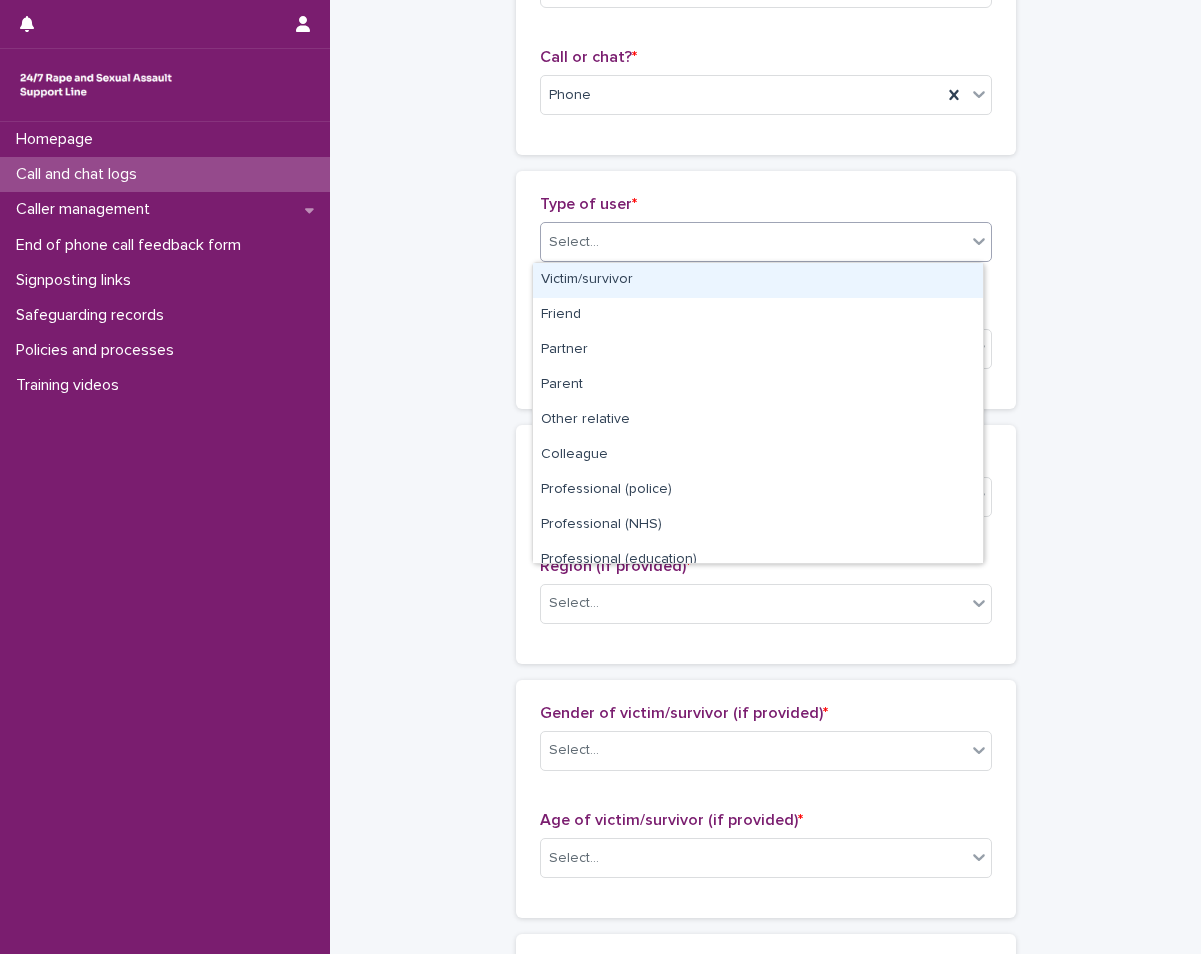 click on "Victim/survivor" at bounding box center [758, 280] 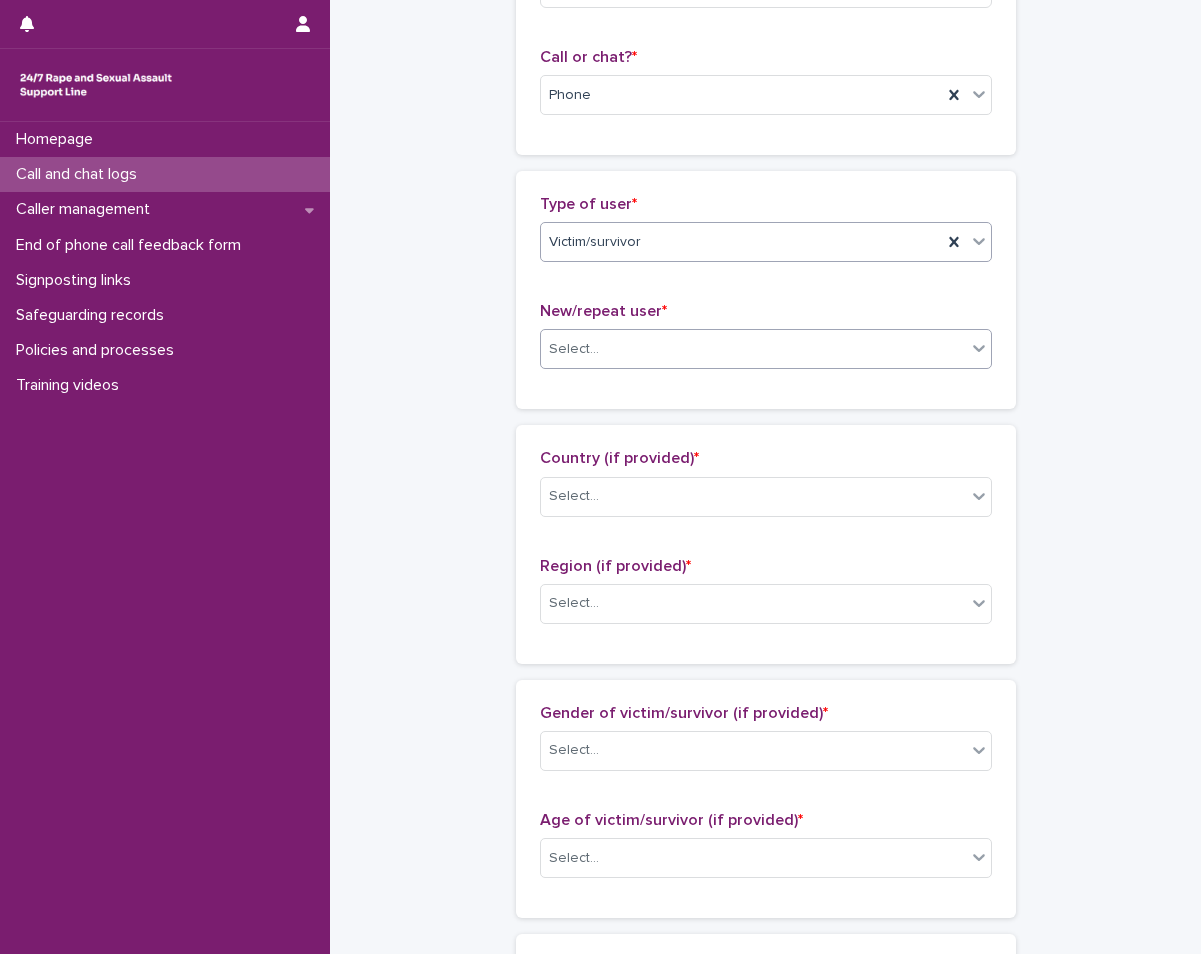 click on "Select..." at bounding box center (753, 349) 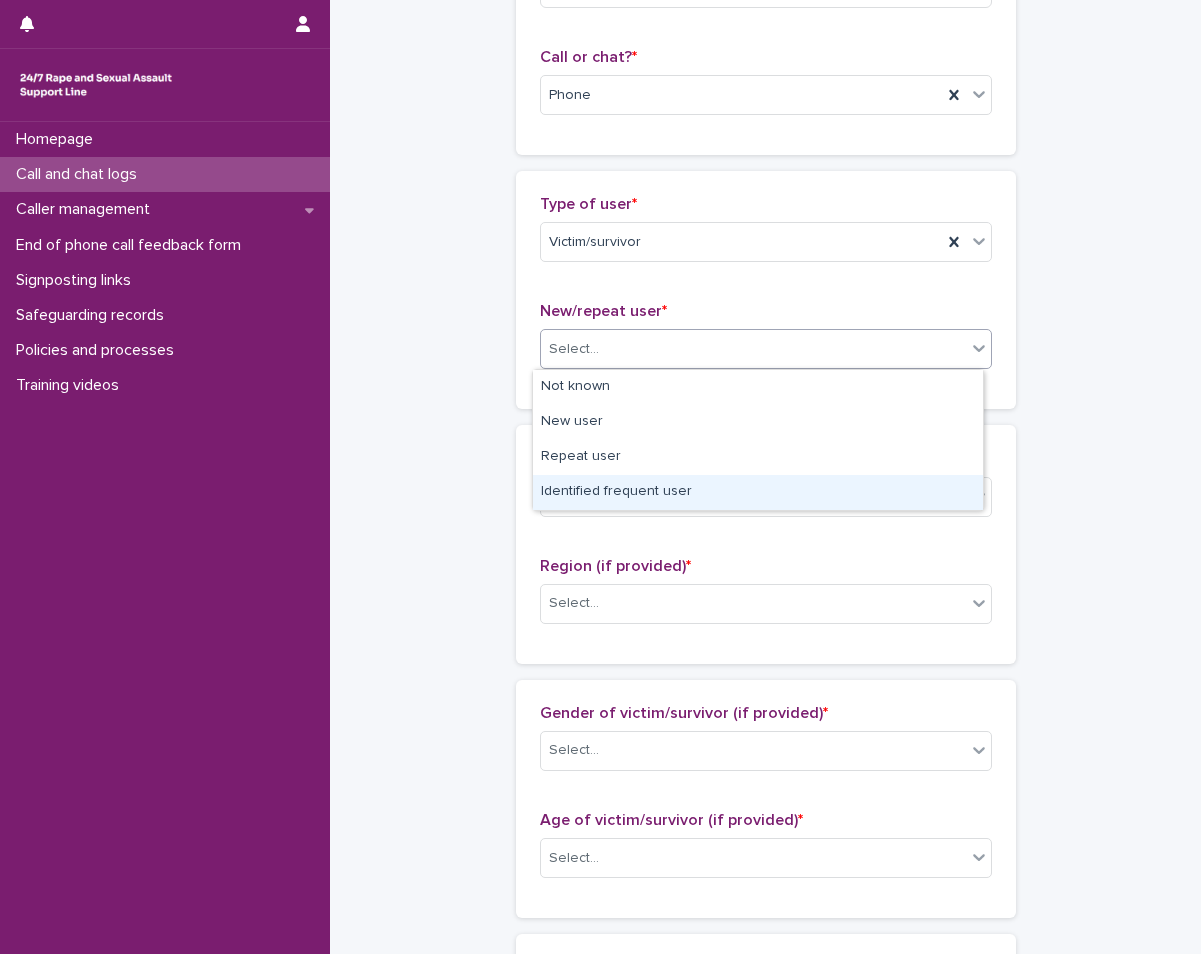 click on "Identified frequent user" at bounding box center (758, 492) 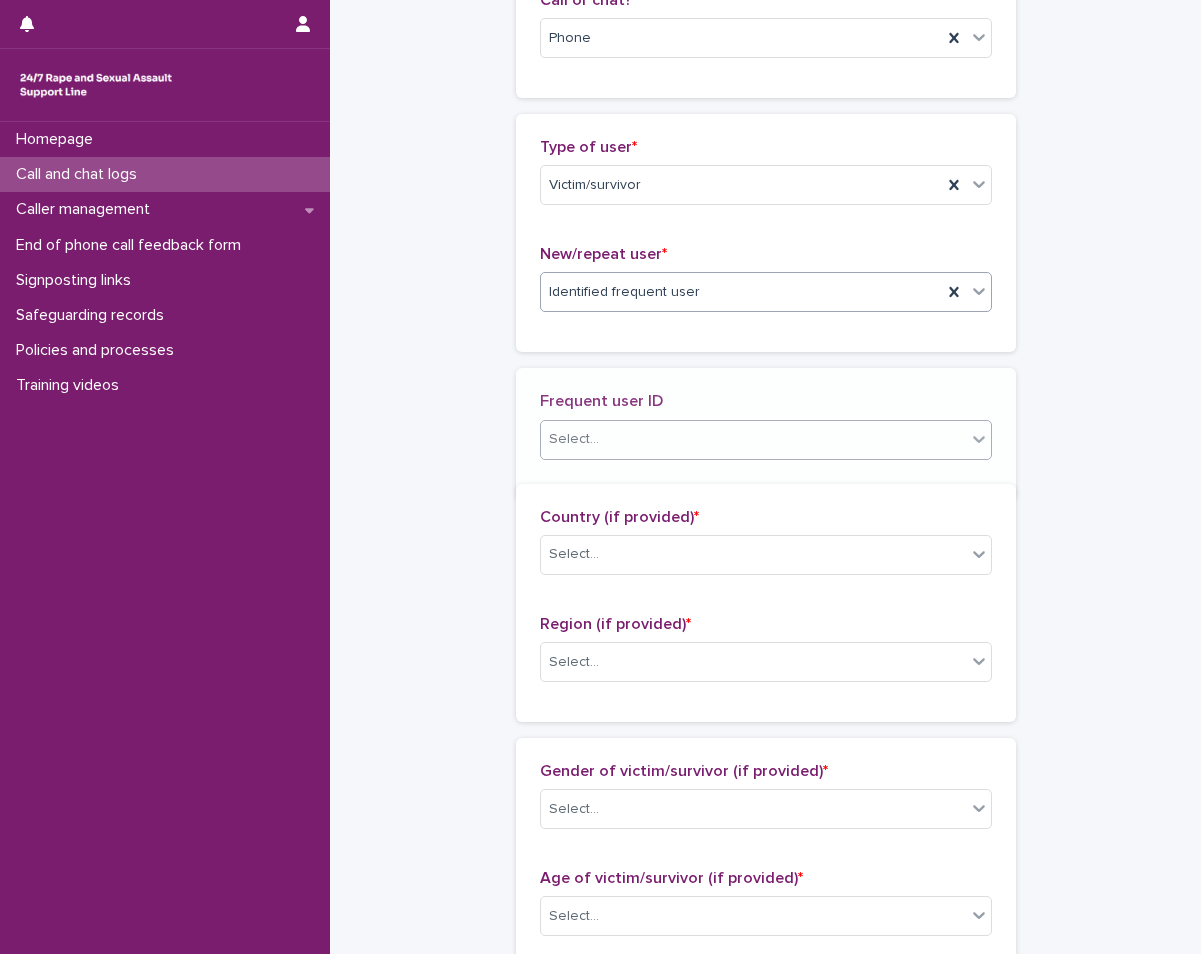 scroll, scrollTop: 373, scrollLeft: 0, axis: vertical 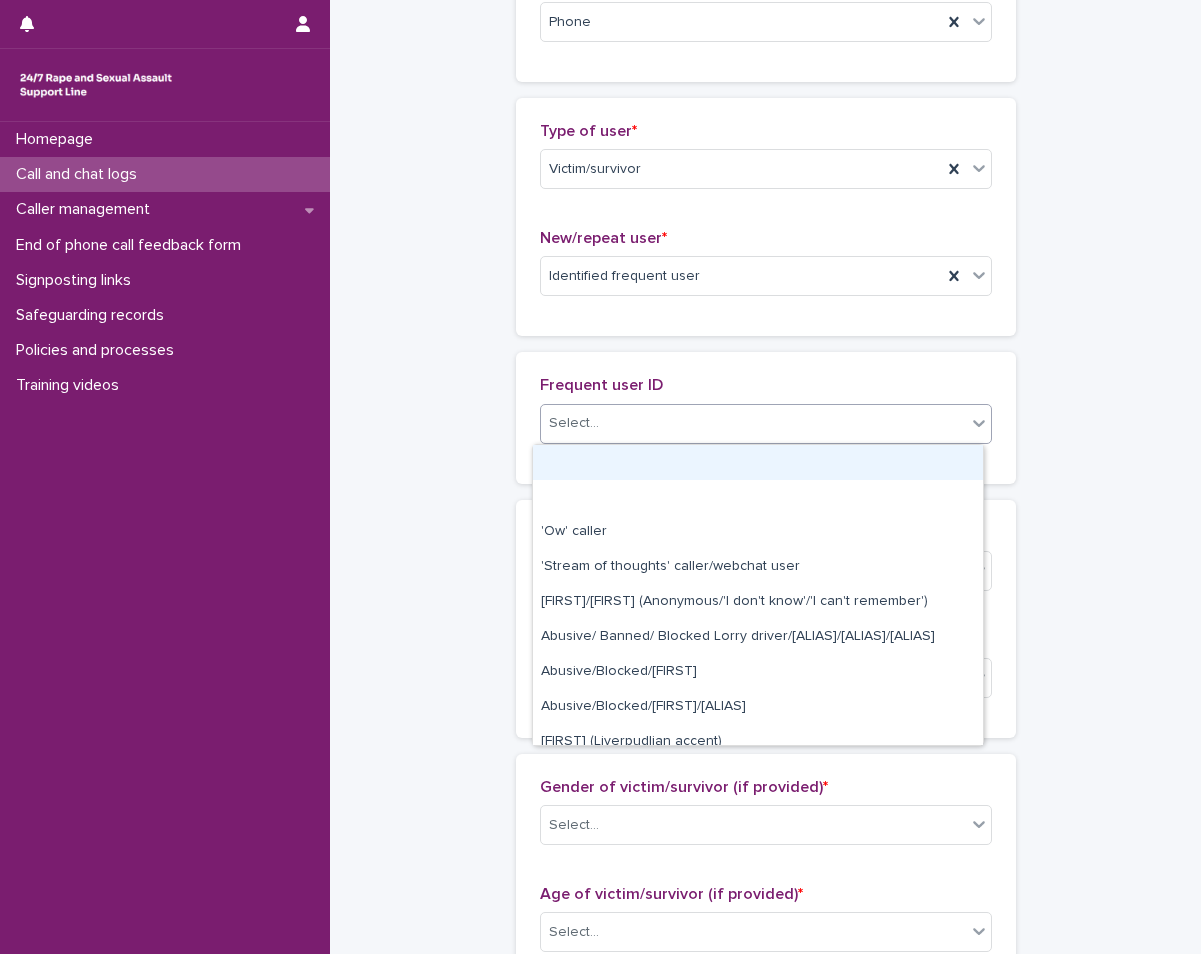 click on "Select..." at bounding box center [766, 424] 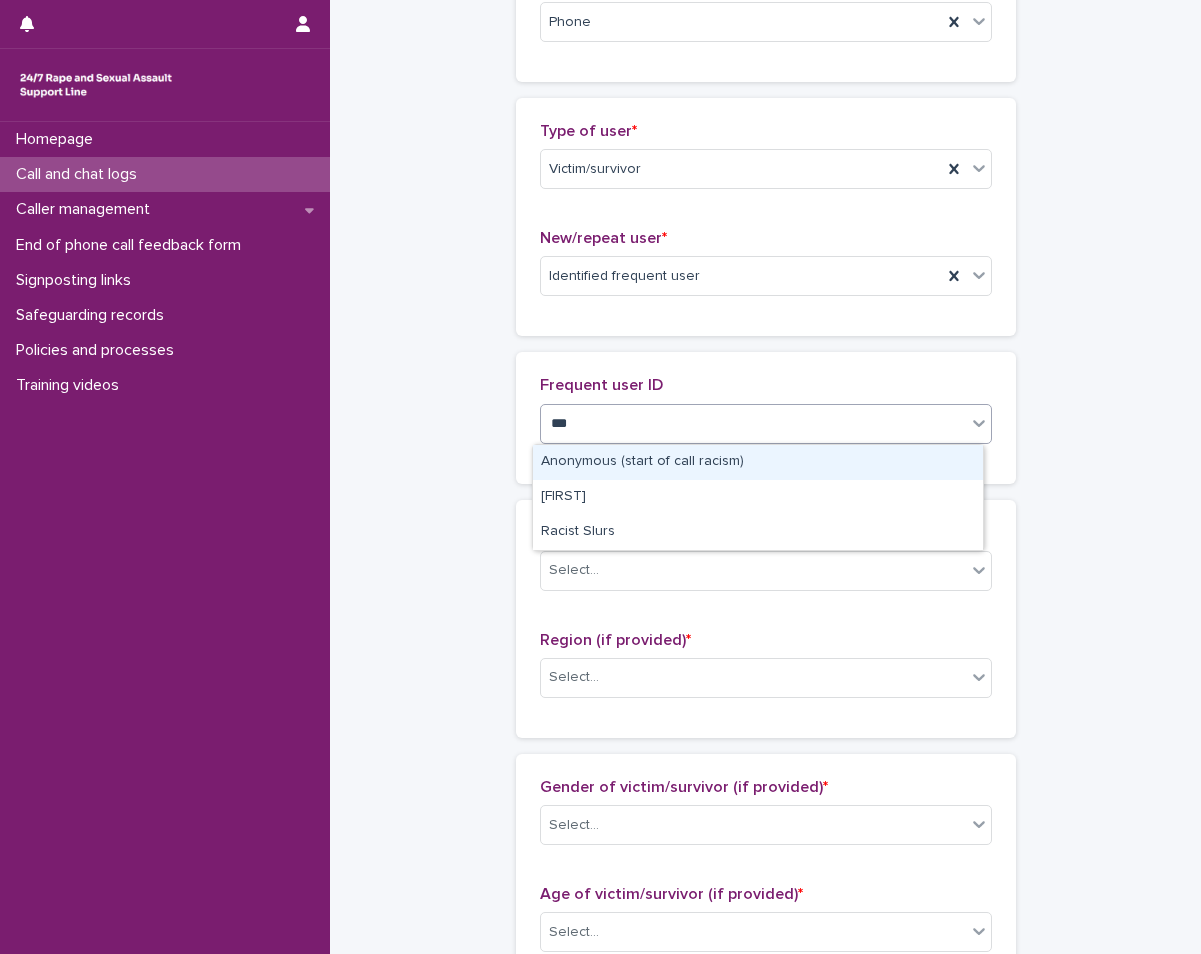 type on "****" 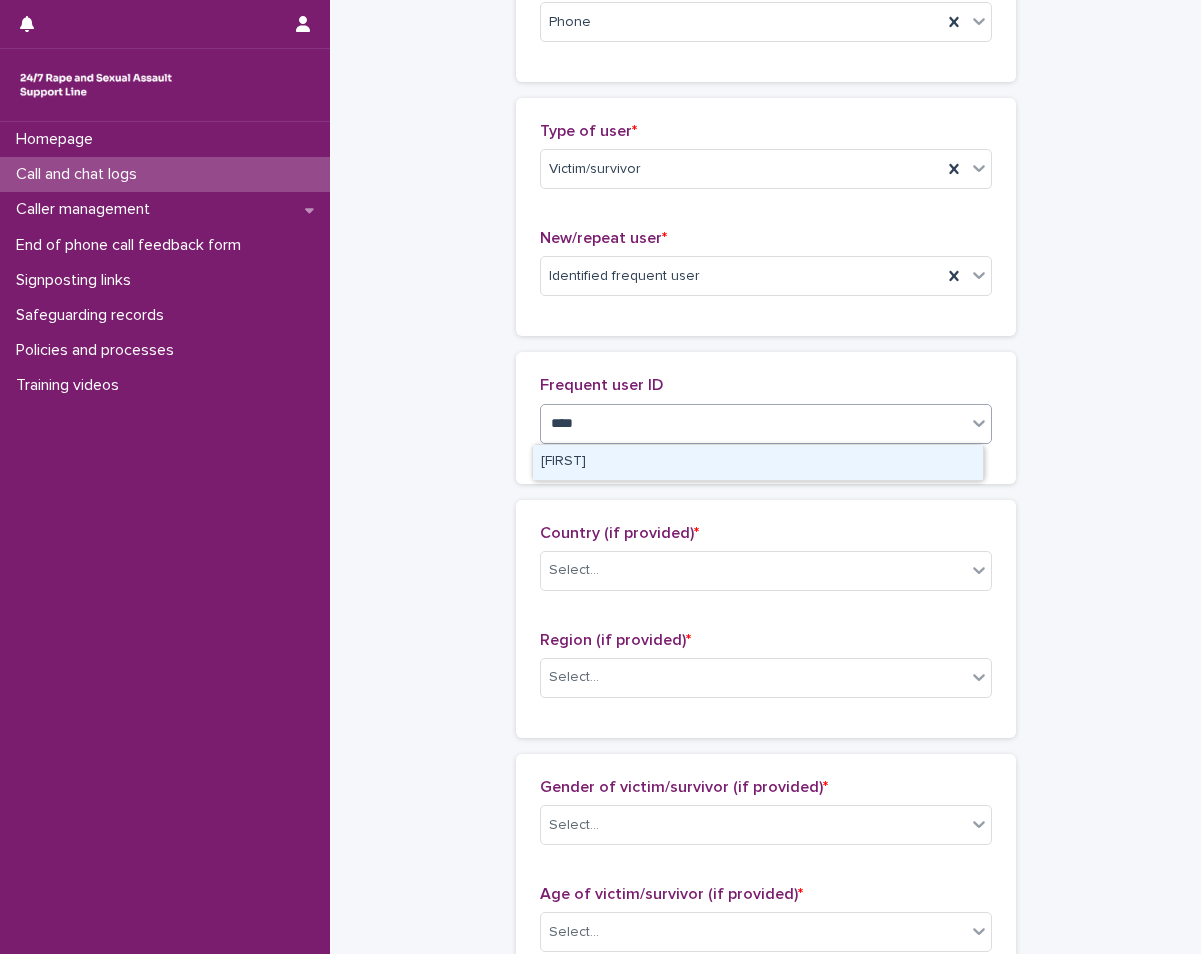 click on "[FIRST]" at bounding box center [758, 462] 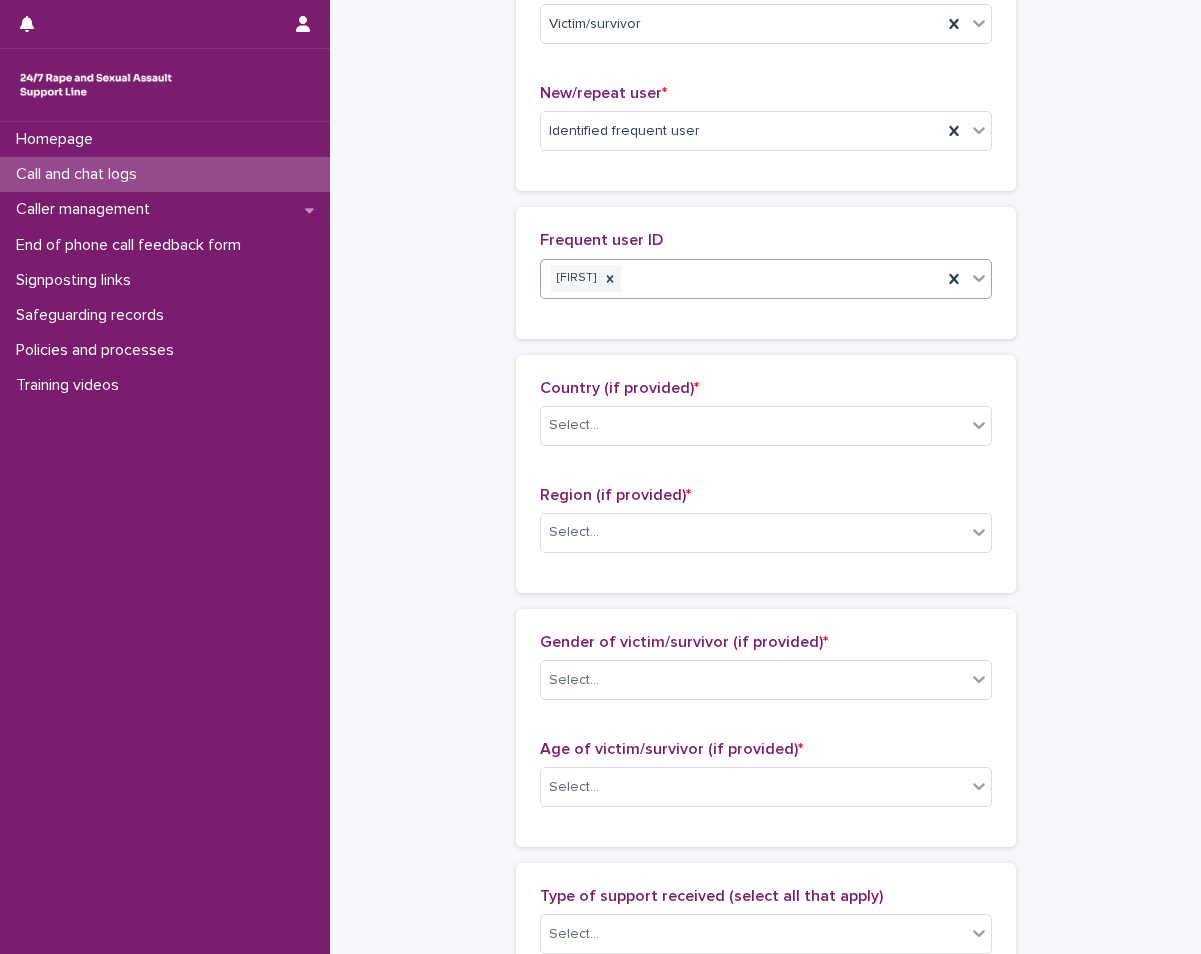 scroll, scrollTop: 673, scrollLeft: 0, axis: vertical 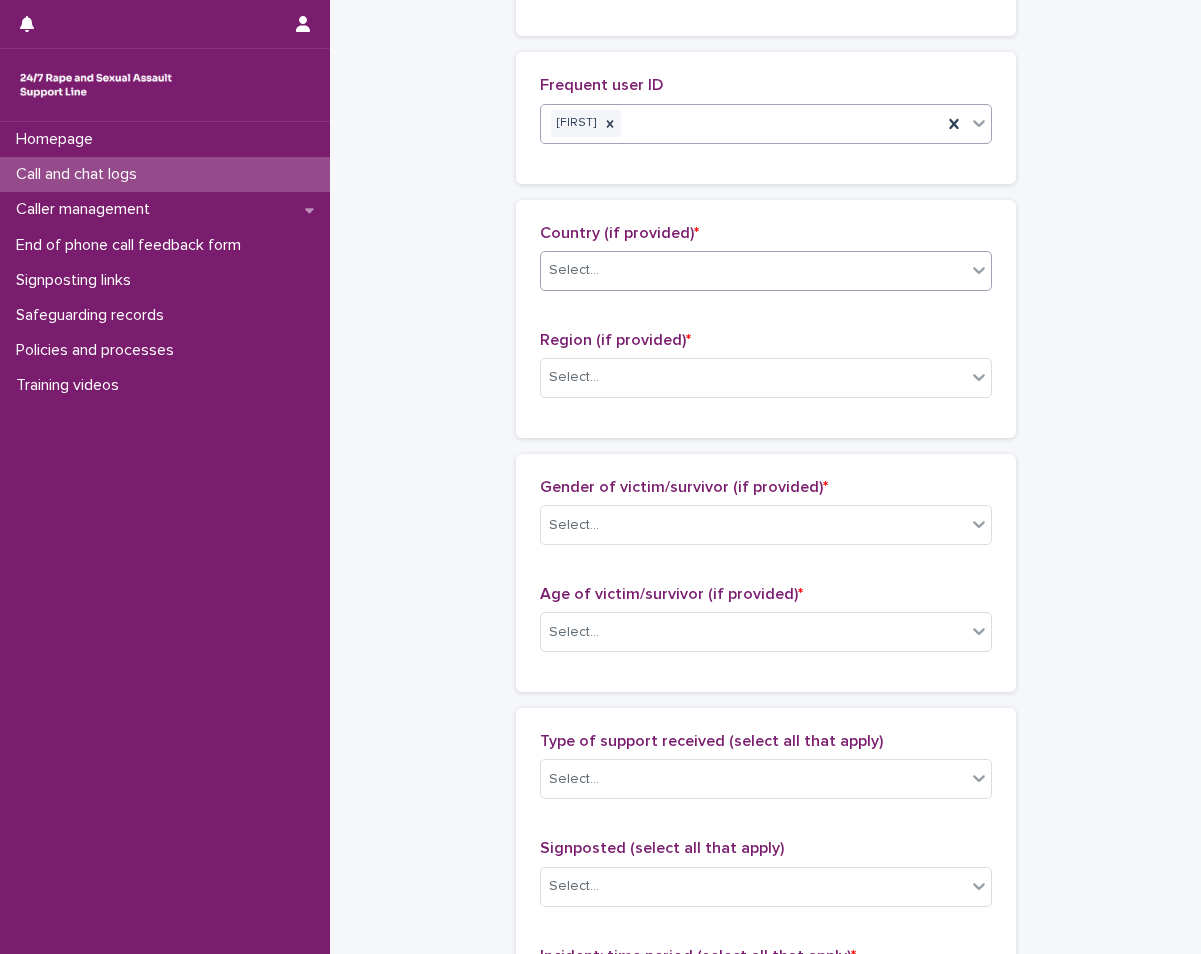 click on "Select..." at bounding box center [753, 270] 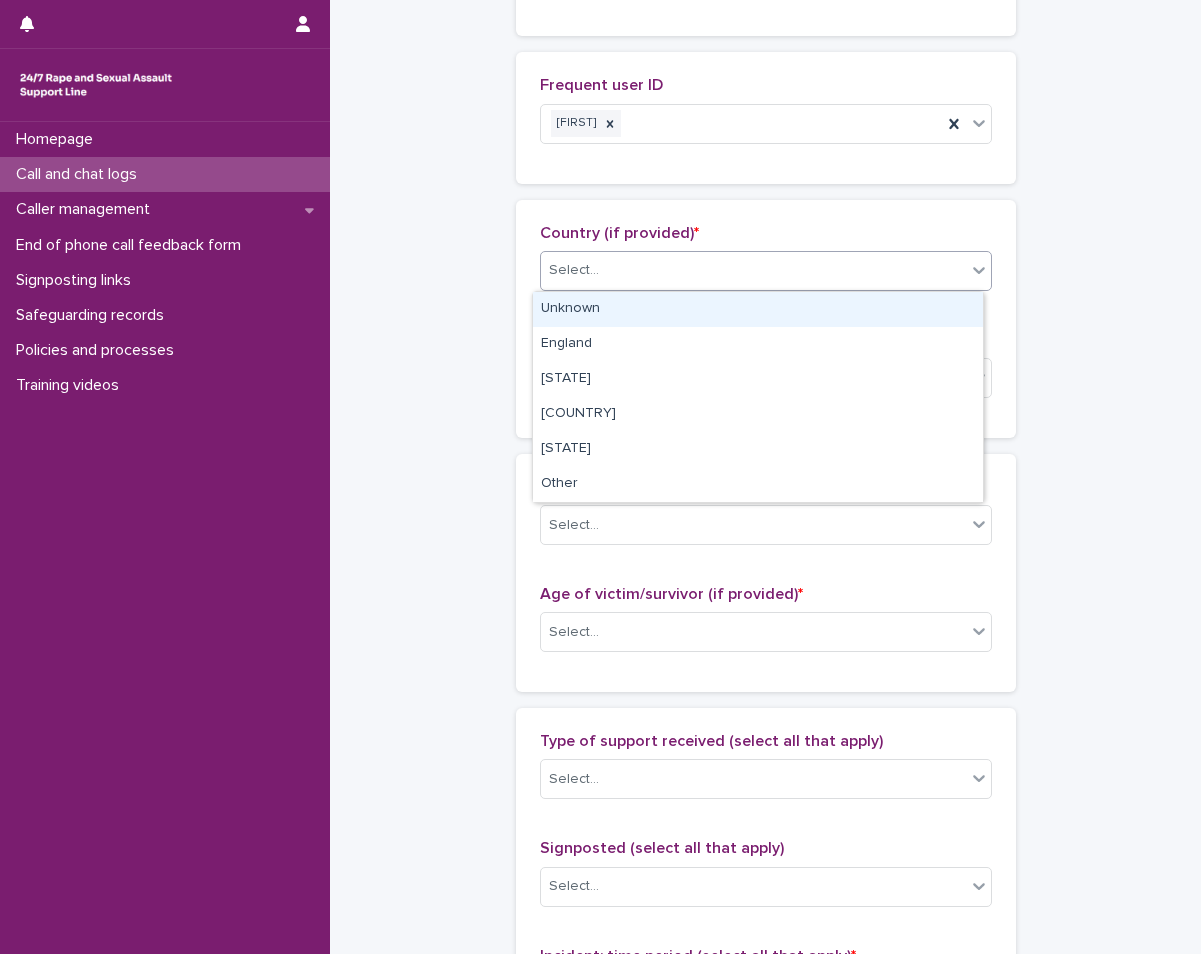 click on "Unknown" at bounding box center (758, 309) 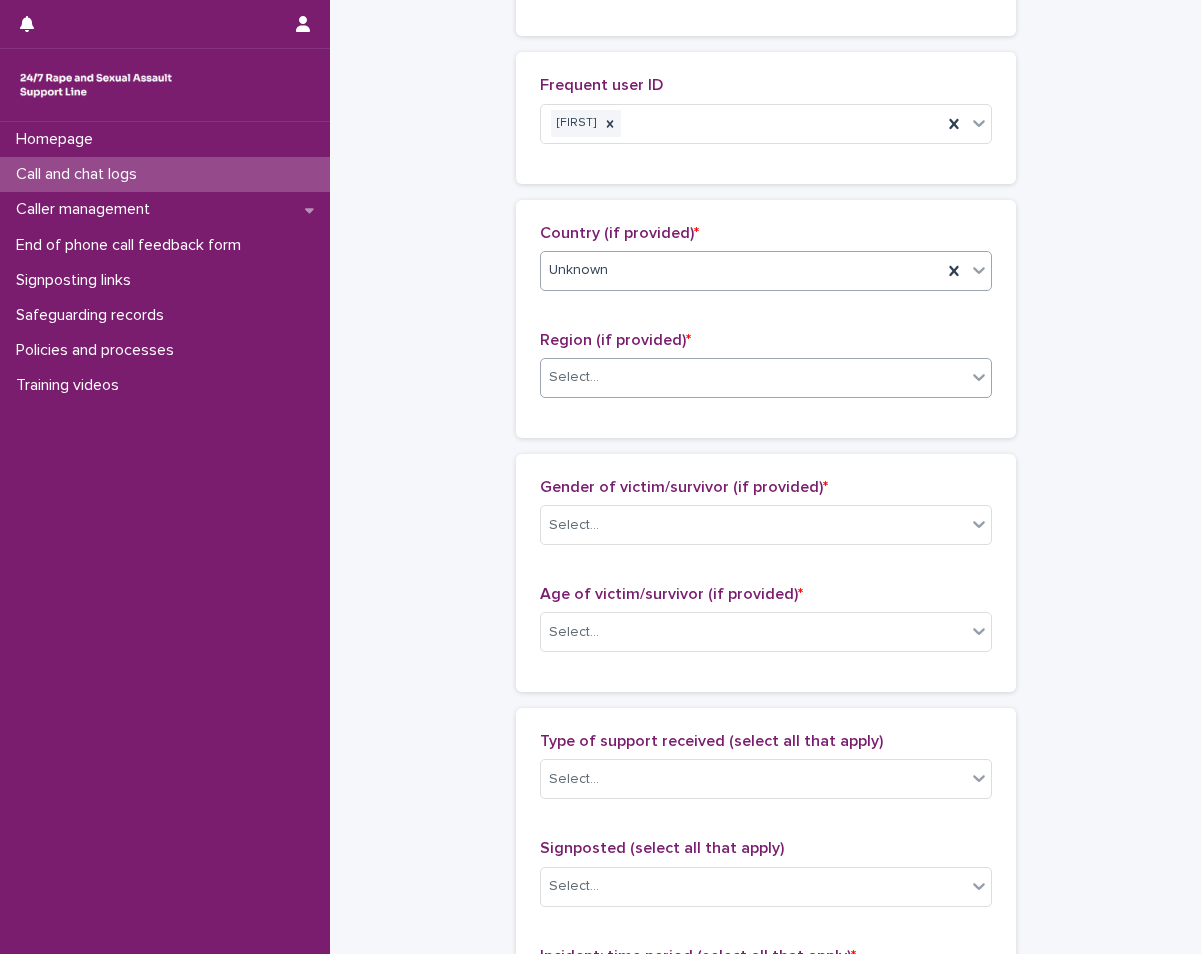 click on "Select..." at bounding box center (753, 377) 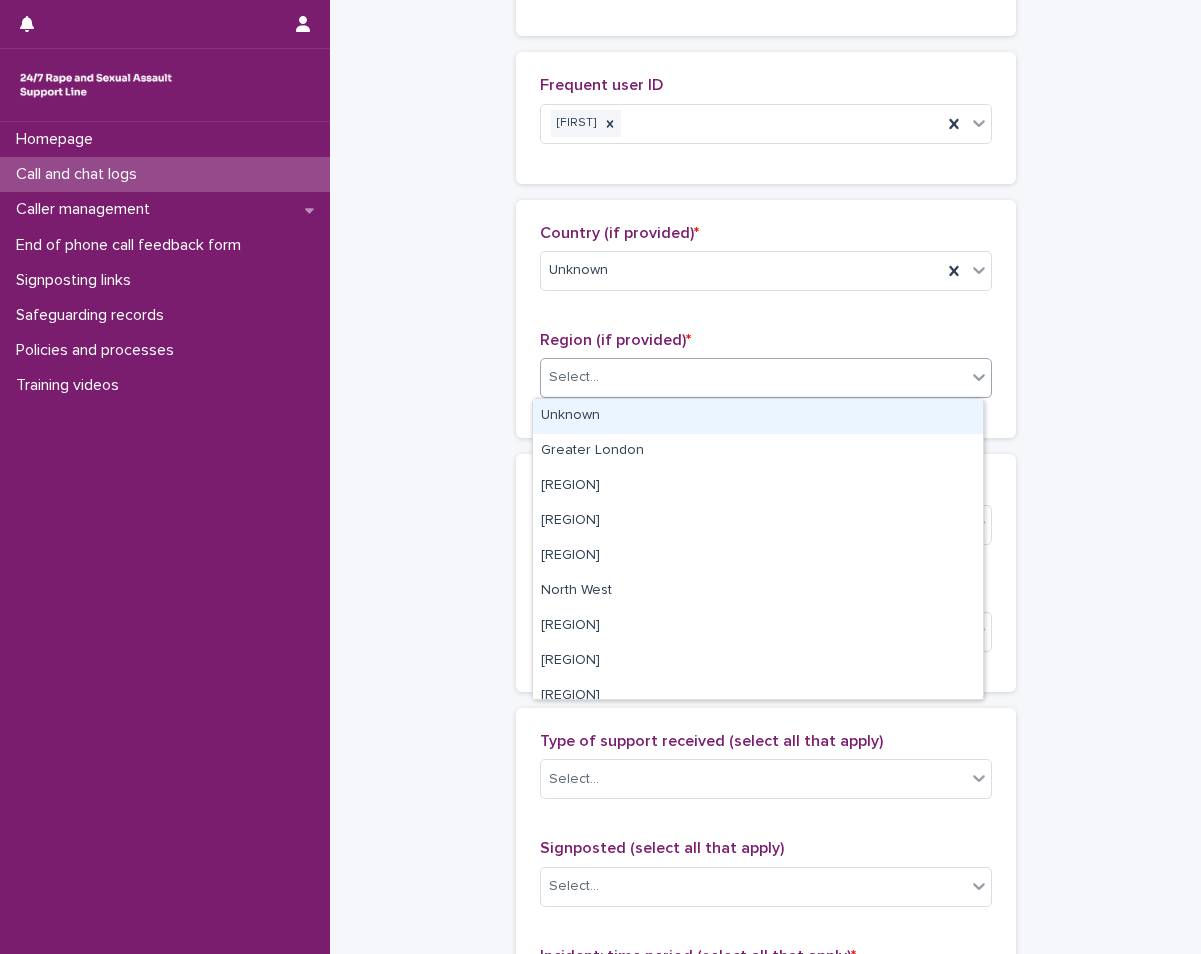 click on "Unknown" at bounding box center [758, 416] 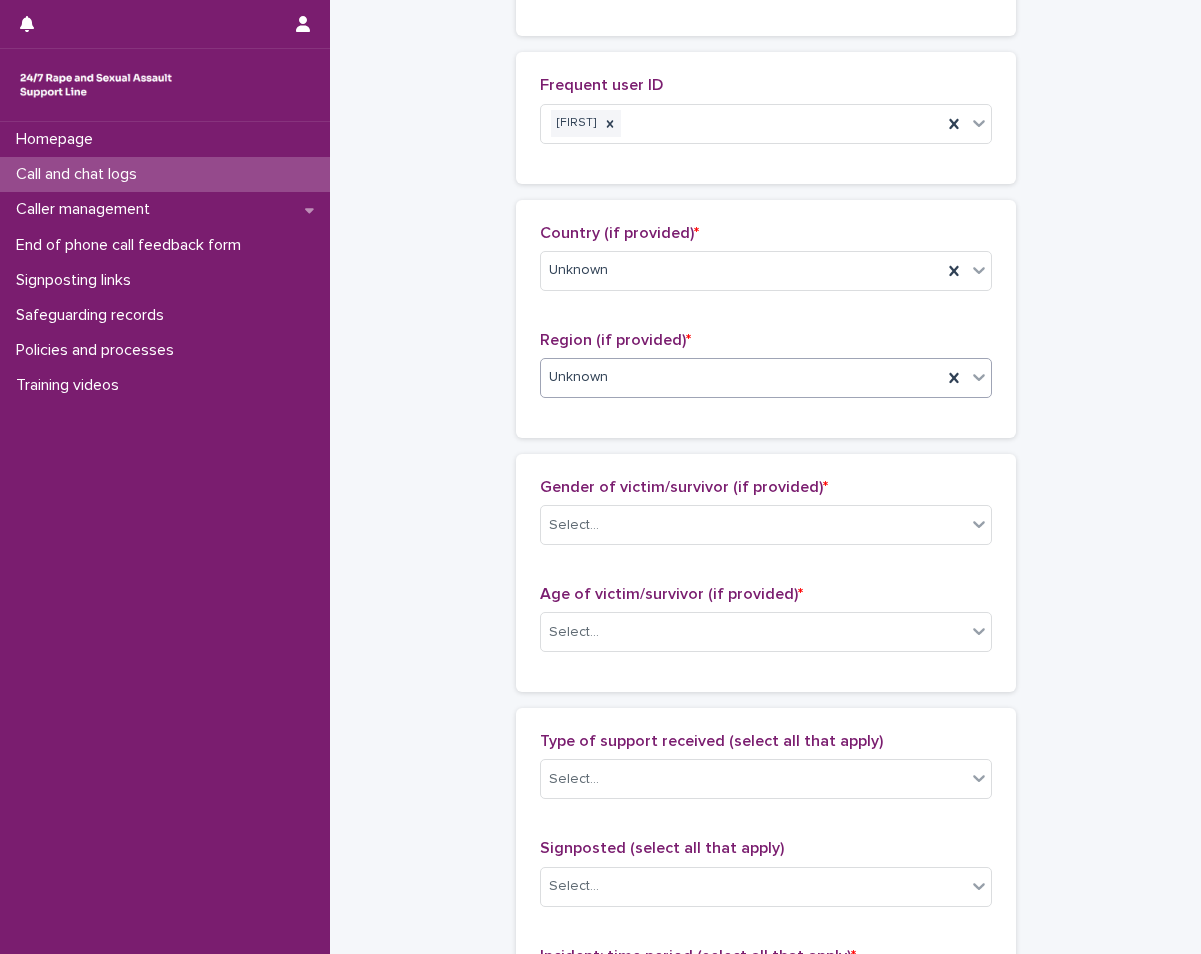 scroll, scrollTop: 1073, scrollLeft: 0, axis: vertical 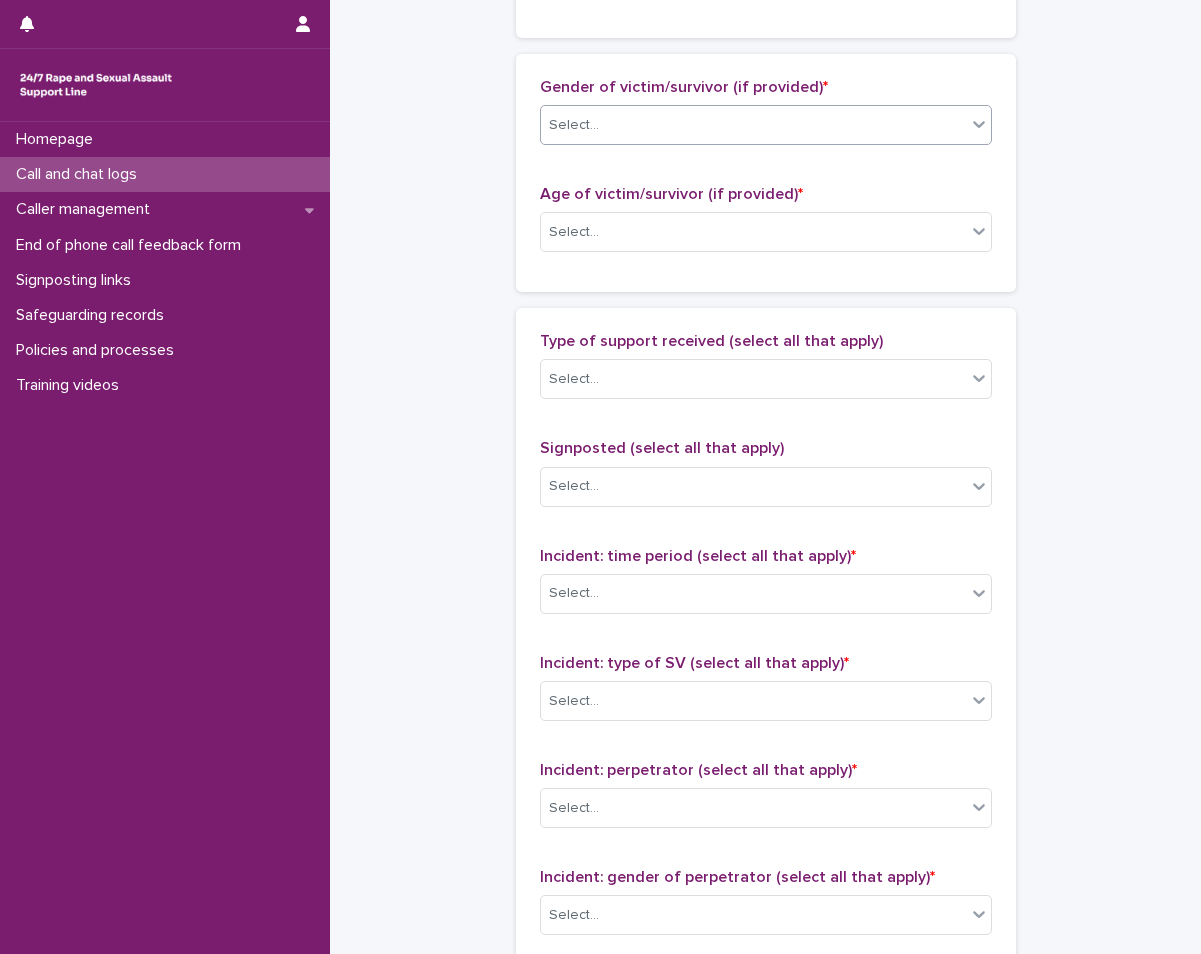 click on "Select..." at bounding box center [753, 125] 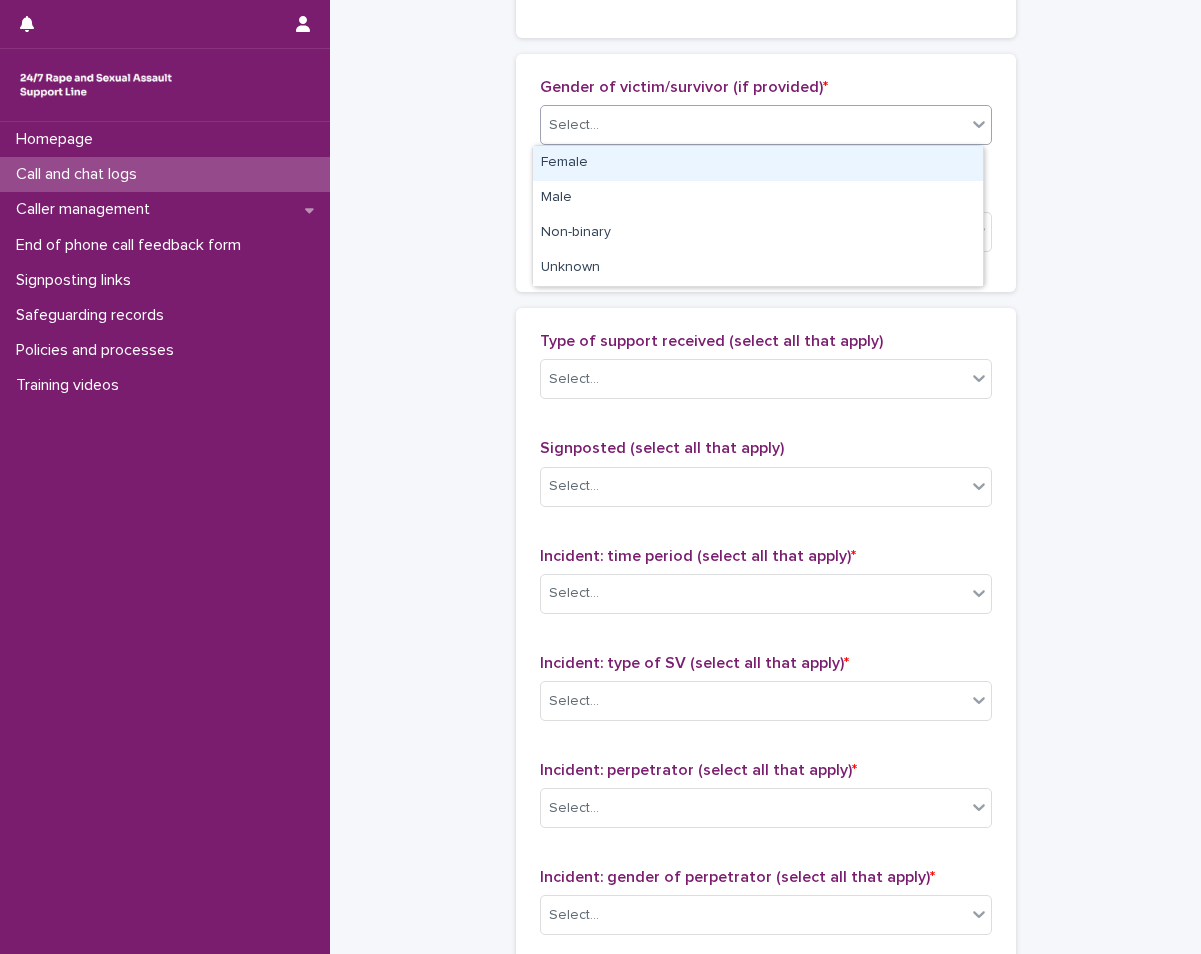 click on "Female" at bounding box center (758, 163) 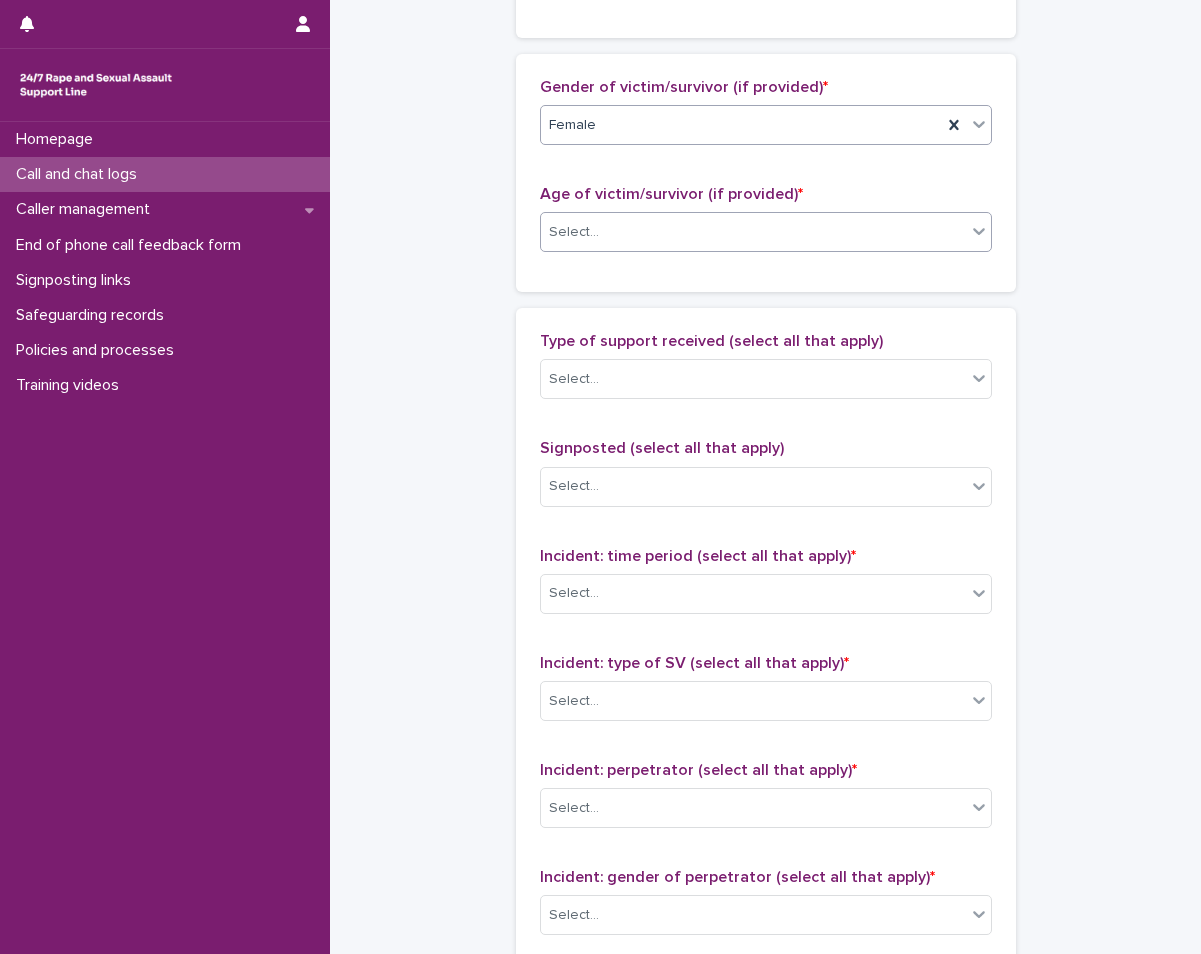 click on "Select..." at bounding box center (753, 232) 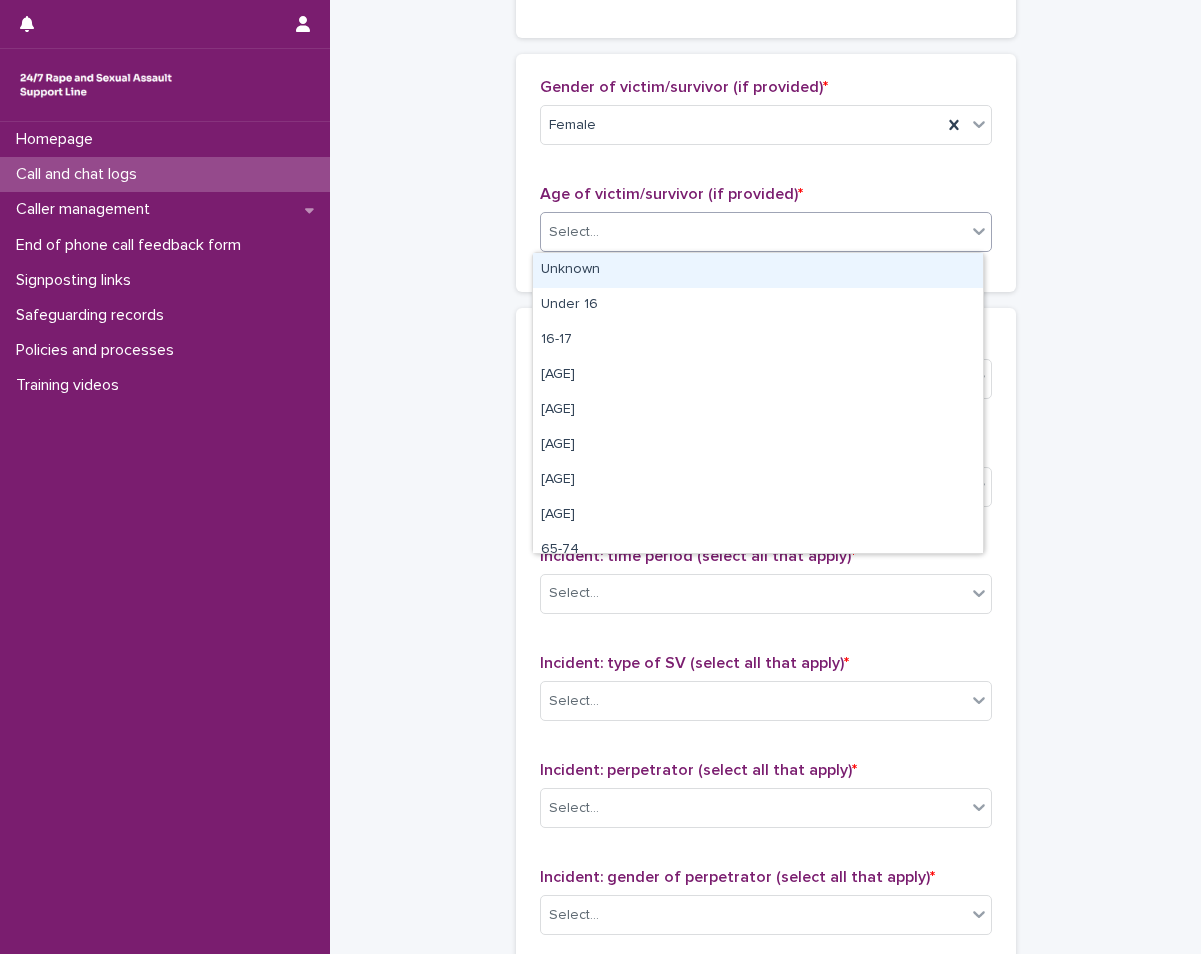 click on "Unknown" at bounding box center [758, 270] 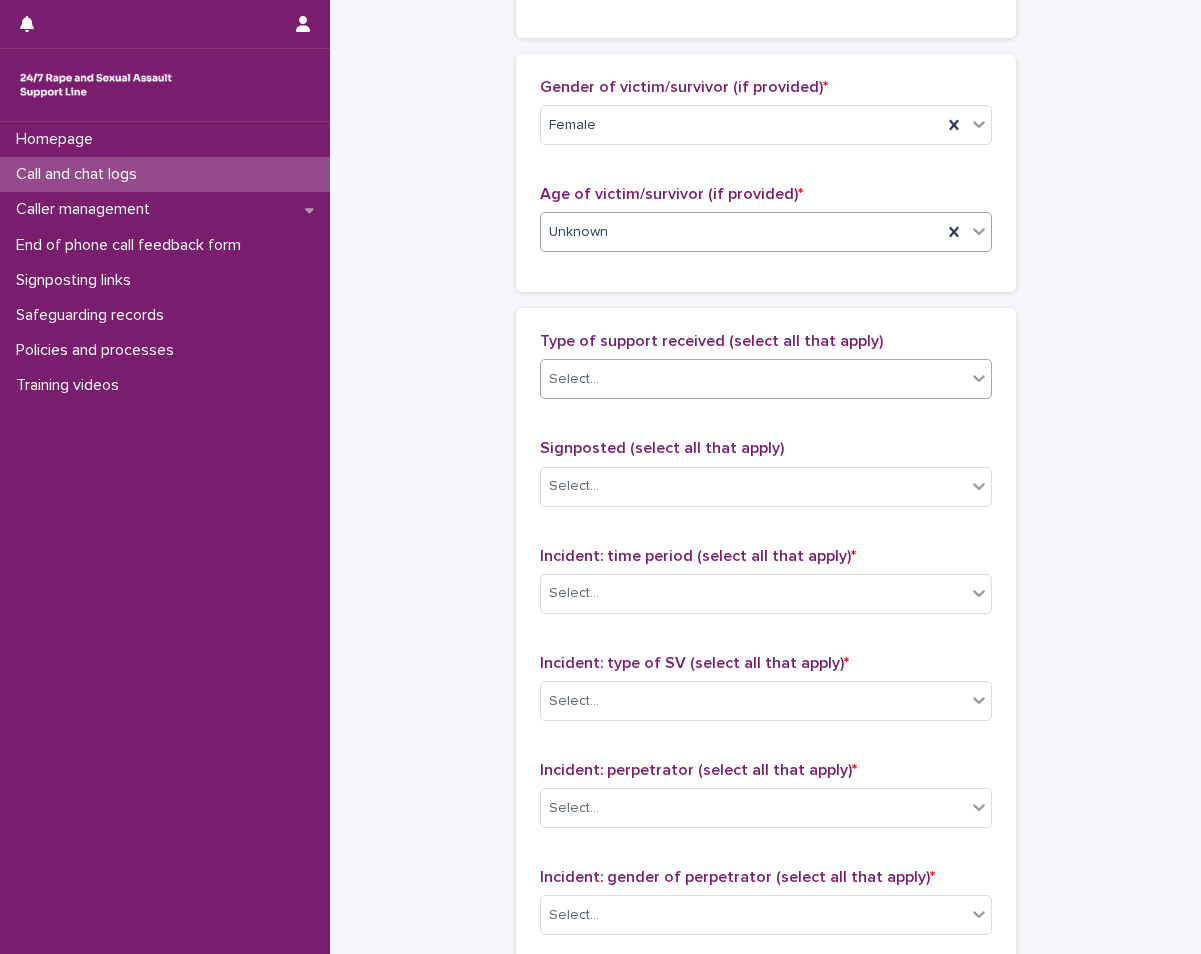 click on "Select..." at bounding box center [766, 379] 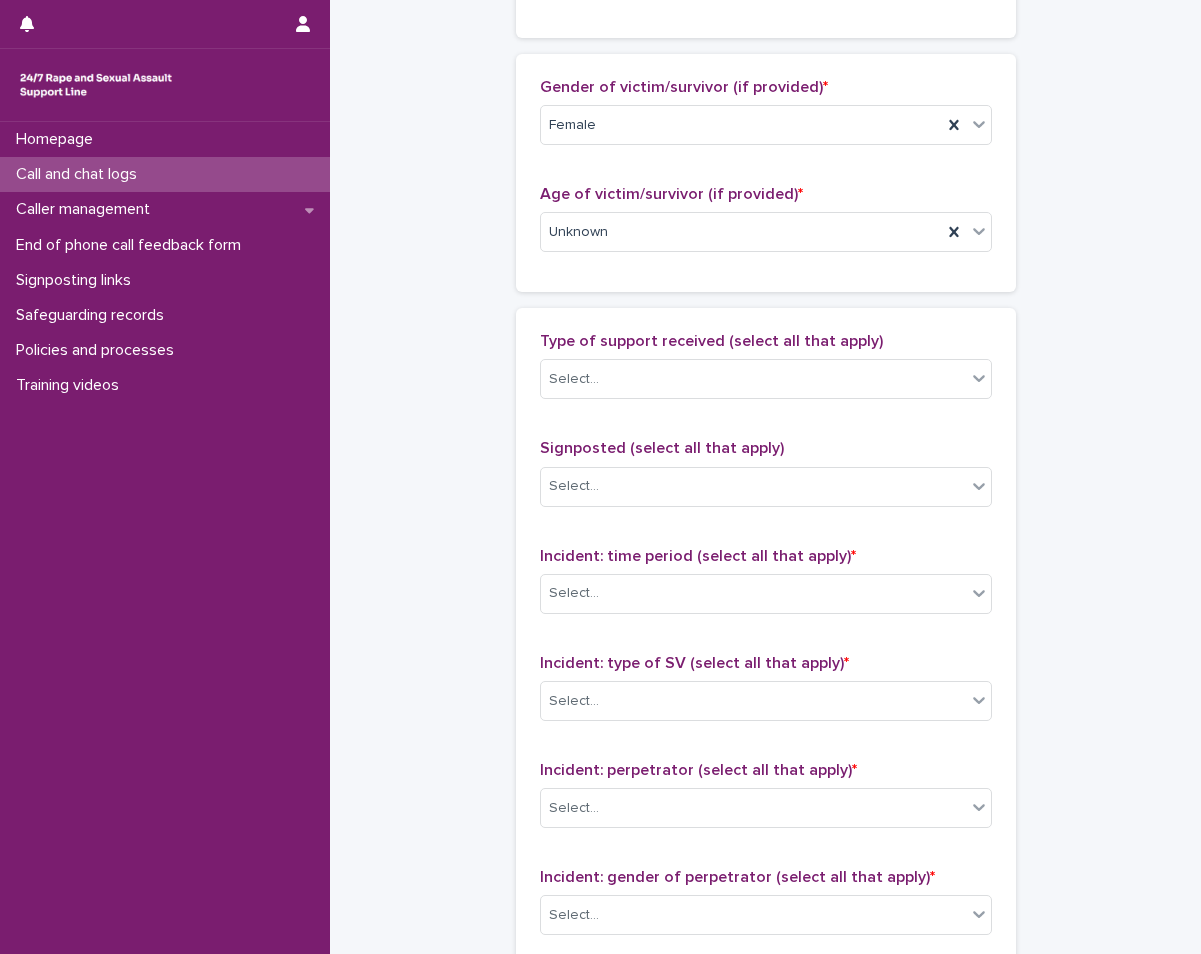 click on "**********" at bounding box center [765, 85] 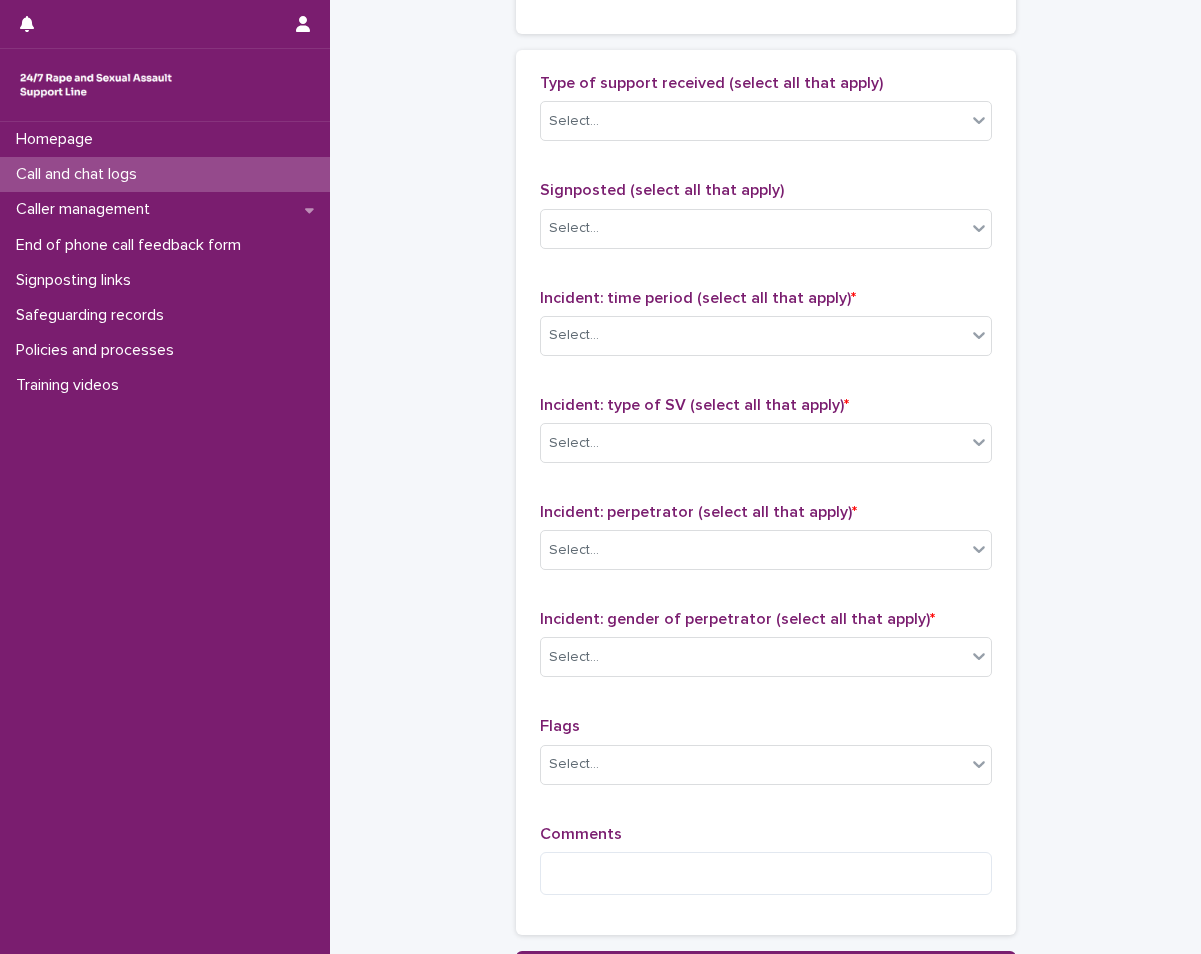 scroll, scrollTop: 1473, scrollLeft: 0, axis: vertical 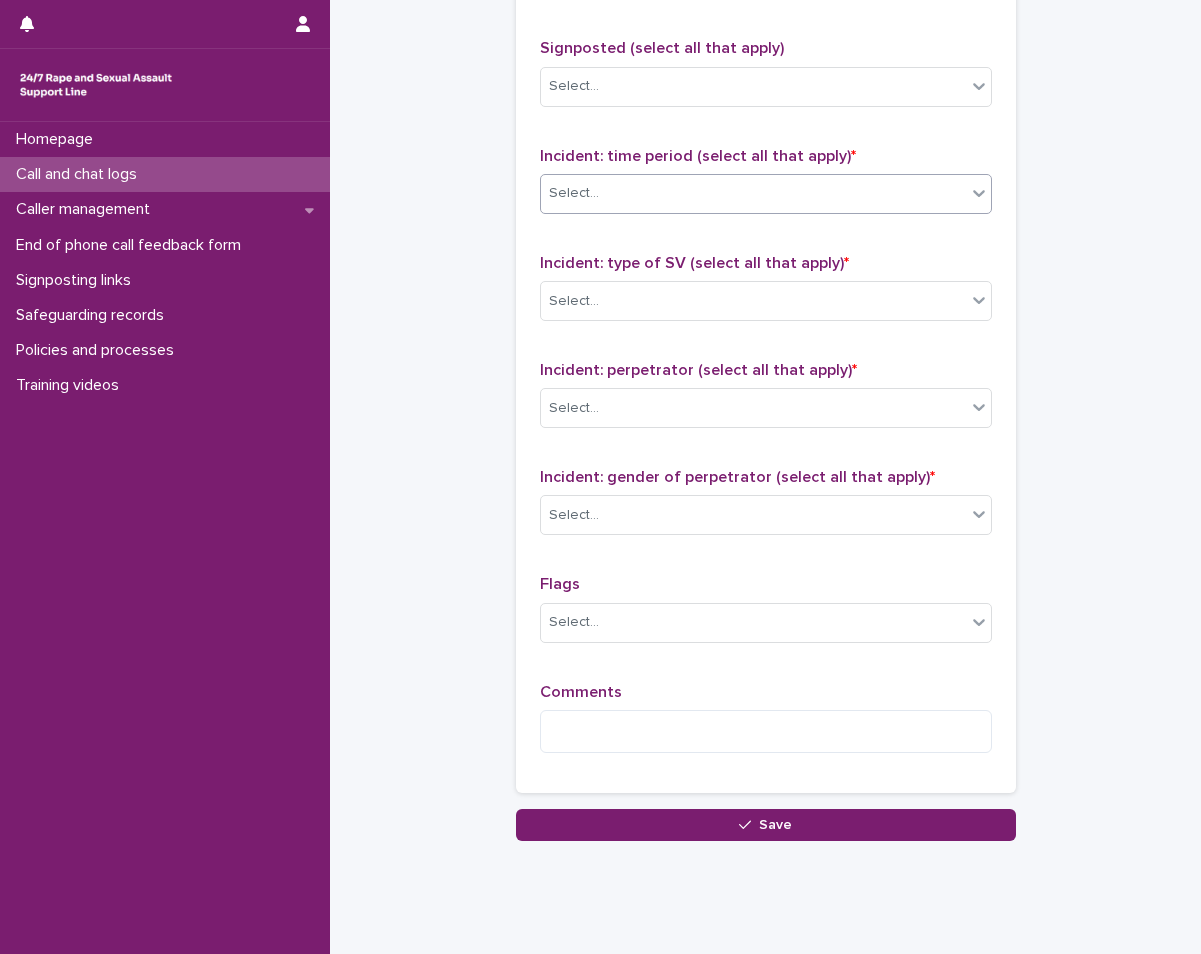 click on "Select..." at bounding box center [753, 193] 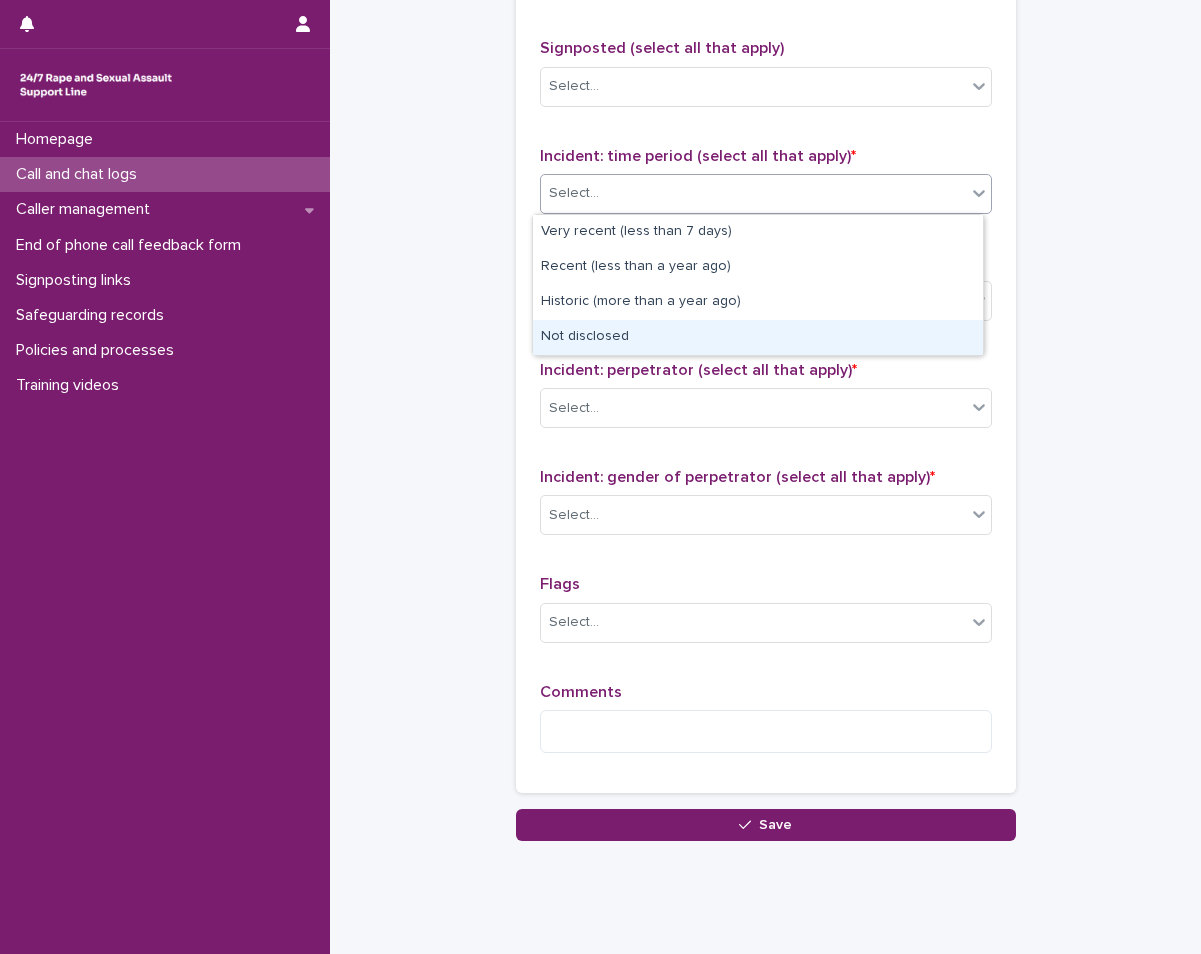 click on "Not disclosed" at bounding box center [758, 337] 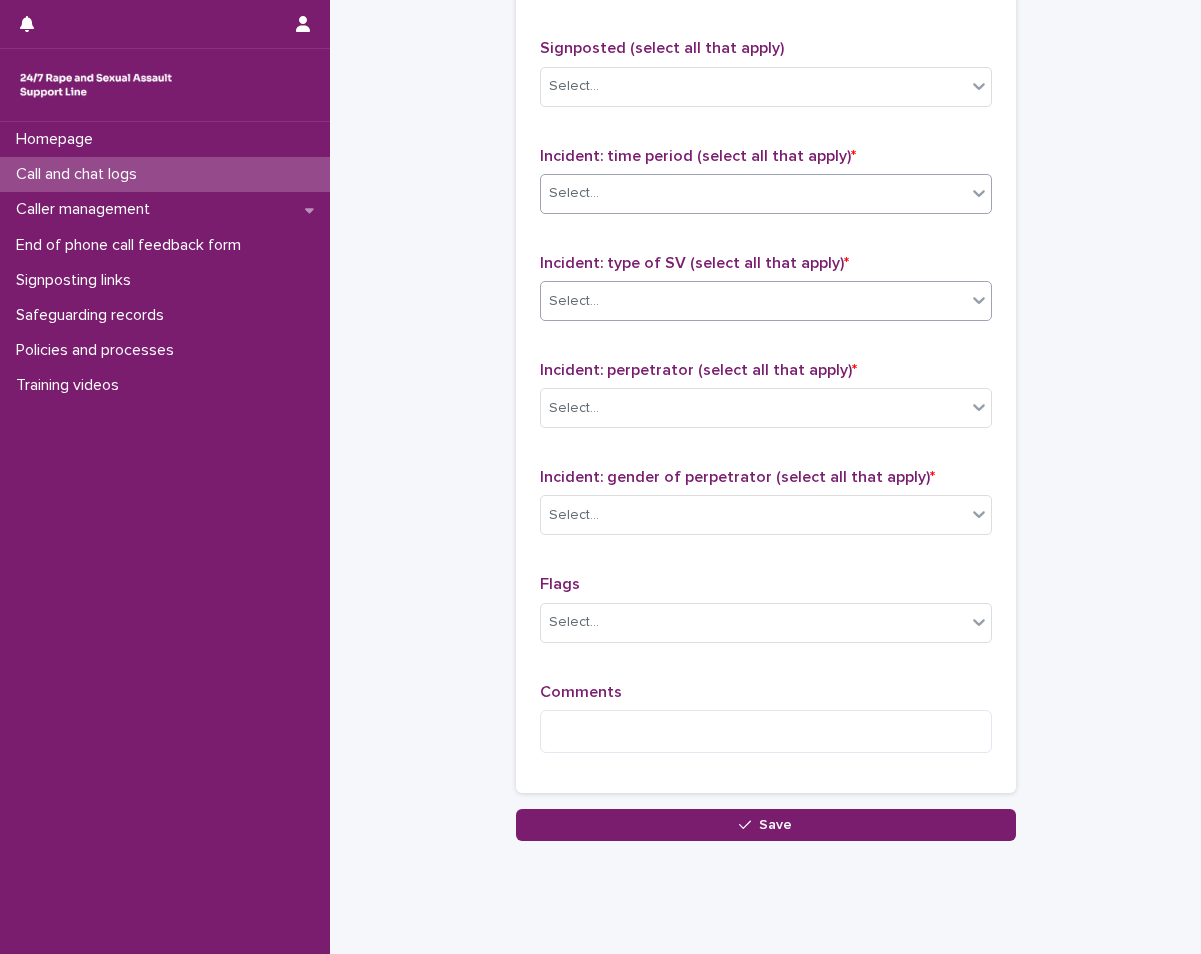 click on "Select..." at bounding box center [753, 301] 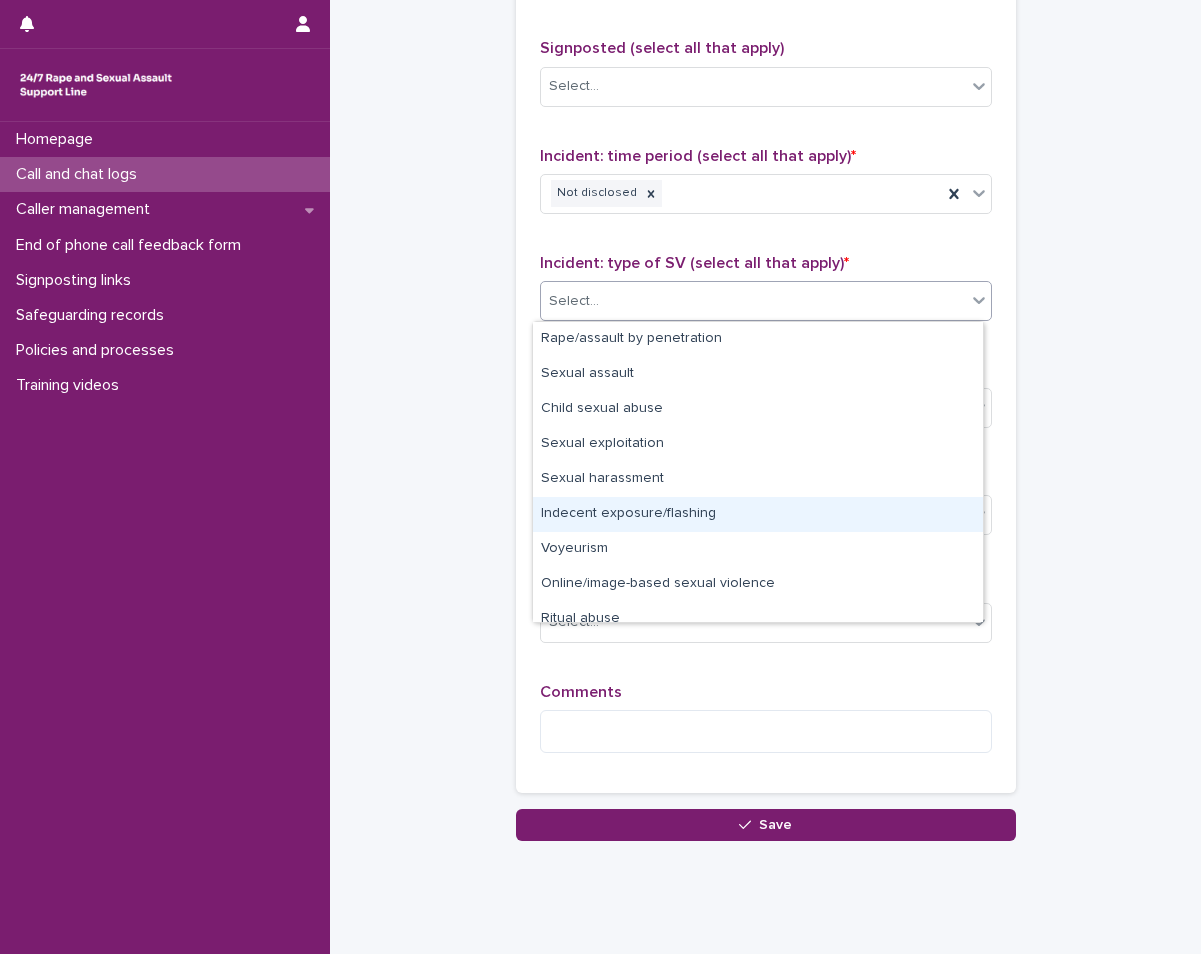 scroll, scrollTop: 50, scrollLeft: 0, axis: vertical 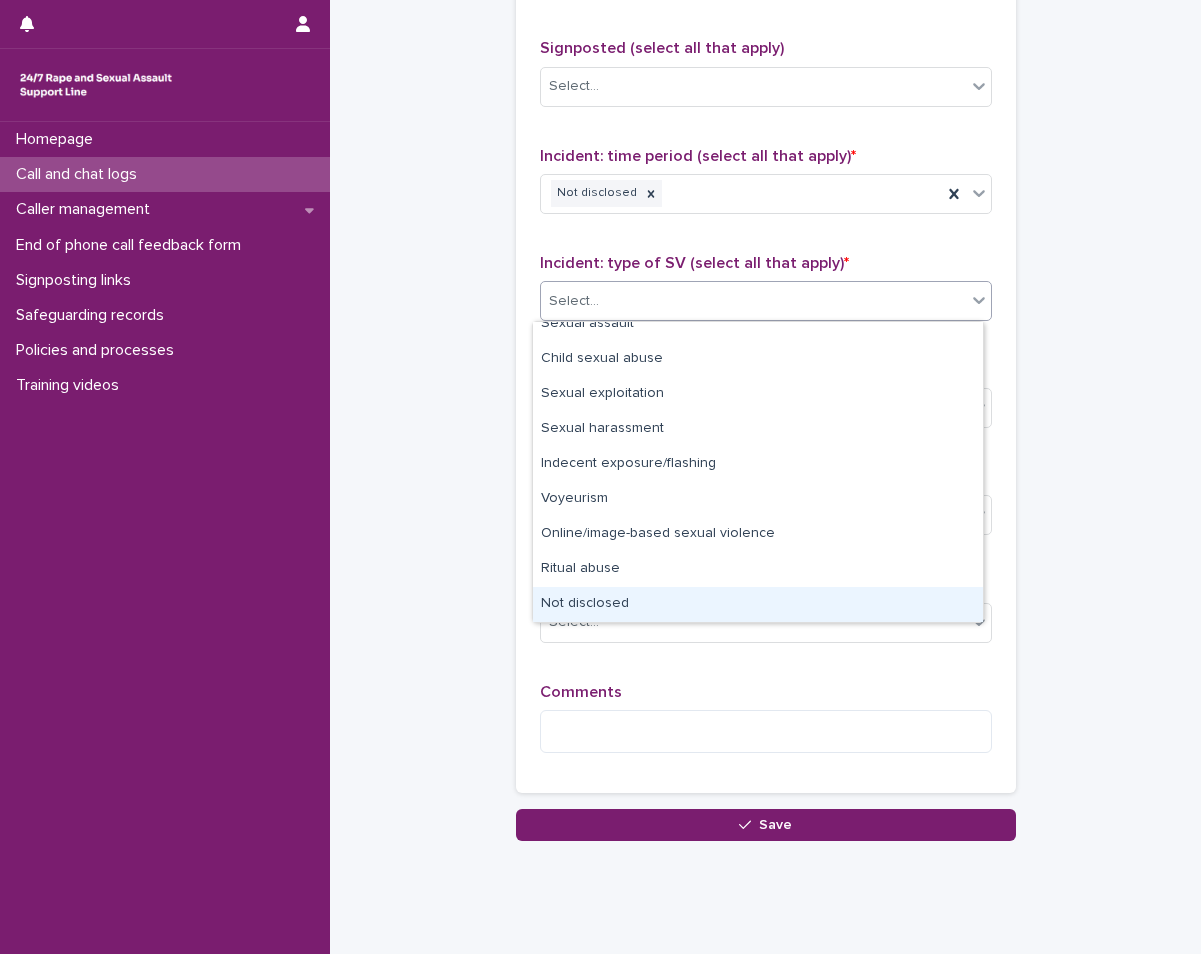 click on "Not disclosed" at bounding box center (758, 604) 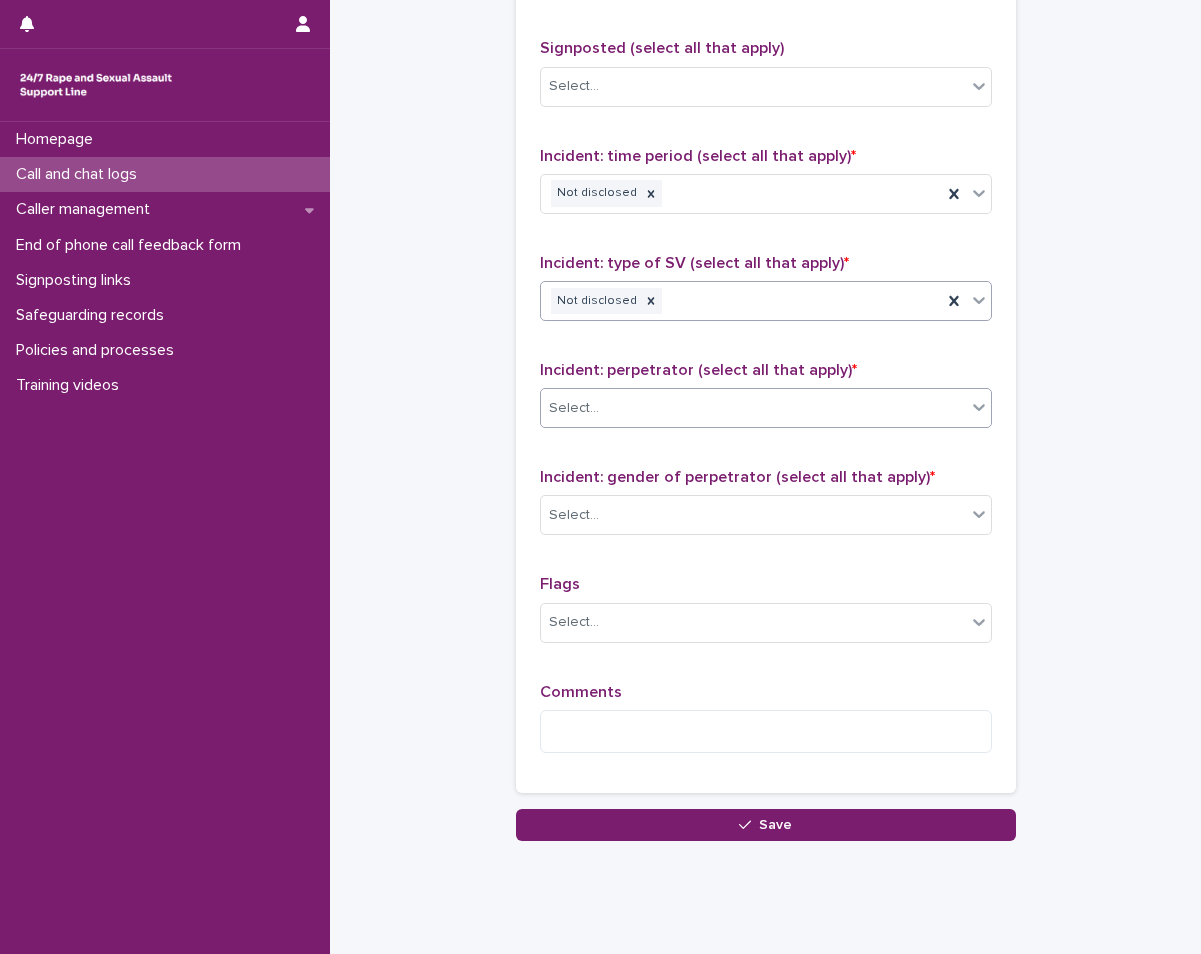 click on "Select..." at bounding box center [753, 408] 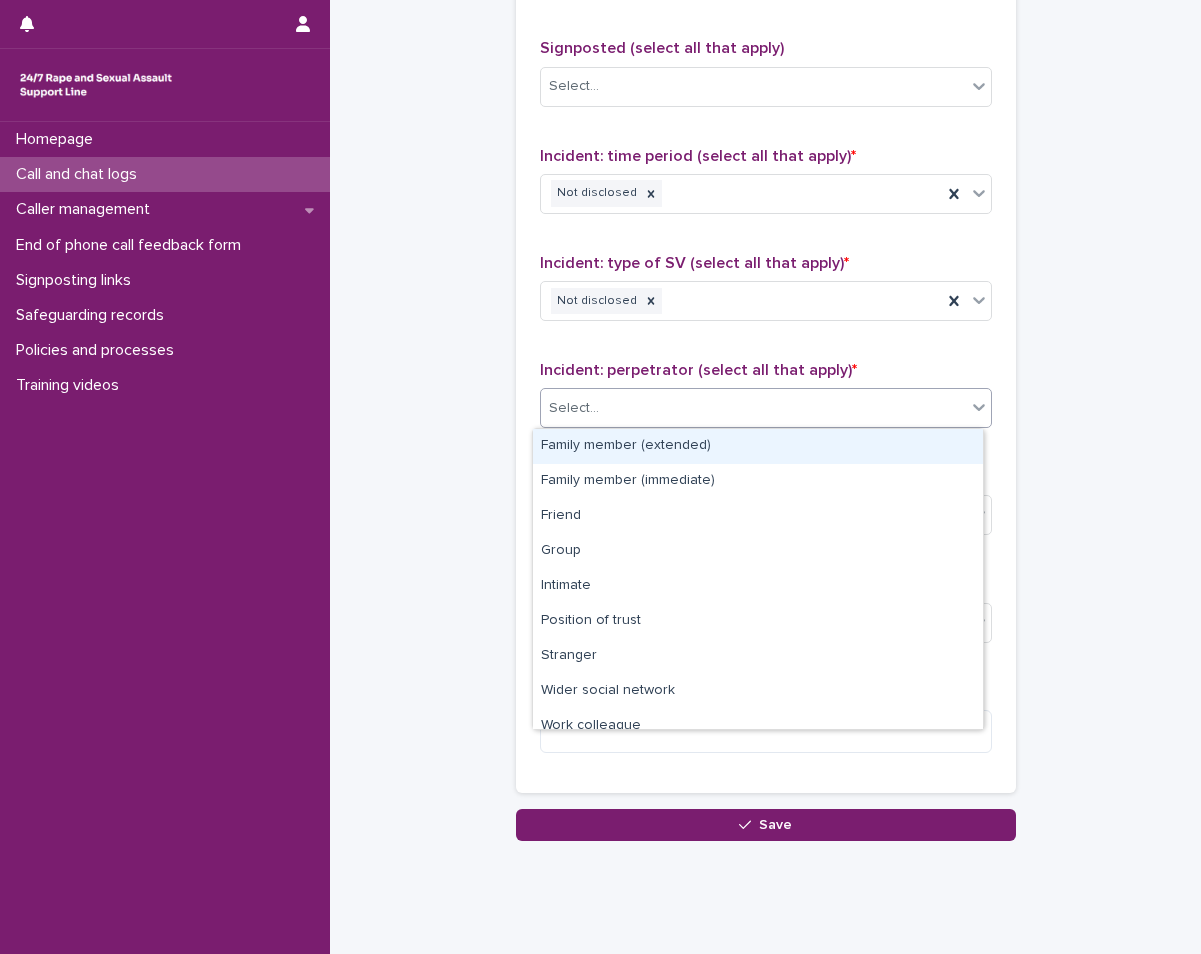 scroll, scrollTop: 85, scrollLeft: 0, axis: vertical 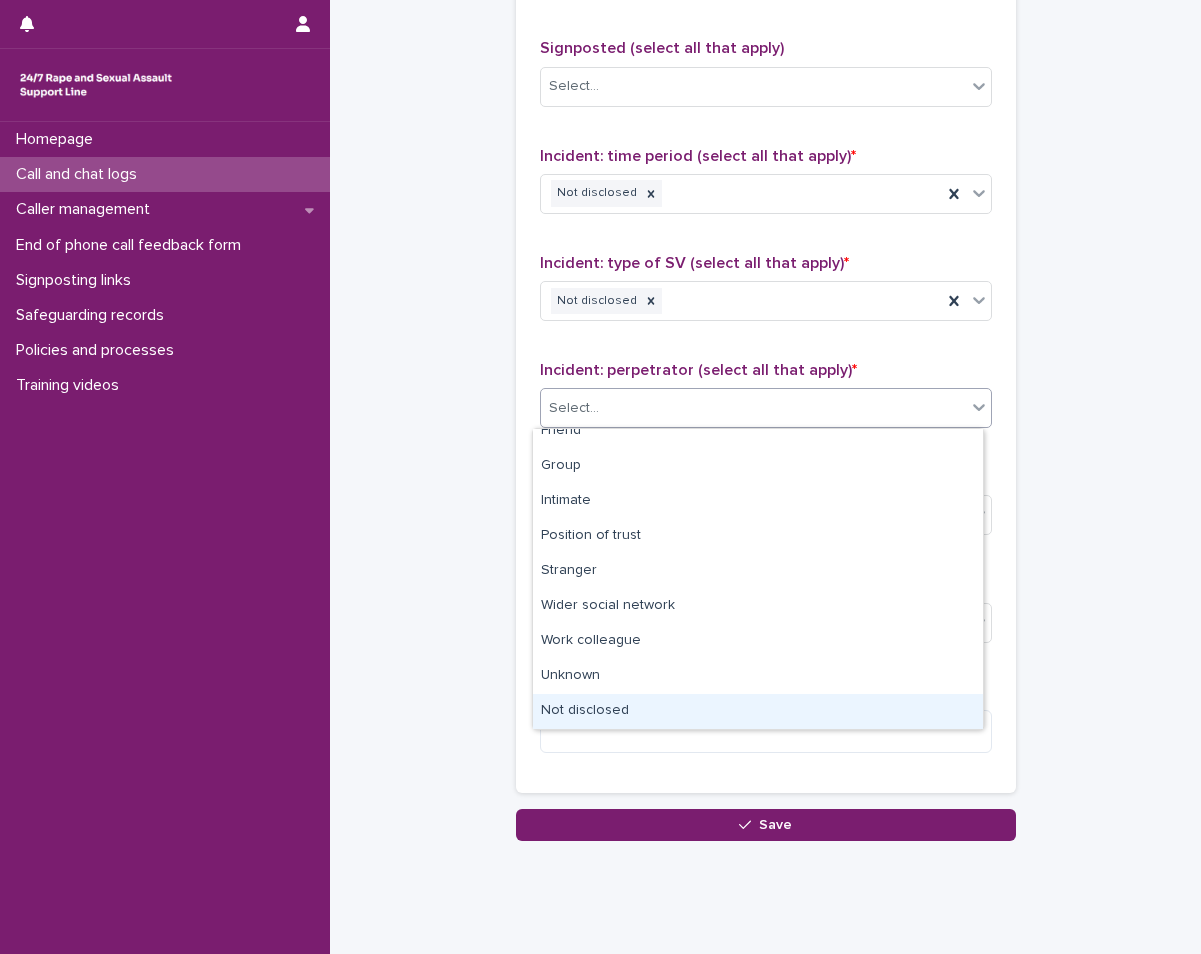 click on "Not disclosed" at bounding box center [758, 711] 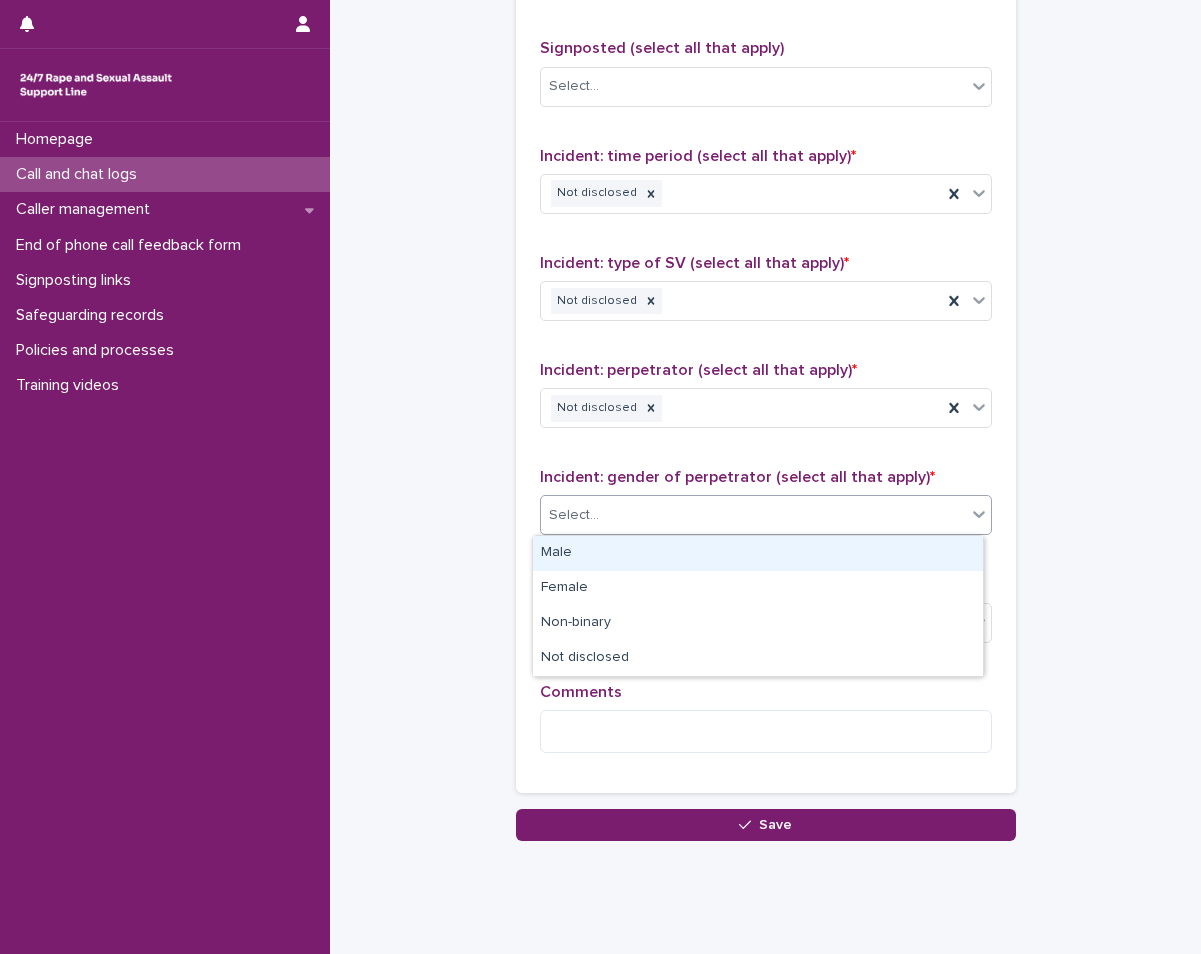 click on "Select..." at bounding box center (753, 515) 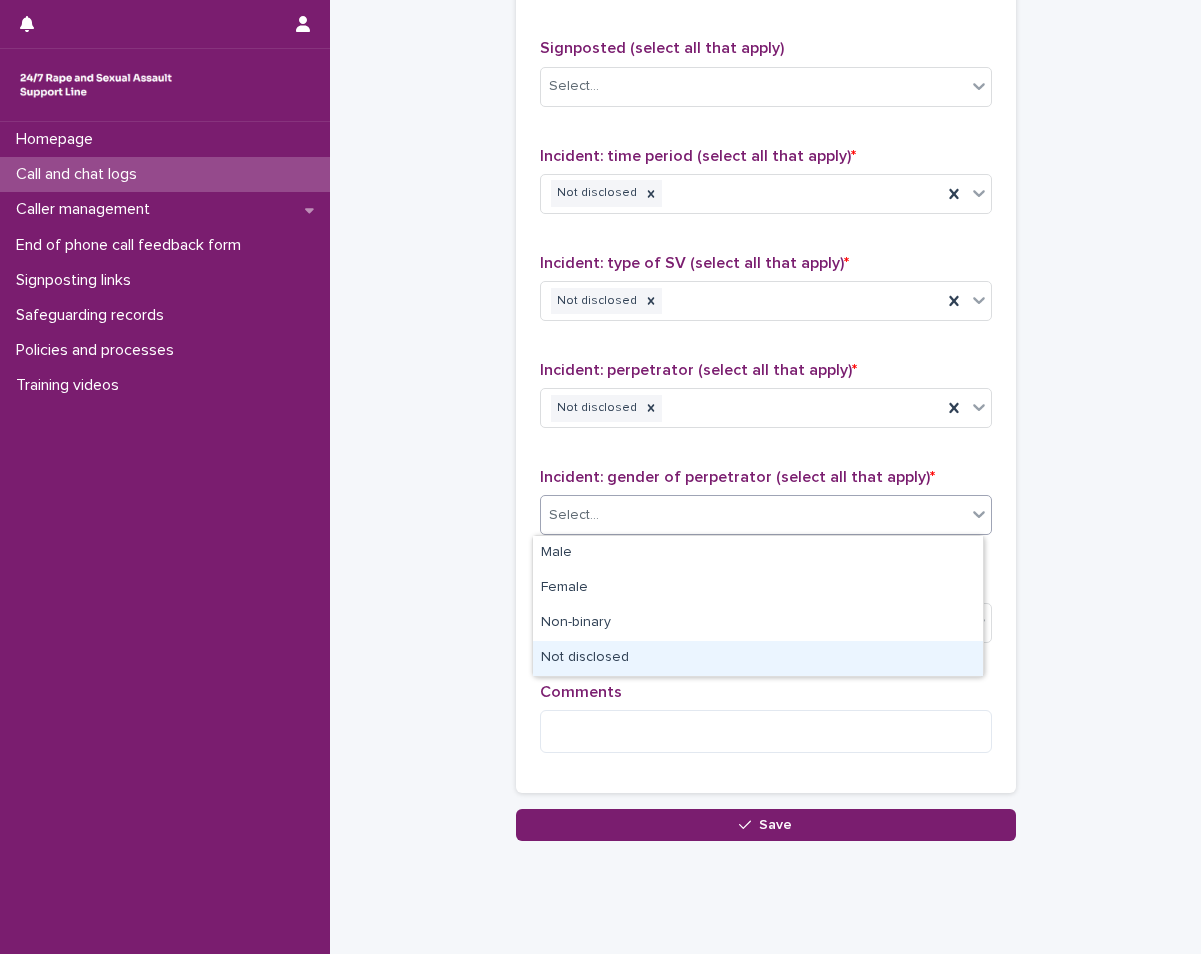 click on "Not disclosed" at bounding box center (758, 658) 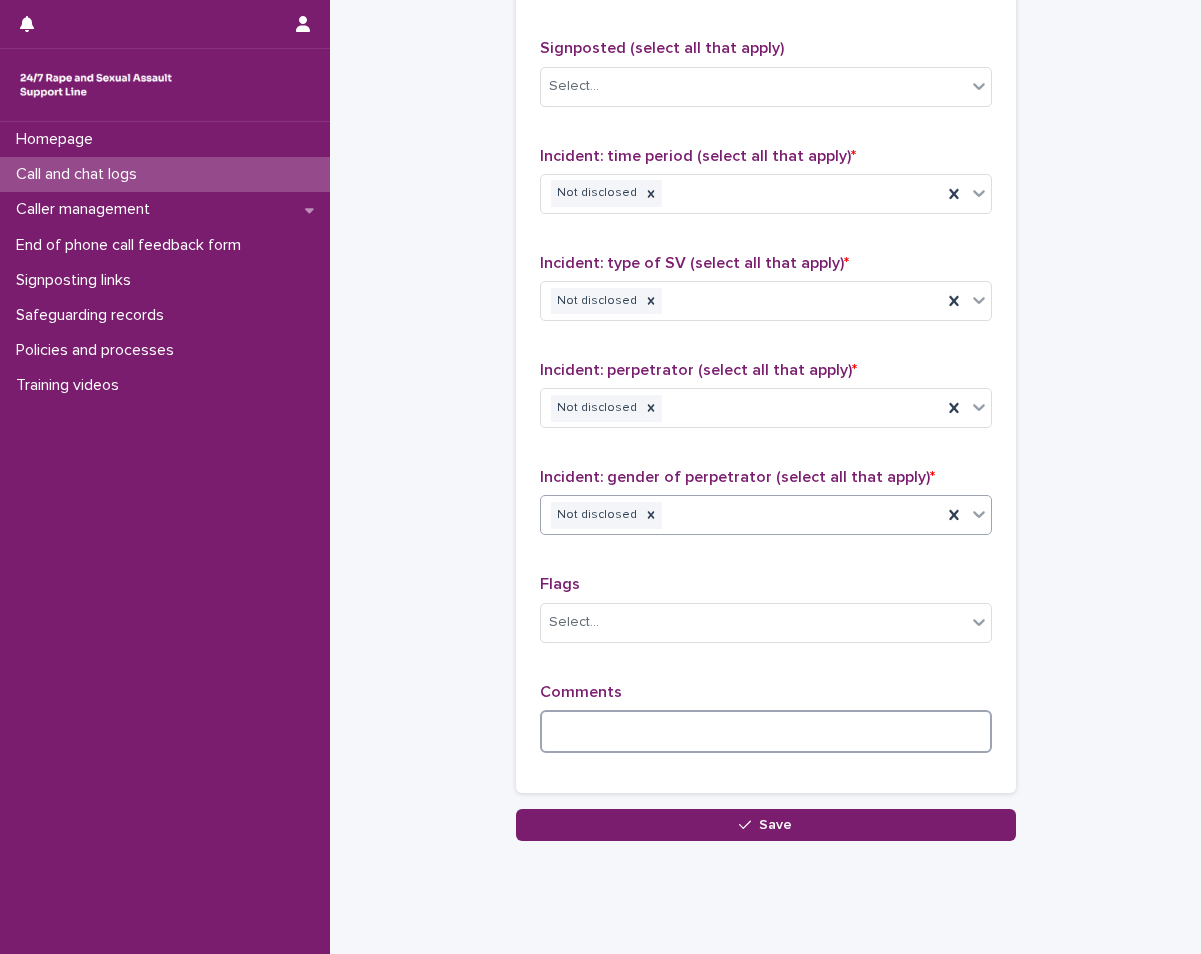 click at bounding box center (766, 731) 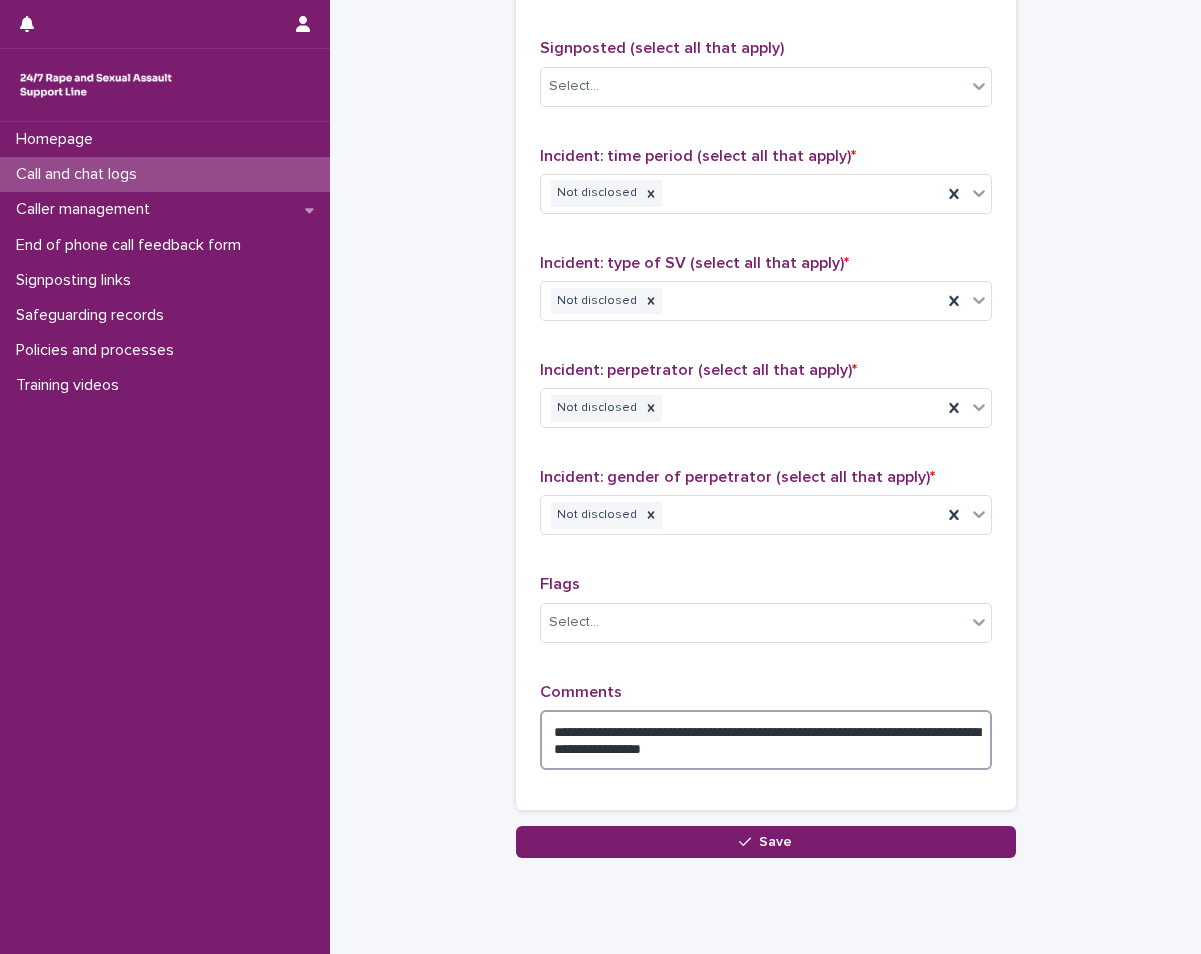 drag, startPoint x: 753, startPoint y: 730, endPoint x: 778, endPoint y: 750, distance: 32.01562 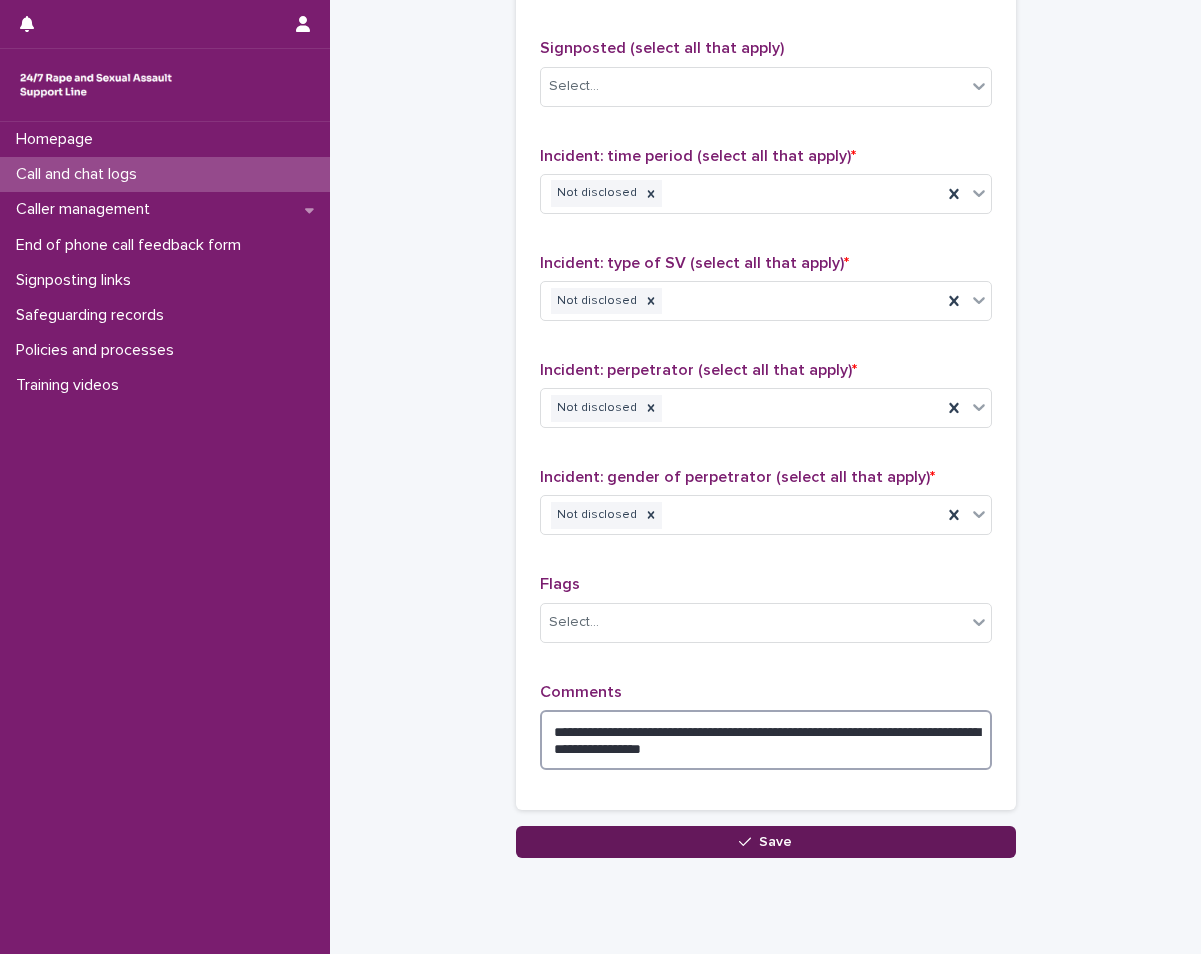 type on "**********" 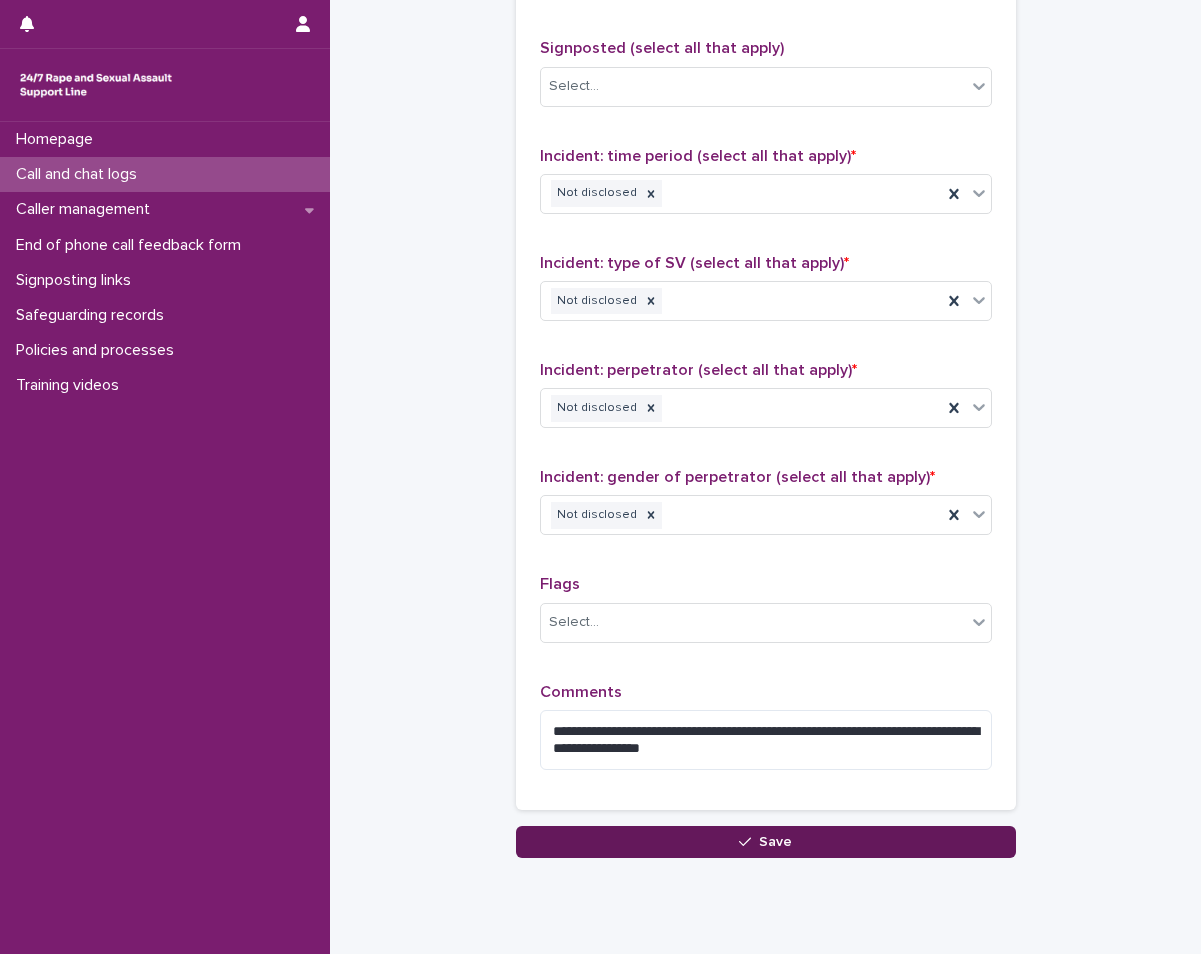 click on "Save" at bounding box center [766, 842] 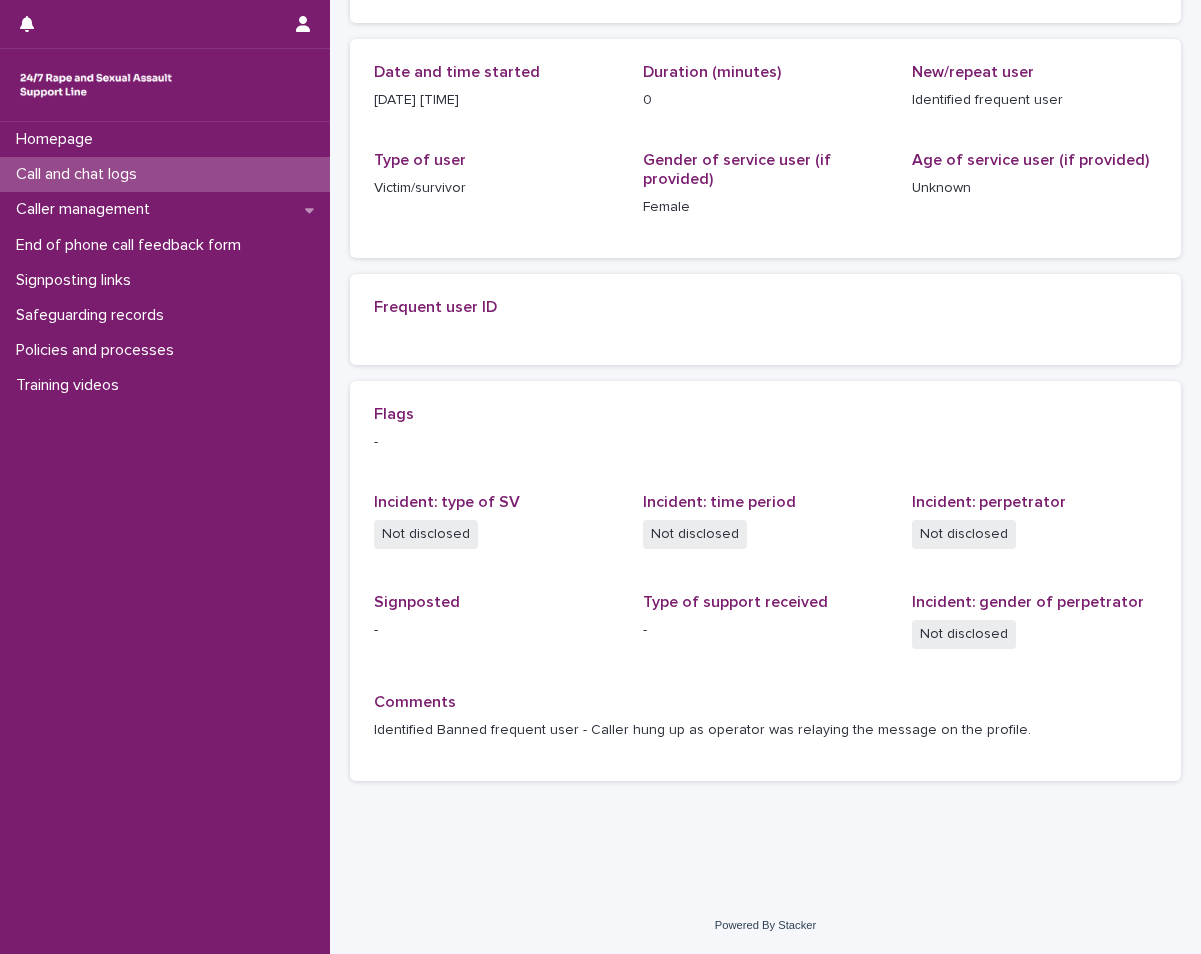 scroll, scrollTop: 0, scrollLeft: 0, axis: both 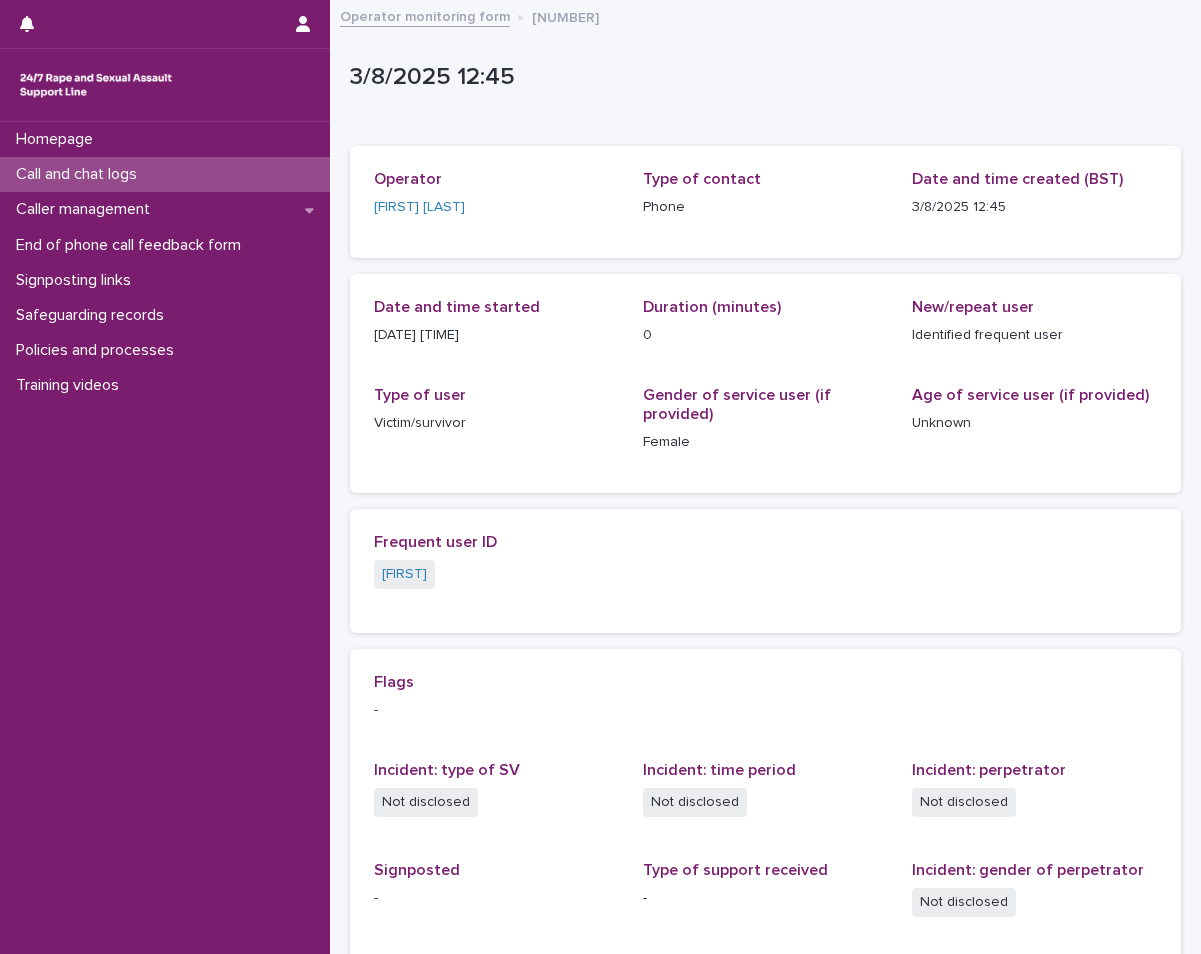 click on "Call and chat logs" at bounding box center (165, 174) 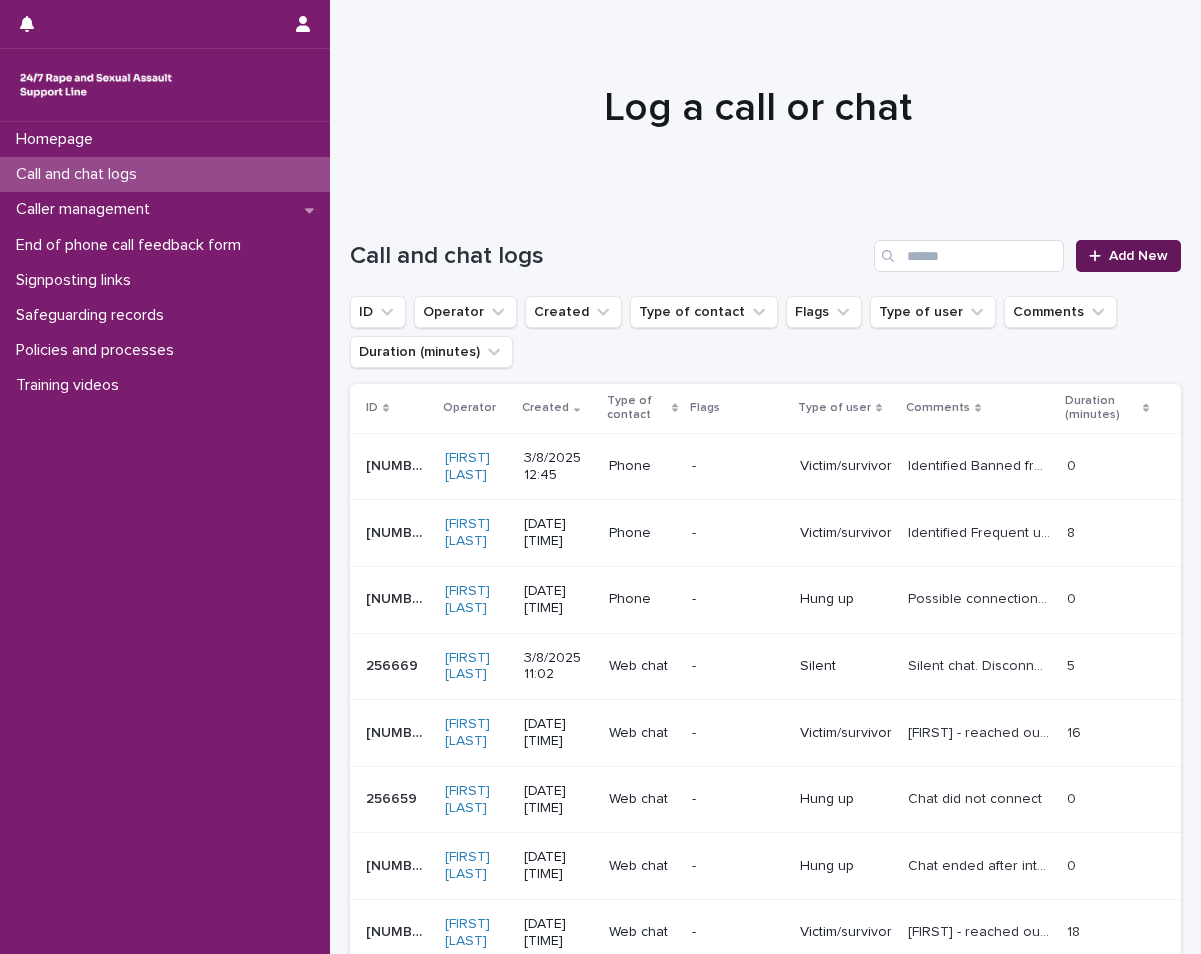 click on "Add New" at bounding box center [1128, 256] 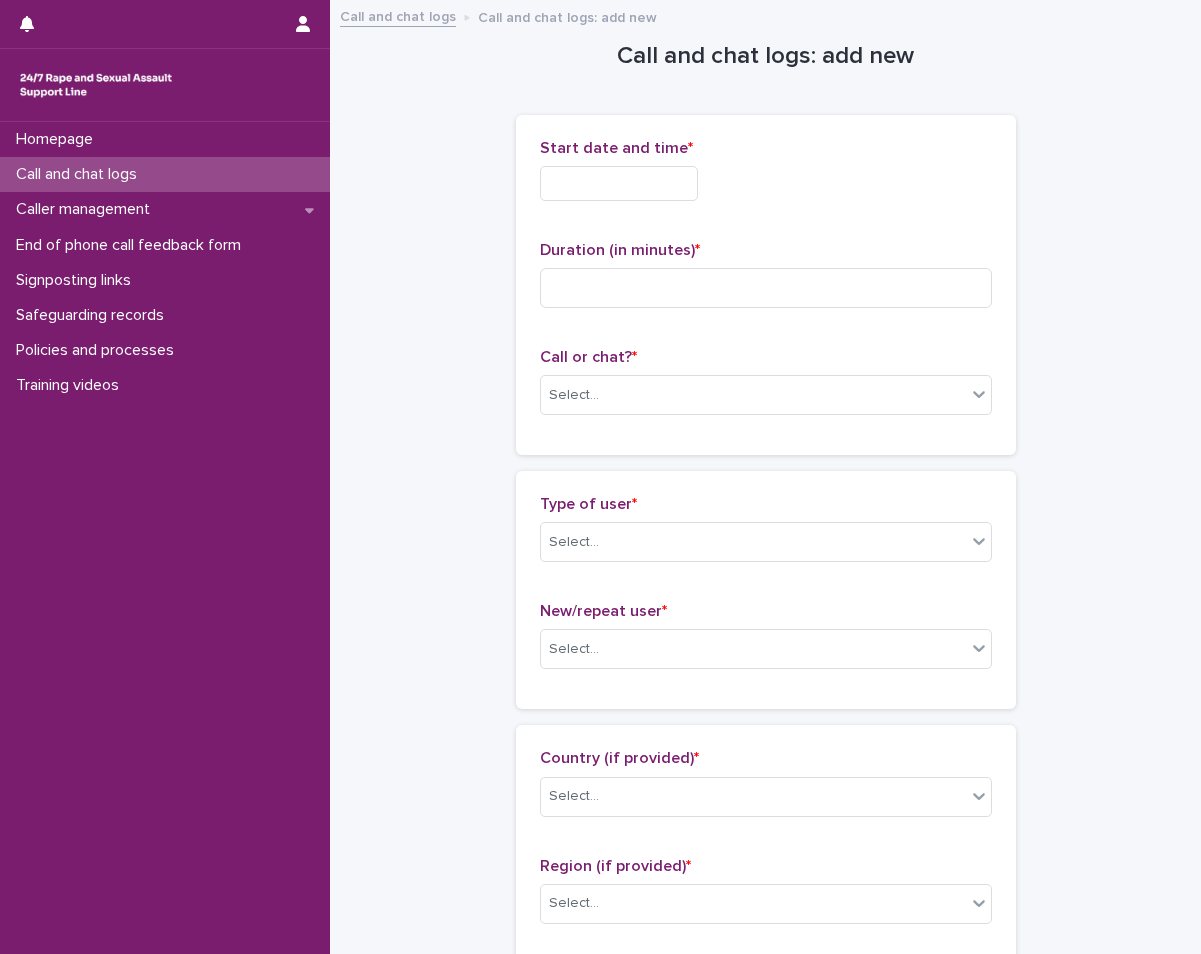click at bounding box center [619, 183] 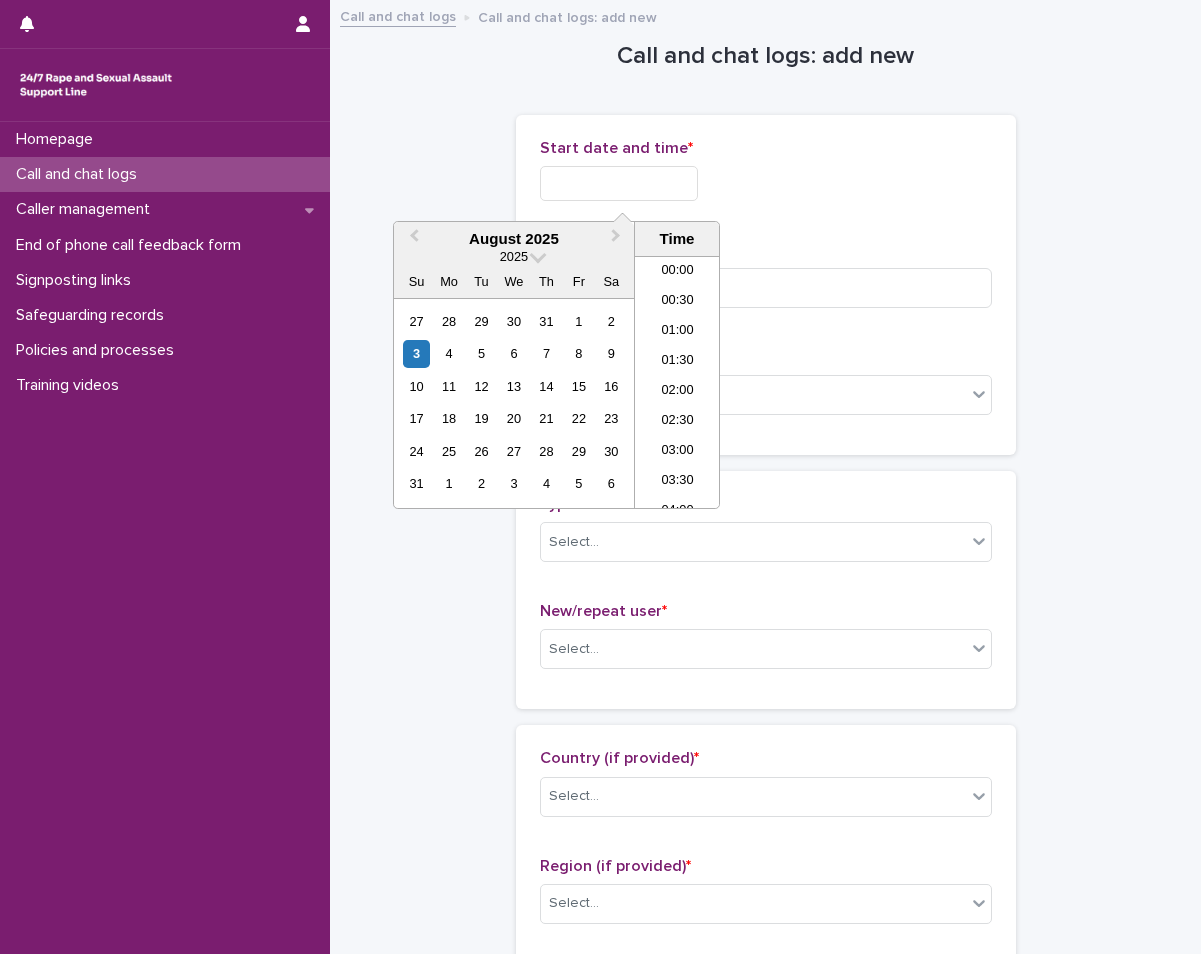 scroll, scrollTop: 640, scrollLeft: 0, axis: vertical 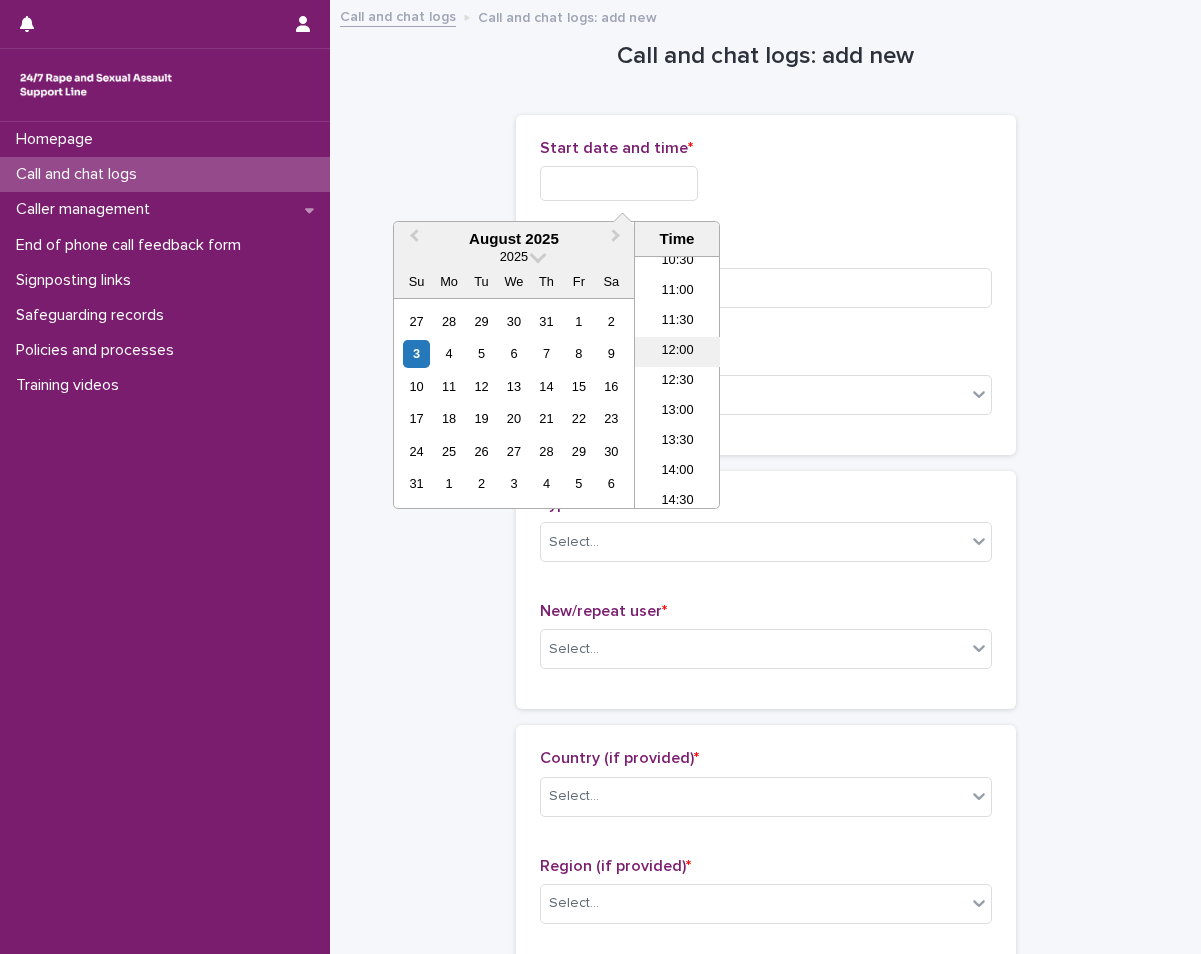 click on "12:00" at bounding box center [677, 352] 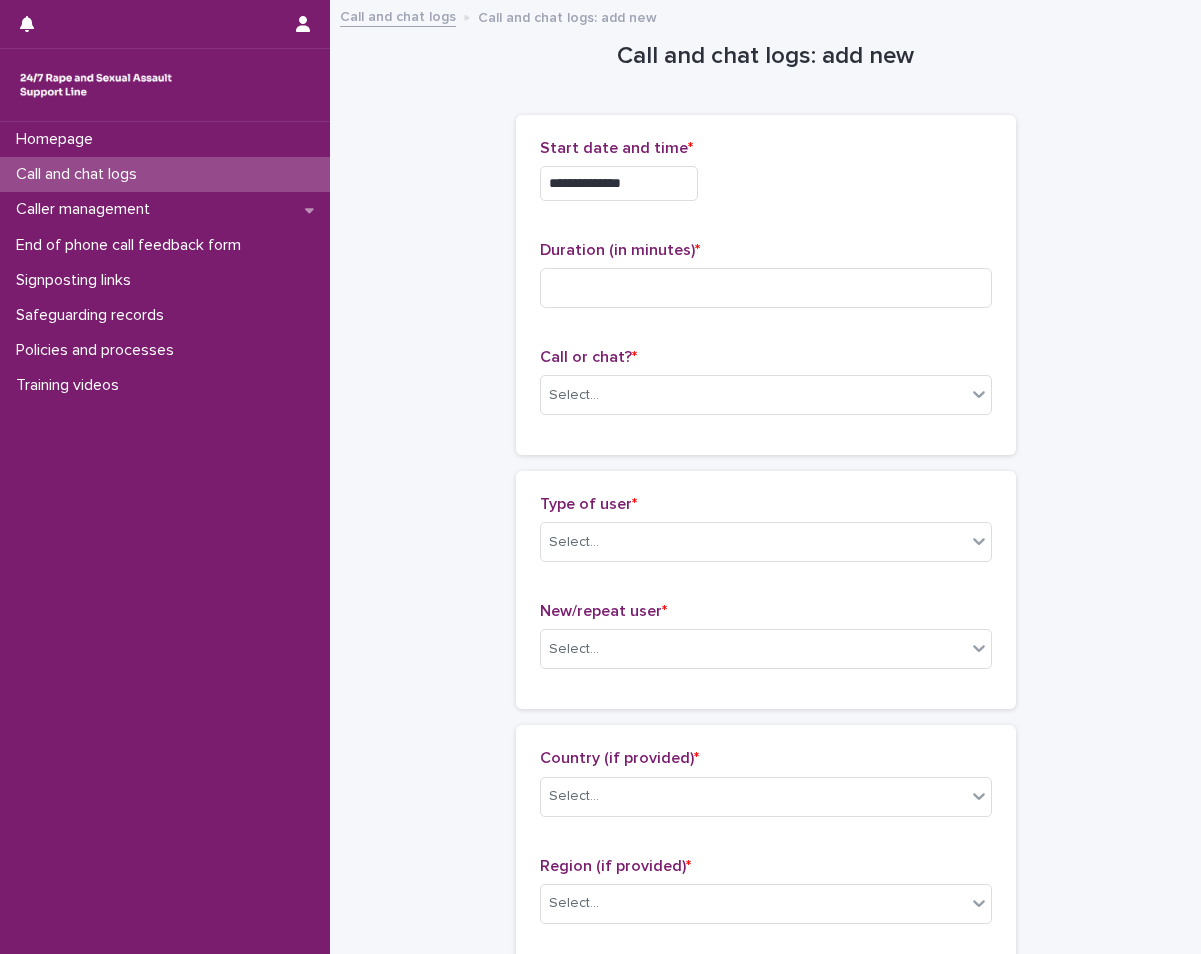 click on "**********" at bounding box center [619, 183] 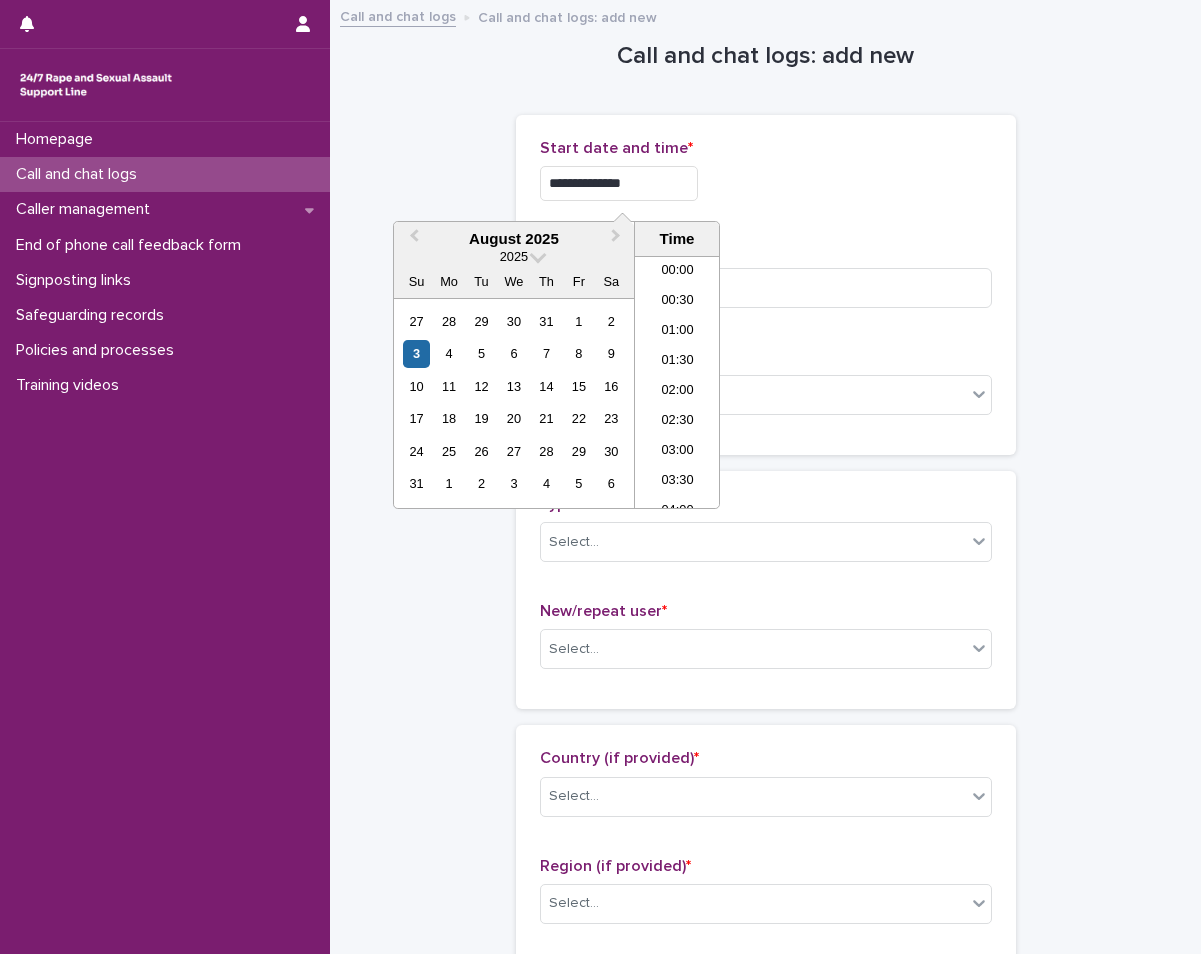 scroll, scrollTop: 610, scrollLeft: 0, axis: vertical 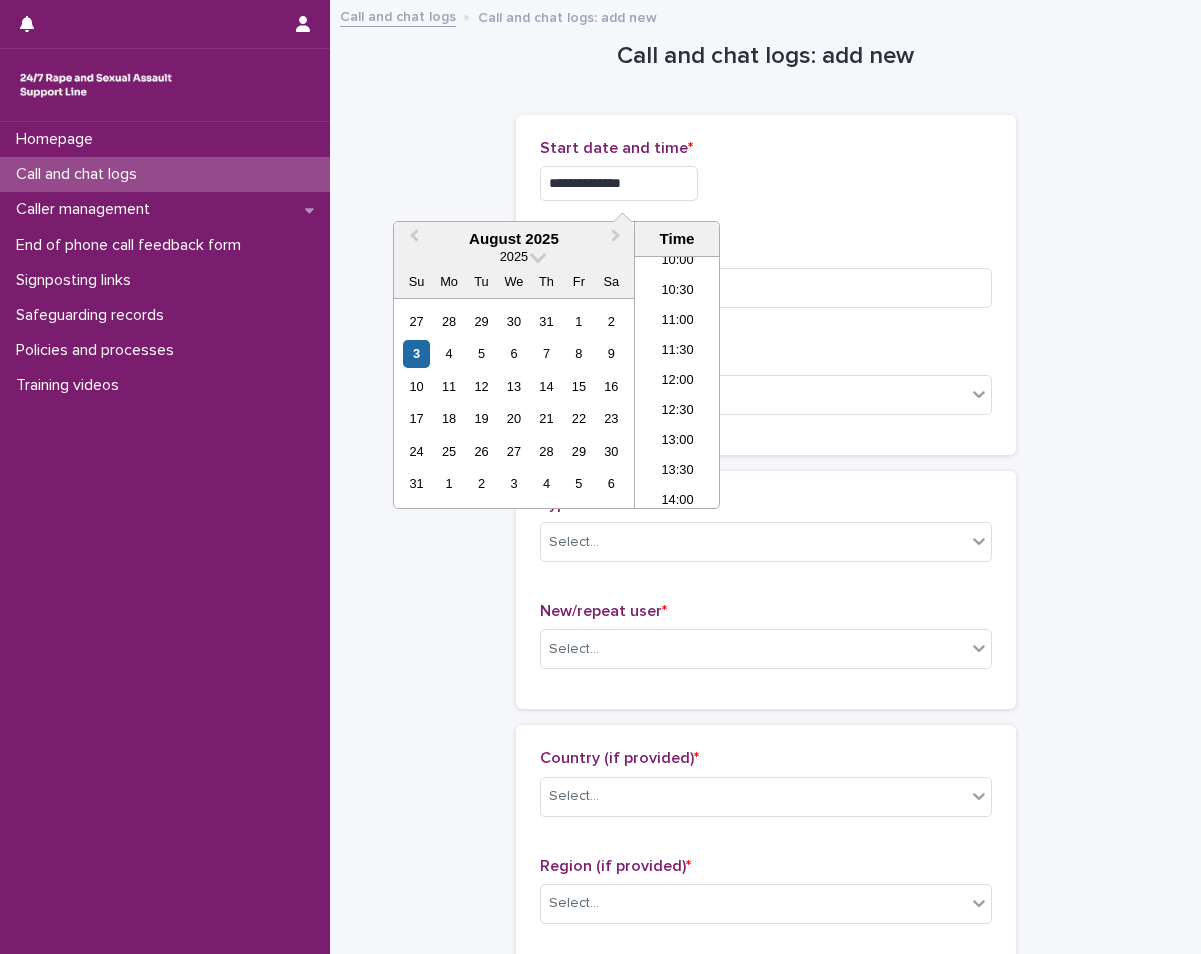 type on "**********" 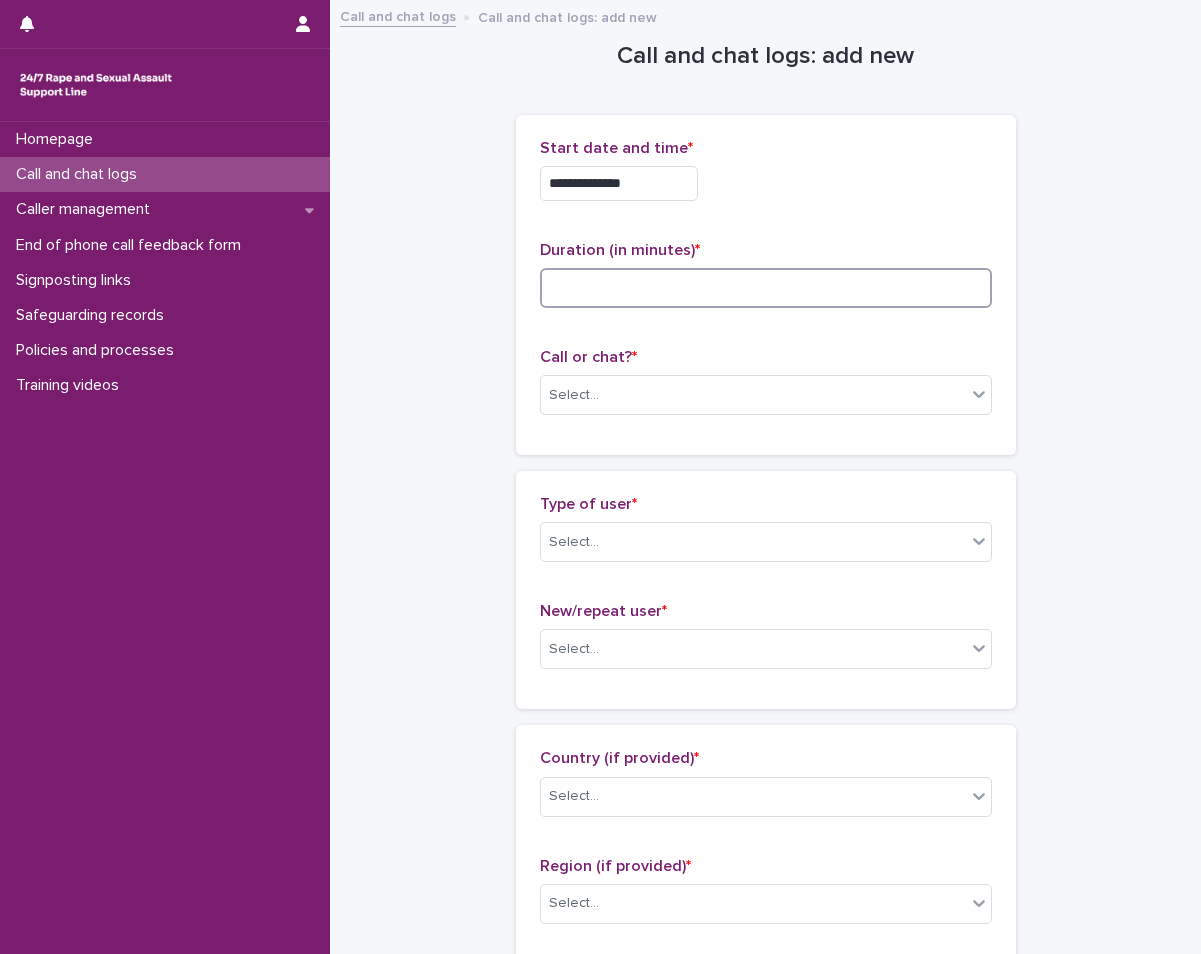 drag, startPoint x: 699, startPoint y: 268, endPoint x: 689, endPoint y: 270, distance: 10.198039 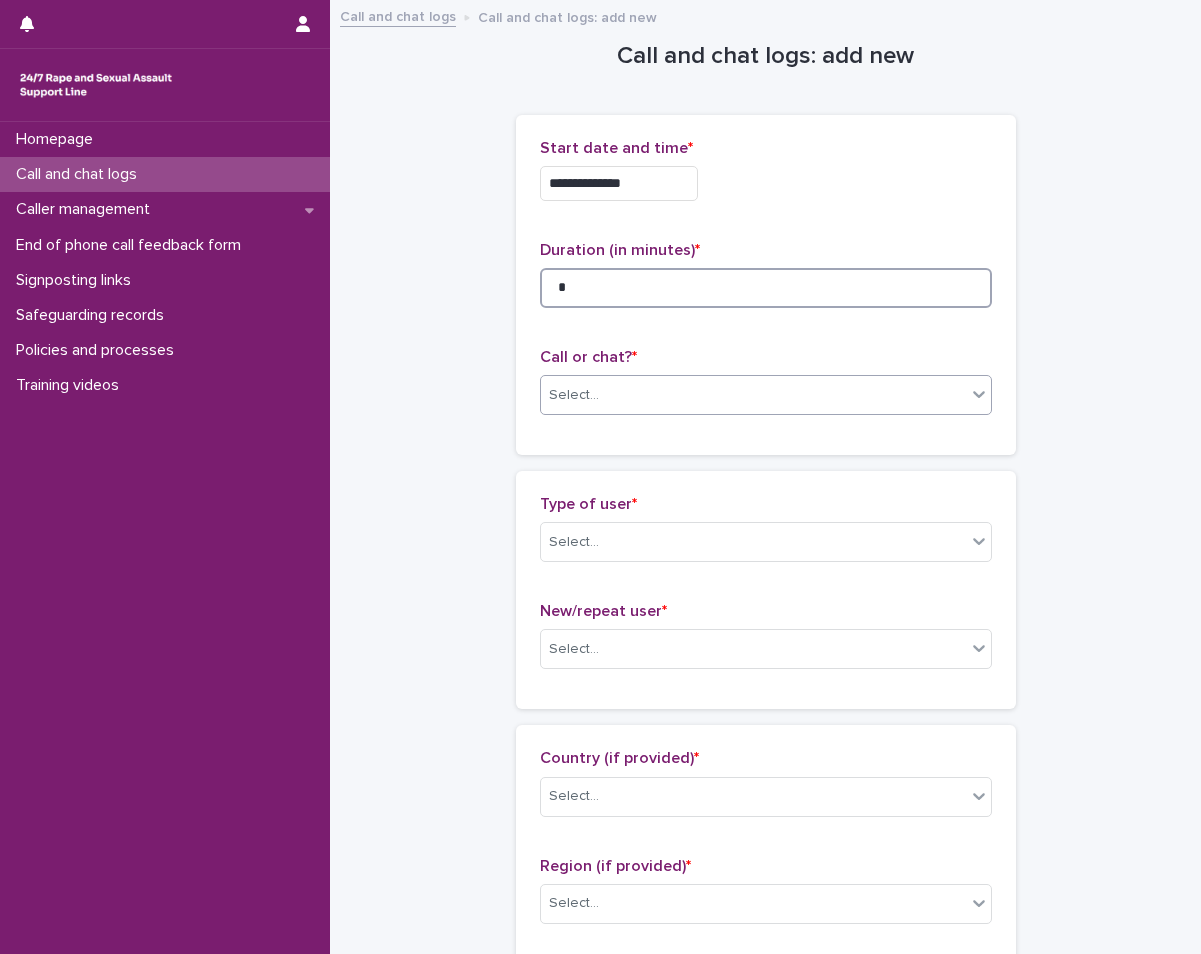 type on "*" 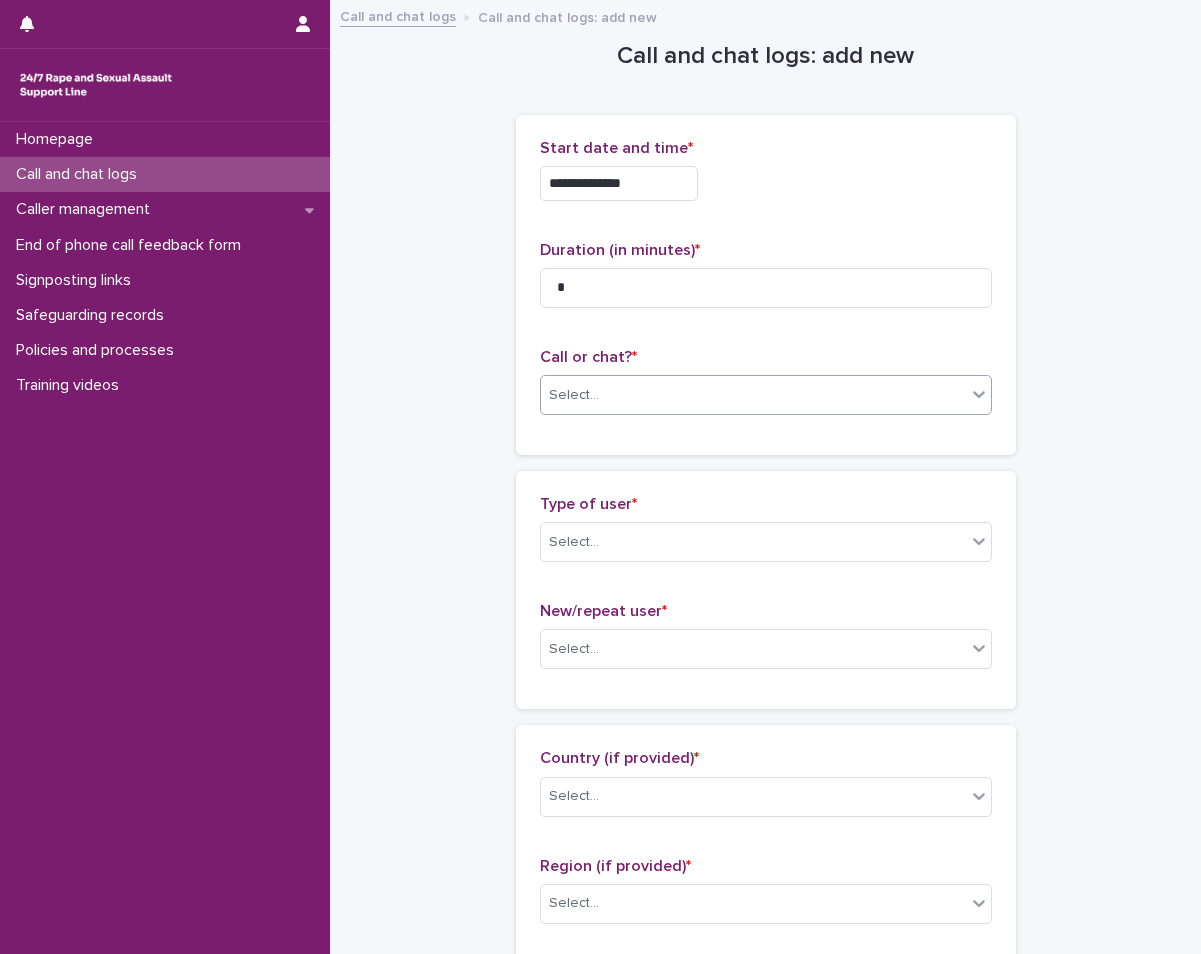 click on "Select..." at bounding box center (753, 395) 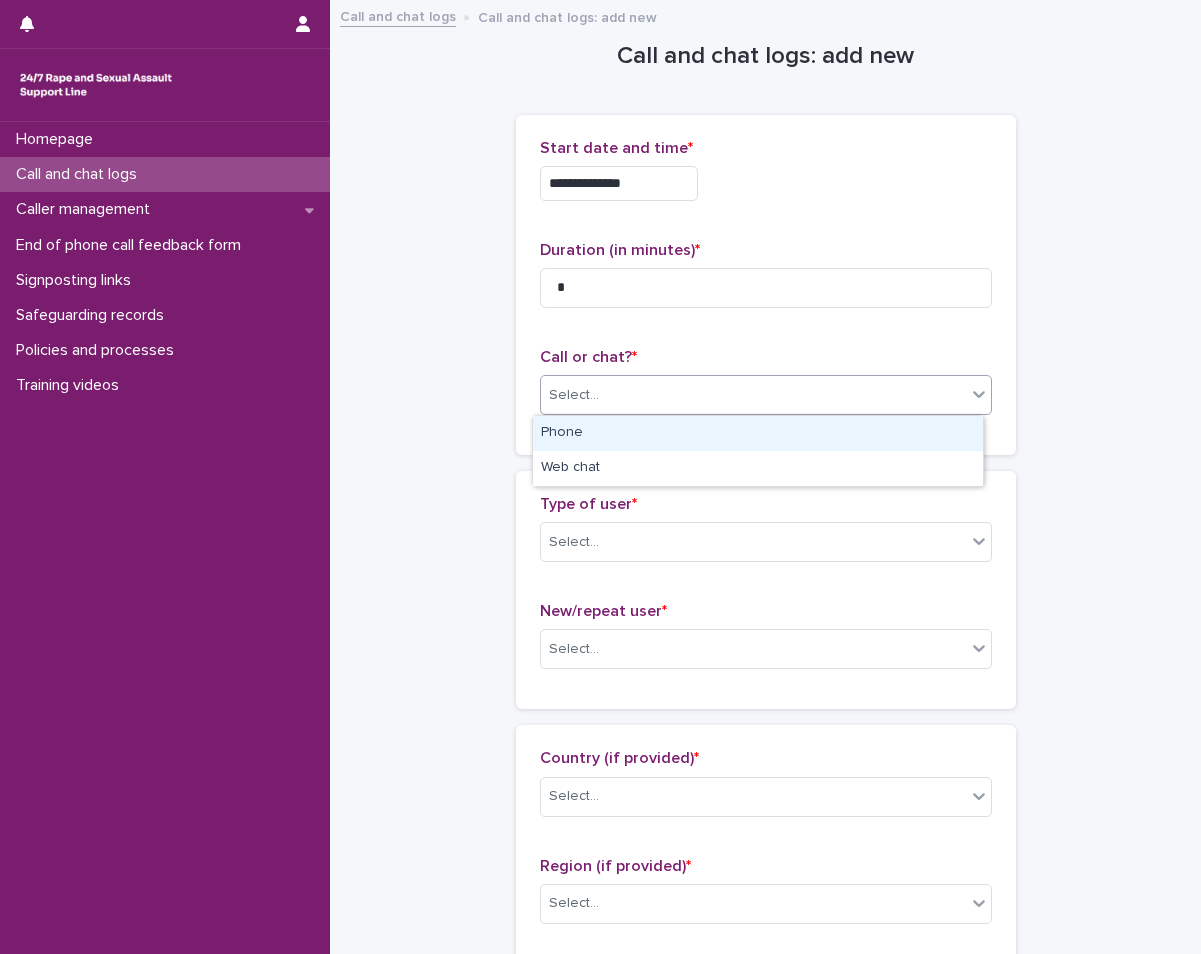 click on "Phone" at bounding box center [758, 433] 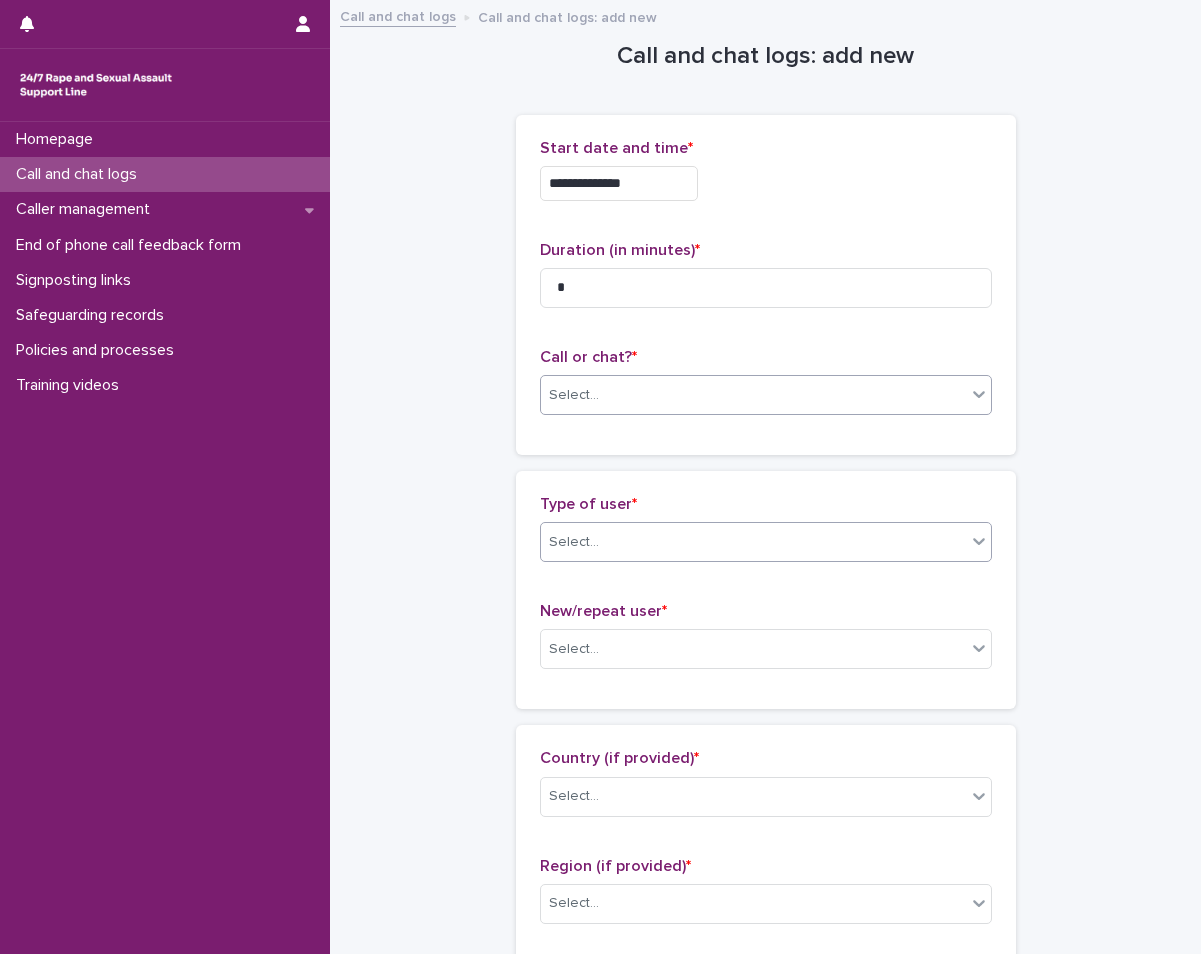 click on "Select..." at bounding box center (753, 542) 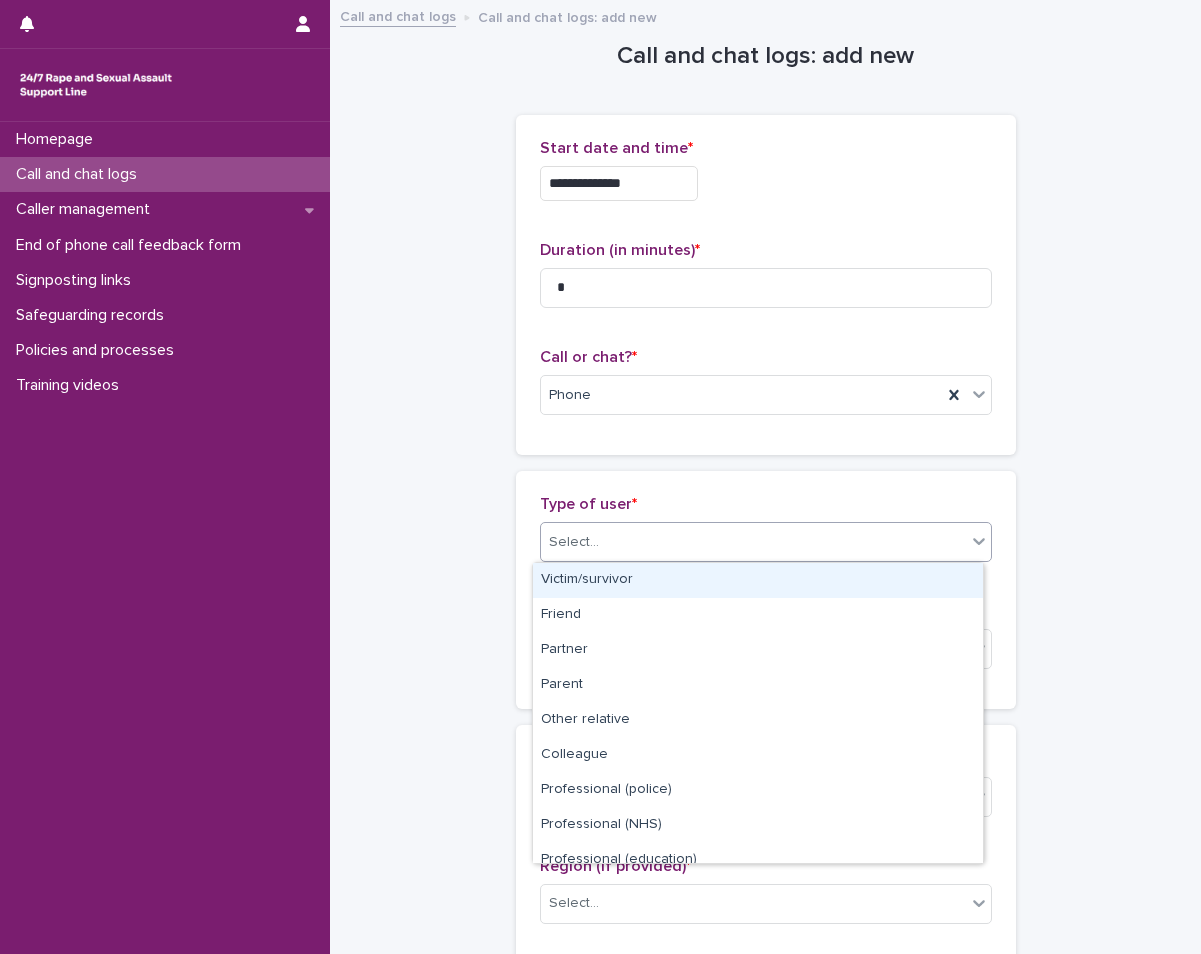 click on "Victim/survivor" at bounding box center (758, 580) 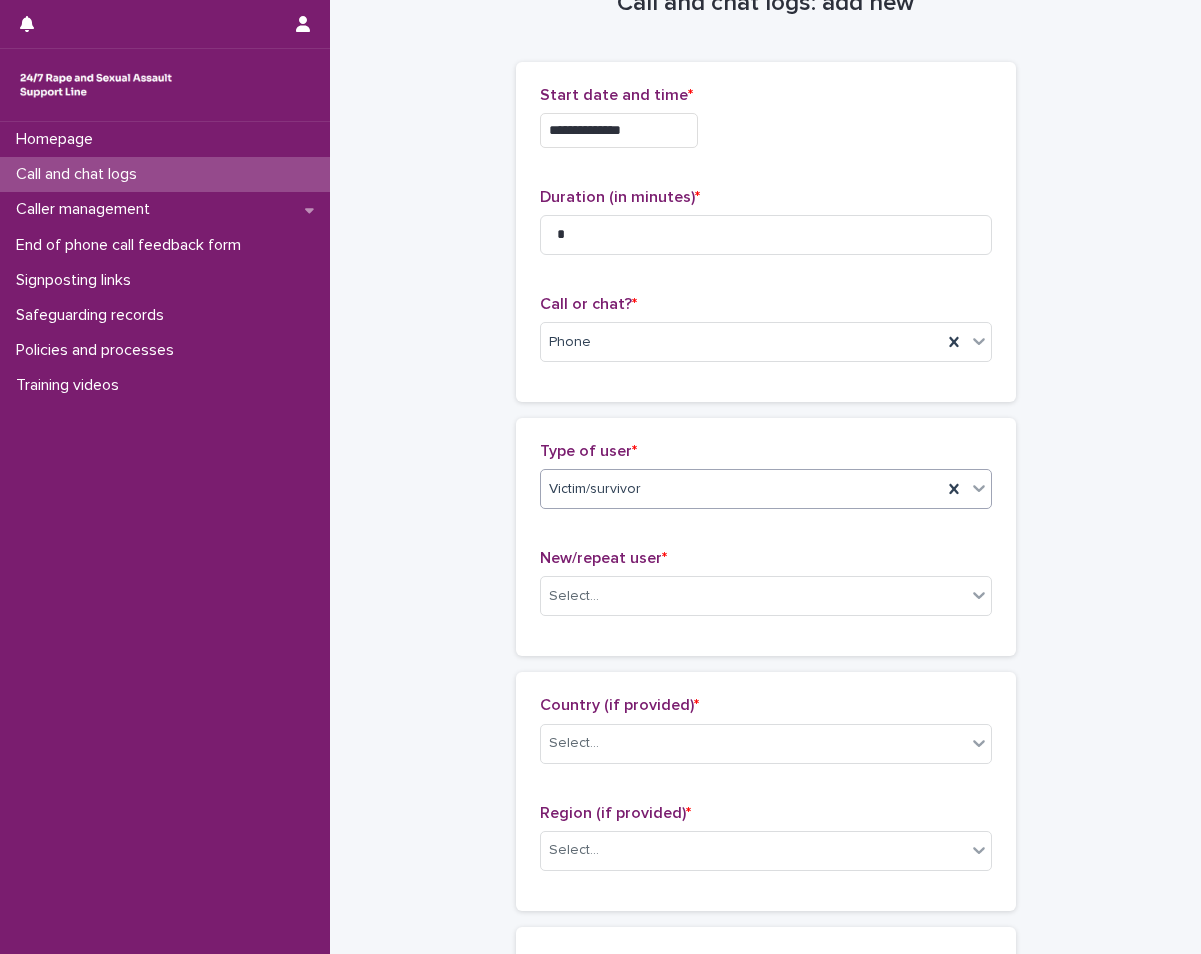 scroll, scrollTop: 100, scrollLeft: 0, axis: vertical 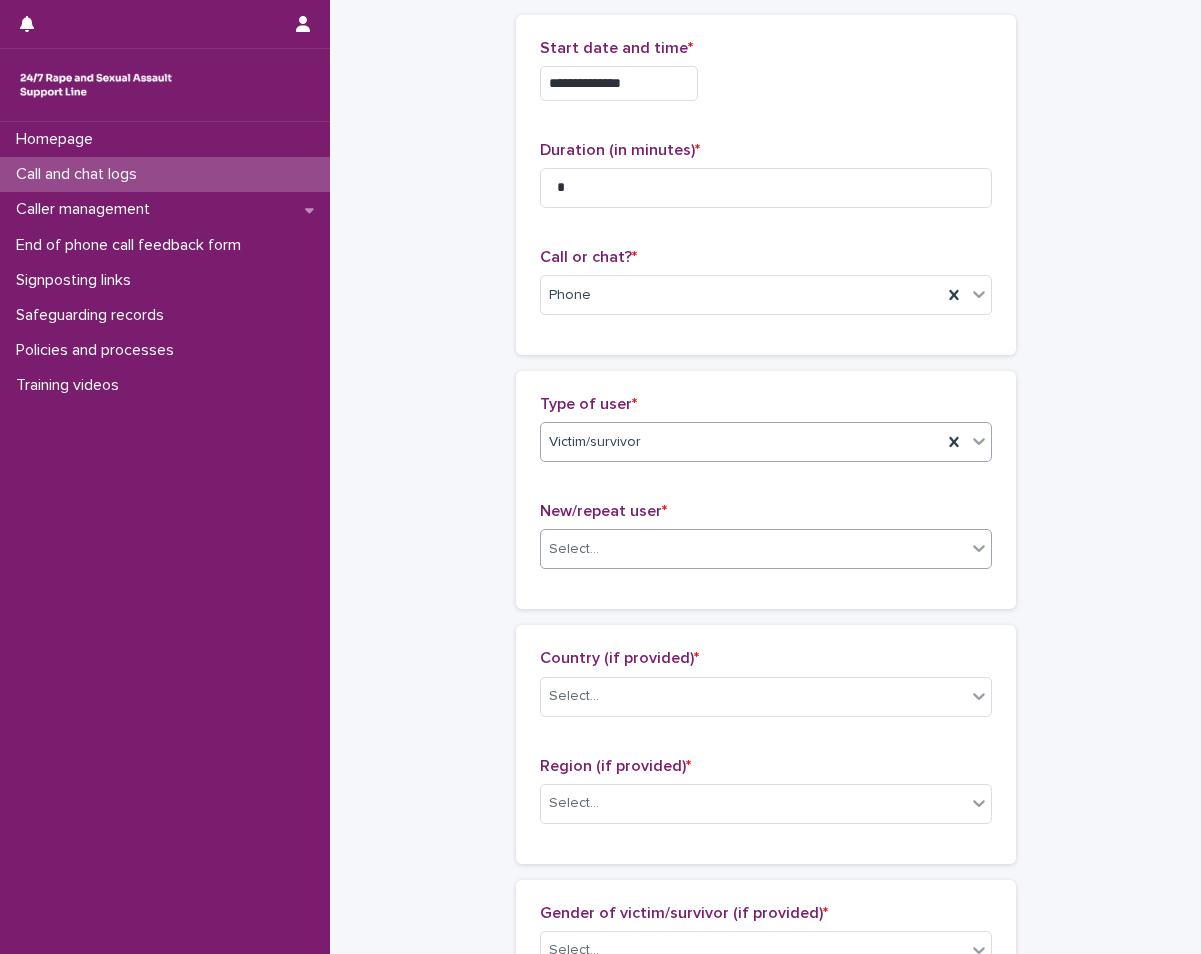 click on "Select..." at bounding box center (753, 549) 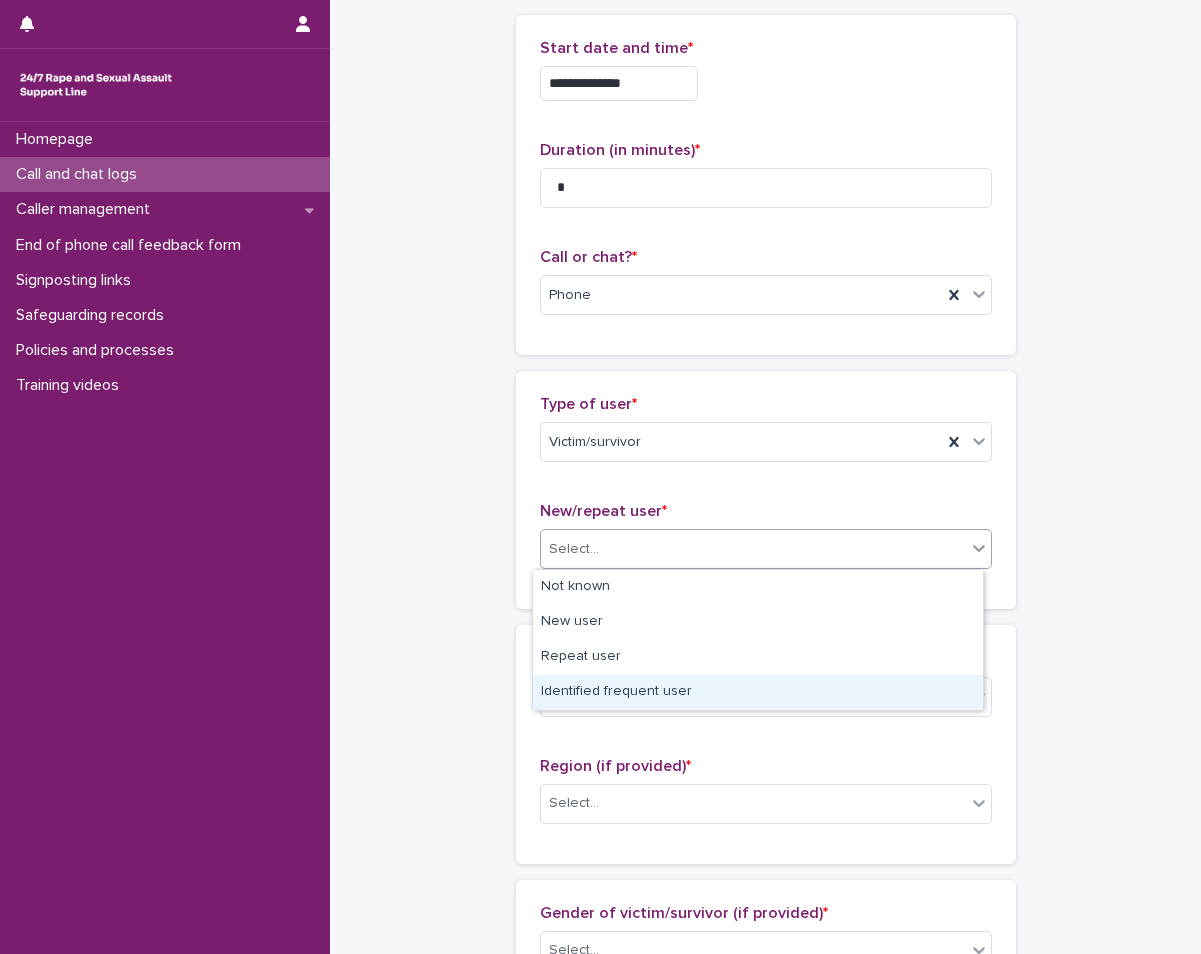 click on "Identified frequent user" at bounding box center [758, 692] 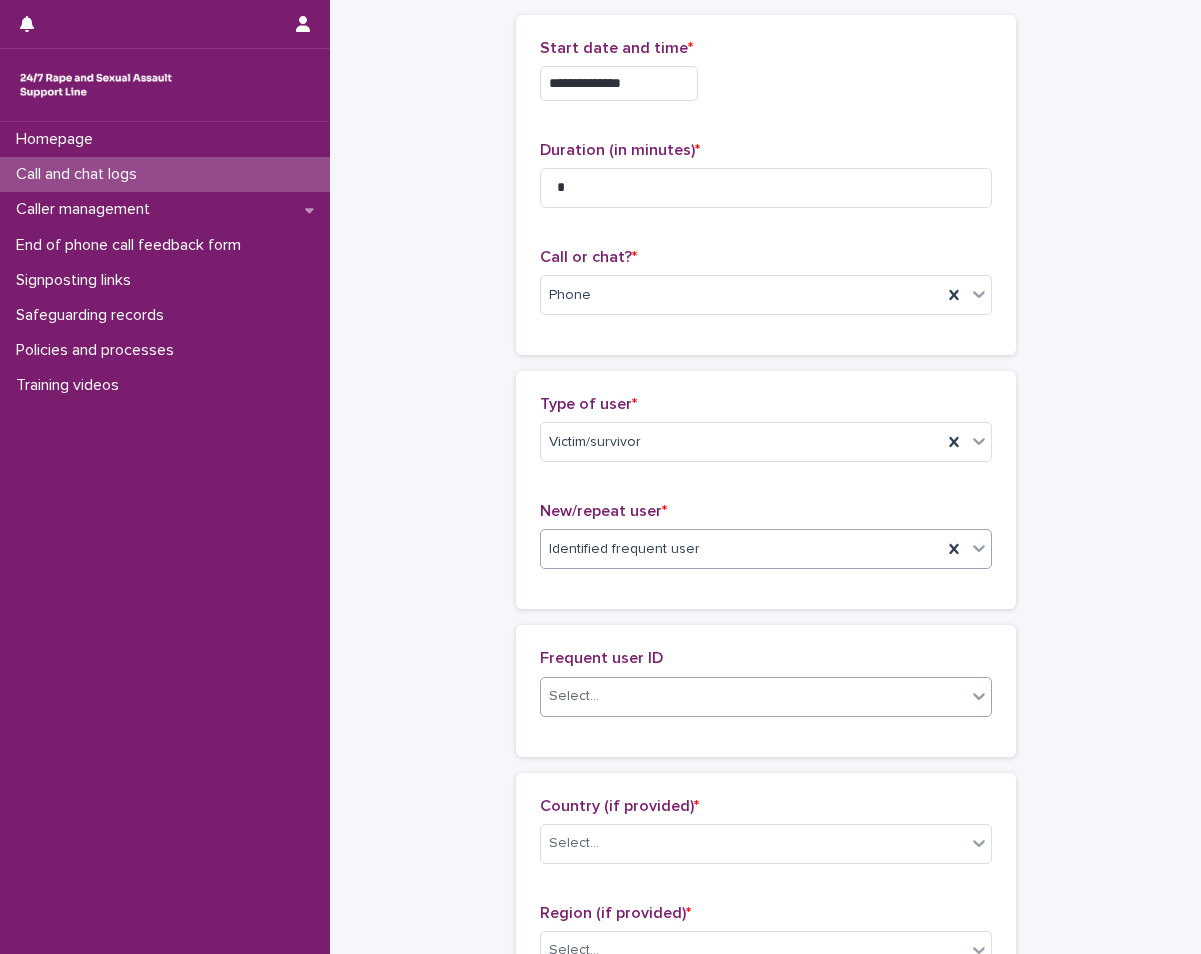 click on "Select..." at bounding box center [753, 696] 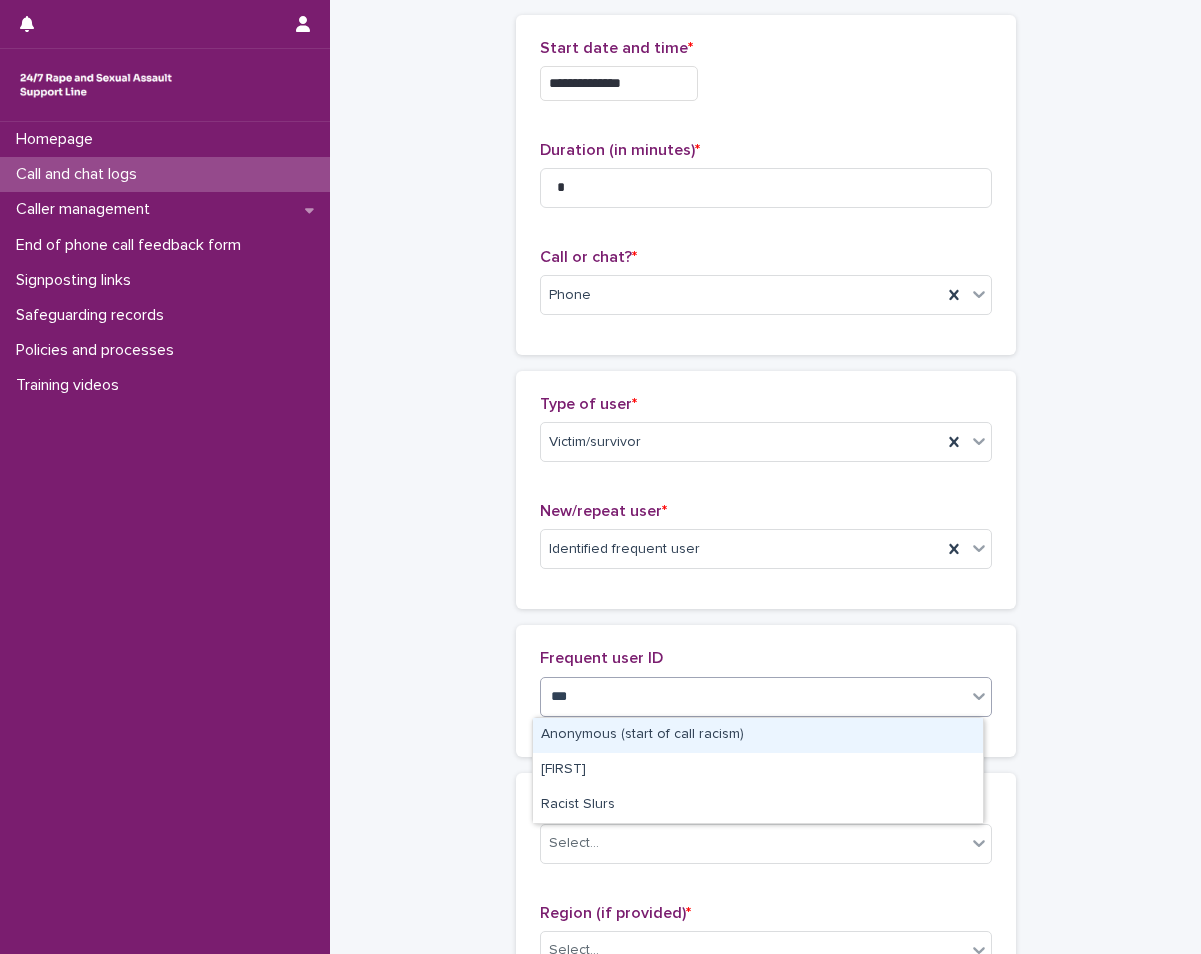 type on "****" 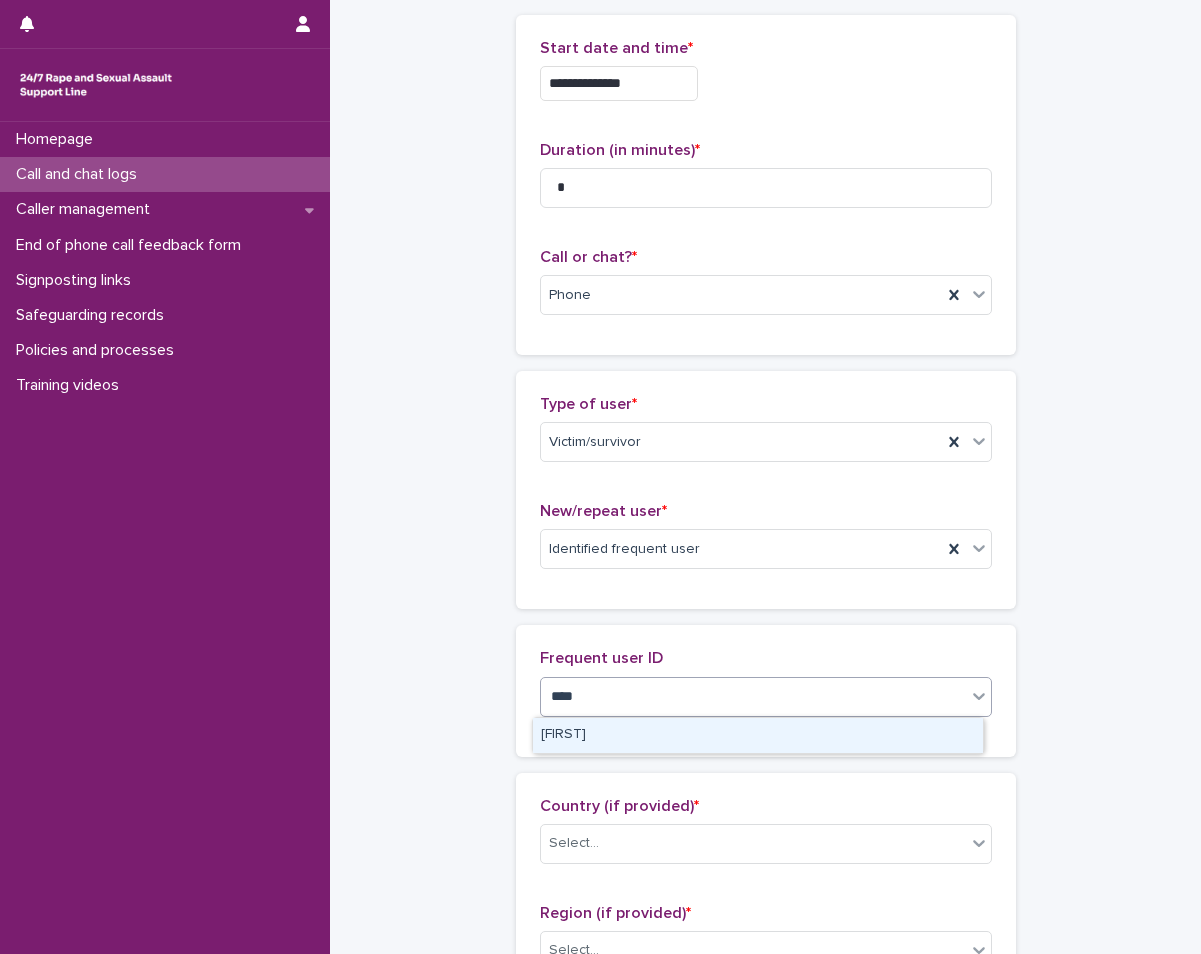 click on "[FIRST]" at bounding box center (758, 735) 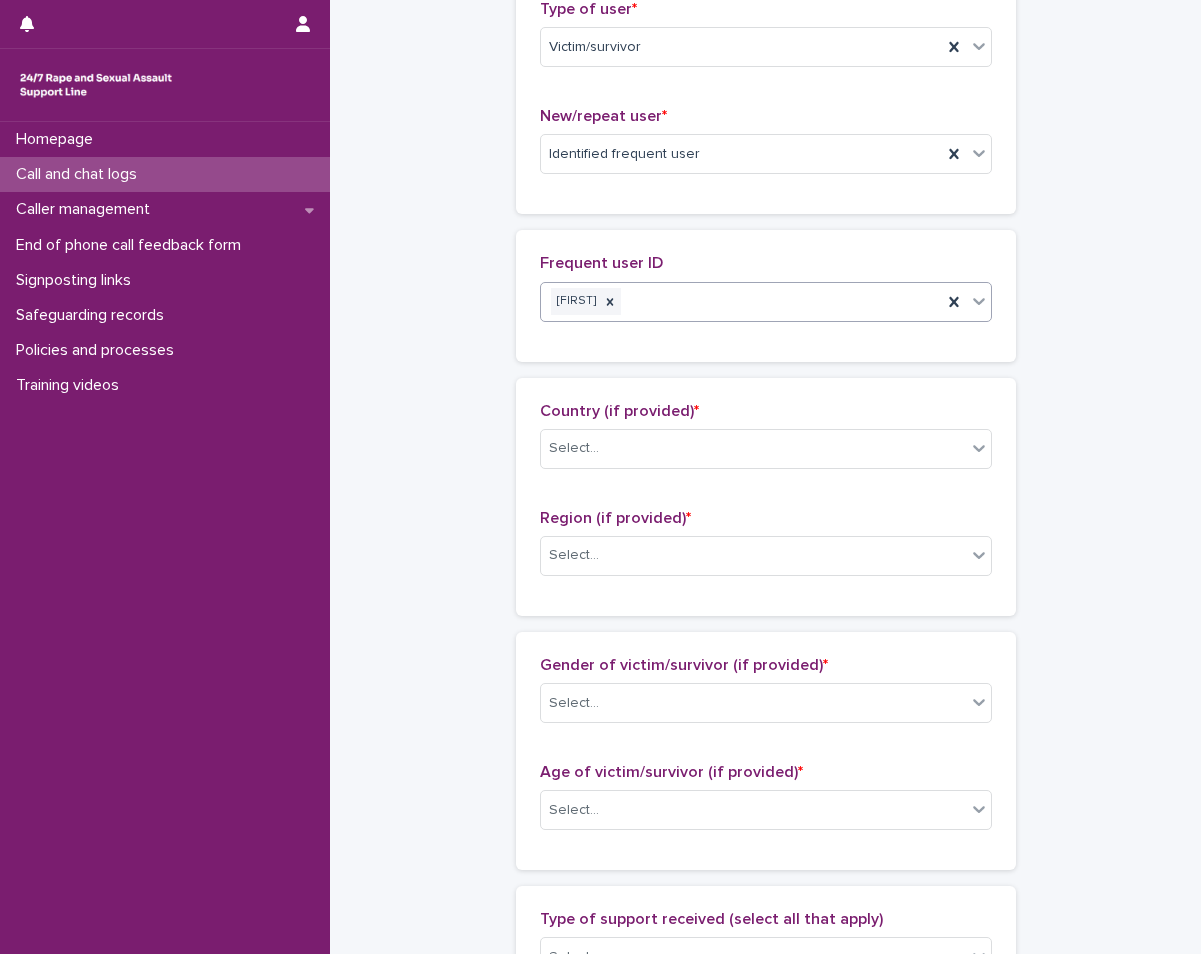 scroll, scrollTop: 500, scrollLeft: 0, axis: vertical 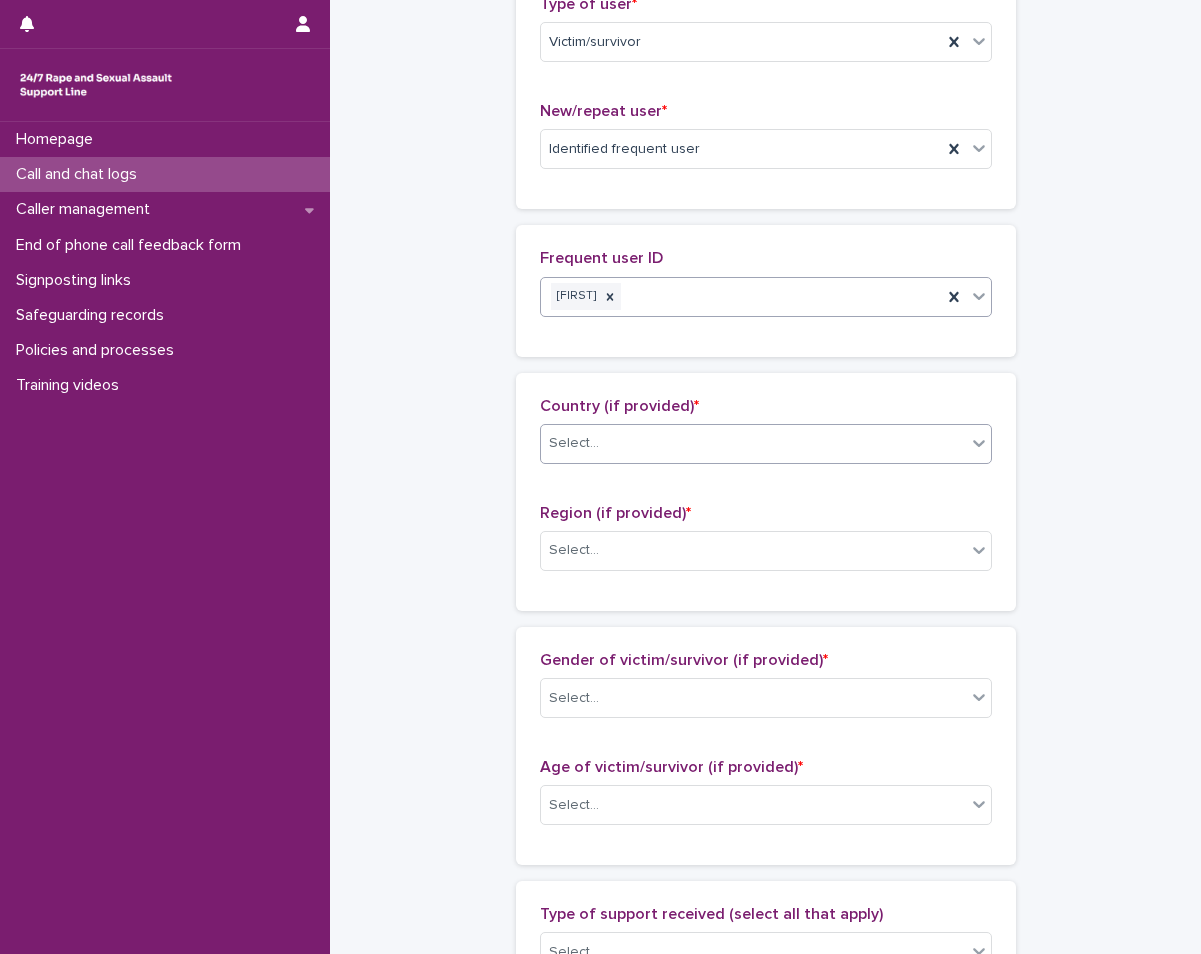 click on "Select..." at bounding box center (753, 443) 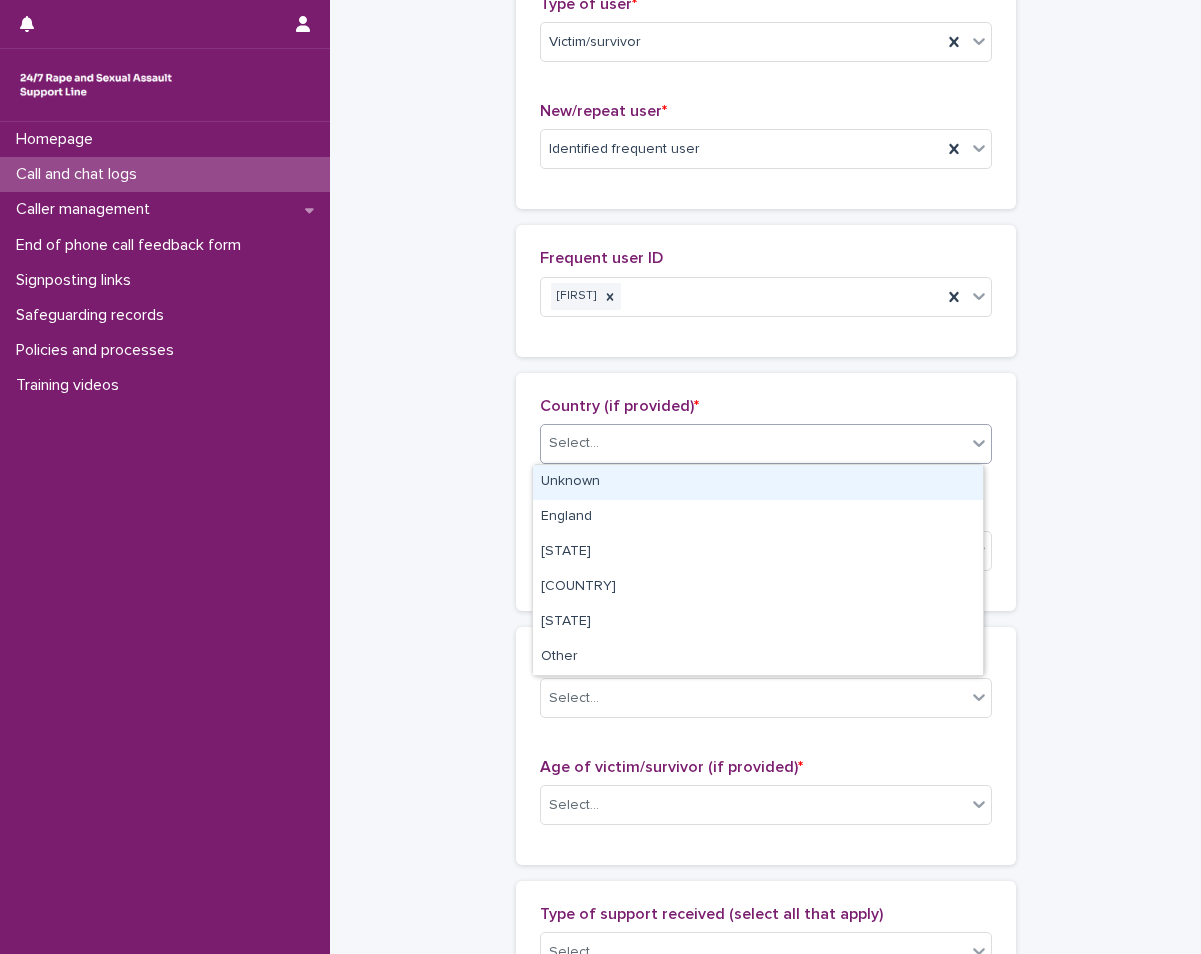 click on "Unknown" at bounding box center [758, 482] 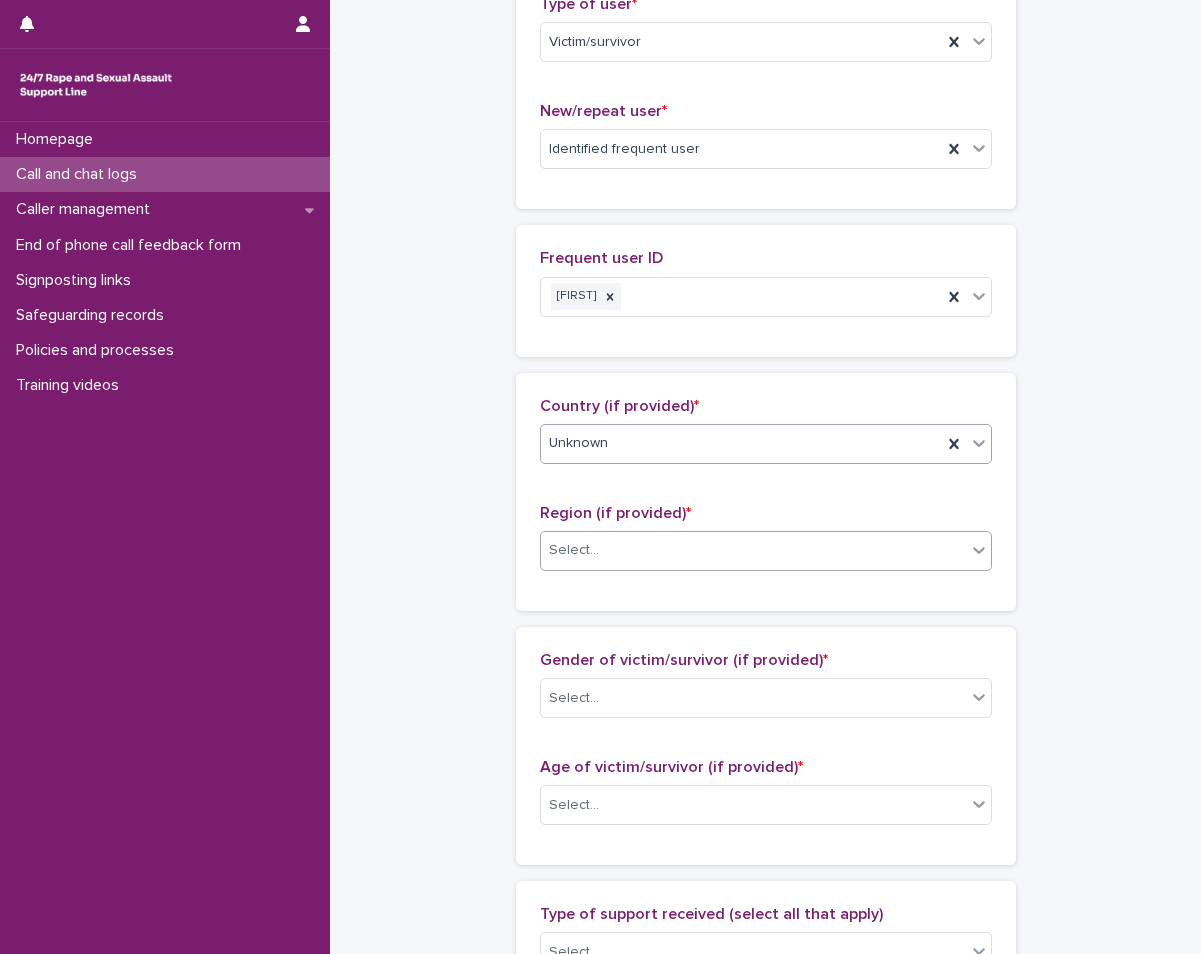 click on "Select..." at bounding box center (753, 550) 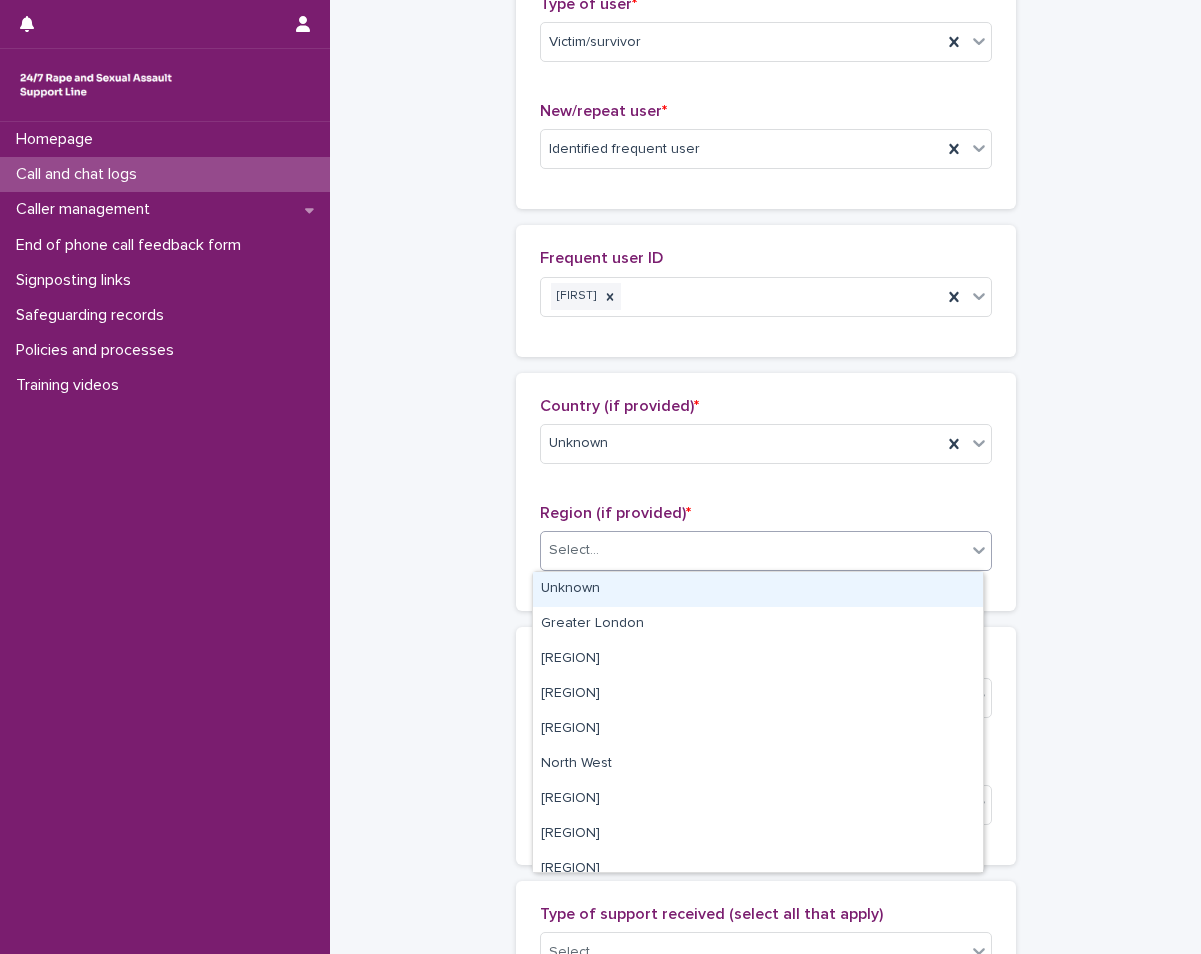 click on "Unknown" at bounding box center [758, 589] 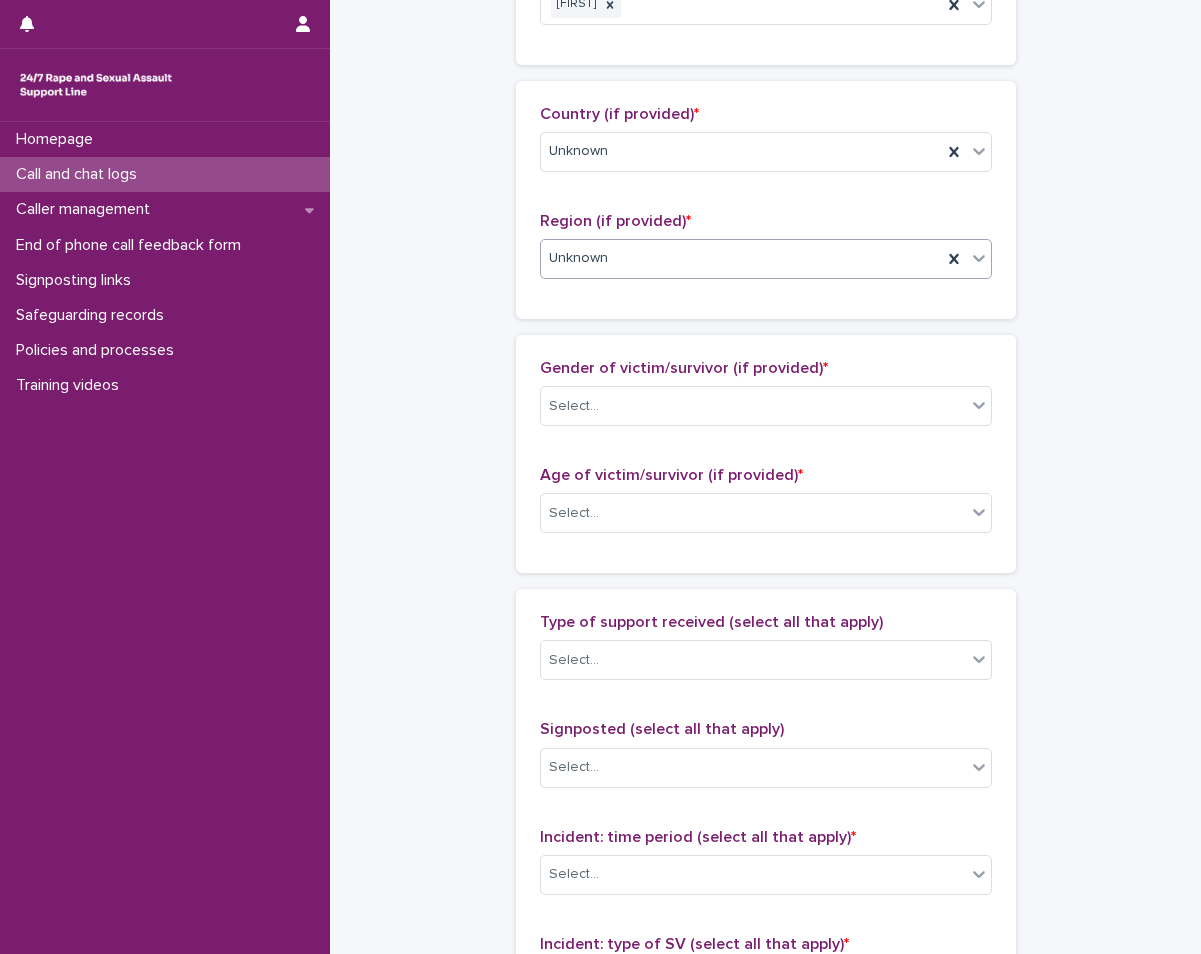 scroll, scrollTop: 800, scrollLeft: 0, axis: vertical 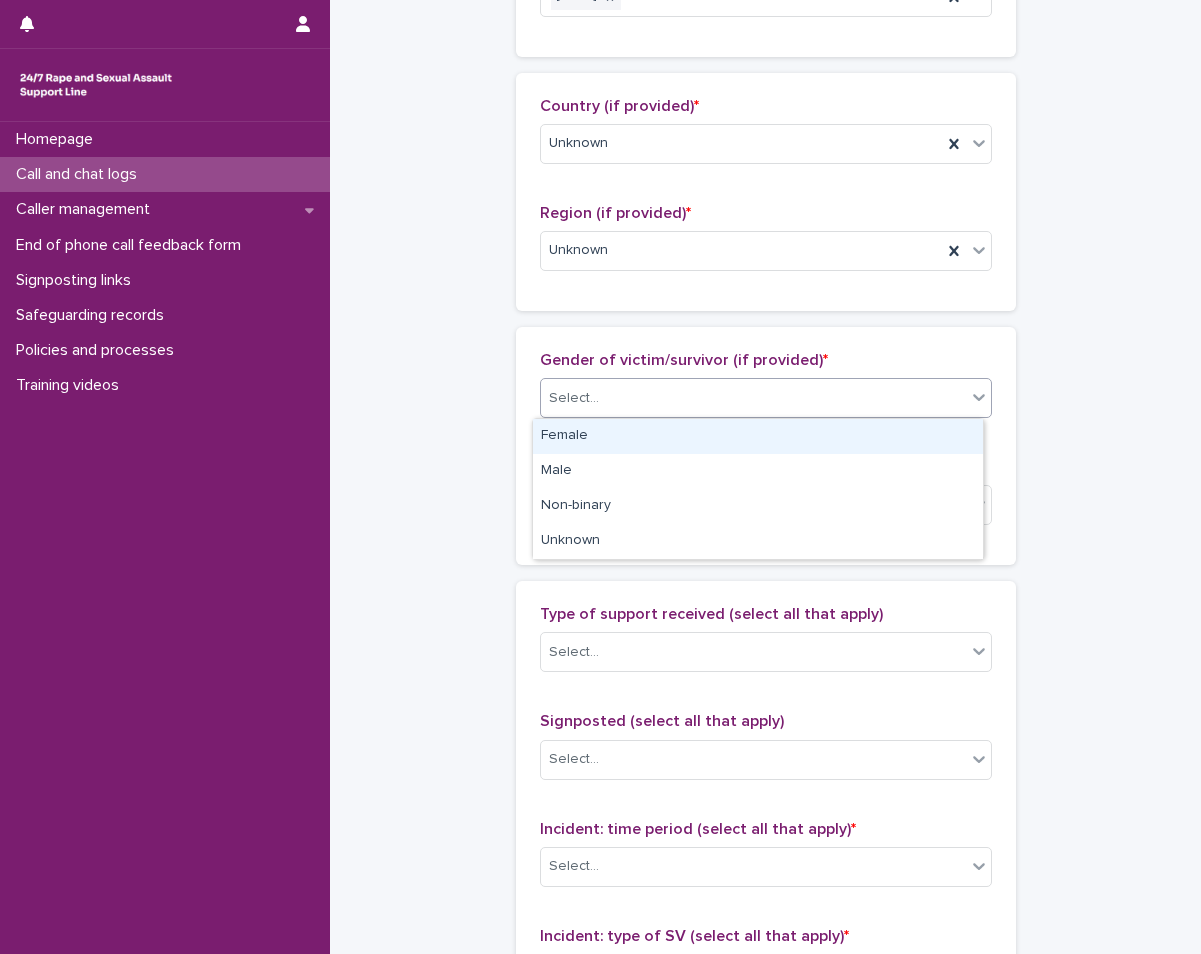 drag, startPoint x: 678, startPoint y: 403, endPoint x: 670, endPoint y: 451, distance: 48.6621 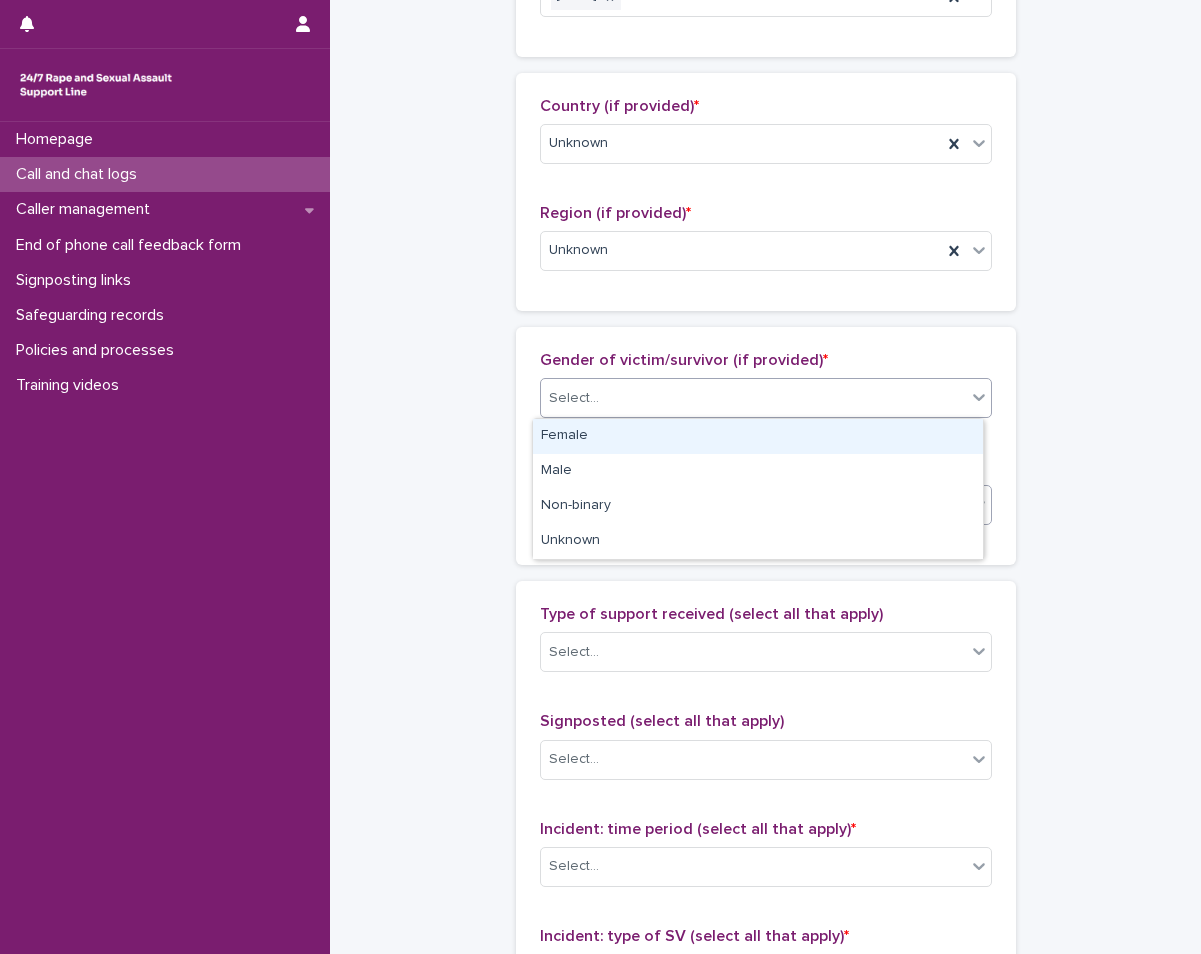 click on "Select..." at bounding box center (753, 505) 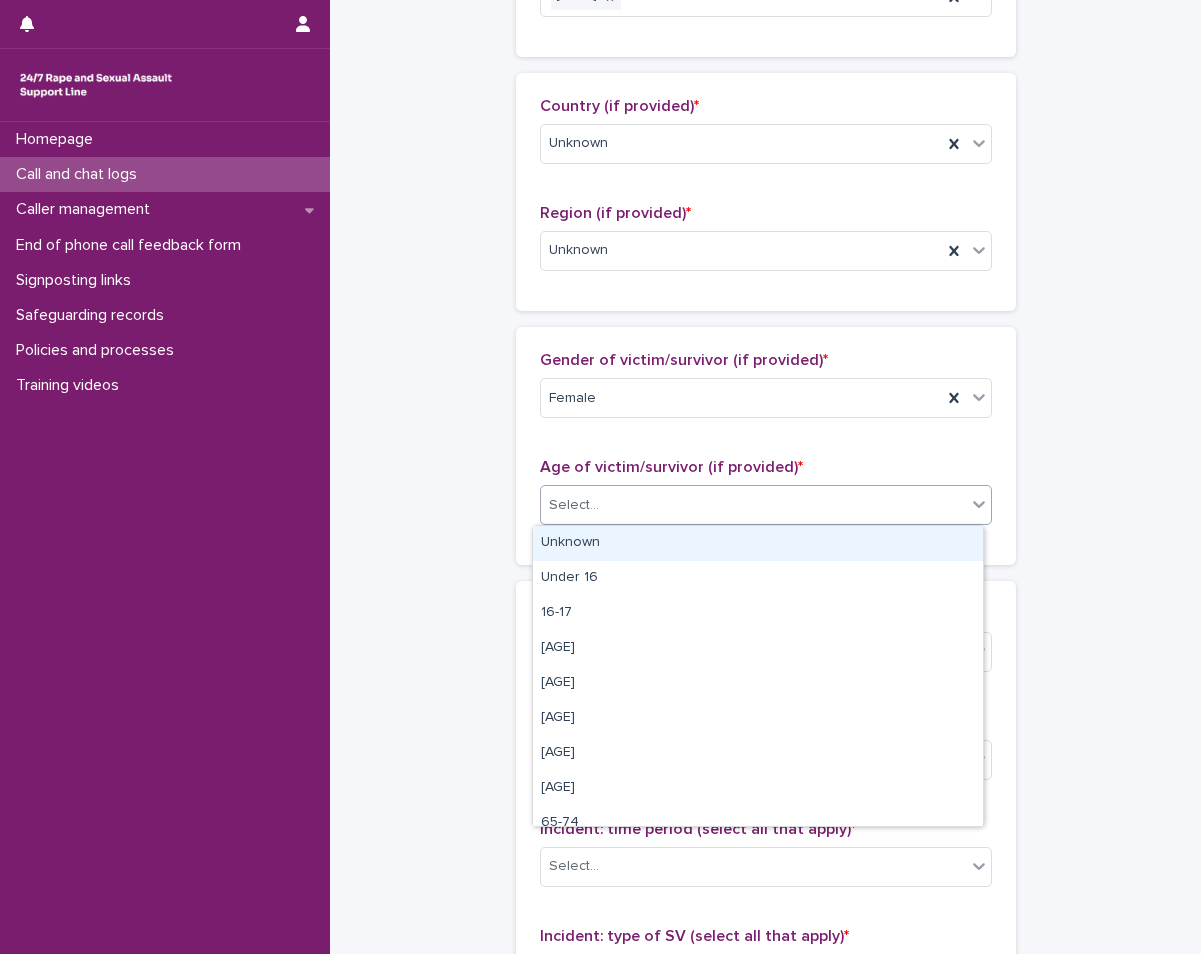 click on "Unknown" at bounding box center (758, 543) 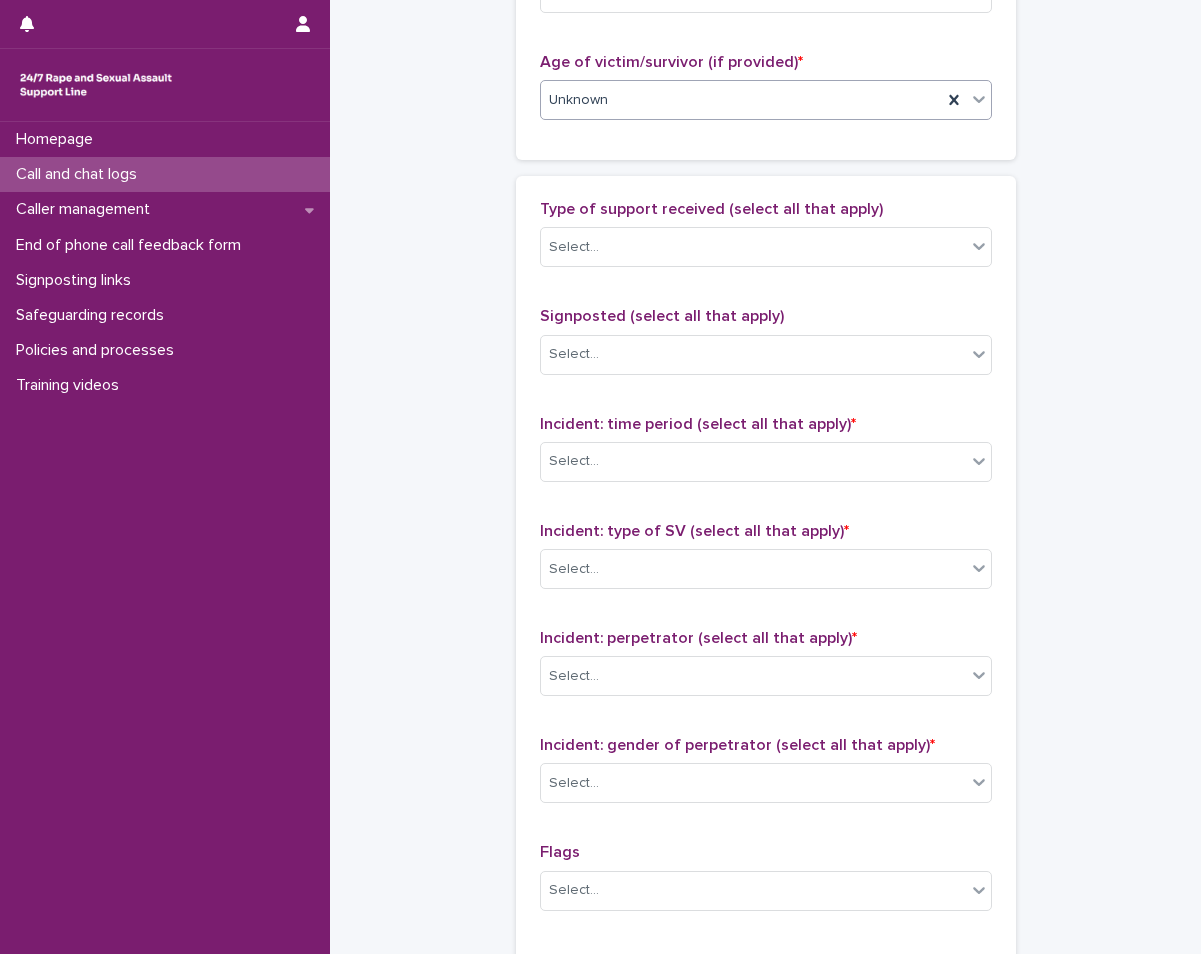 scroll, scrollTop: 1300, scrollLeft: 0, axis: vertical 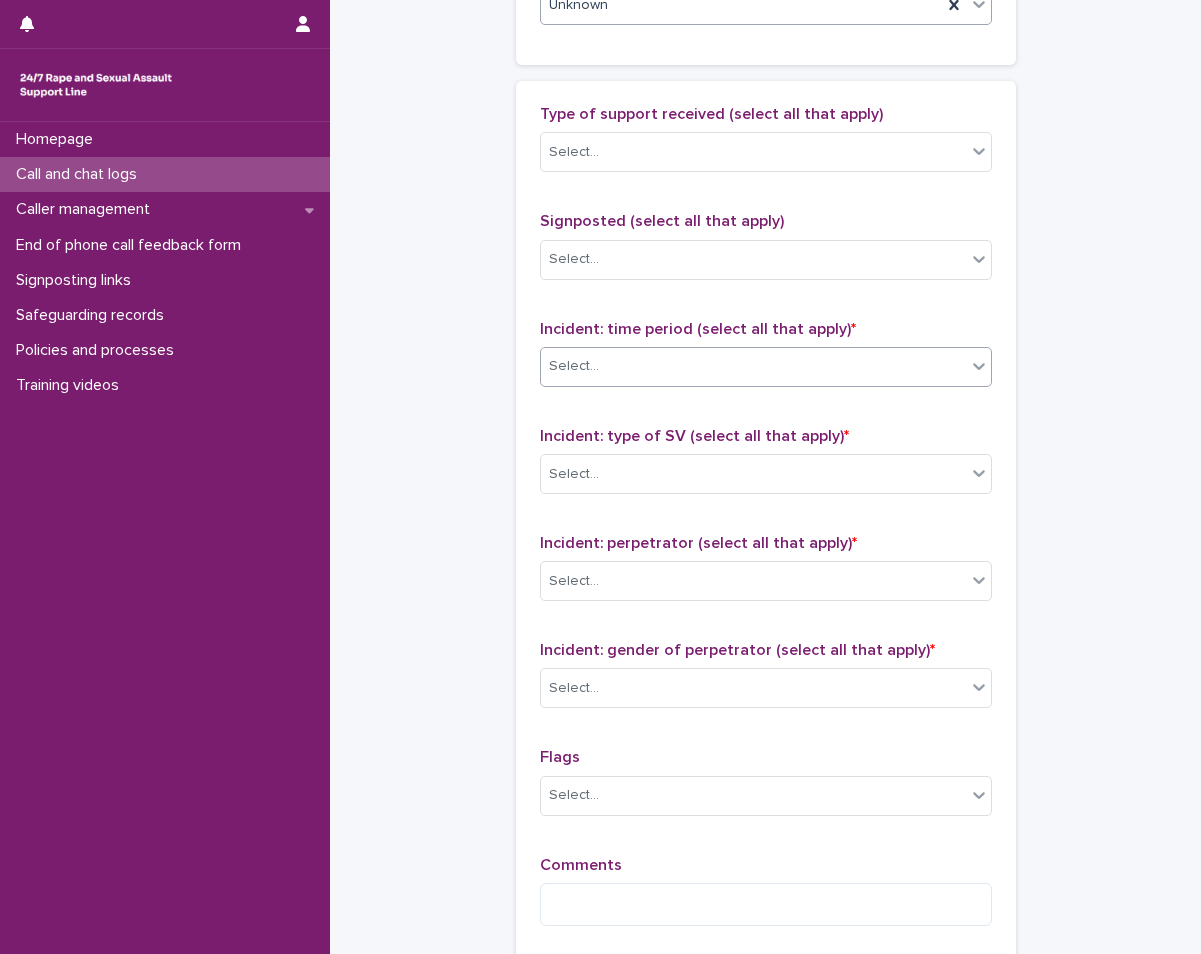 click on "Select..." at bounding box center [753, 366] 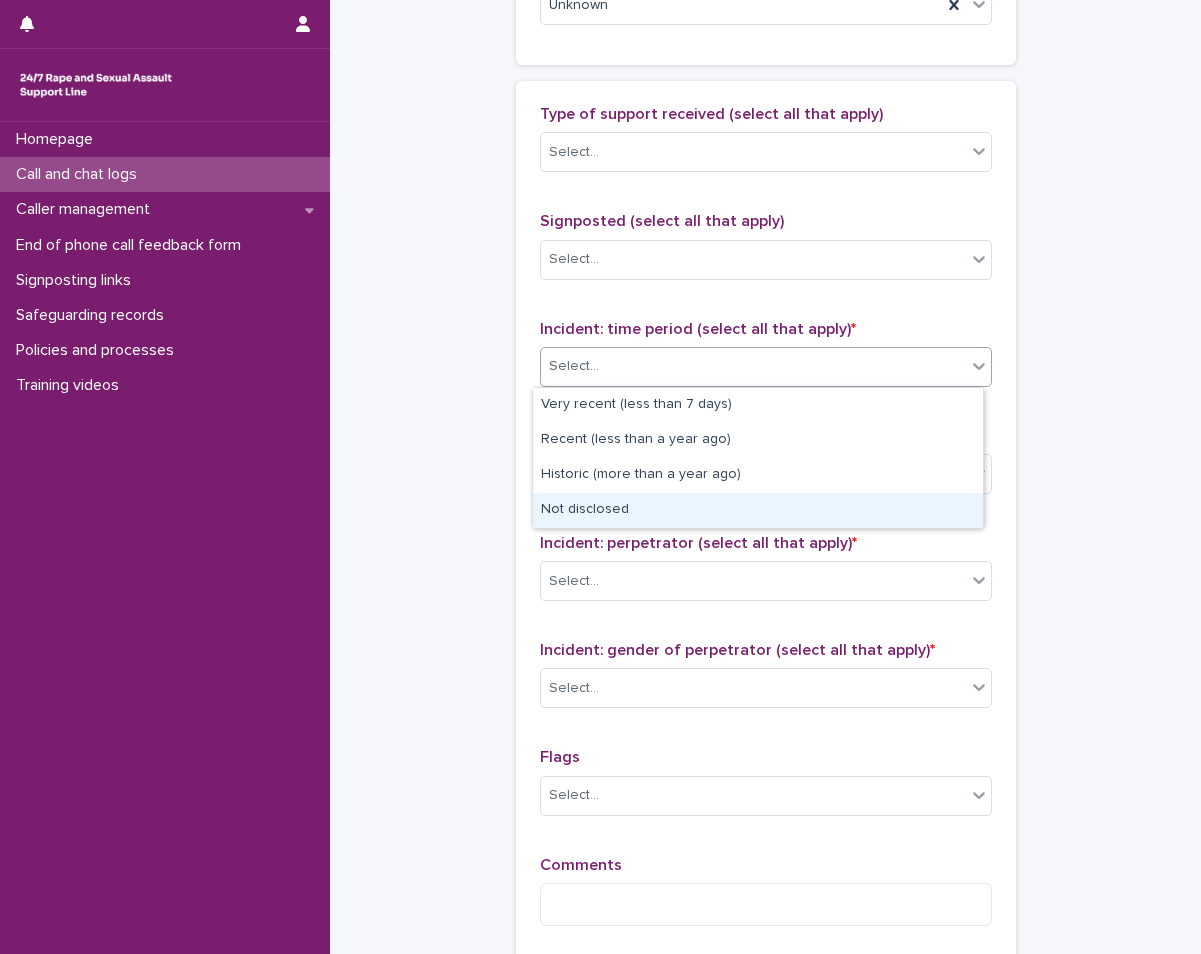 click on "Not disclosed" at bounding box center (758, 510) 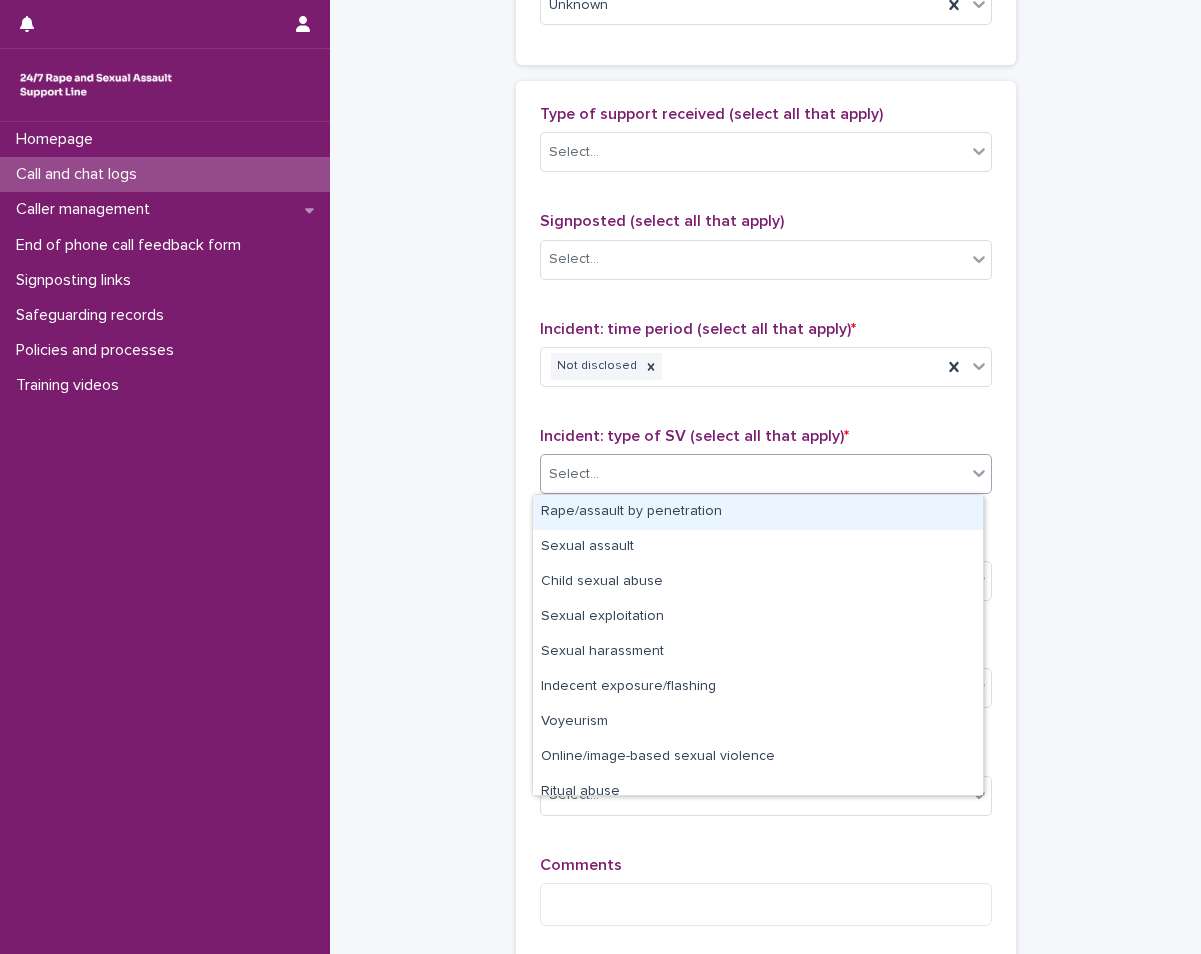 click on "Select..." at bounding box center [753, 474] 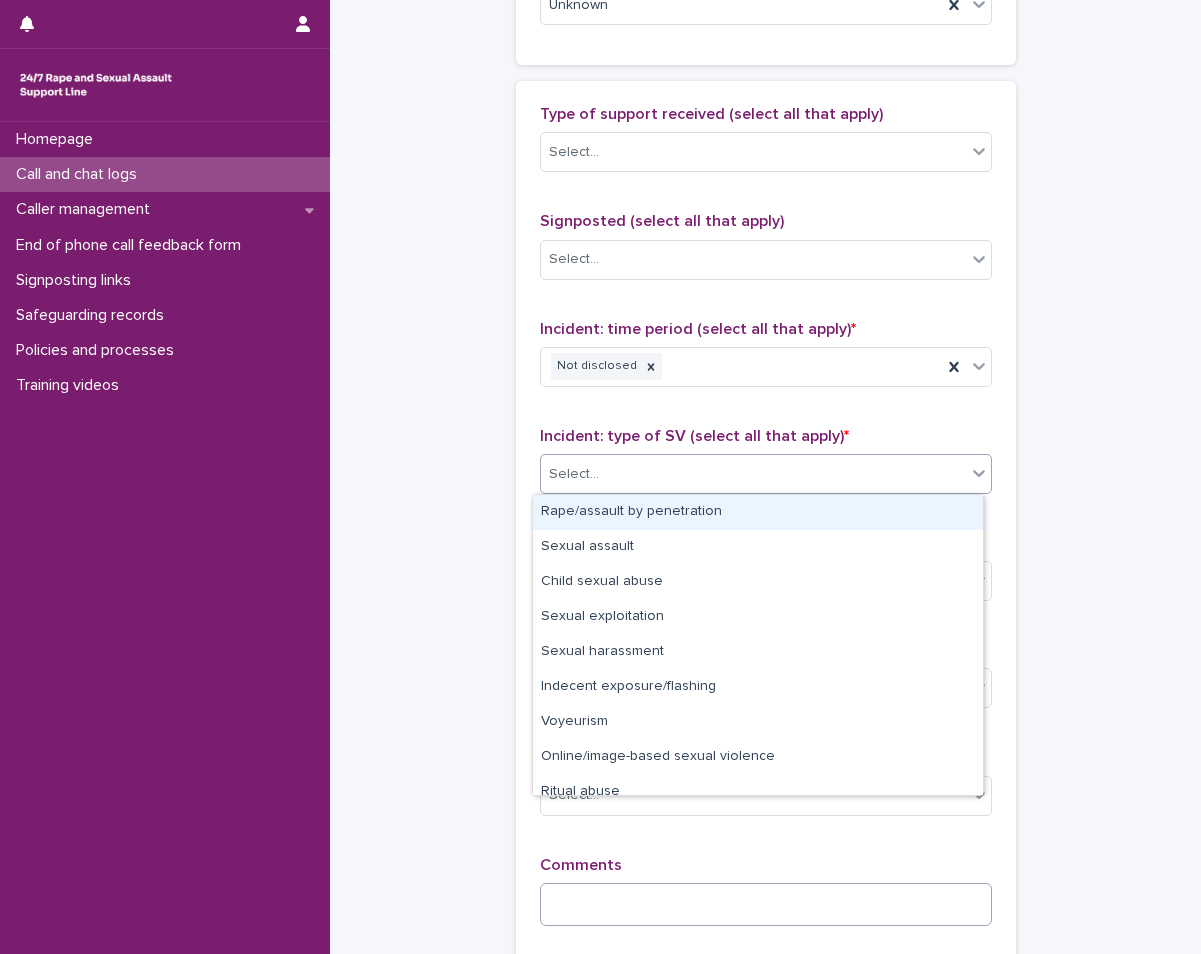 scroll, scrollTop: 1512, scrollLeft: 0, axis: vertical 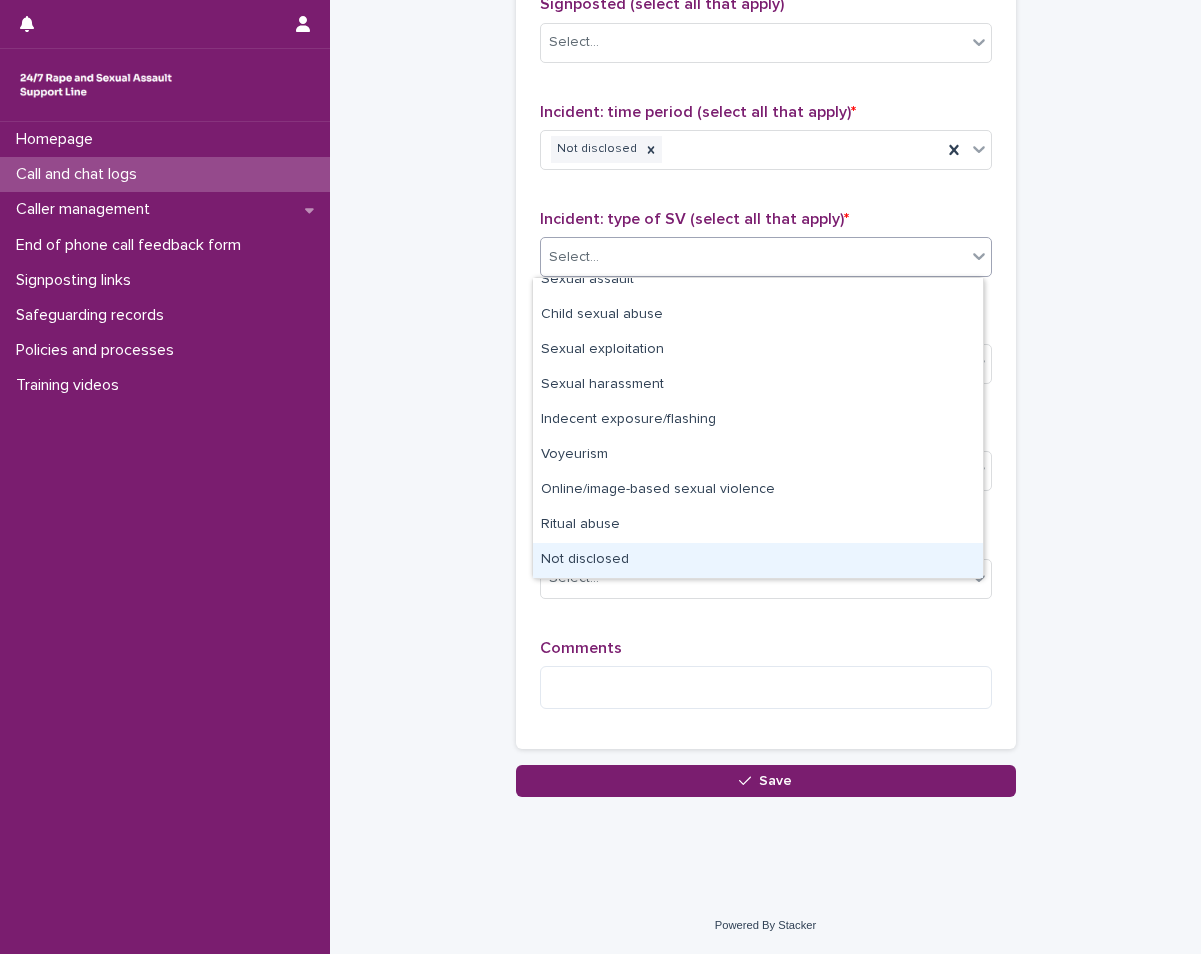click on "Not disclosed" at bounding box center [758, 560] 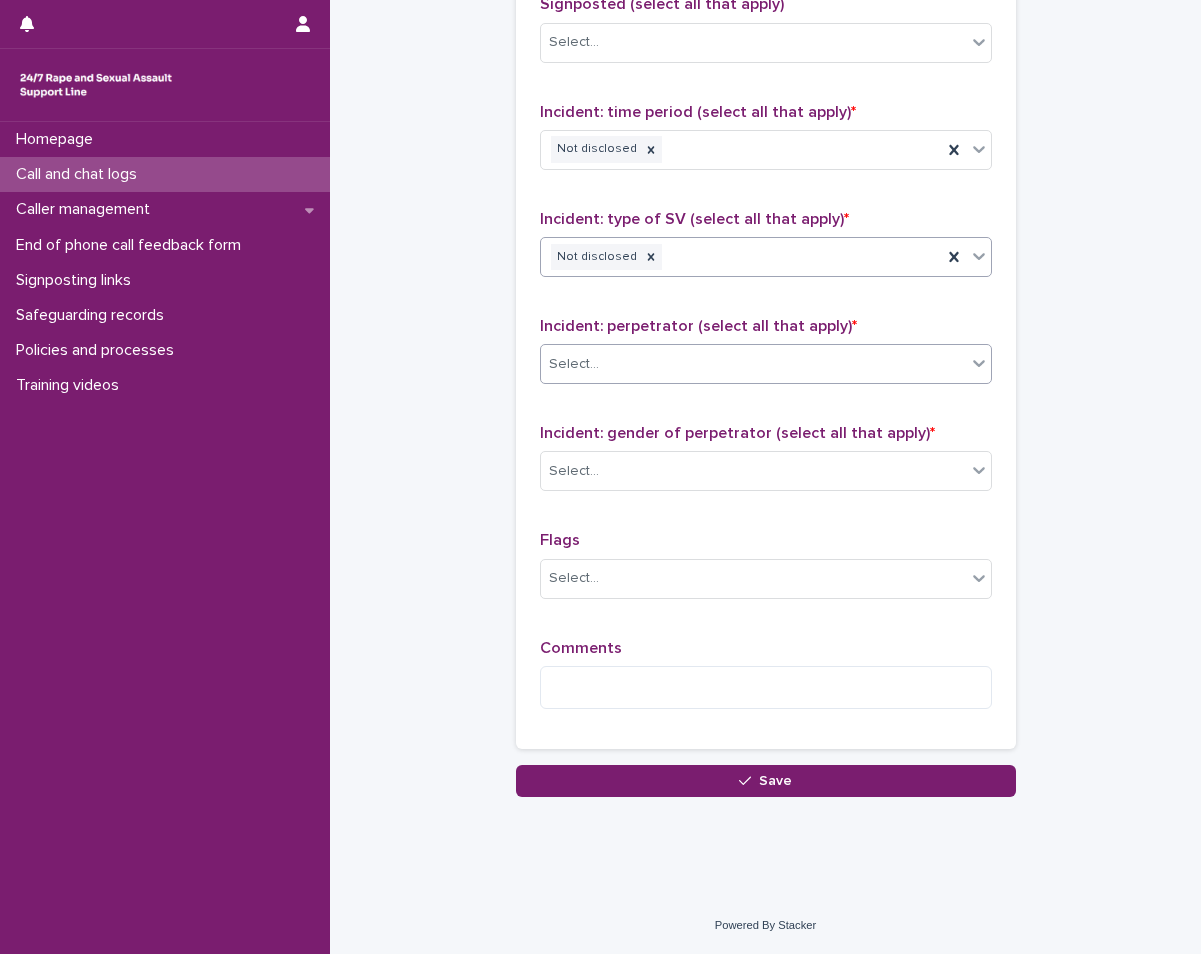 click on "Select..." at bounding box center (753, 364) 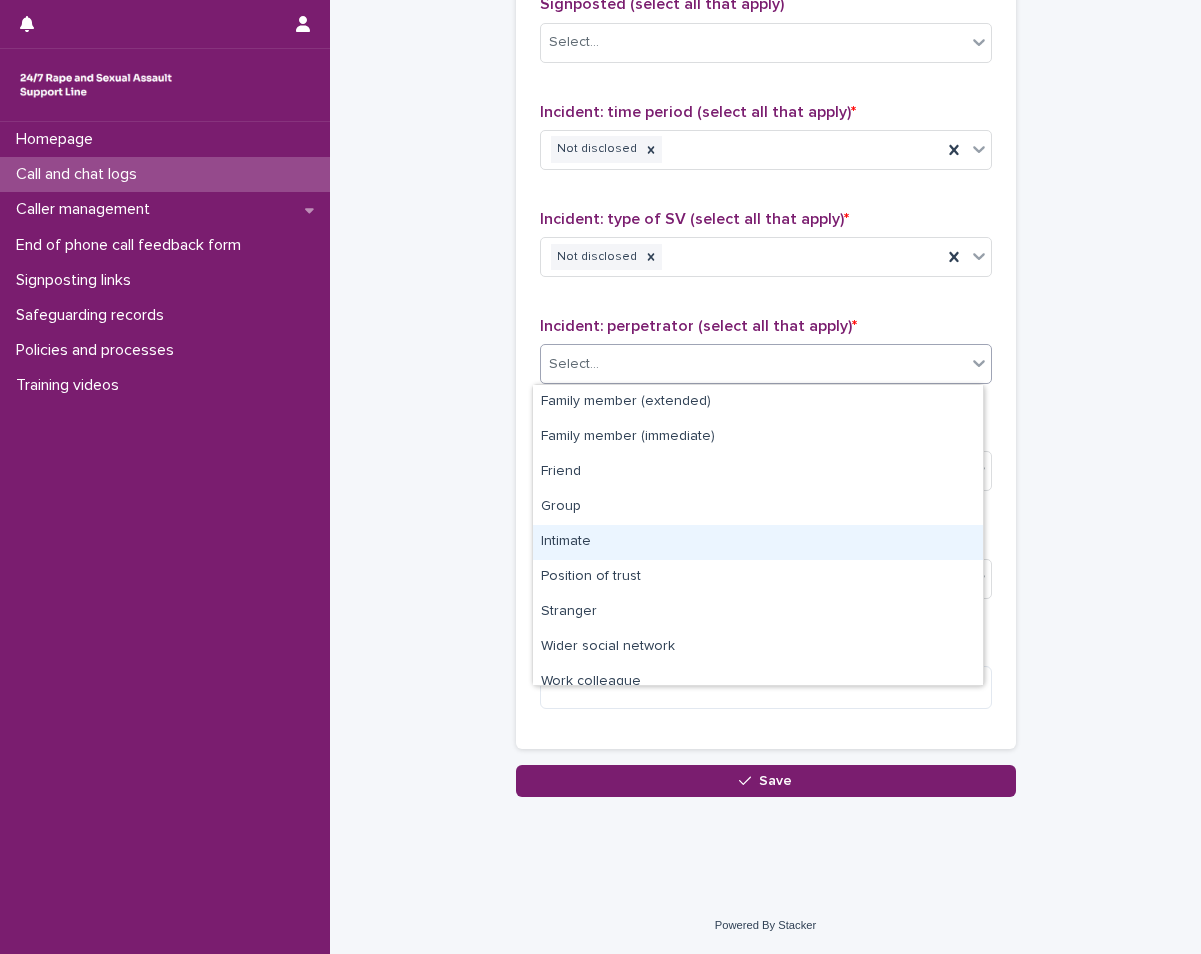 scroll, scrollTop: 85, scrollLeft: 0, axis: vertical 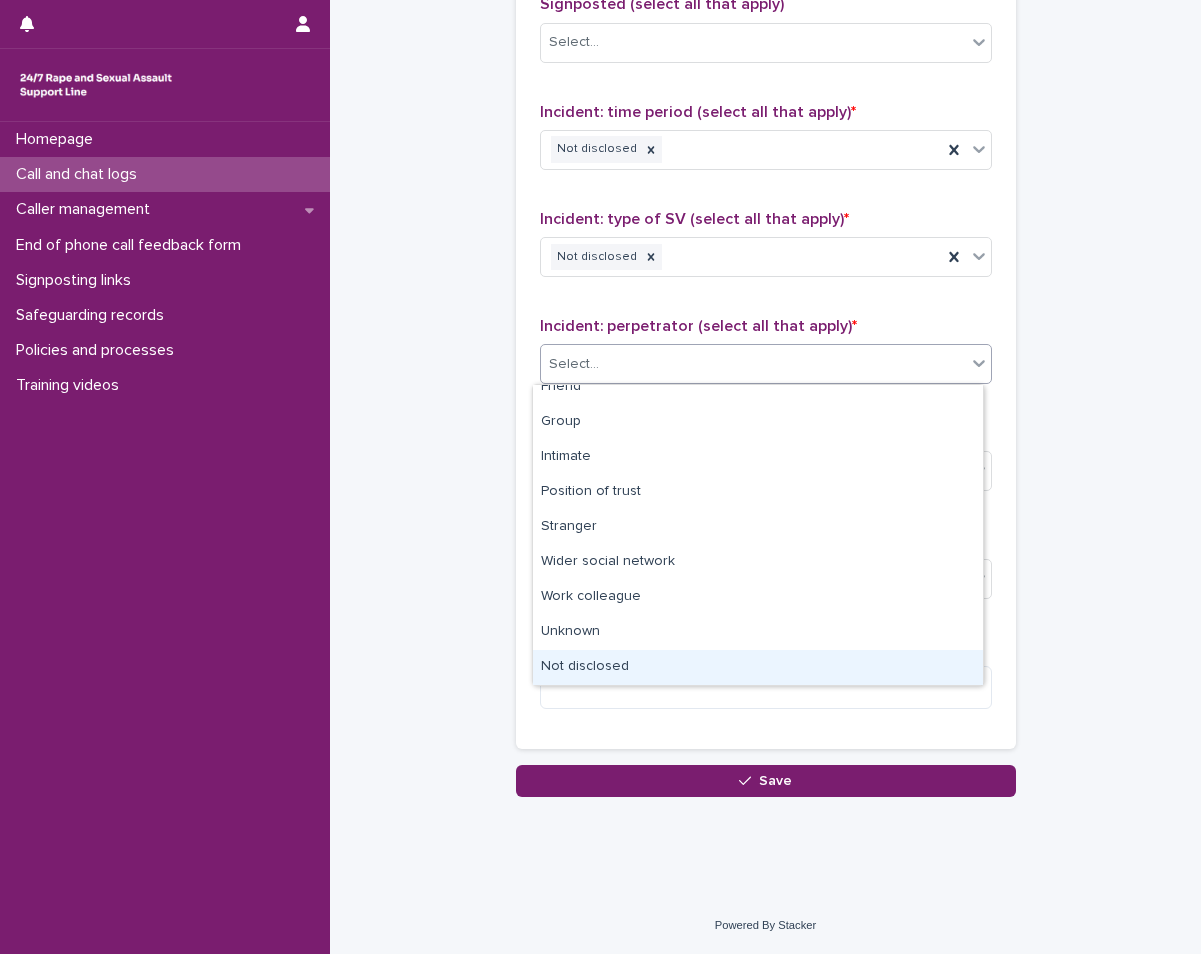 click on "Not disclosed" at bounding box center (758, 667) 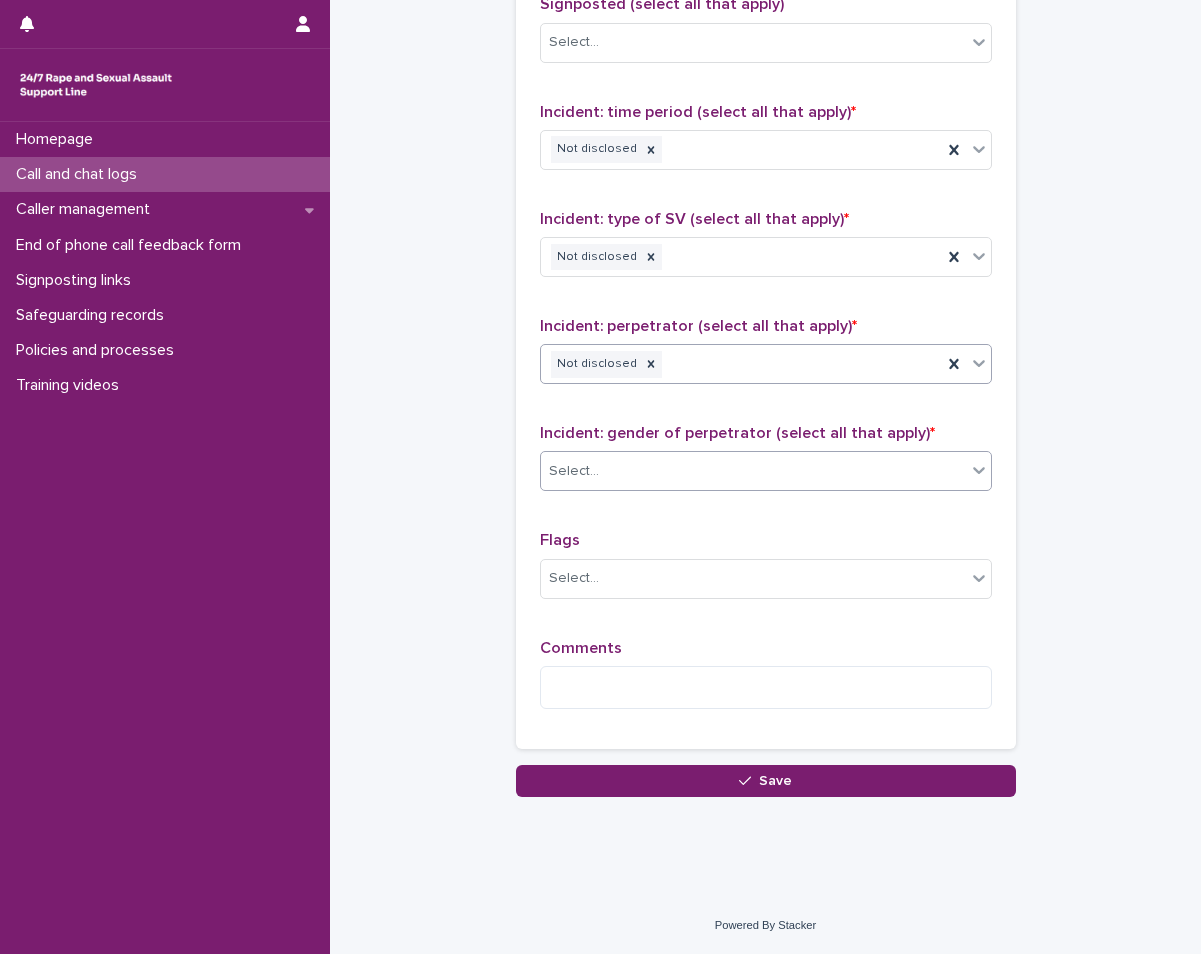 click on "Select..." at bounding box center [753, 471] 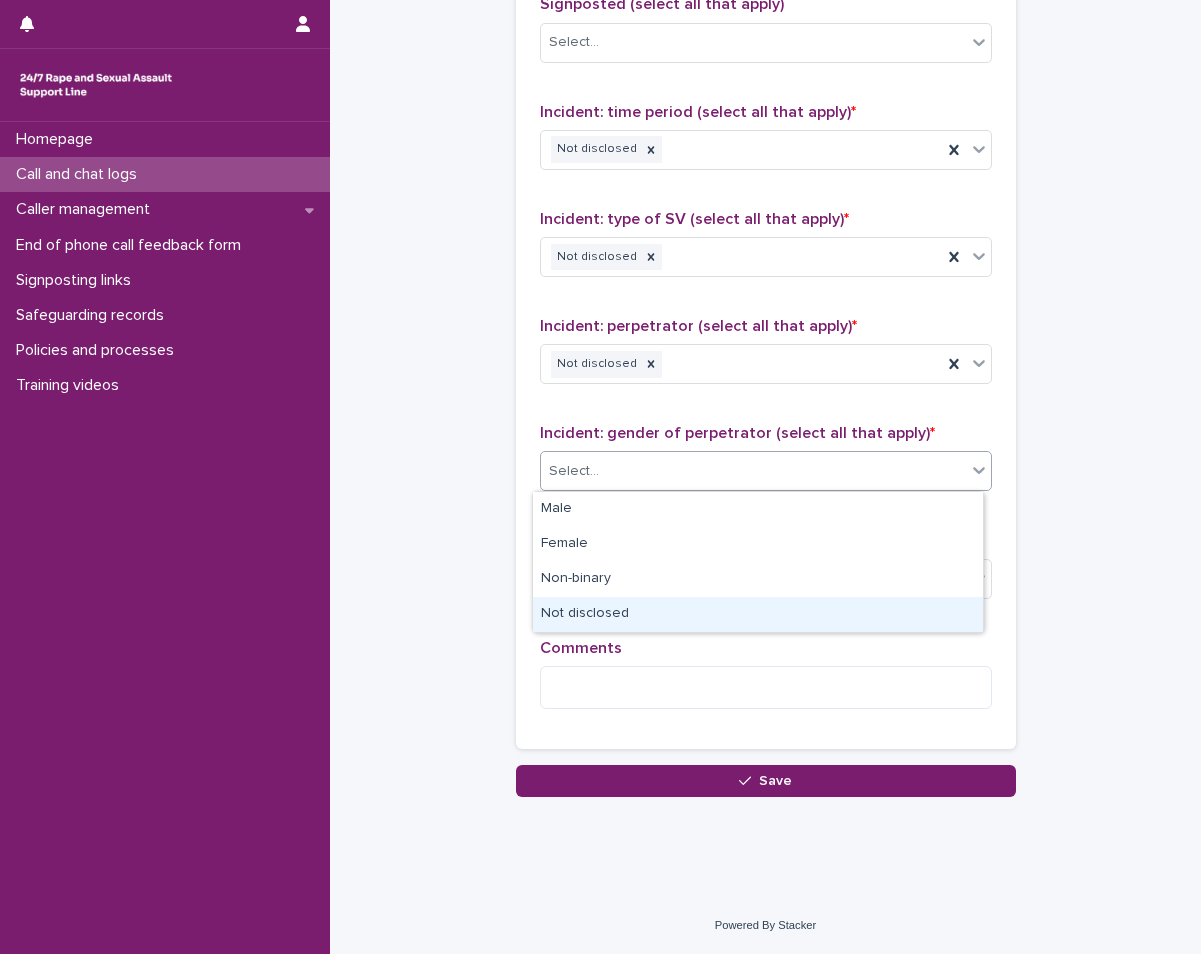 click on "Not disclosed" at bounding box center [758, 614] 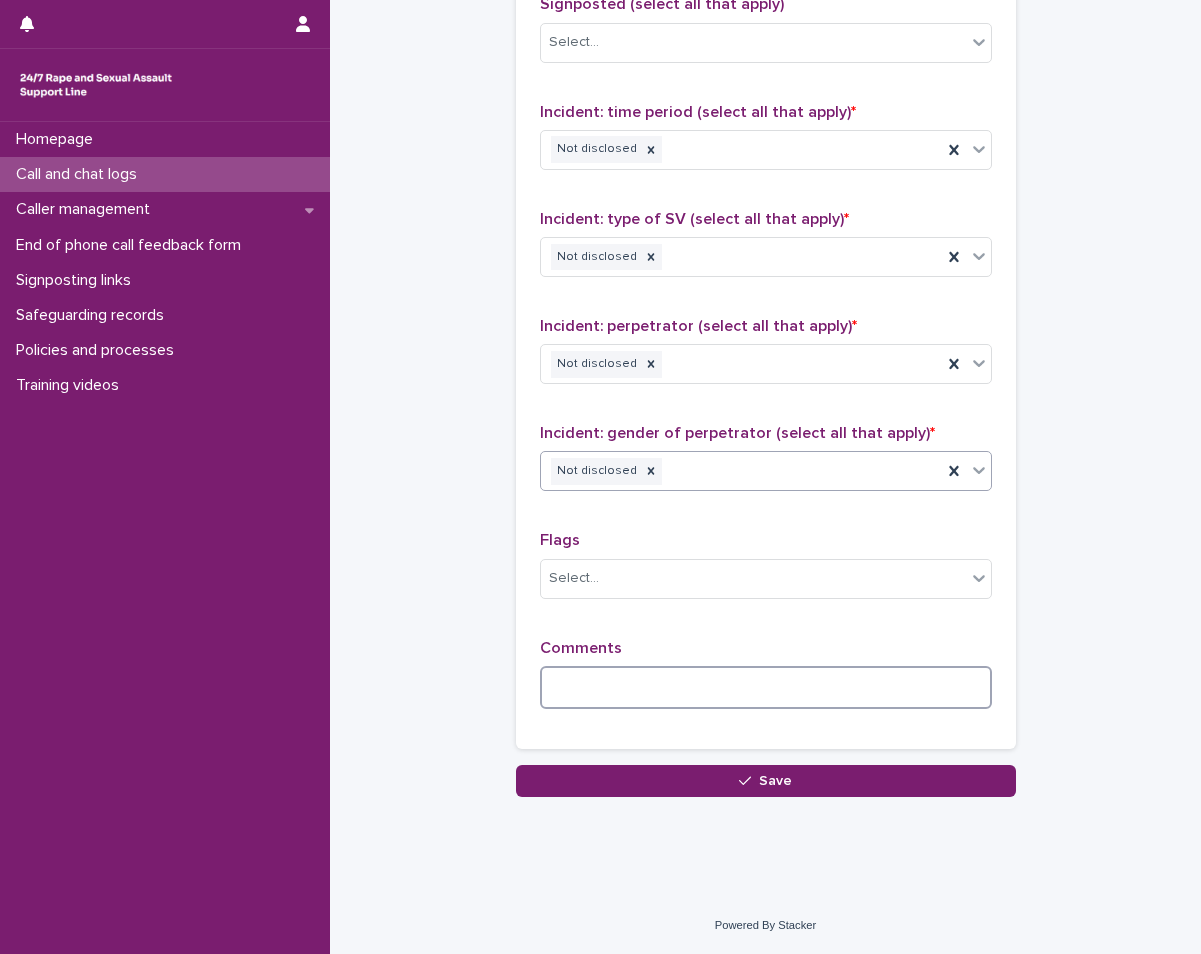 click at bounding box center [766, 687] 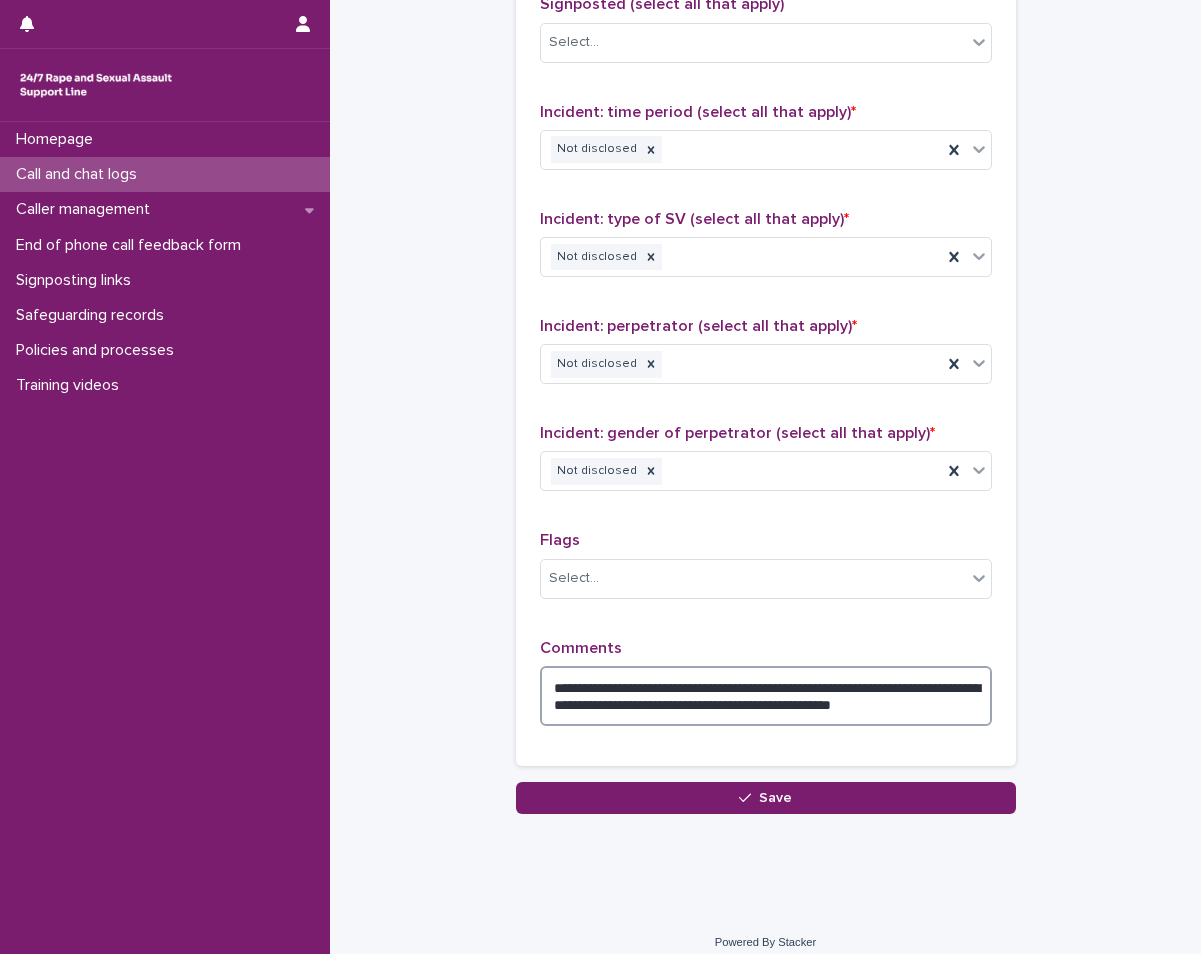 drag, startPoint x: 729, startPoint y: 683, endPoint x: 969, endPoint y: 699, distance: 240.53275 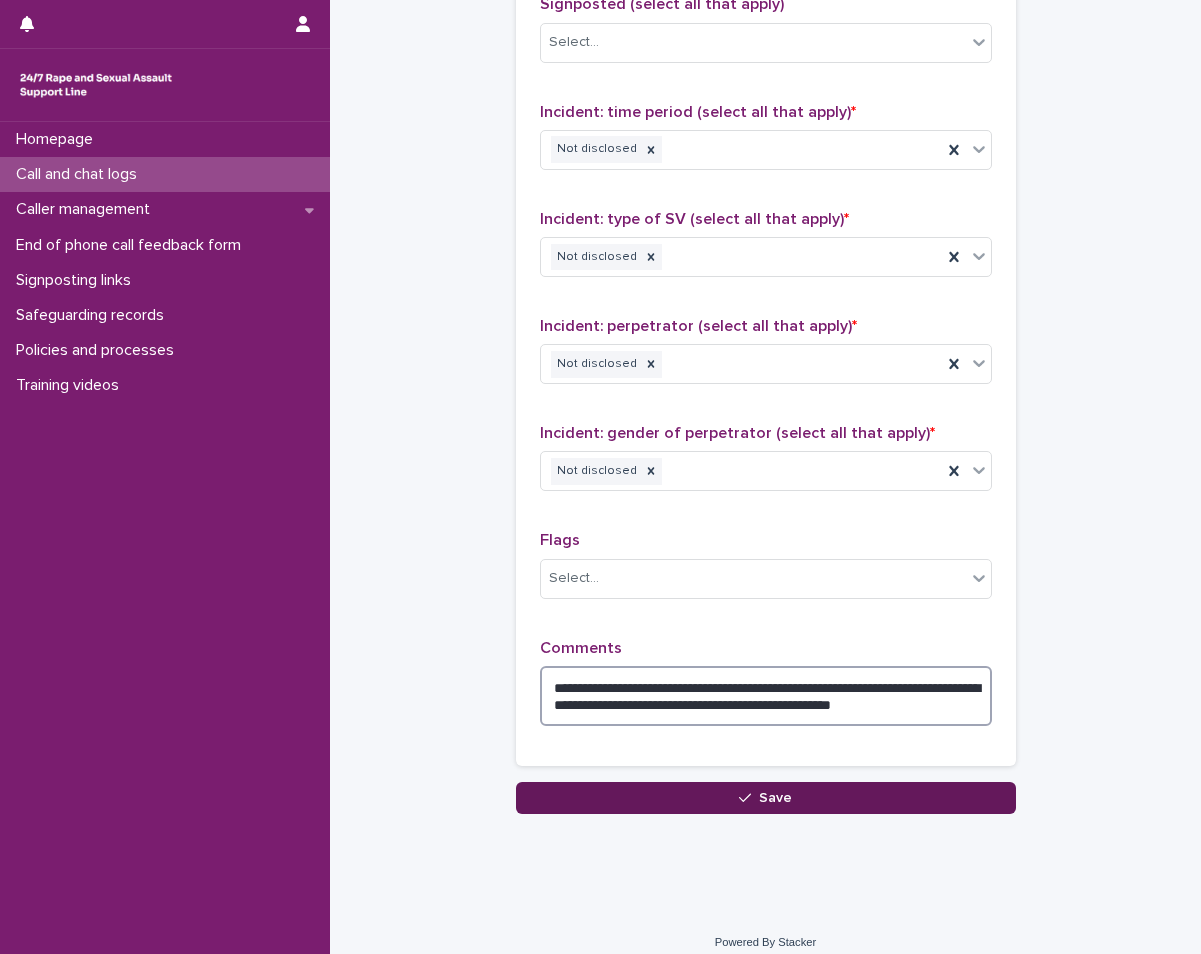 type on "**********" 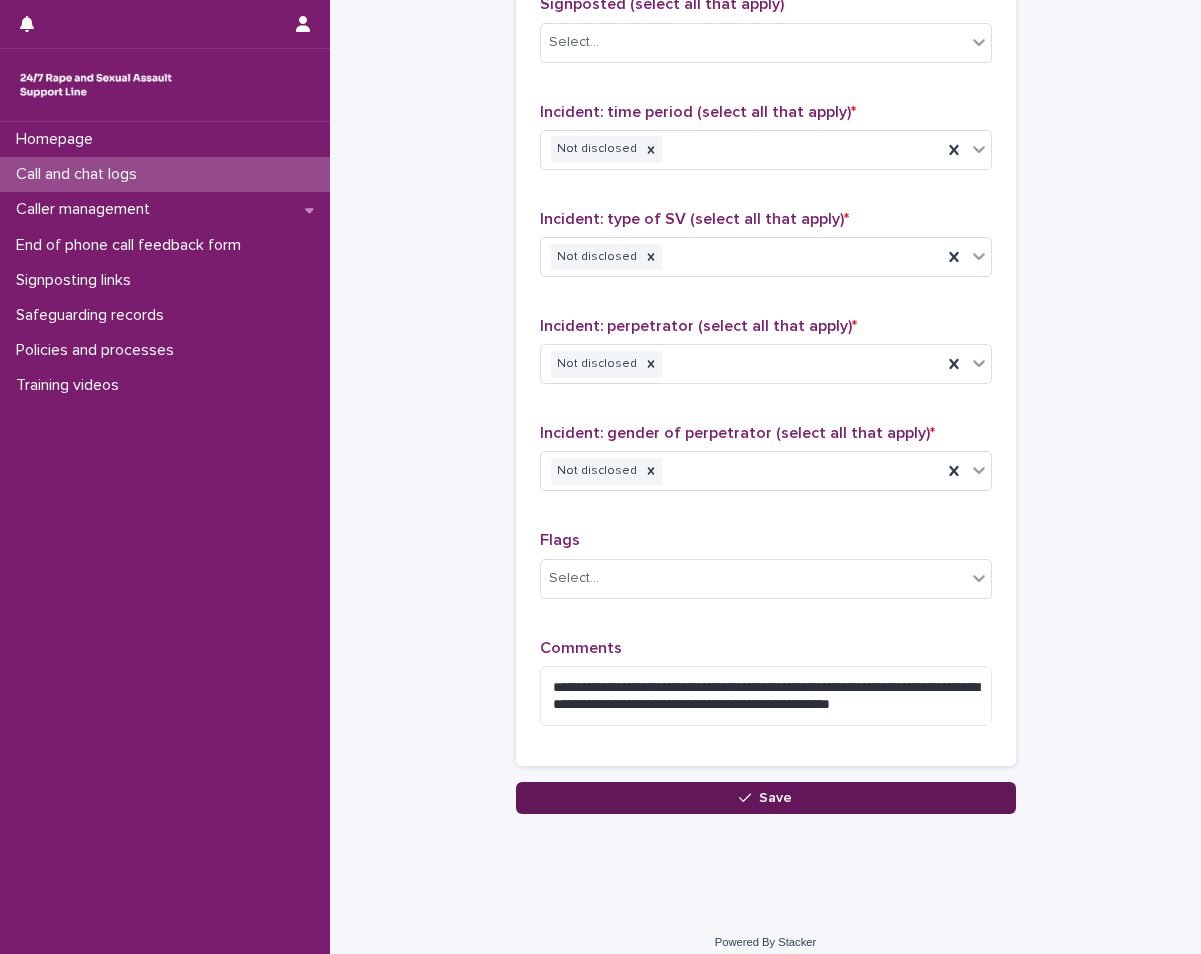 click on "Save" at bounding box center [766, 798] 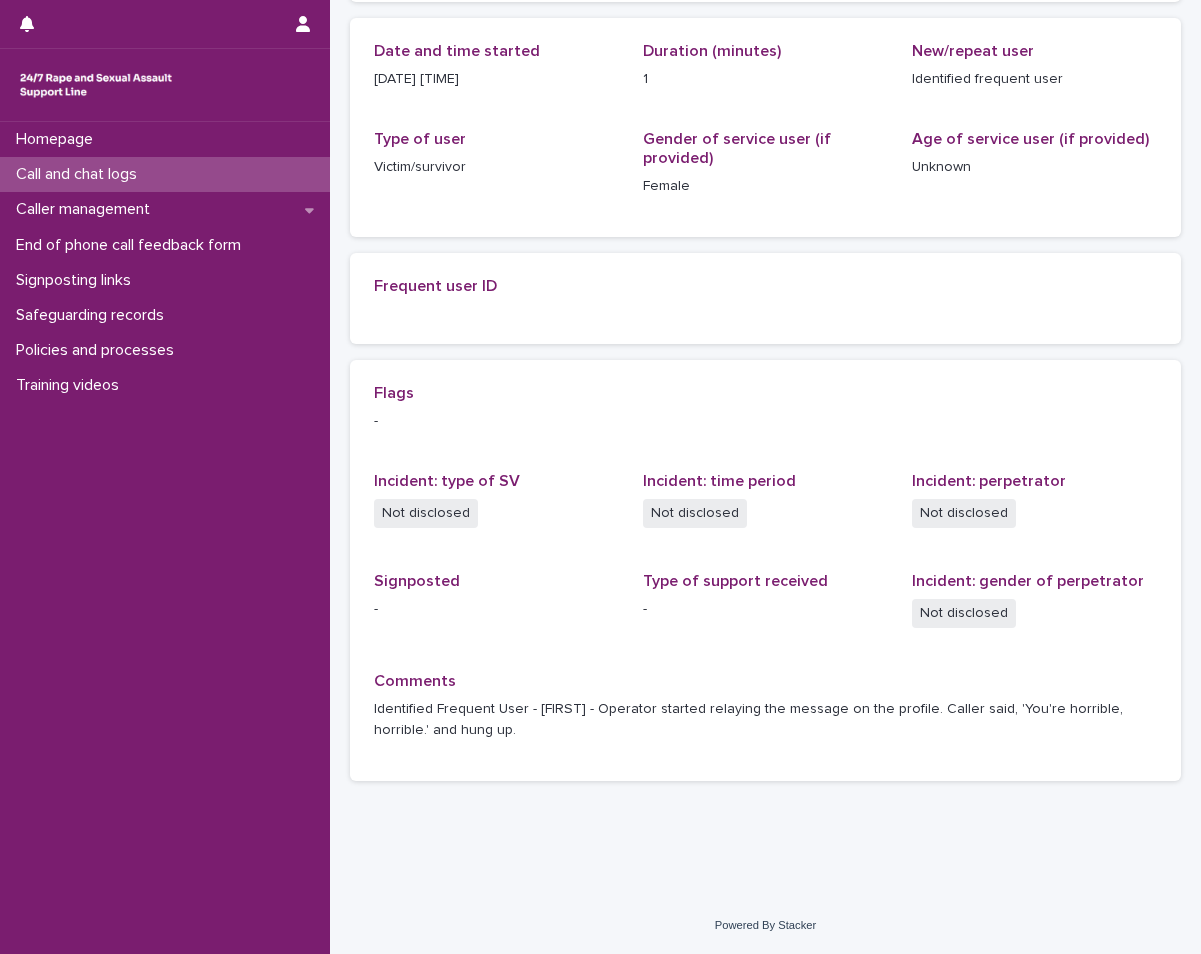 scroll, scrollTop: 0, scrollLeft: 0, axis: both 